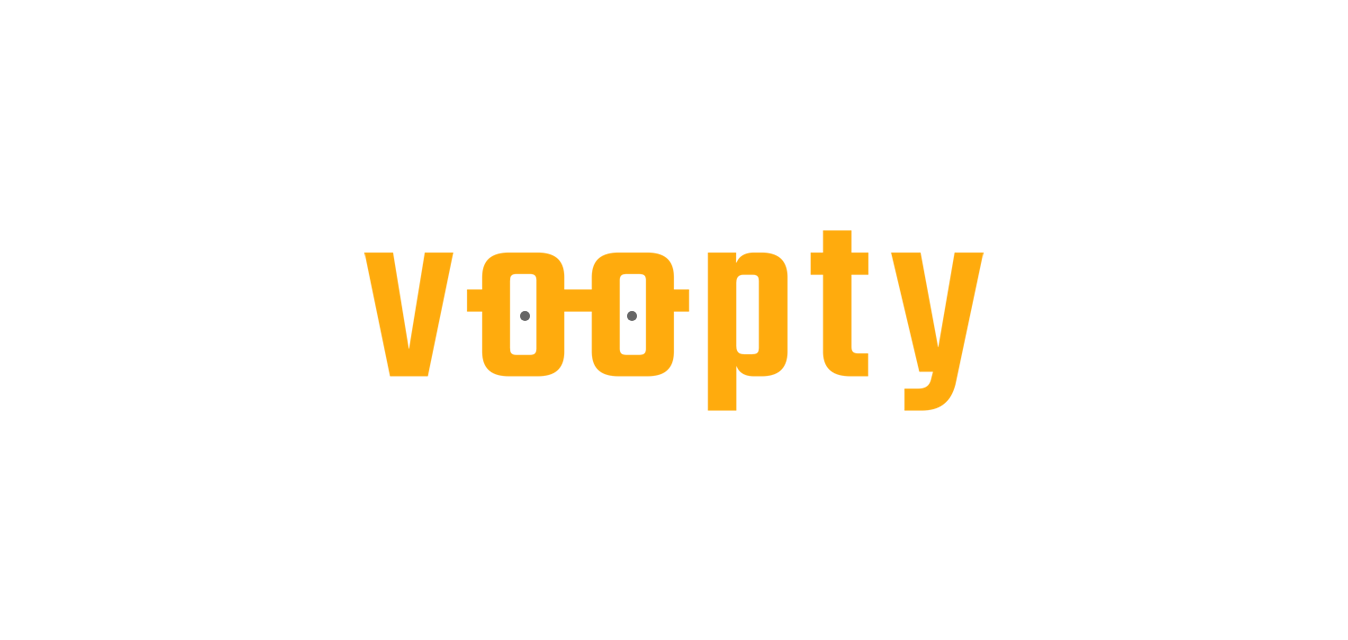 scroll, scrollTop: 0, scrollLeft: 0, axis: both 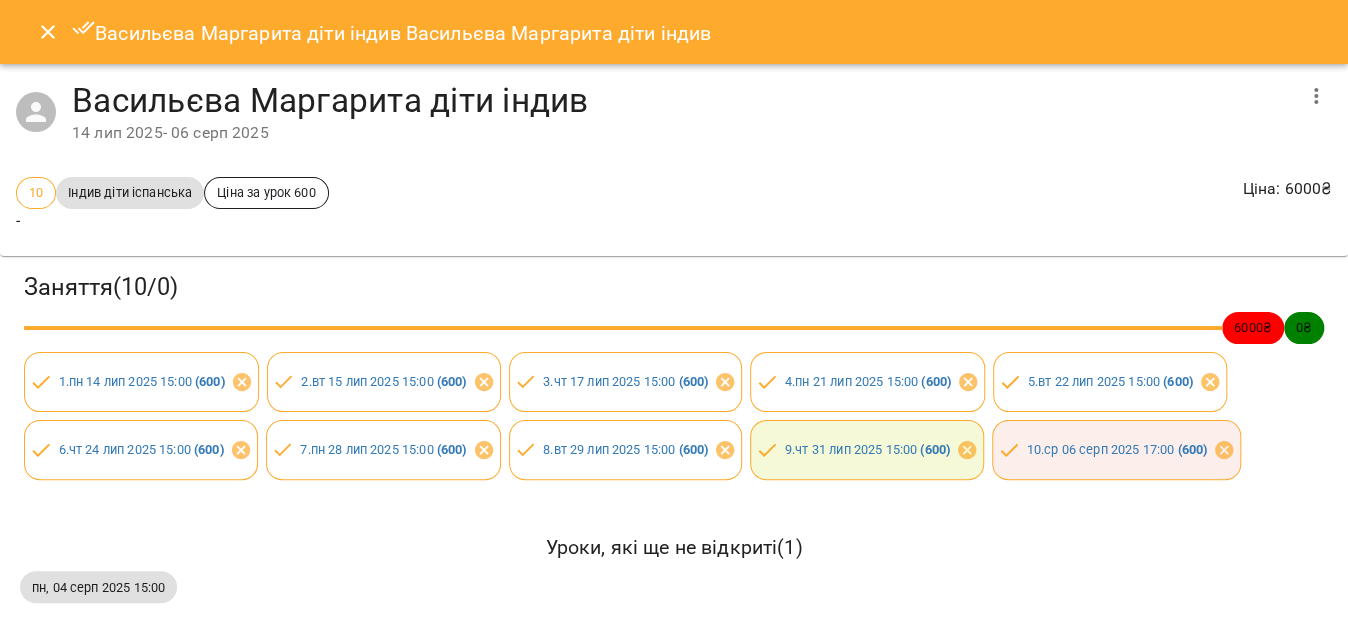 click at bounding box center [48, 32] 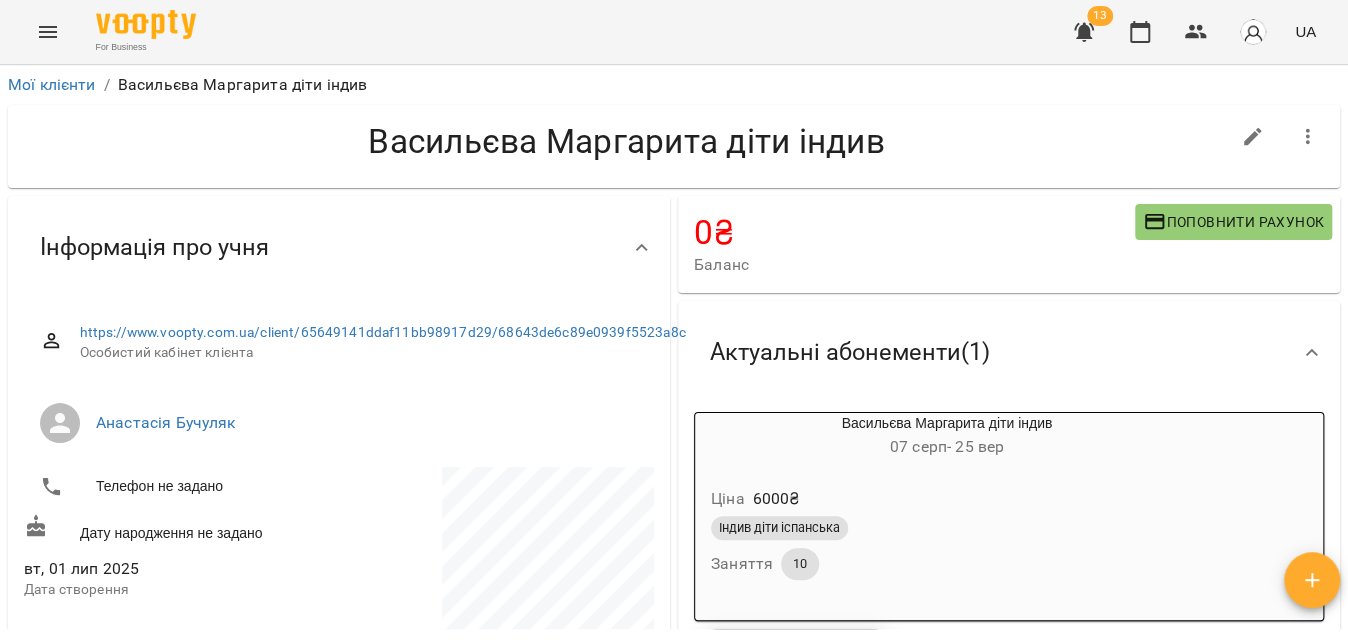 click at bounding box center [48, 32] 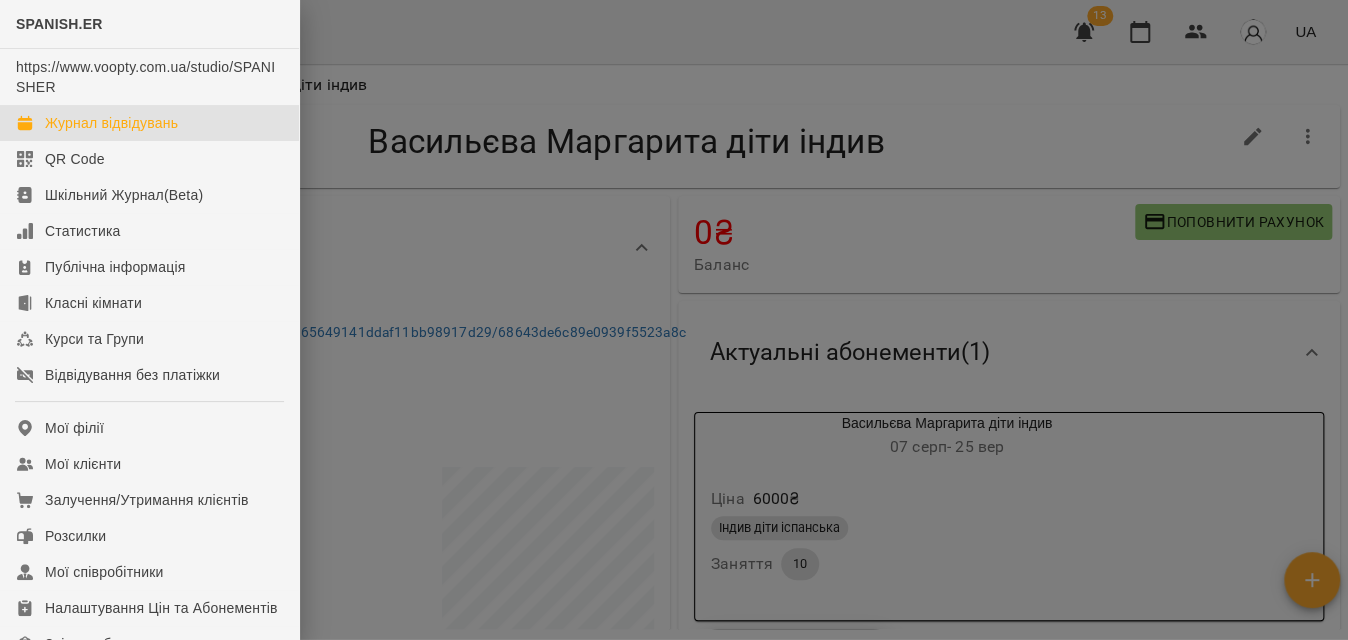 click on "Журнал відвідувань" at bounding box center (111, 123) 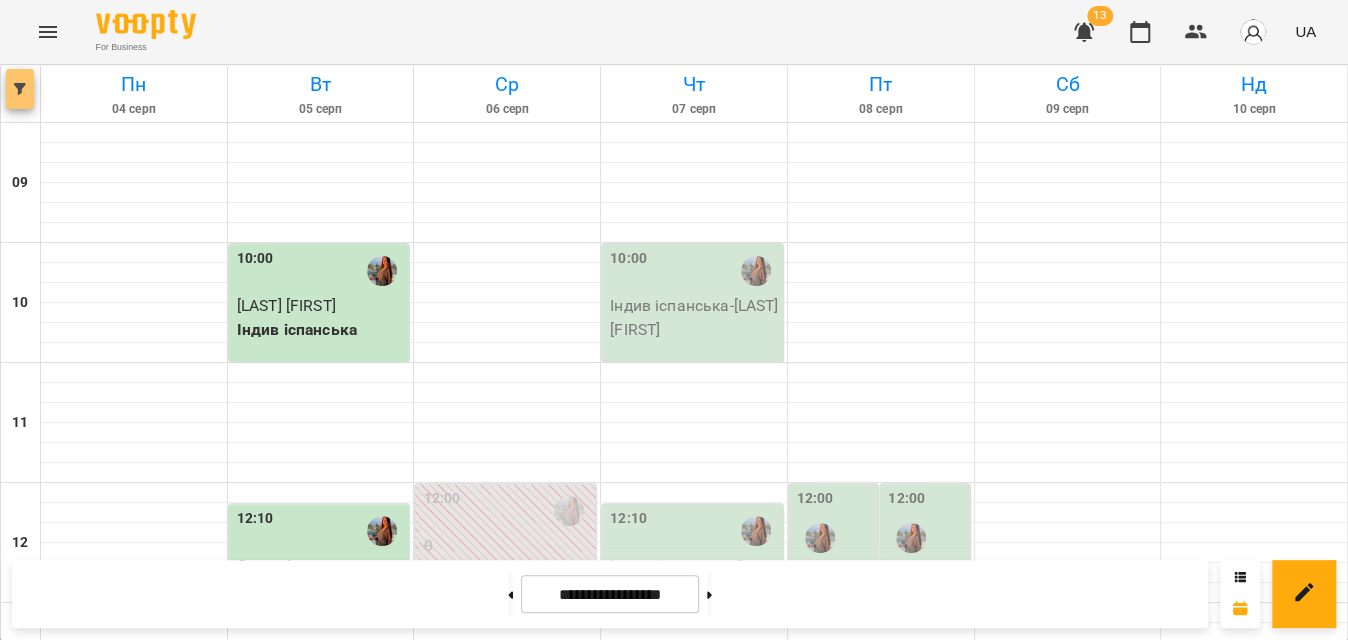 click at bounding box center [20, 89] 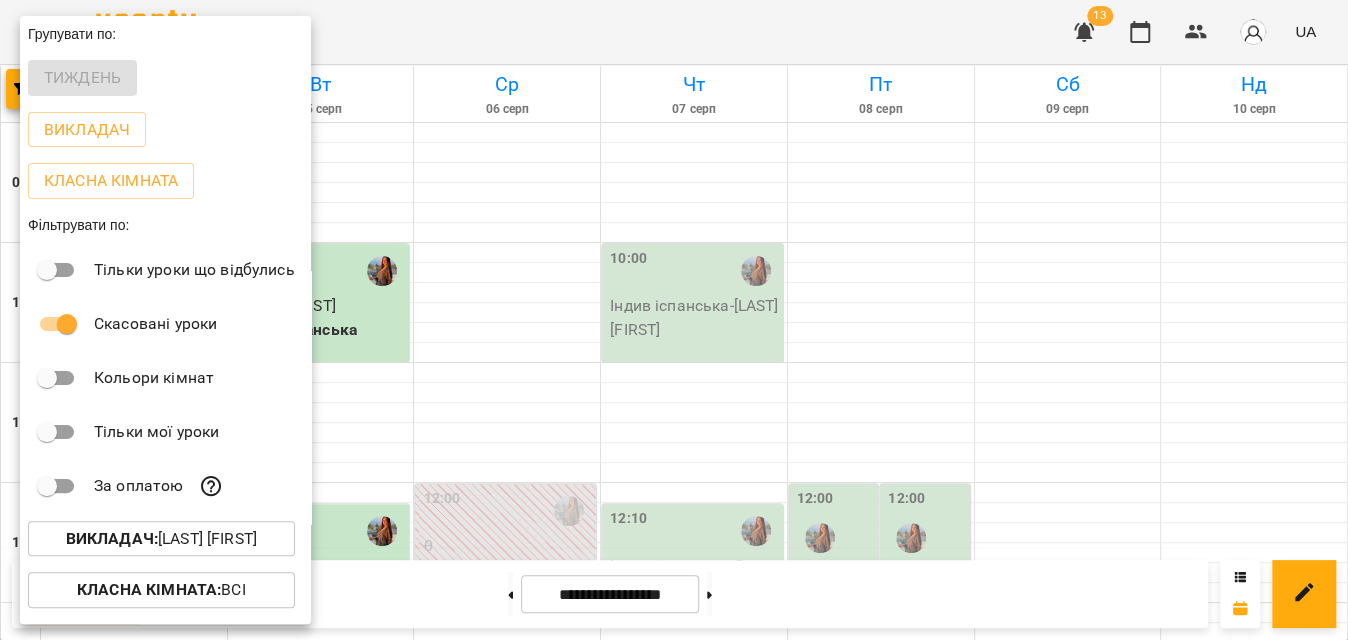 click on "Викладач : [LAST] [FIRST]" at bounding box center (161, 539) 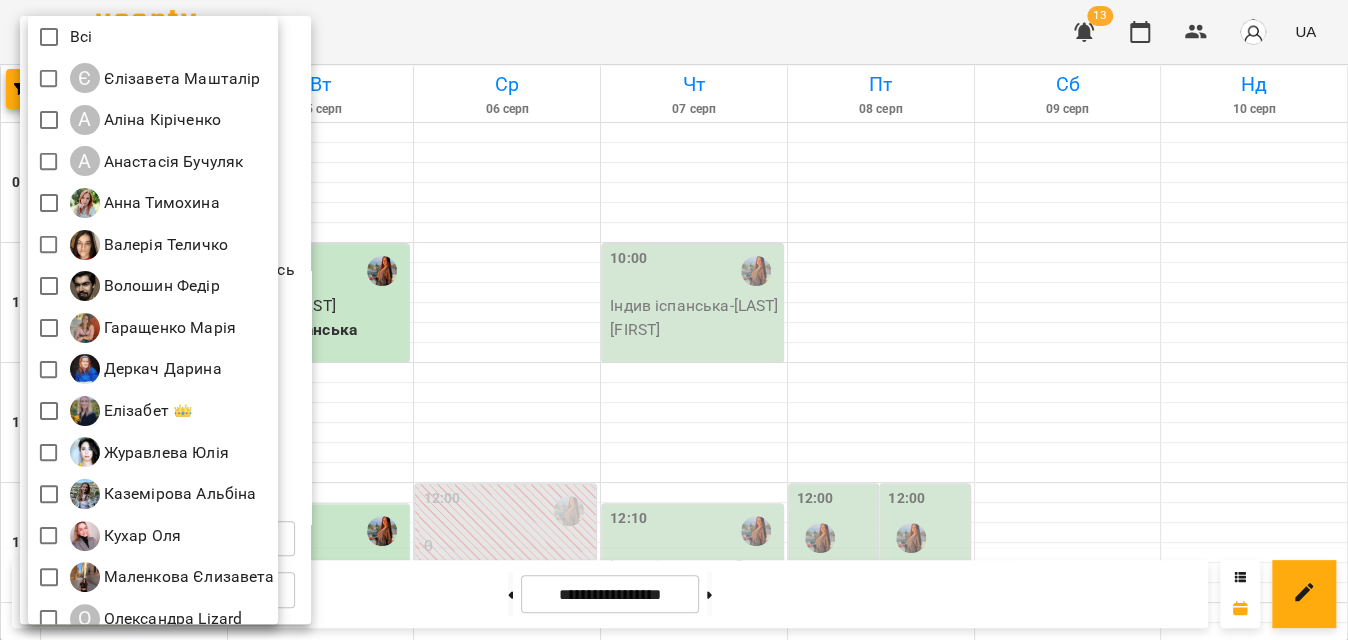 scroll, scrollTop: 269, scrollLeft: 0, axis: vertical 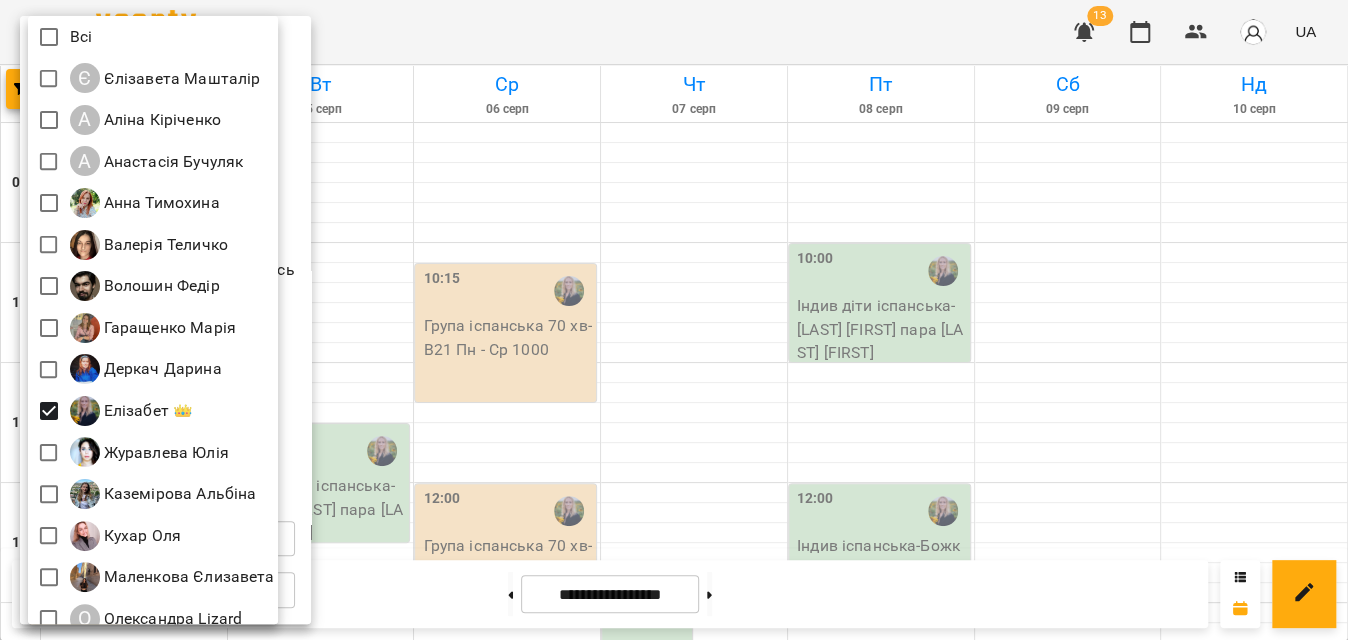 click at bounding box center [674, 320] 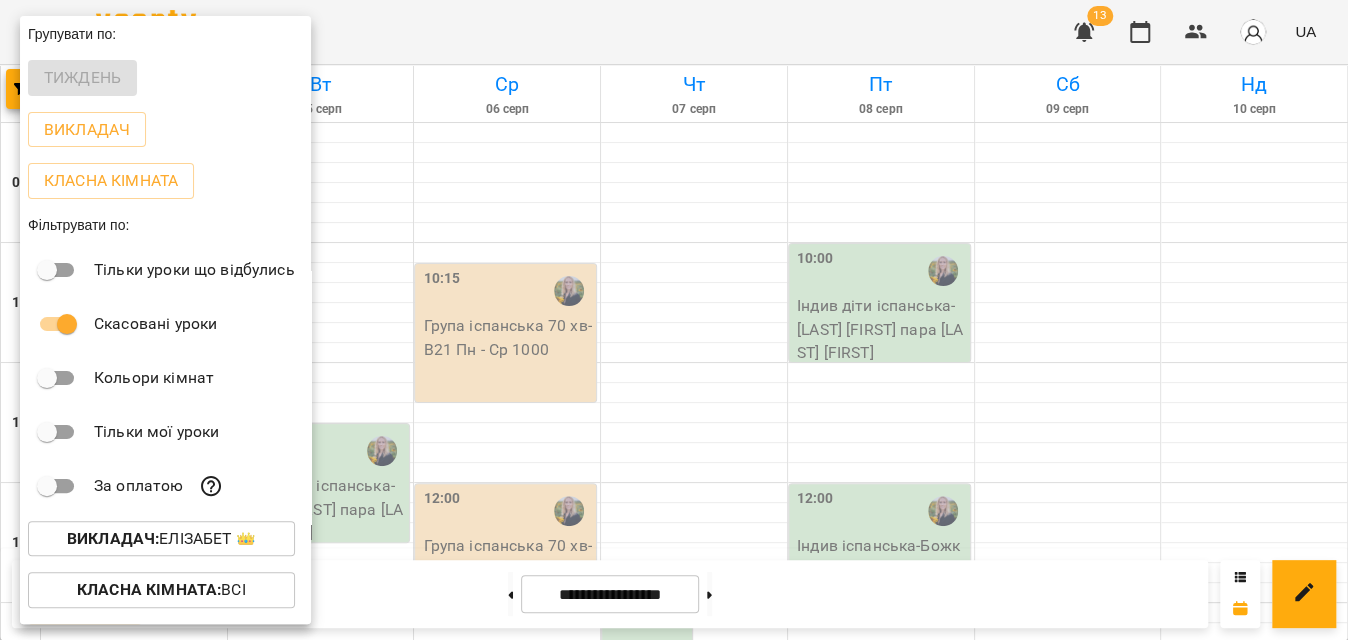 click at bounding box center (674, 320) 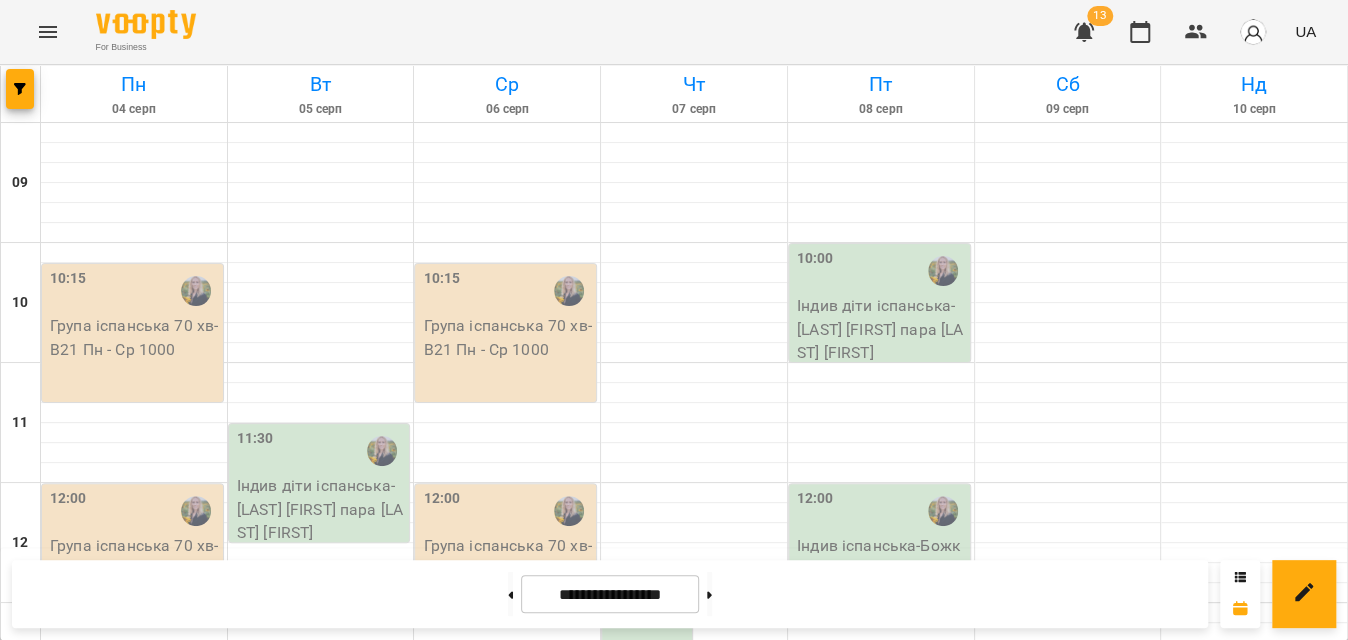click on "For Business 13 UA" at bounding box center [674, 32] 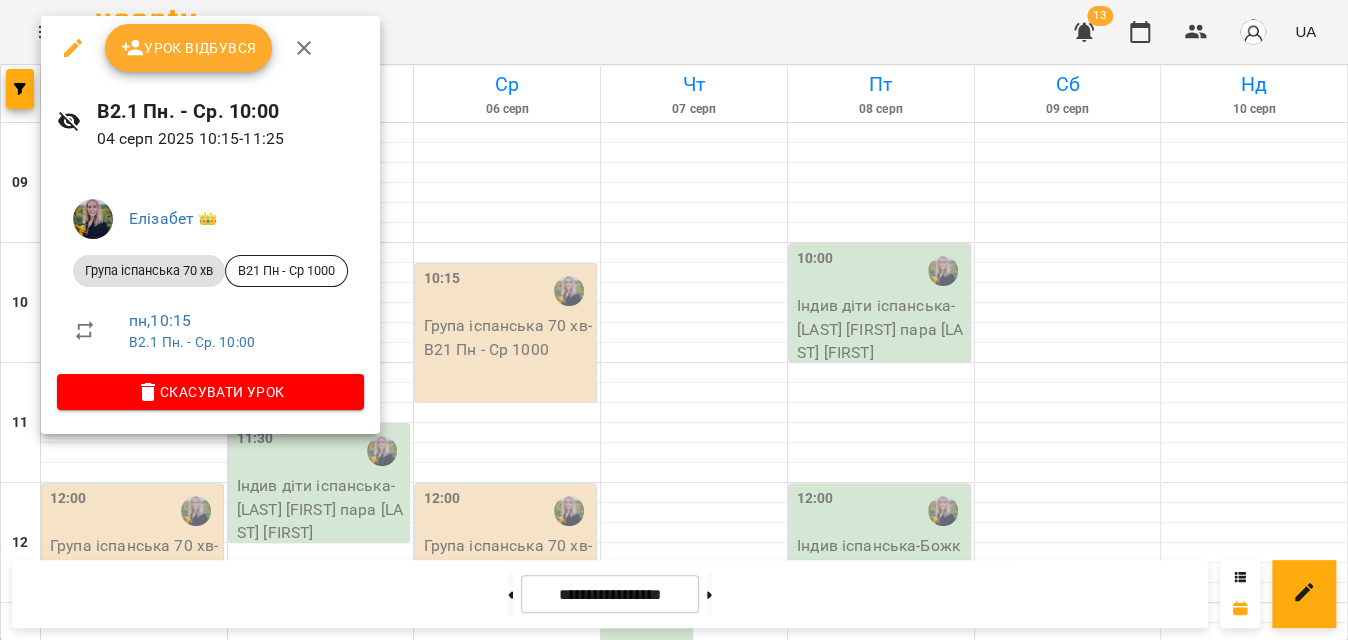 click 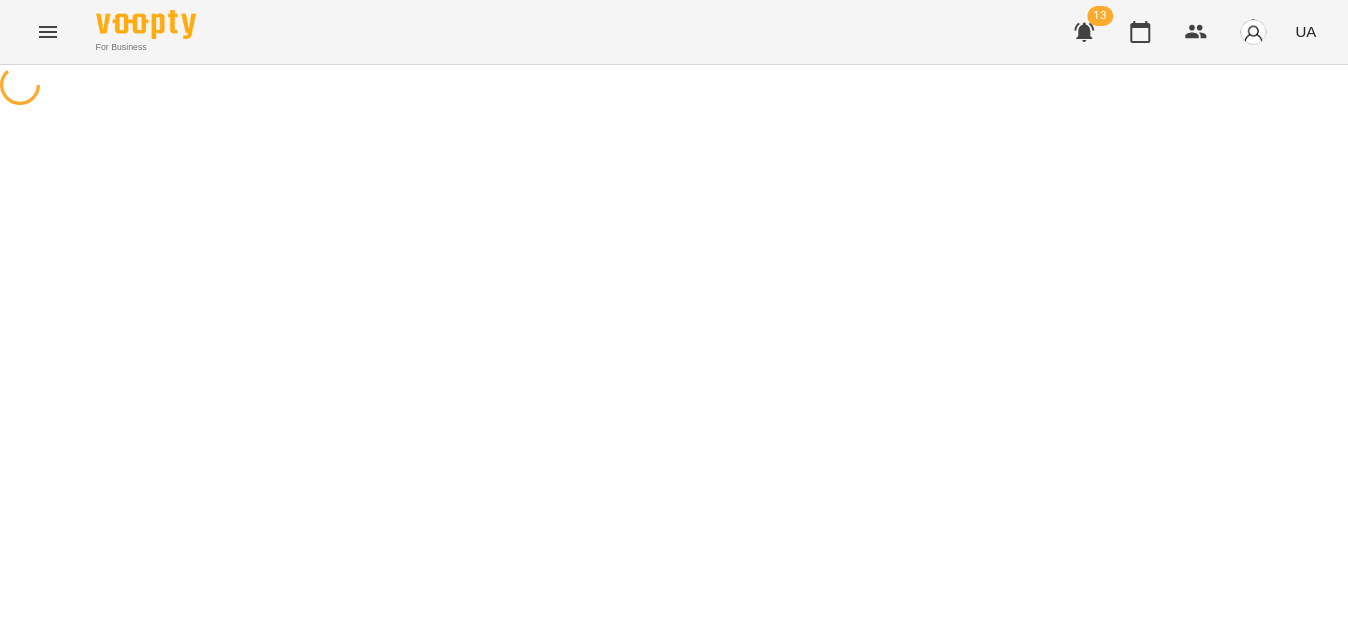 select on "**********" 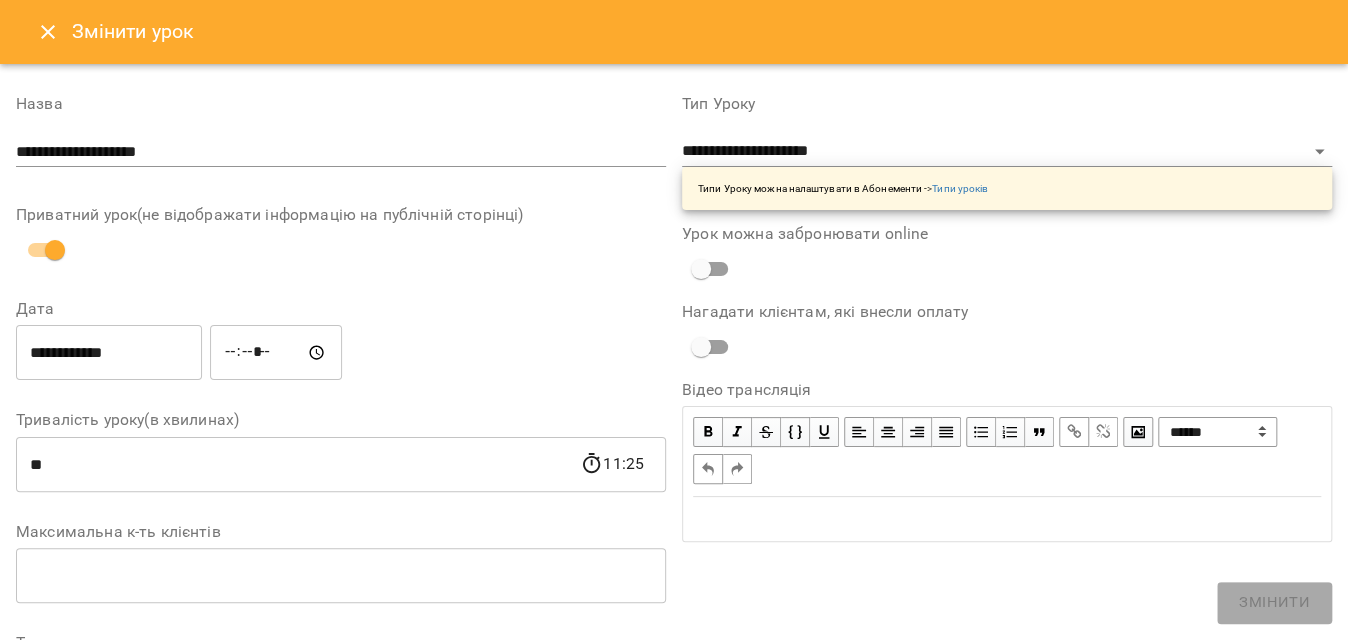 click 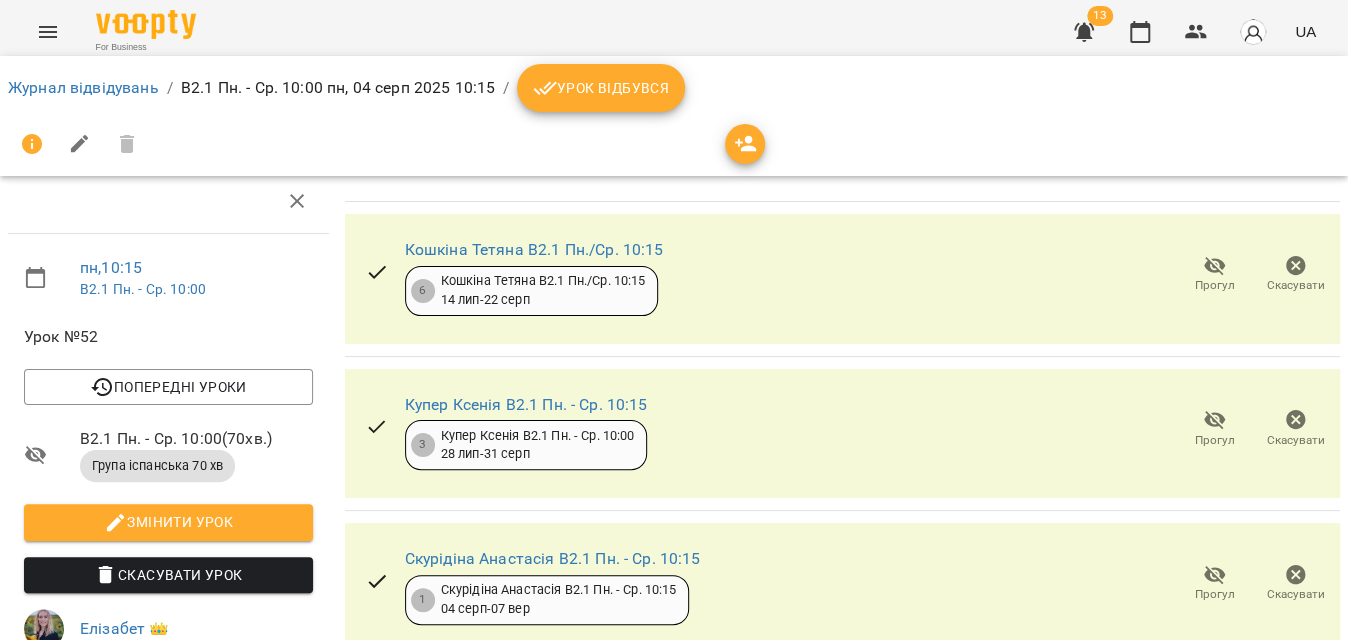 scroll, scrollTop: 220, scrollLeft: 0, axis: vertical 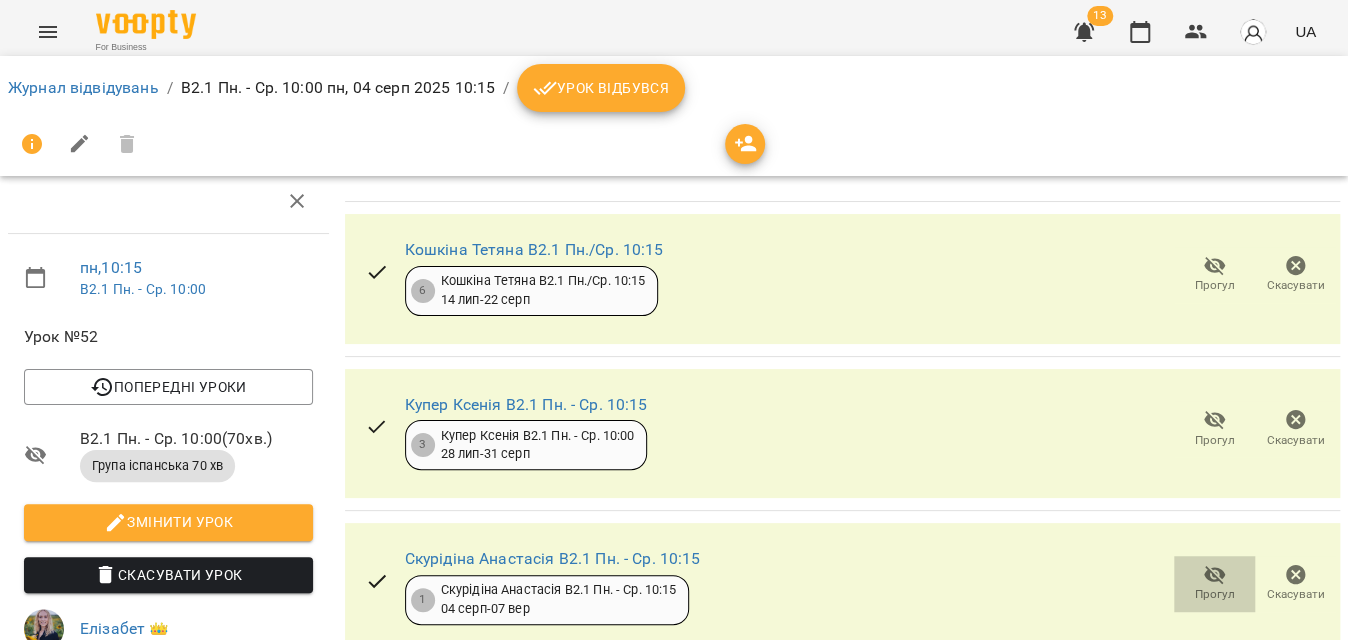 click on "Прогул" at bounding box center [1215, 594] 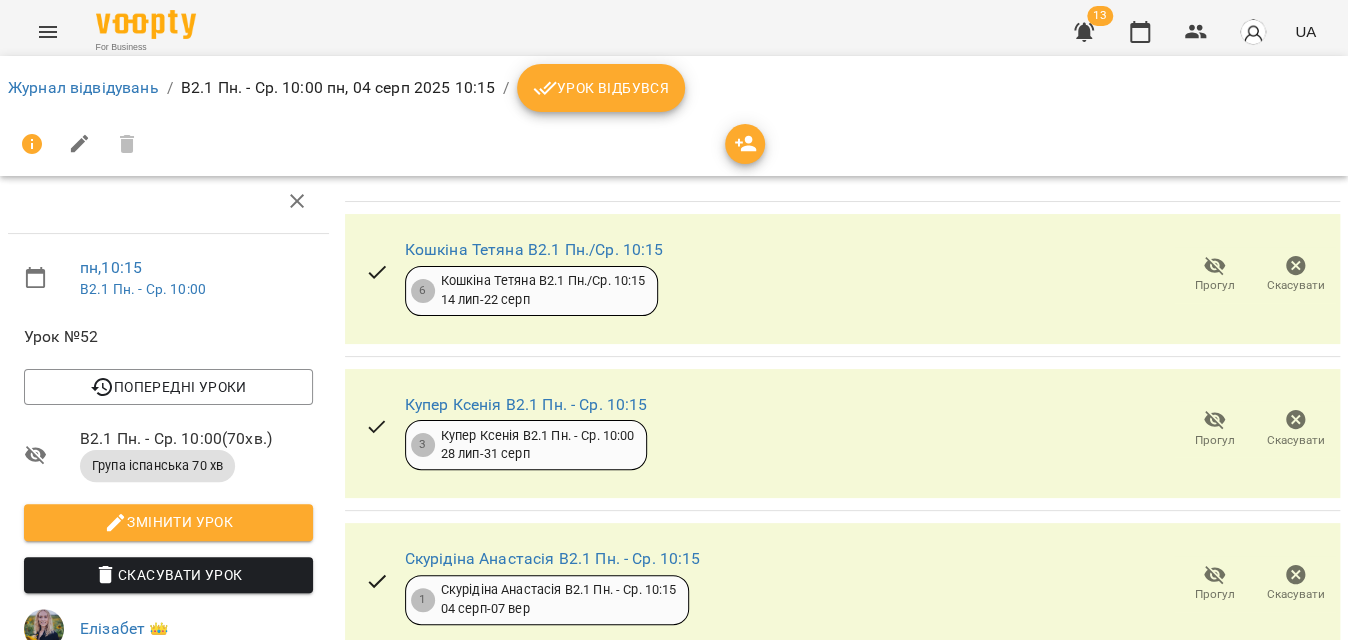scroll, scrollTop: 0, scrollLeft: 0, axis: both 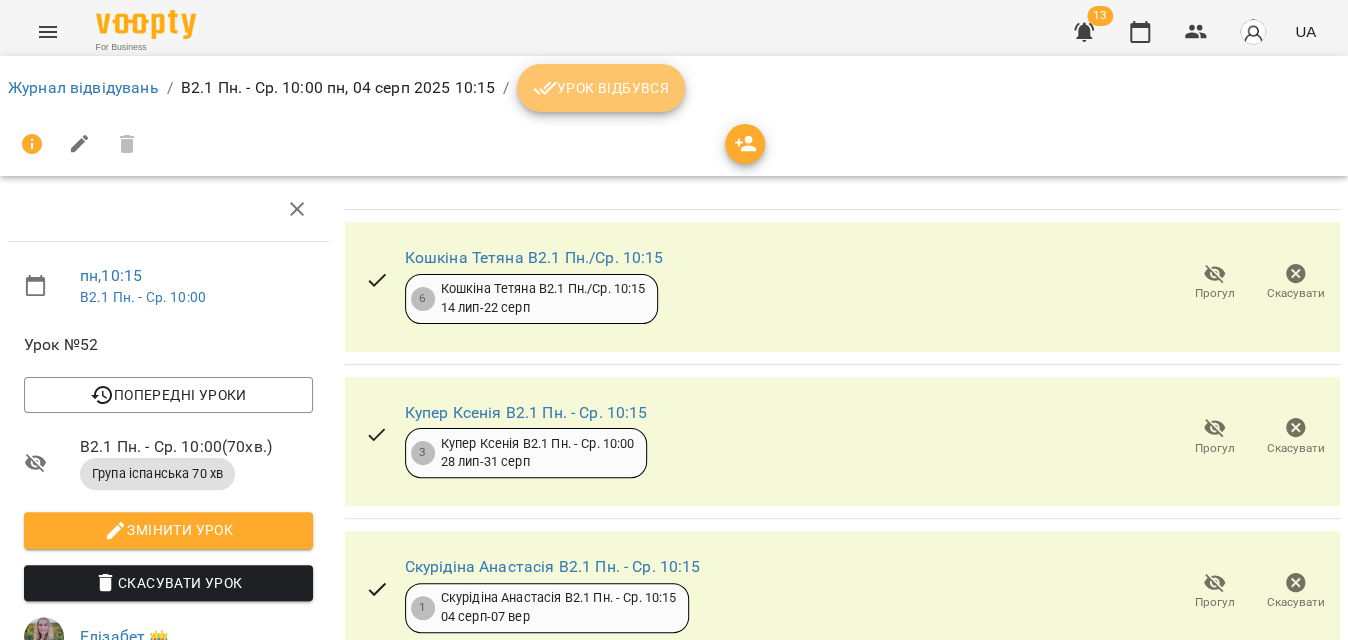 click on "Урок відбувся" at bounding box center [601, 88] 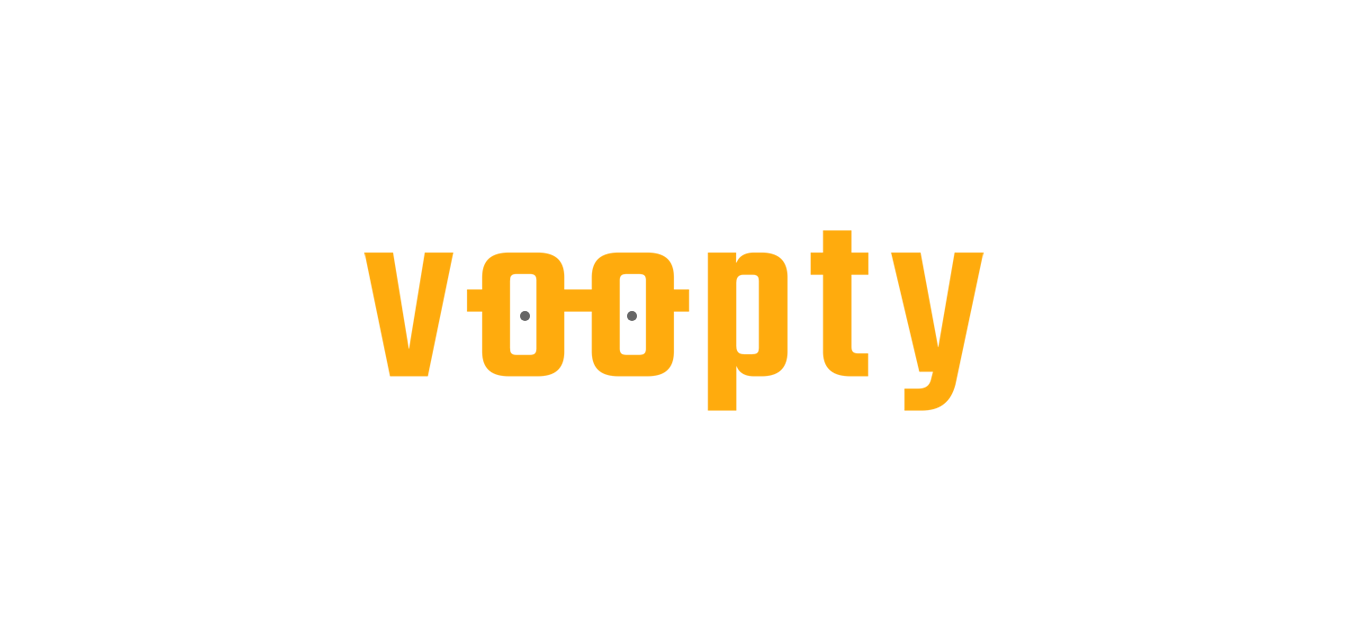 scroll, scrollTop: 0, scrollLeft: 0, axis: both 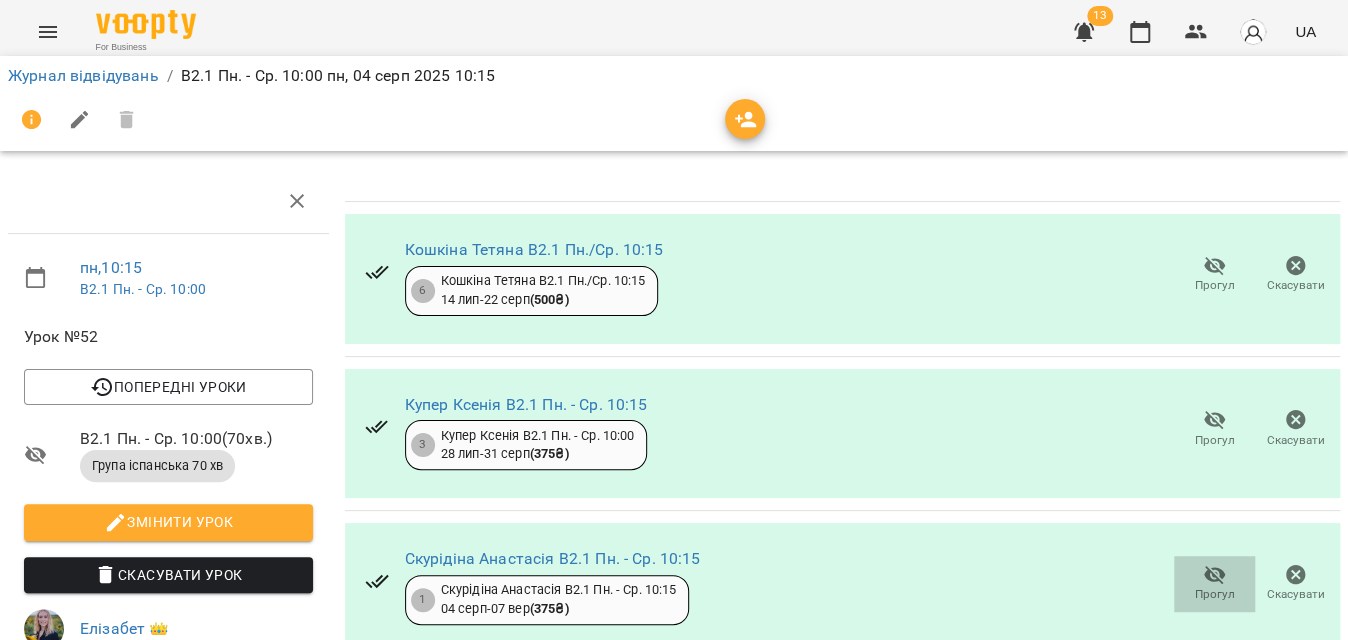 click 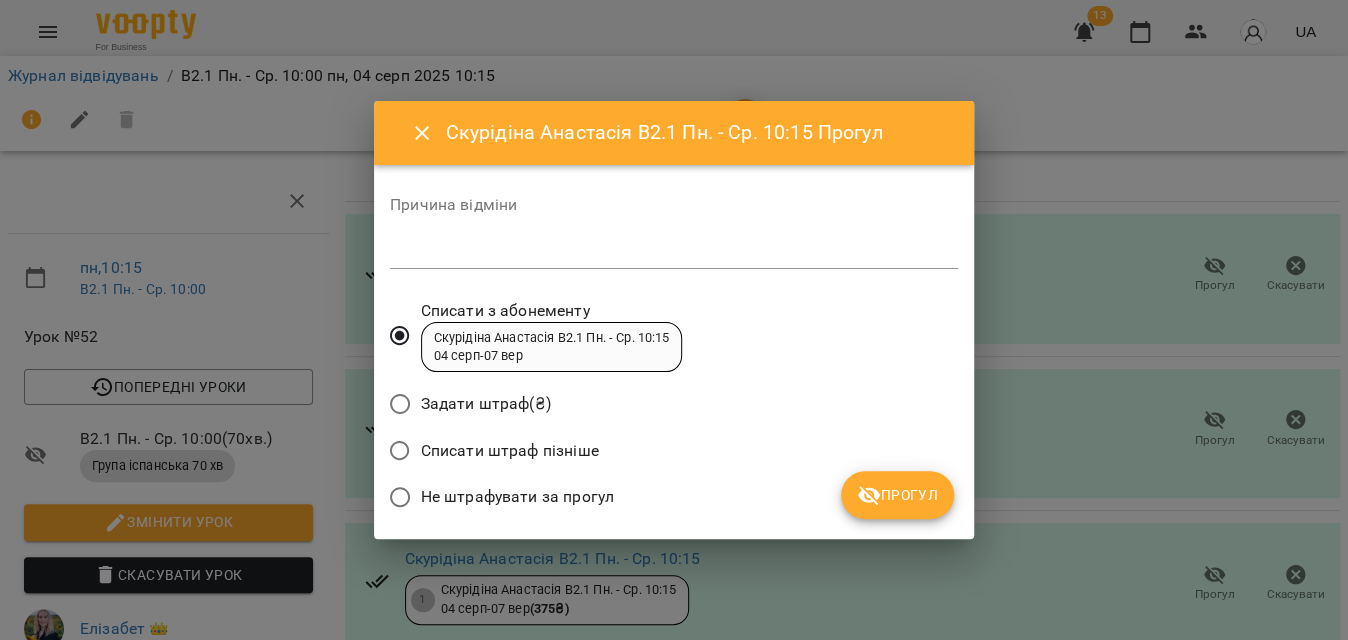 click on "*" at bounding box center (674, 253) 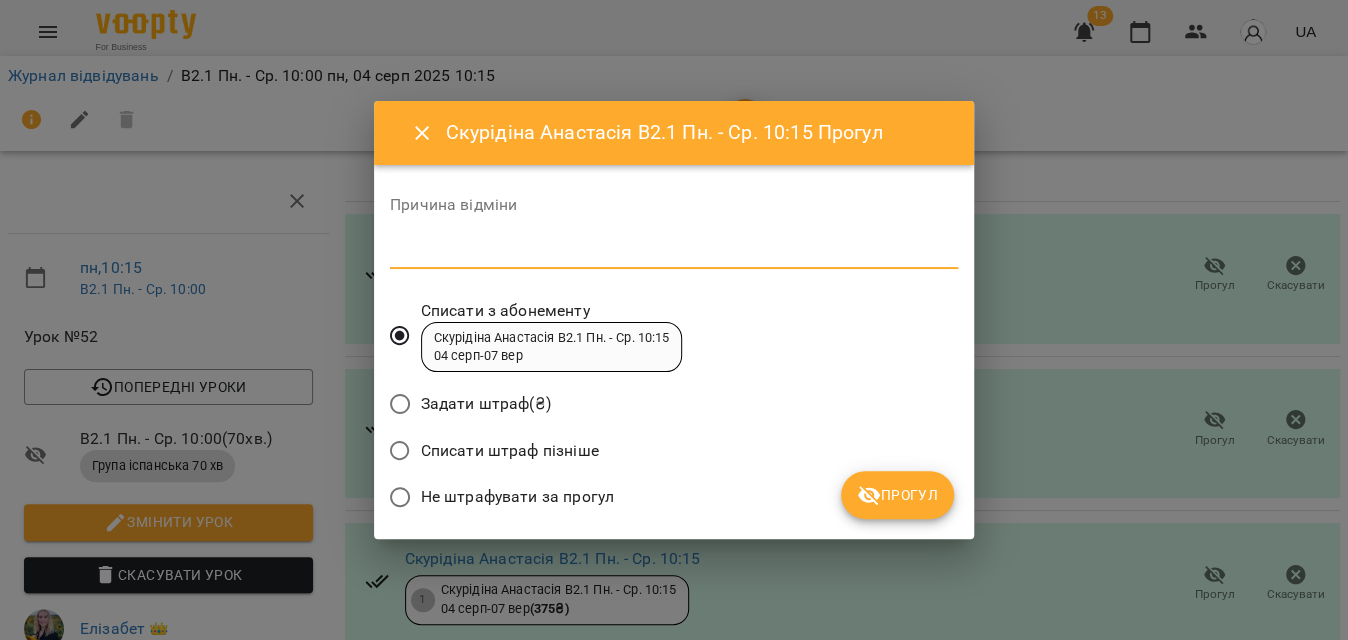 click on "Не штрафувати за прогул" at bounding box center (517, 497) 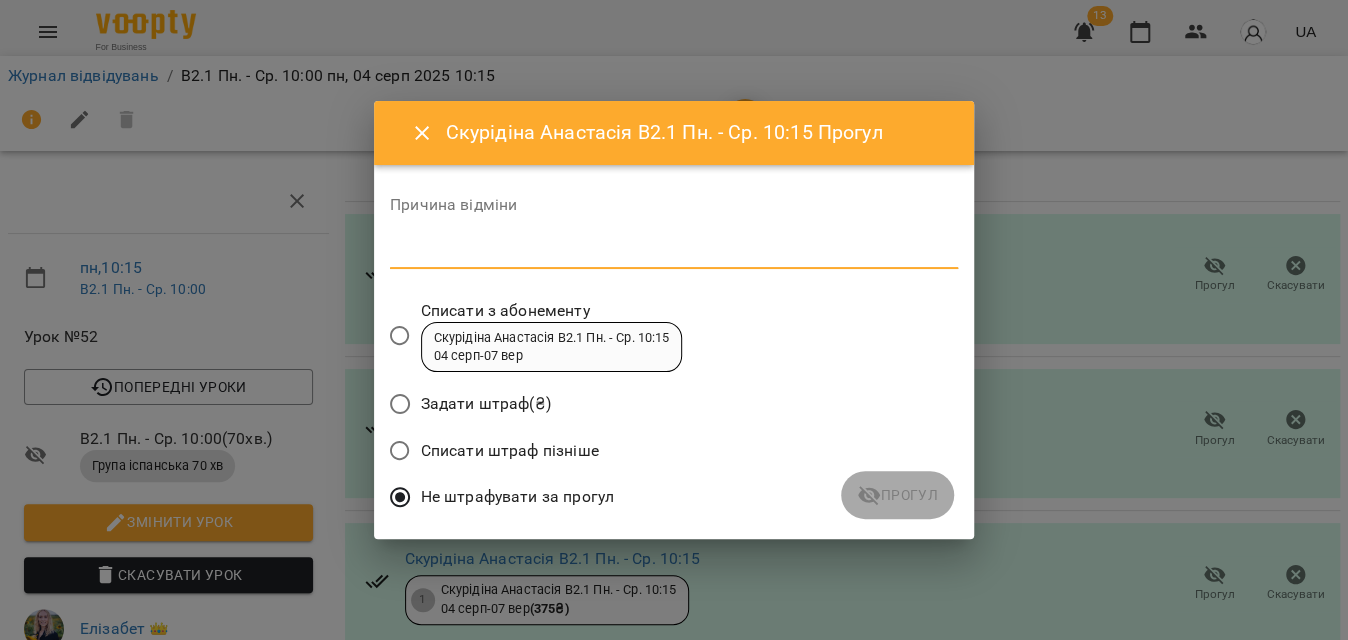 click at bounding box center (674, 252) 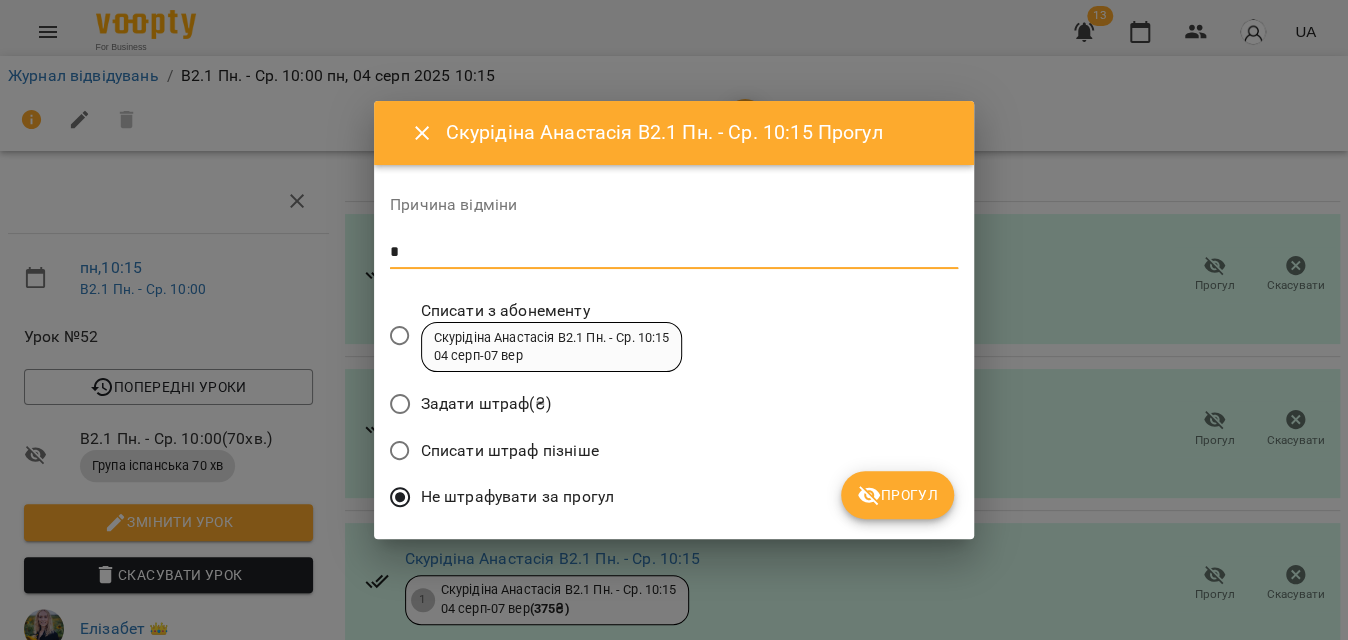 type on "*" 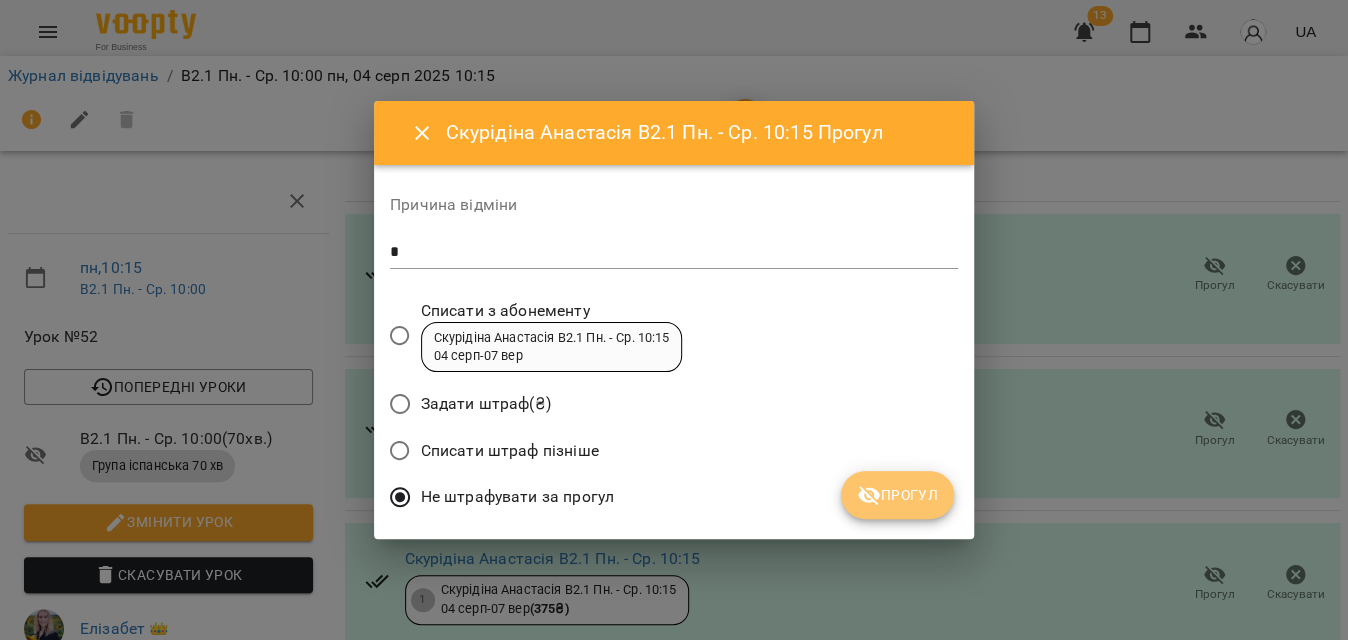click 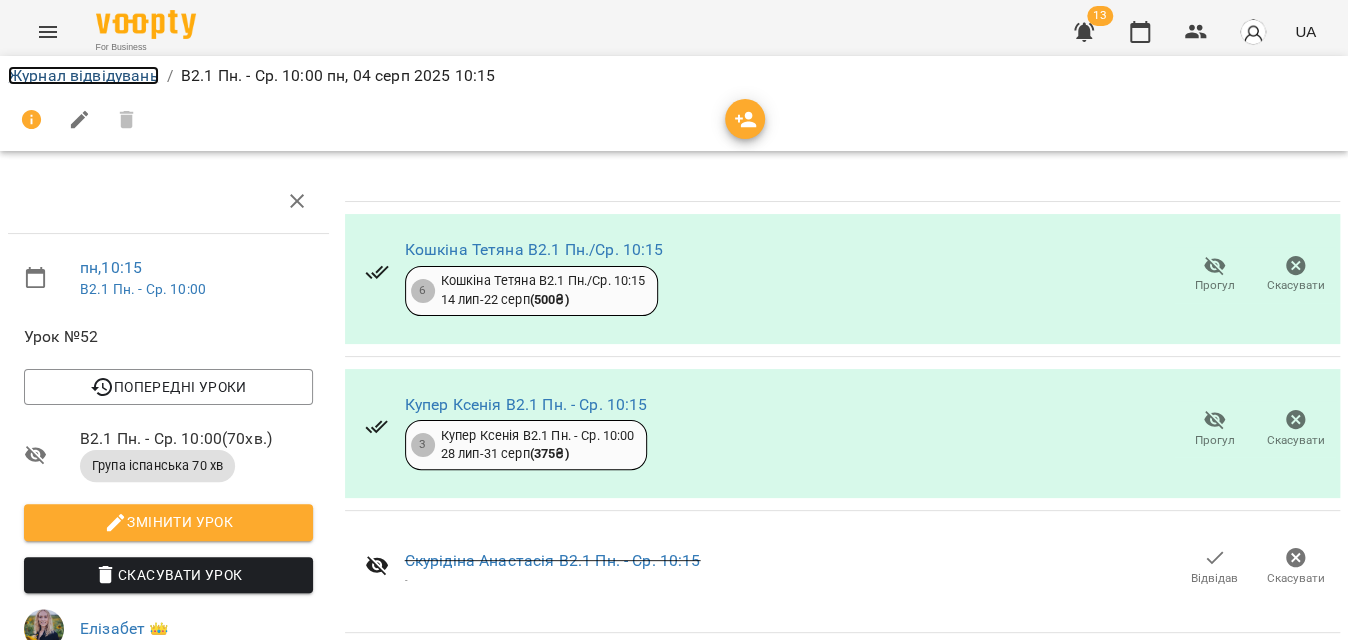click on "Журнал відвідувань" at bounding box center (83, 75) 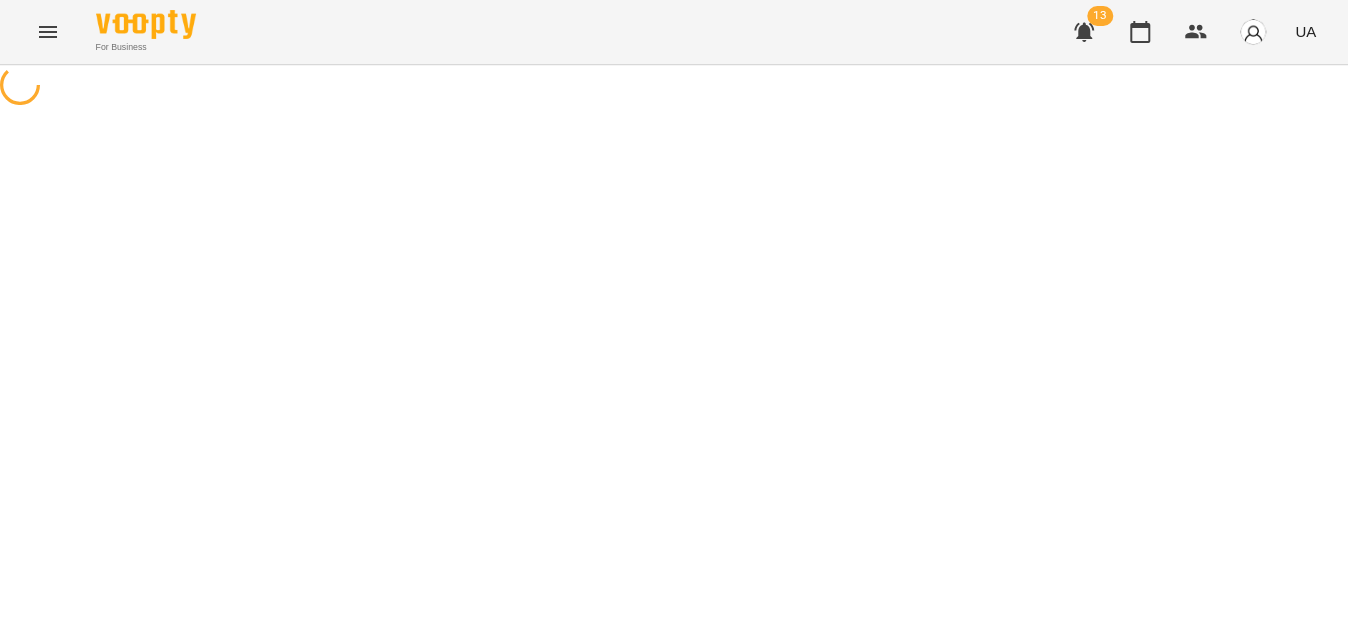 scroll, scrollTop: 0, scrollLeft: 0, axis: both 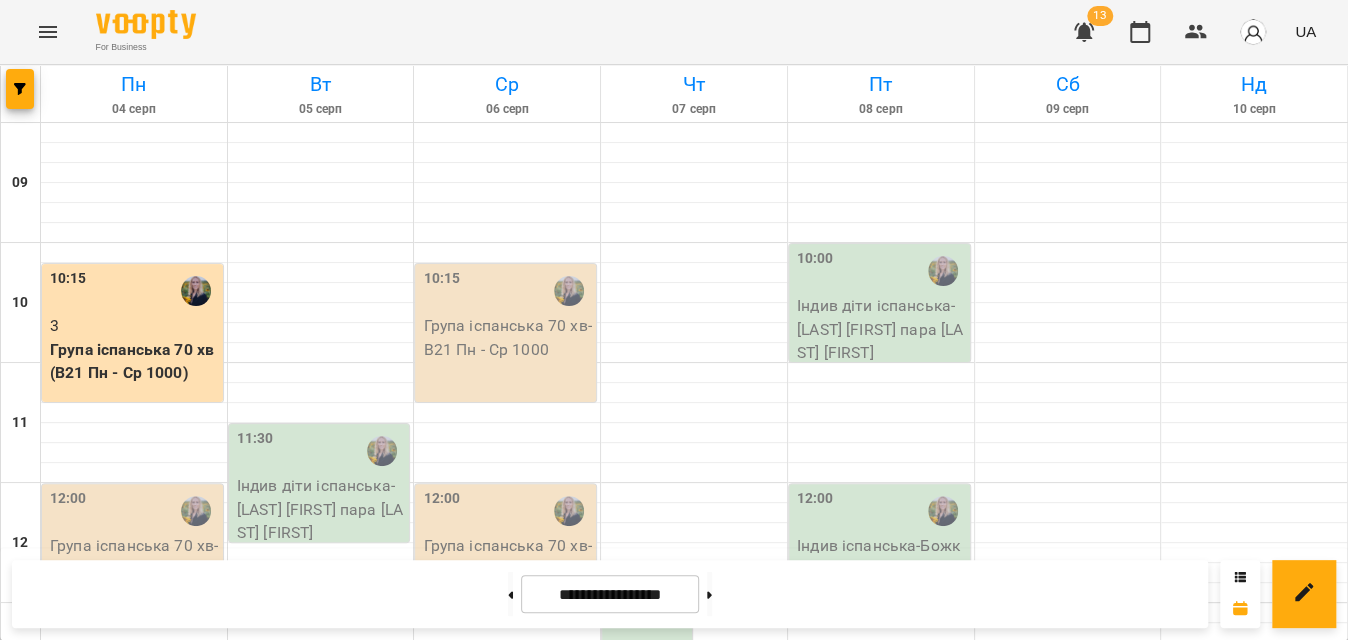 click on "Група іспанська 70 хв - Група іспанська В11 Пн_Ср 12_00" at bounding box center [134, 569] 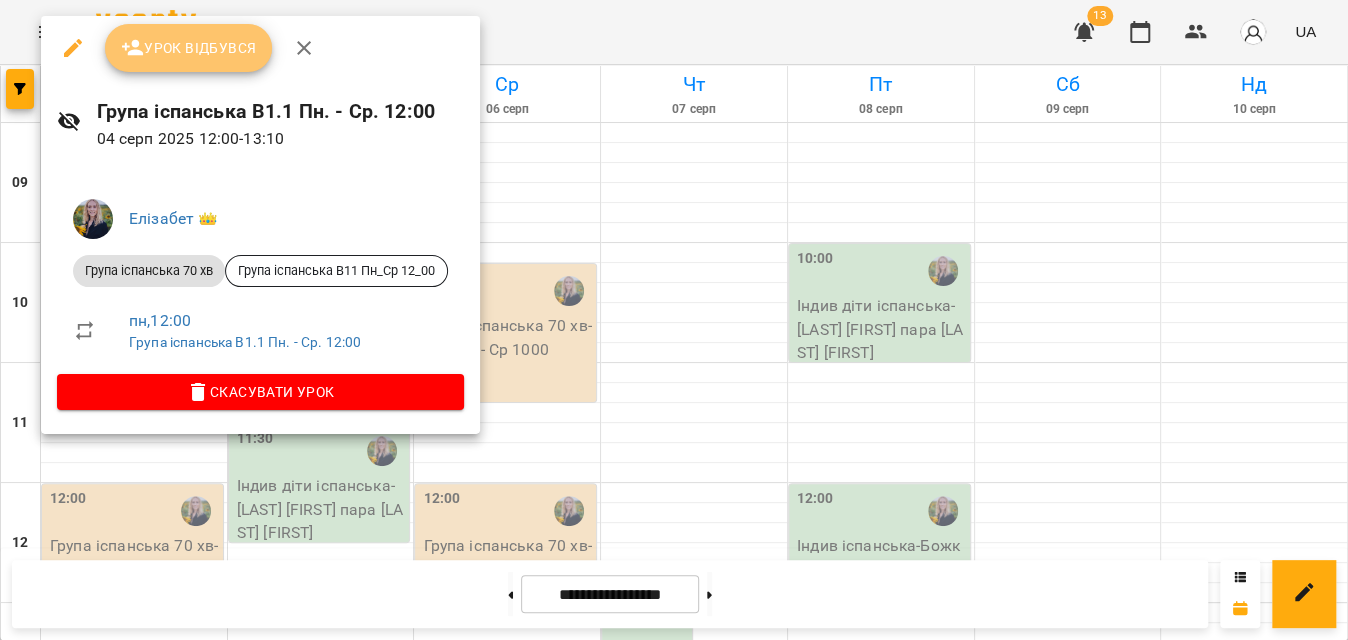 click on "Урок відбувся" at bounding box center [189, 48] 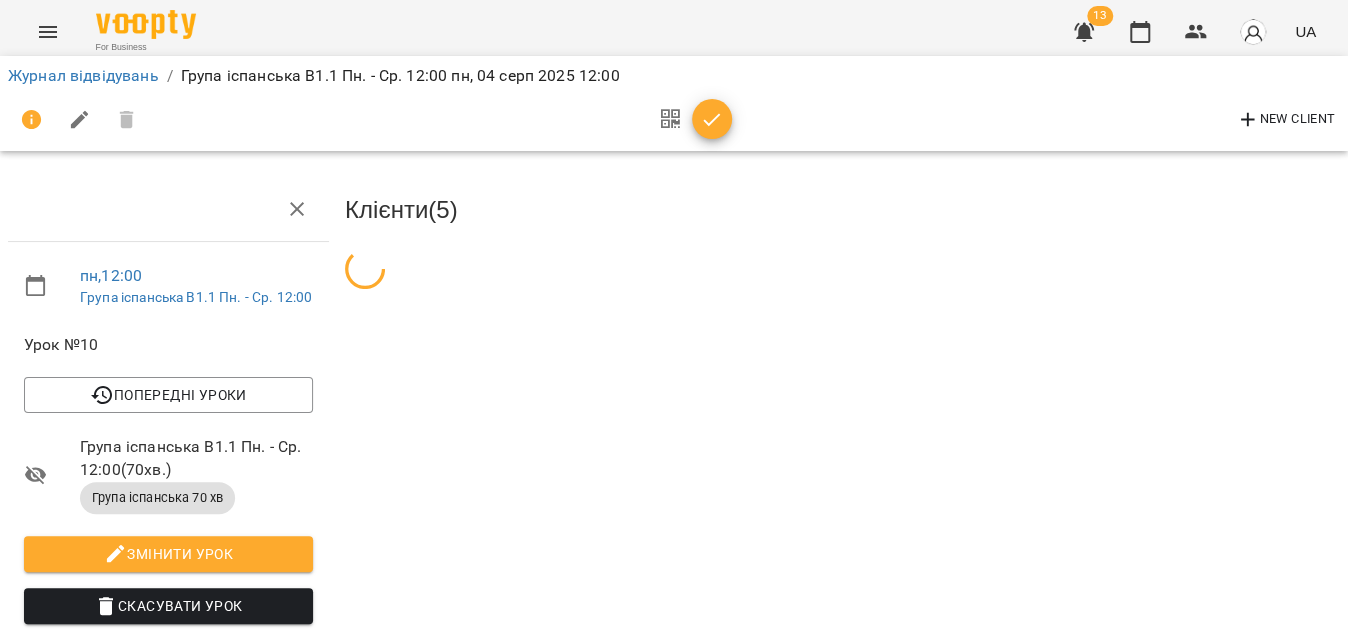 click 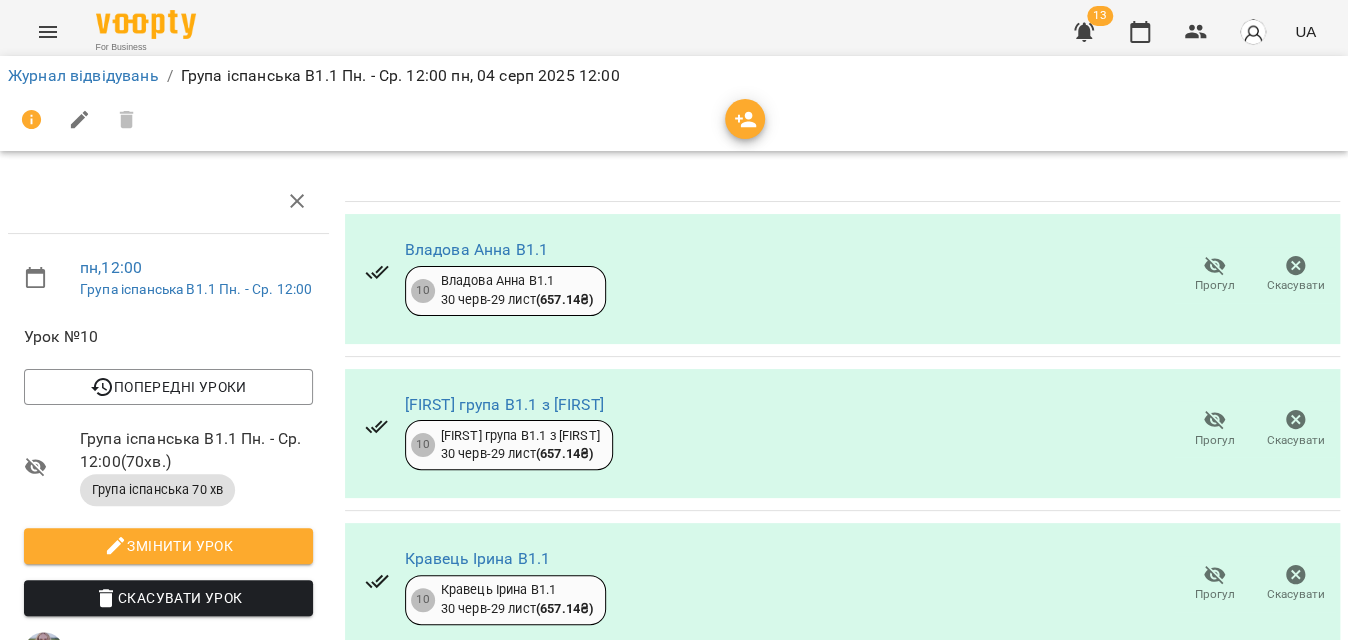 scroll, scrollTop: 370, scrollLeft: 0, axis: vertical 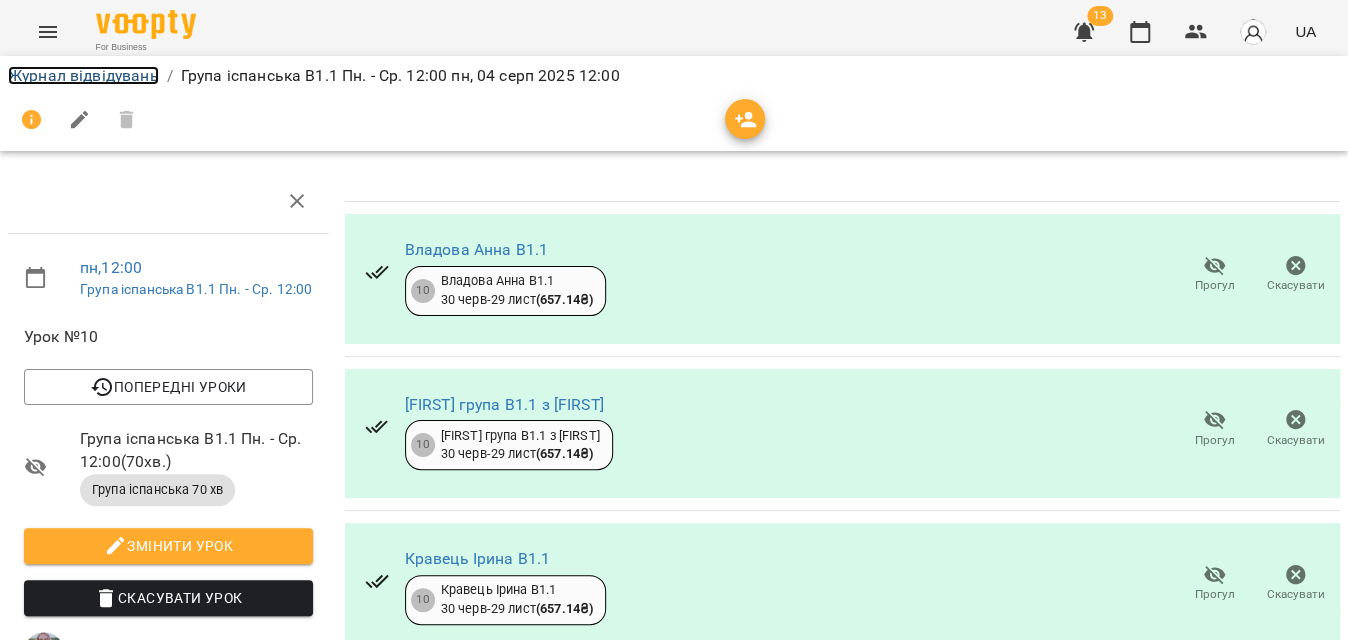 click on "Журнал відвідувань" at bounding box center [83, 75] 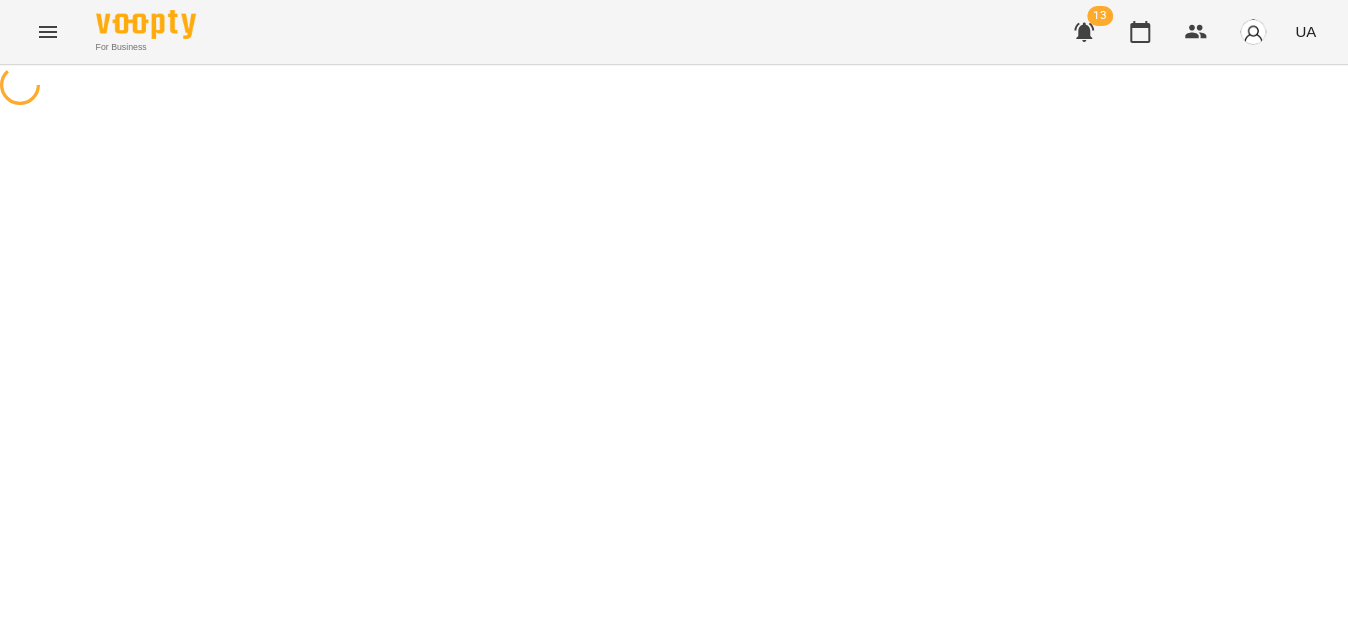 scroll, scrollTop: 0, scrollLeft: 0, axis: both 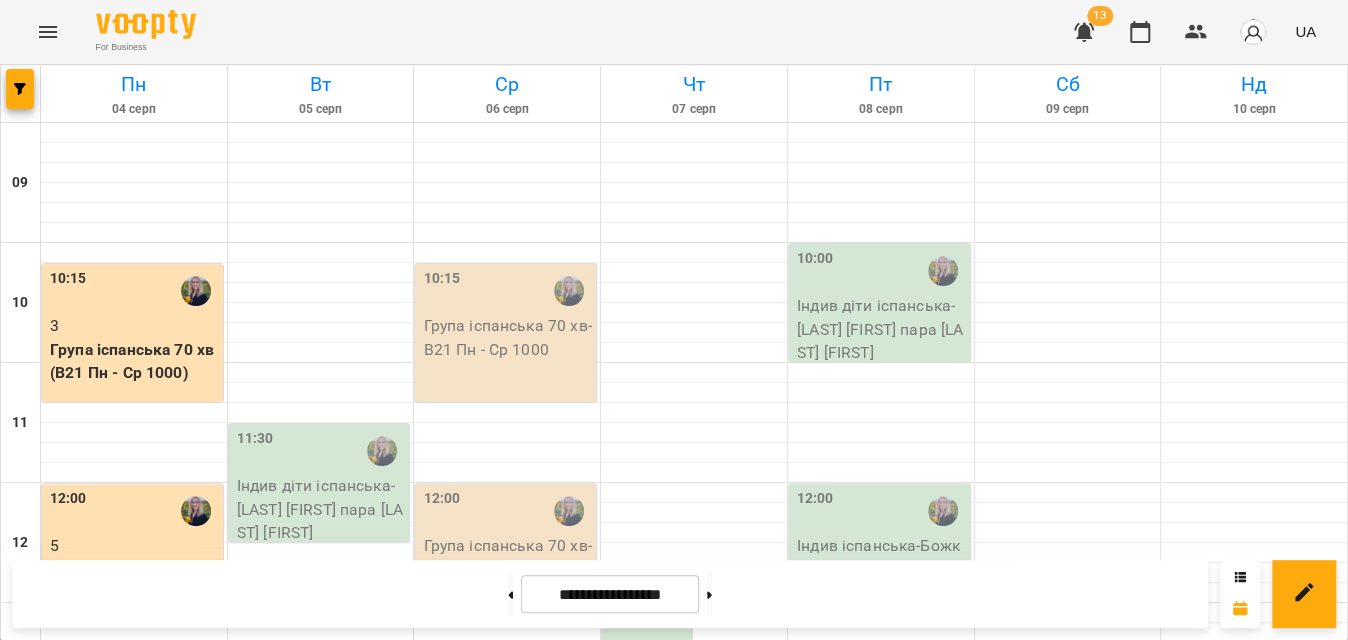 click on "Група іспанська 70 хв (В21 Пн - Ср 1000)" at bounding box center [134, 361] 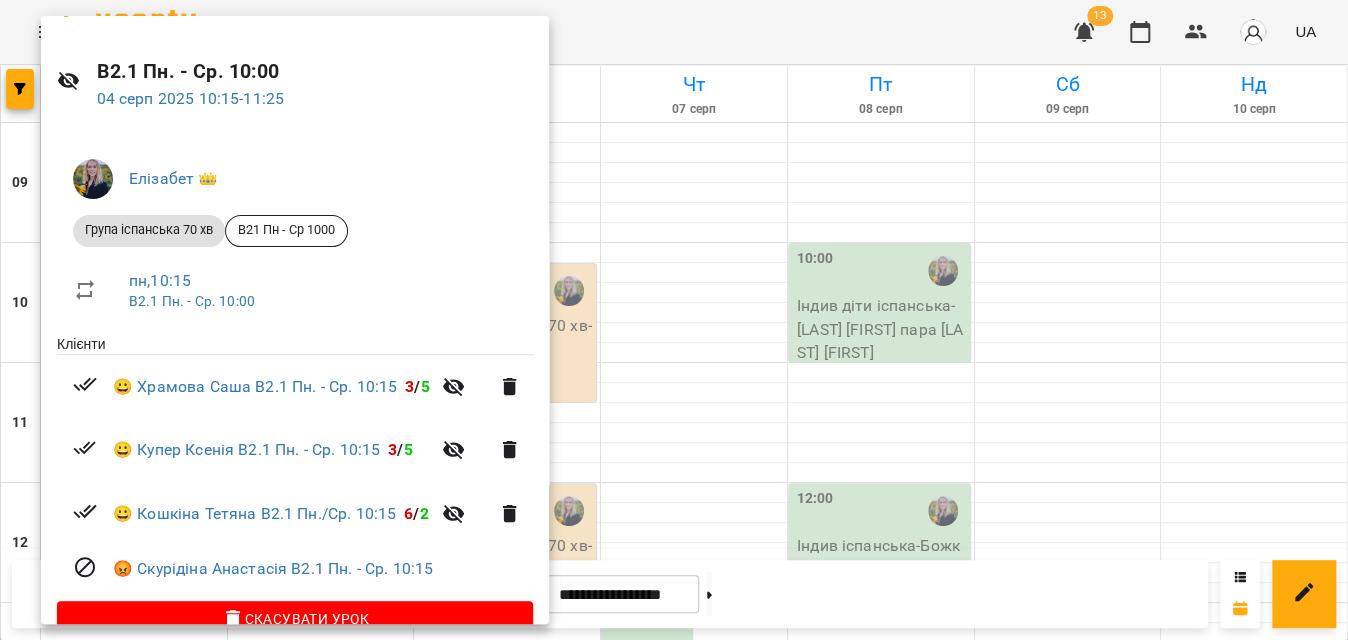 scroll, scrollTop: 80, scrollLeft: 0, axis: vertical 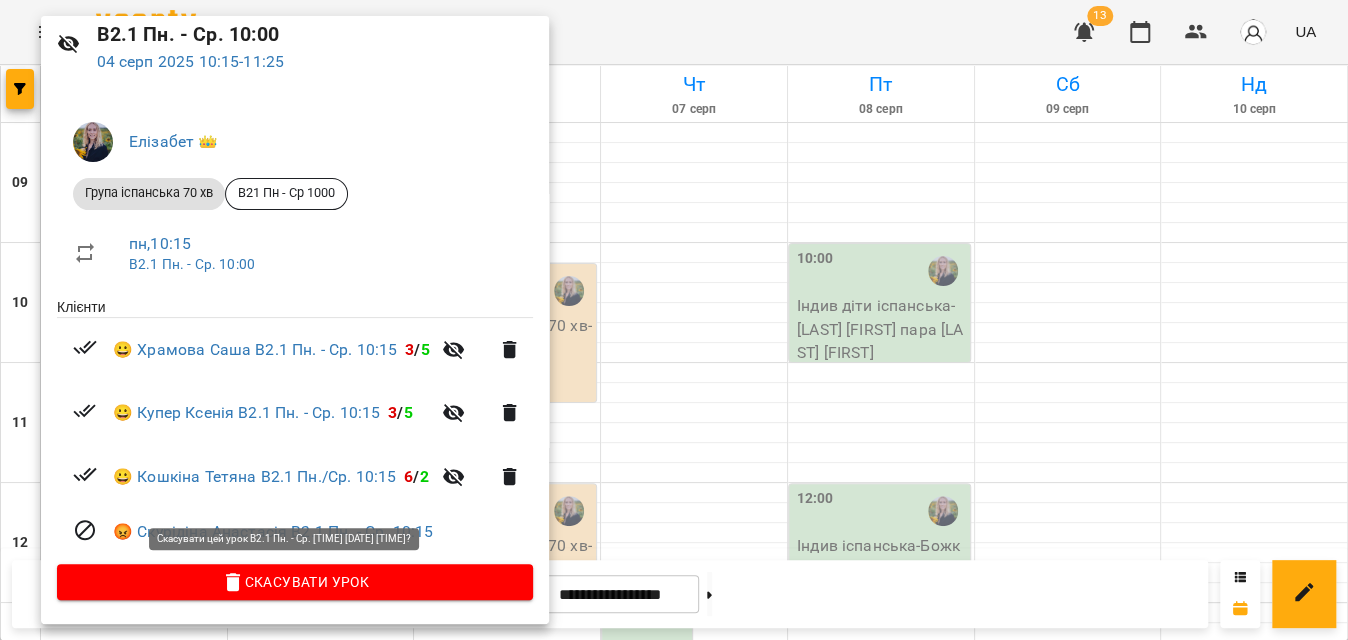 click on "Скасувати Урок" at bounding box center (295, 582) 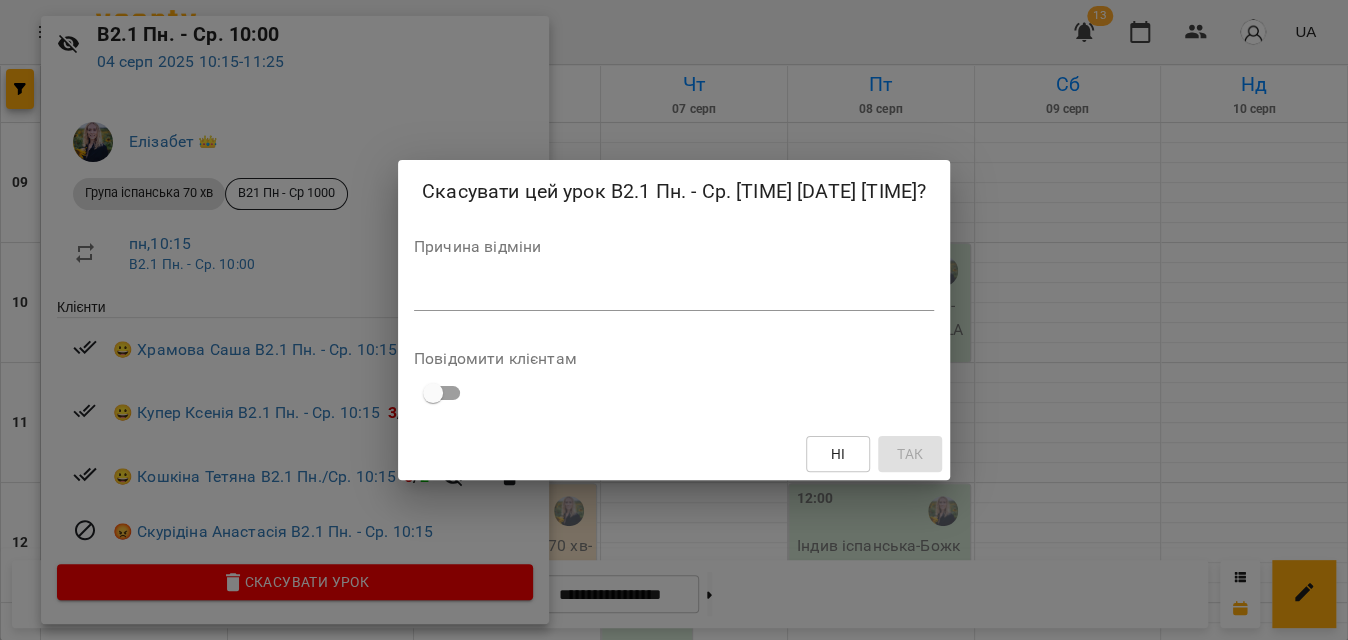 click on "*" at bounding box center (674, 295) 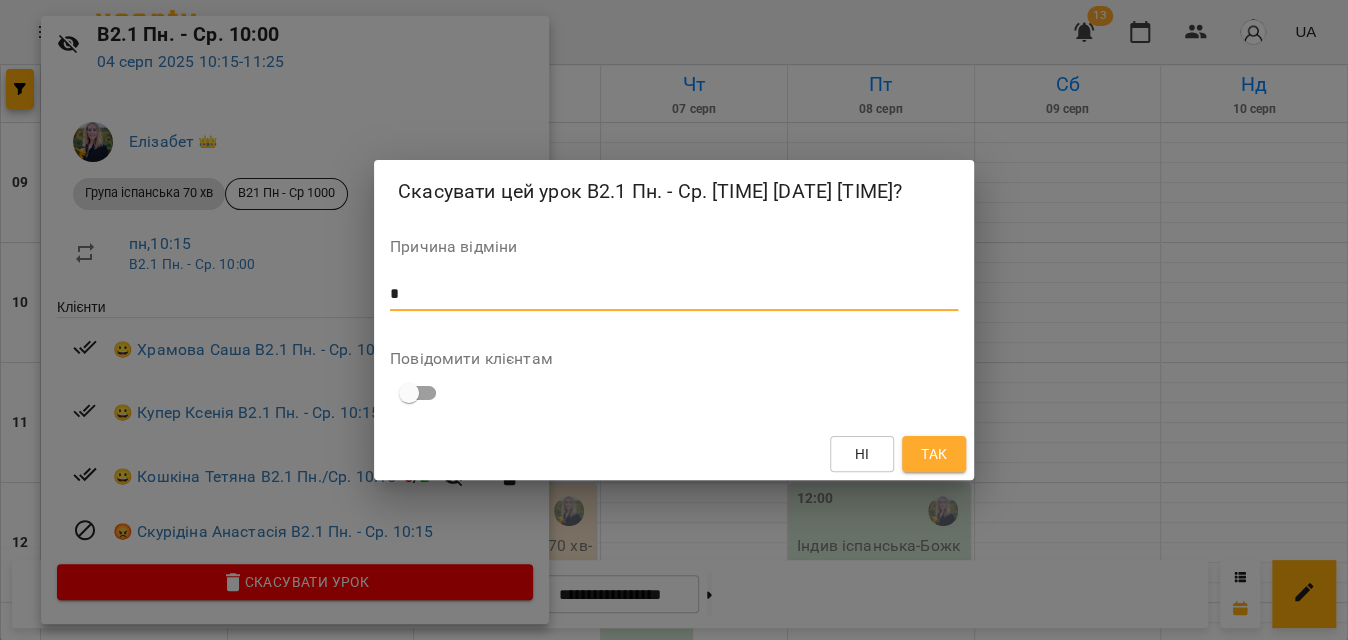 type on "*" 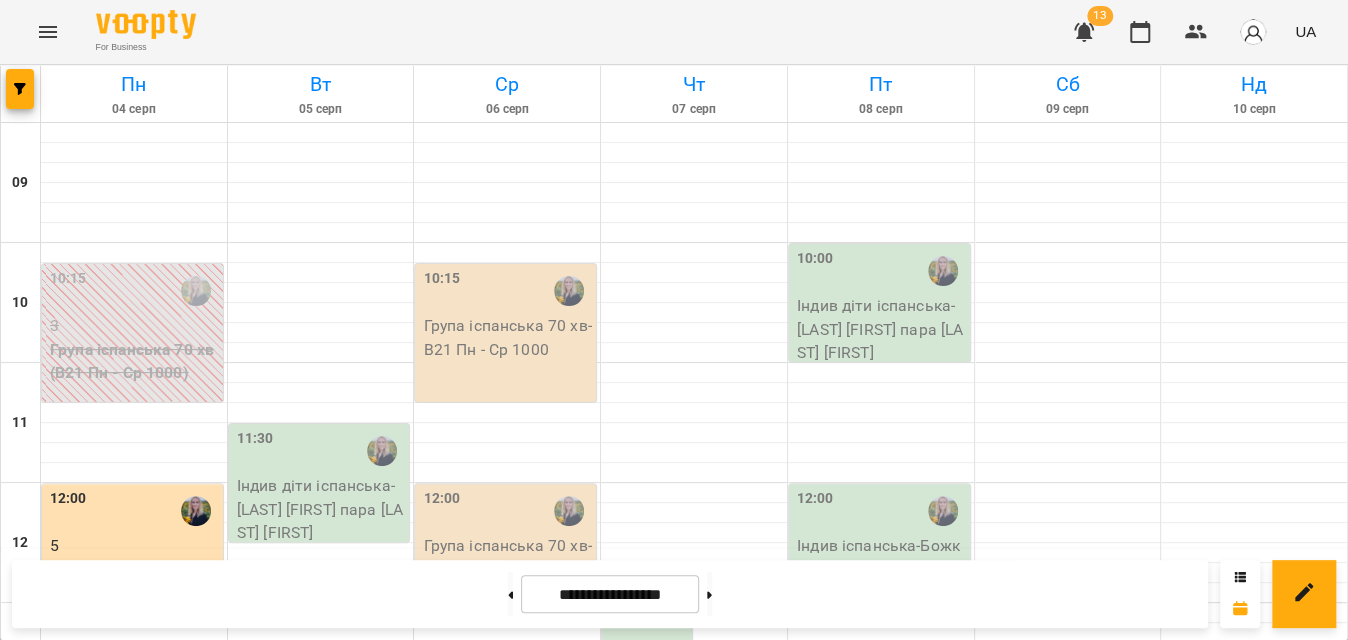 scroll, scrollTop: 363, scrollLeft: 0, axis: vertical 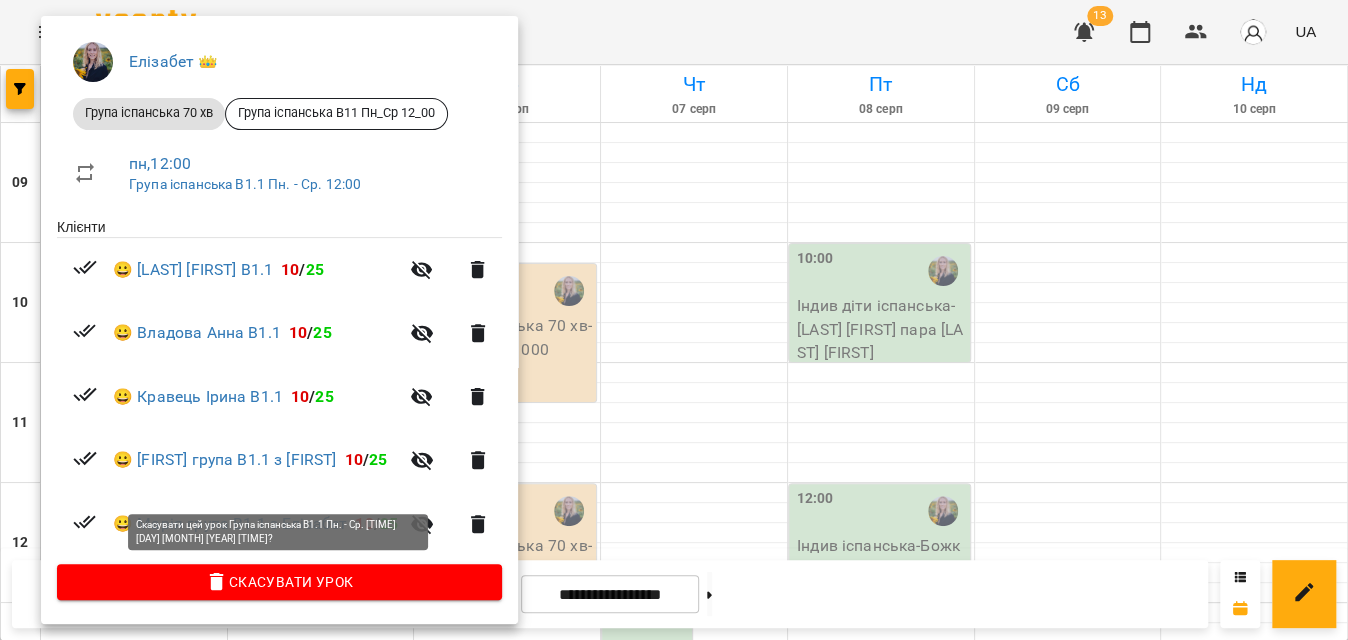 click on "Скасувати Урок" at bounding box center (279, 582) 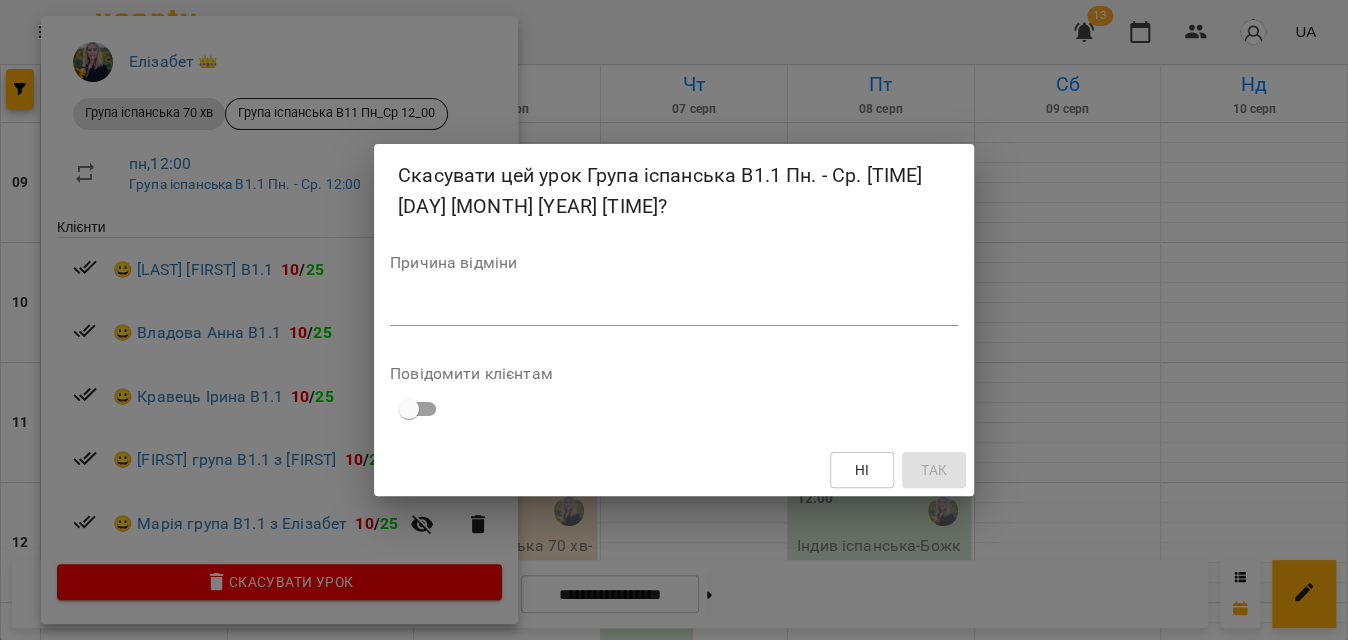 click at bounding box center (674, 309) 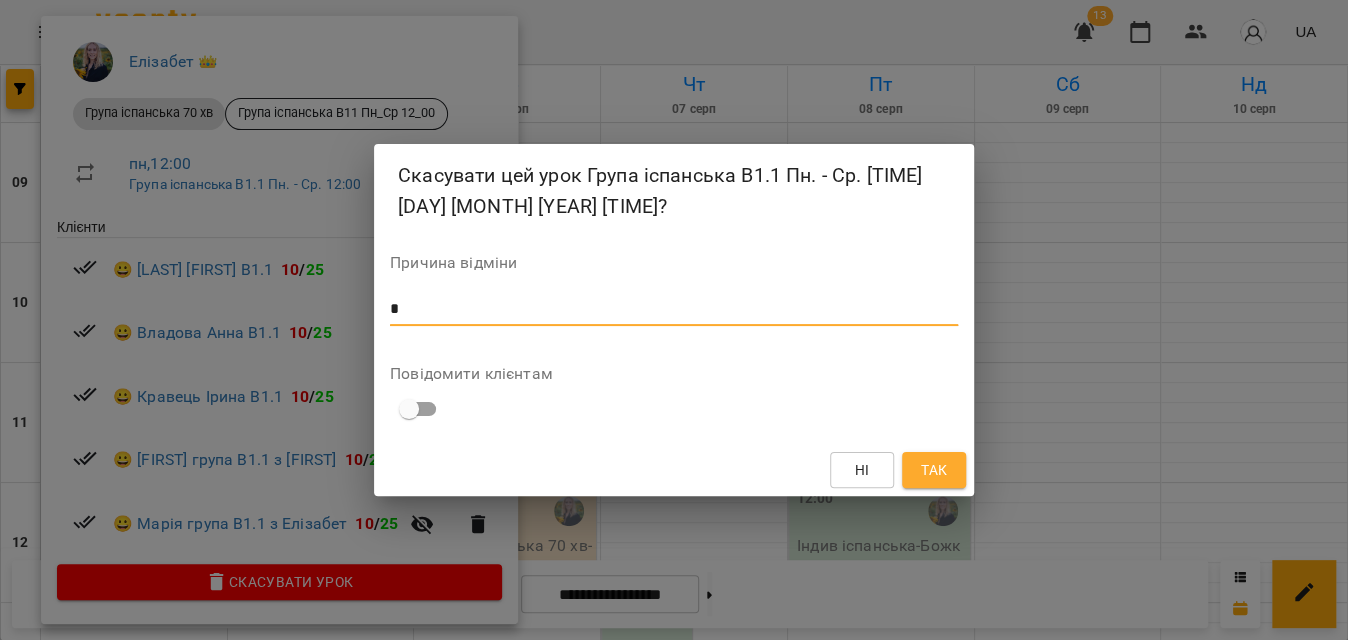 type on "*" 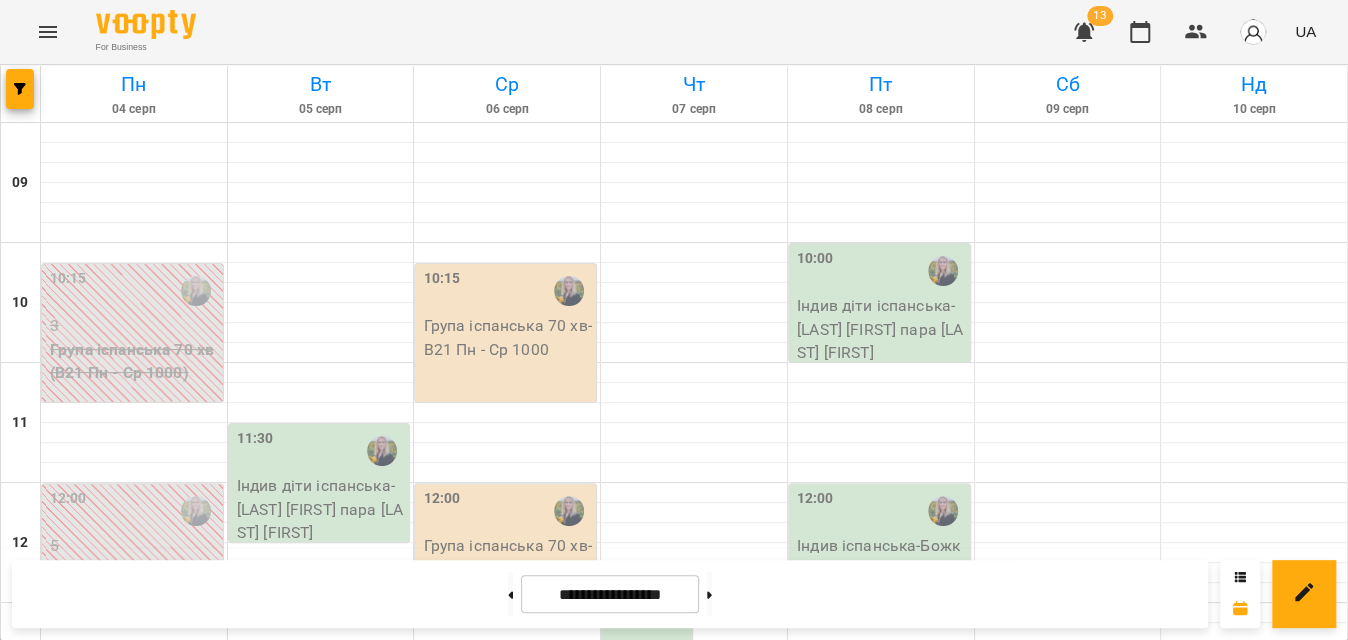scroll, scrollTop: 0, scrollLeft: 0, axis: both 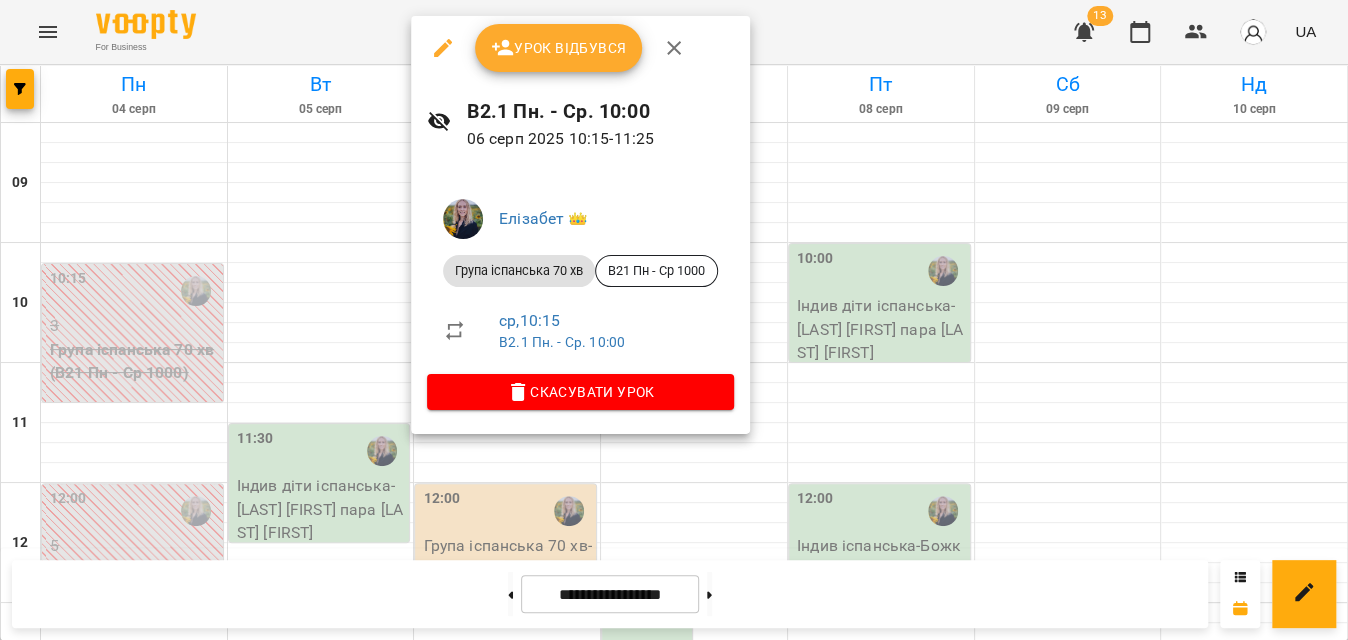 click on "Урок відбувся" at bounding box center (559, 48) 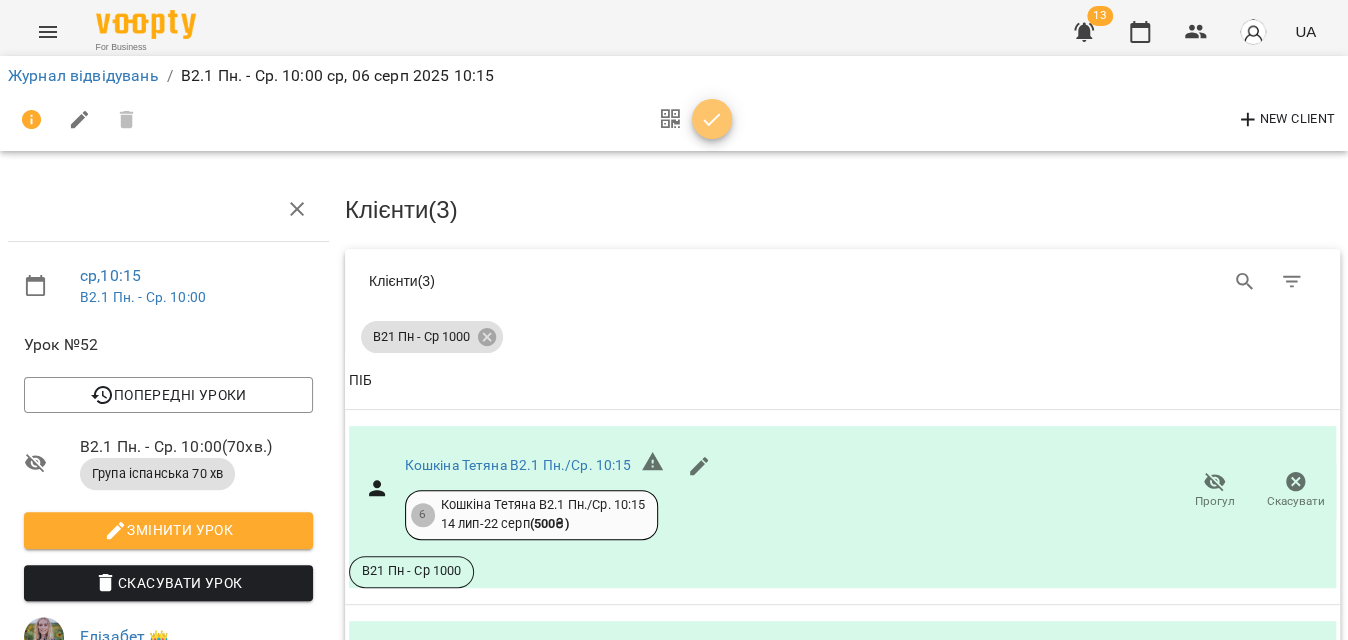 click 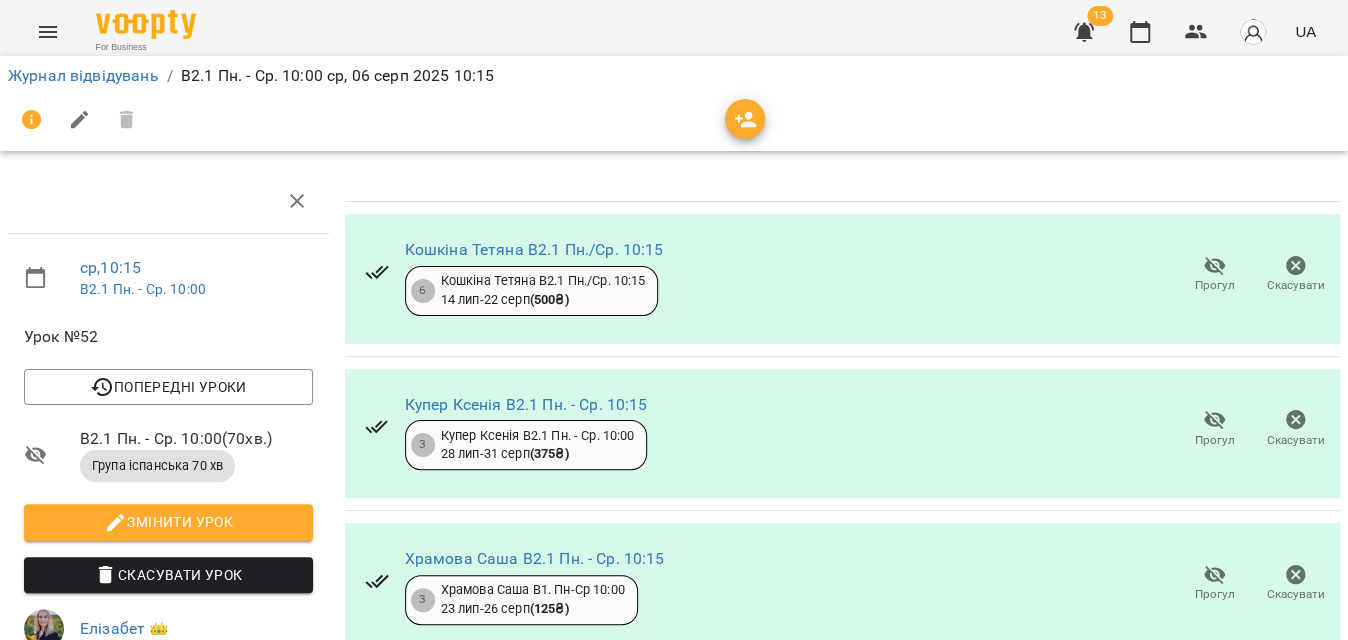scroll, scrollTop: 220, scrollLeft: 0, axis: vertical 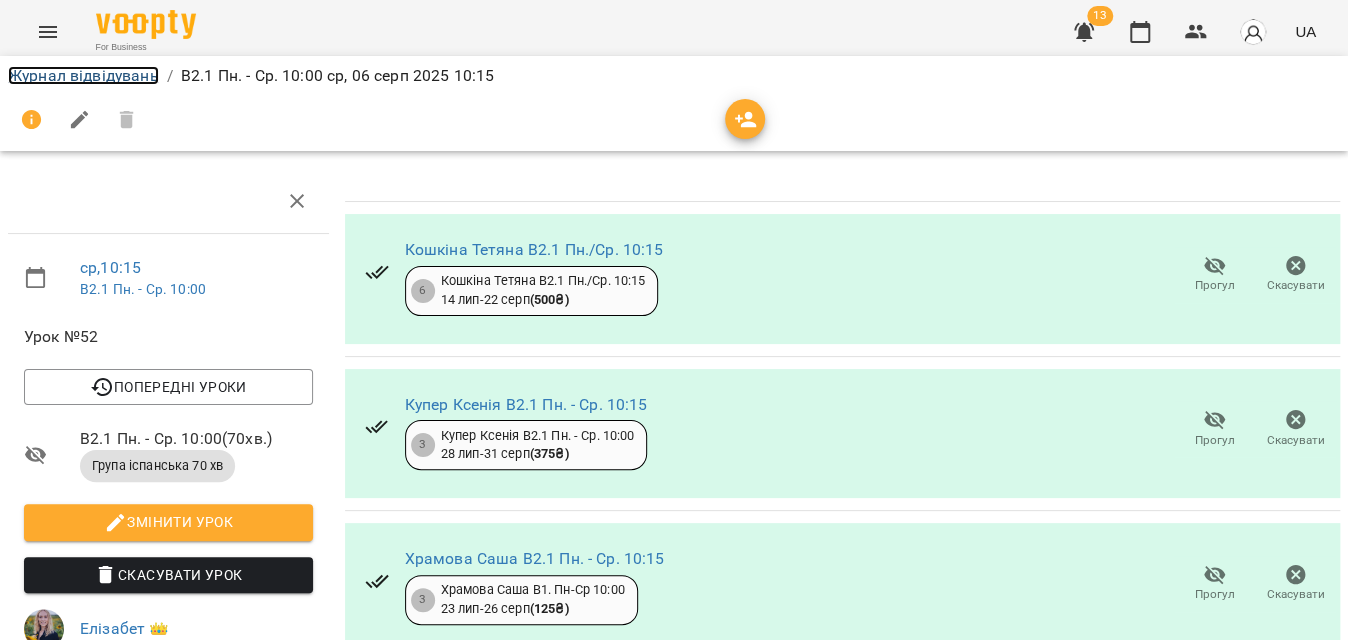 click on "Журнал відвідувань" at bounding box center [83, 75] 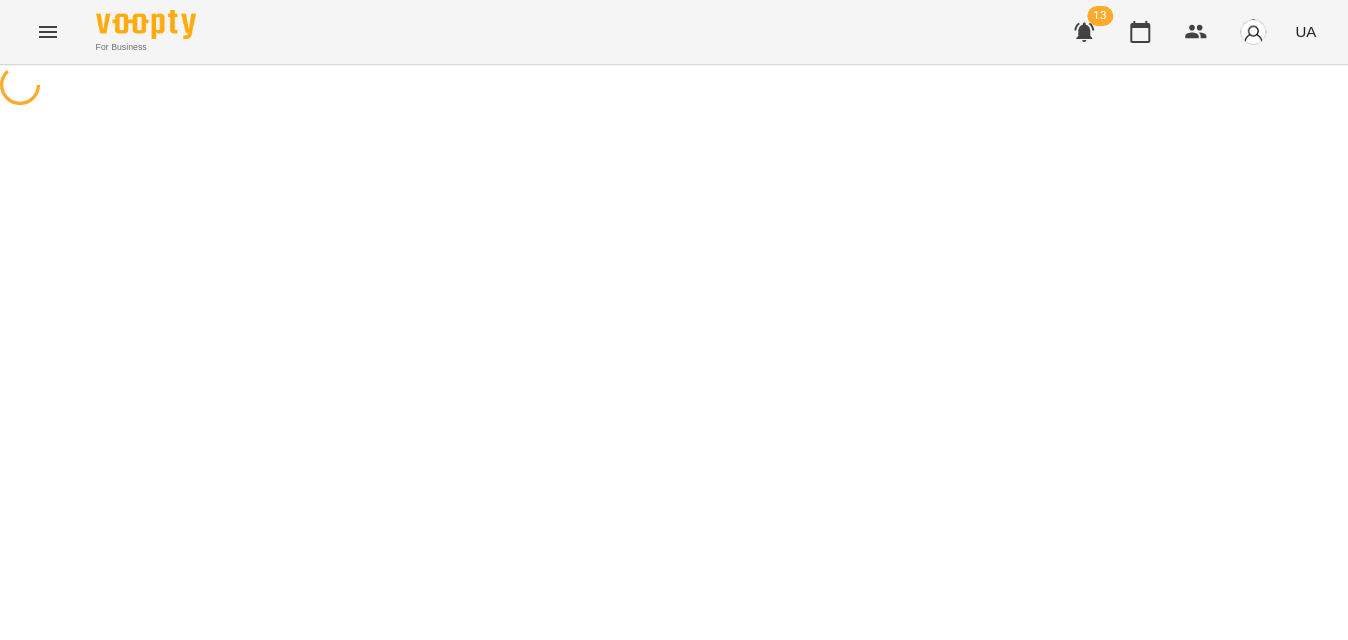 scroll, scrollTop: 0, scrollLeft: 0, axis: both 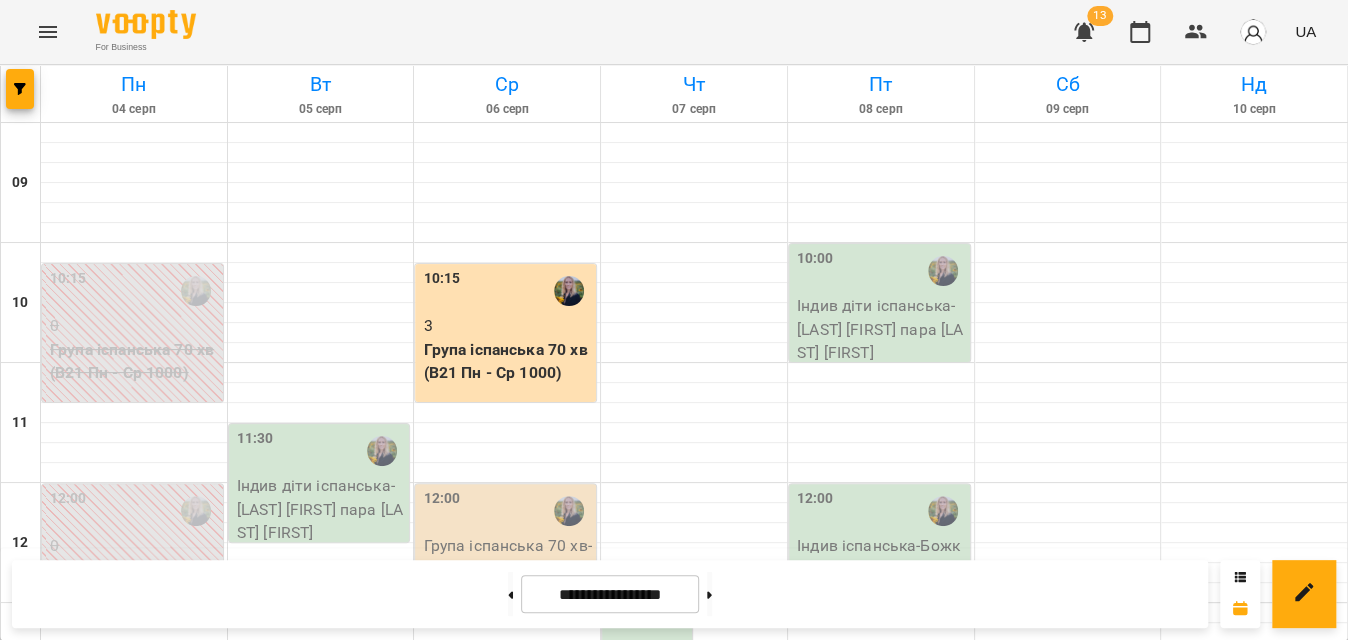 click on "Група іспанська 70 хв - Група іспанська В11 Пн_Ср 12_00" at bounding box center (507, 569) 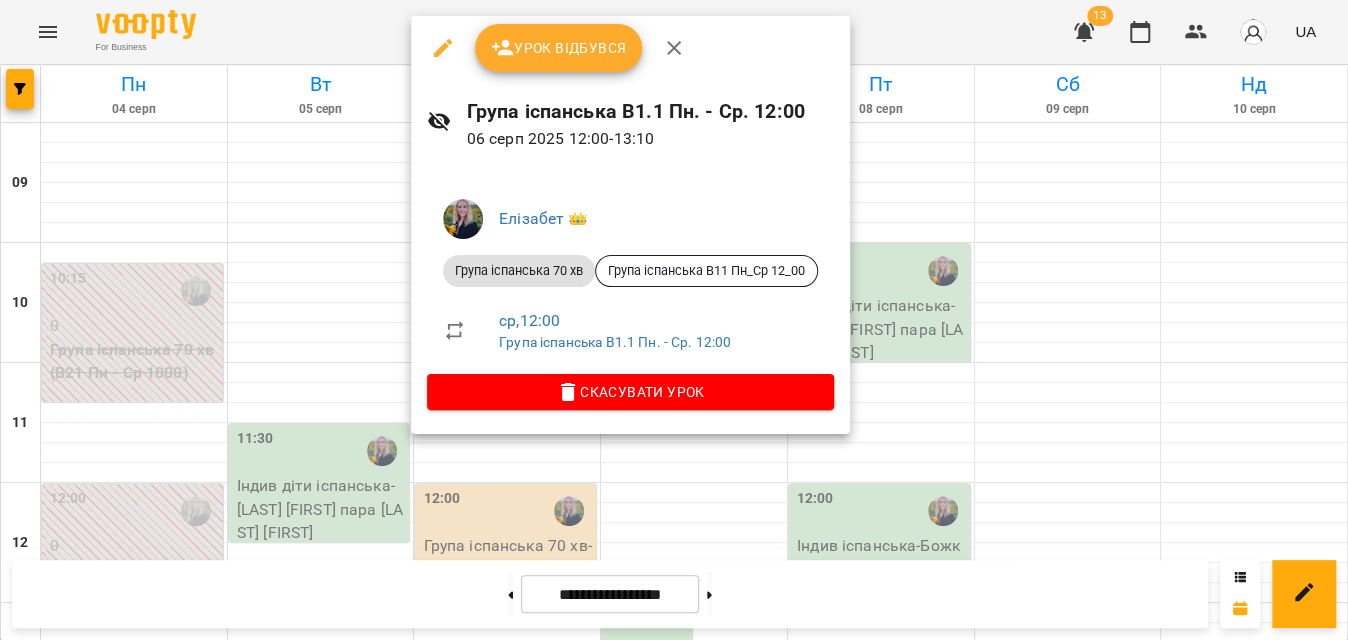 click on "Урок відбувся" at bounding box center [559, 48] 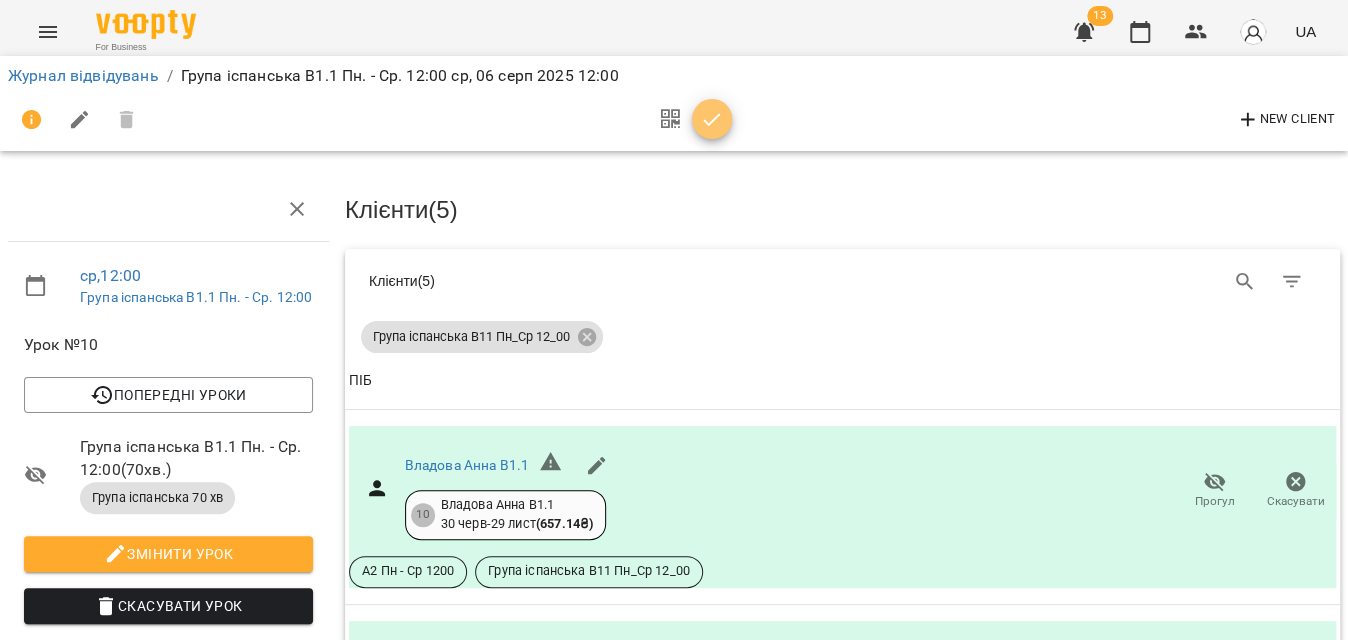 click 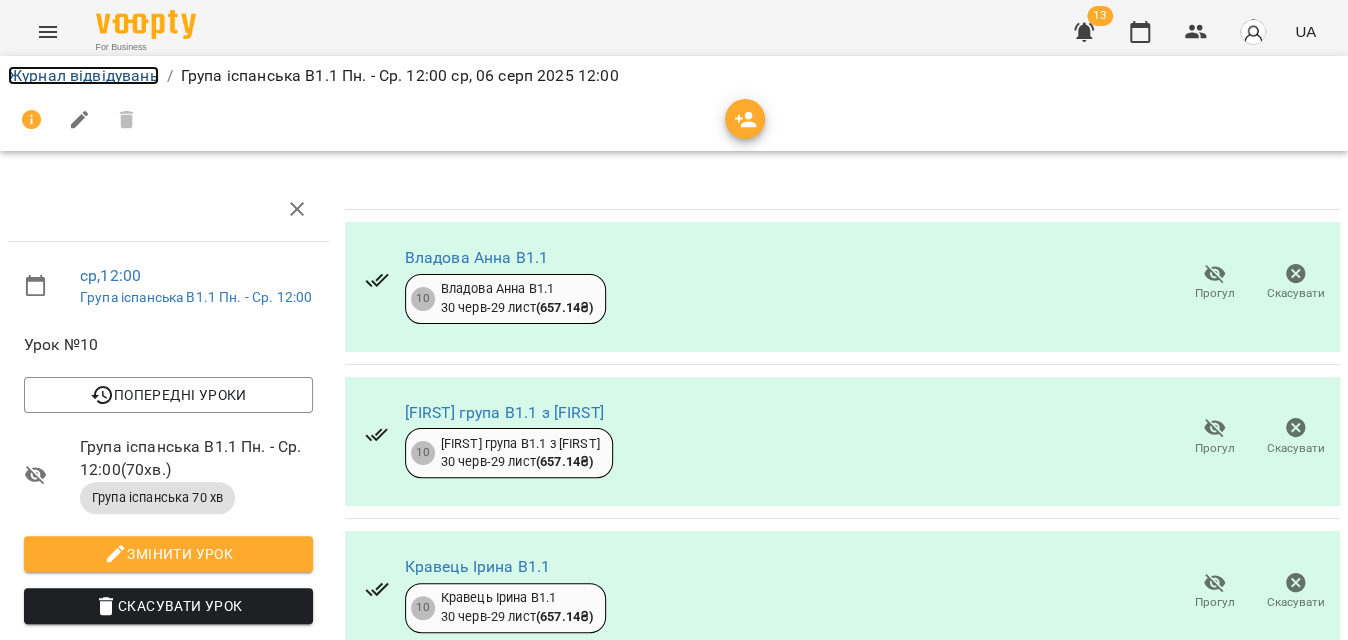 click on "Журнал відвідувань" at bounding box center (83, 75) 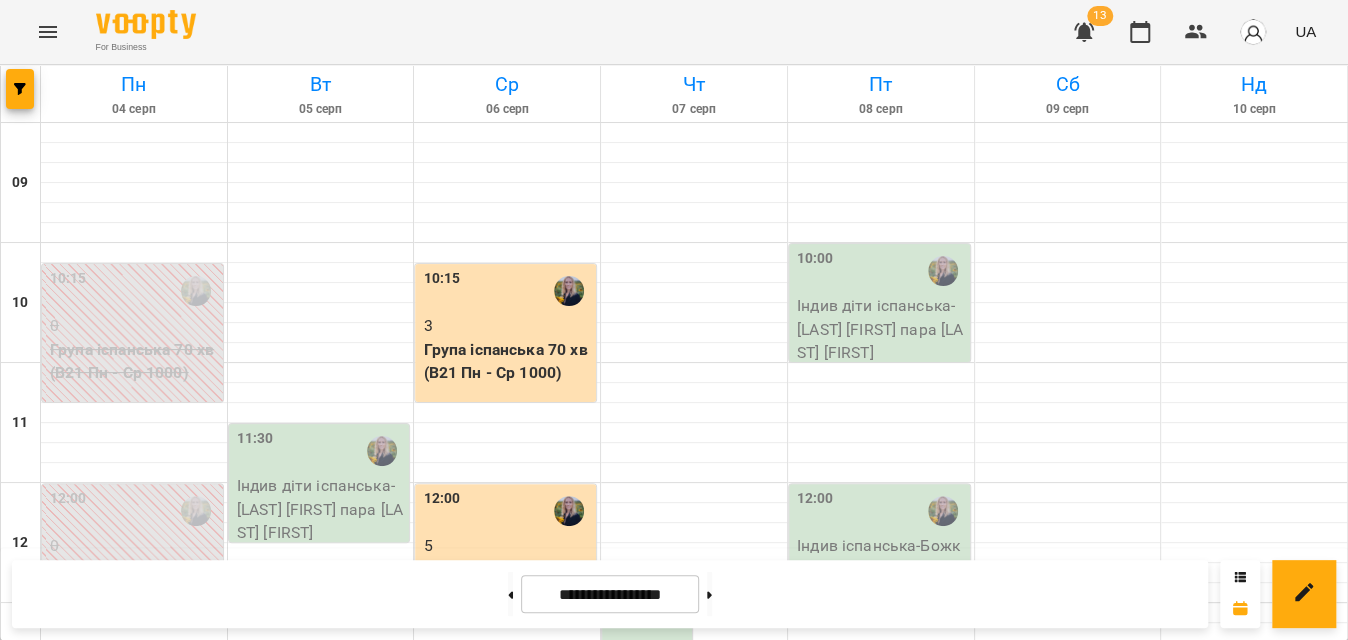scroll, scrollTop: 909, scrollLeft: 0, axis: vertical 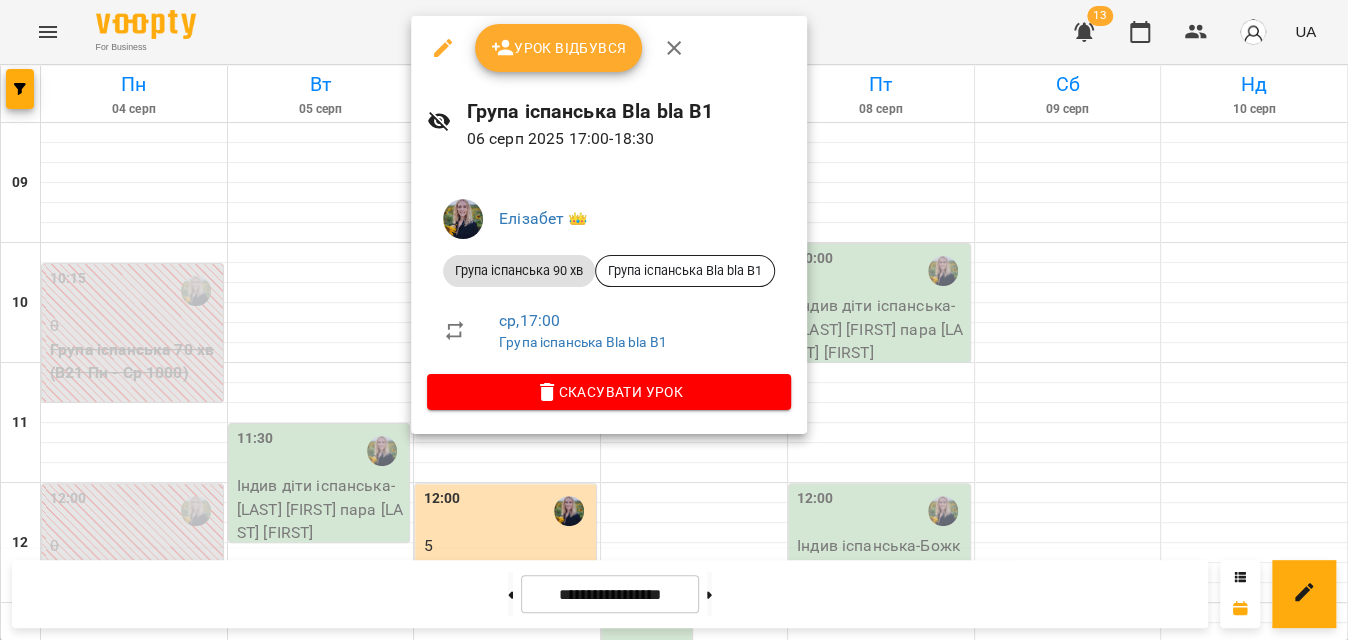 click on "Урок відбувся" at bounding box center (559, 48) 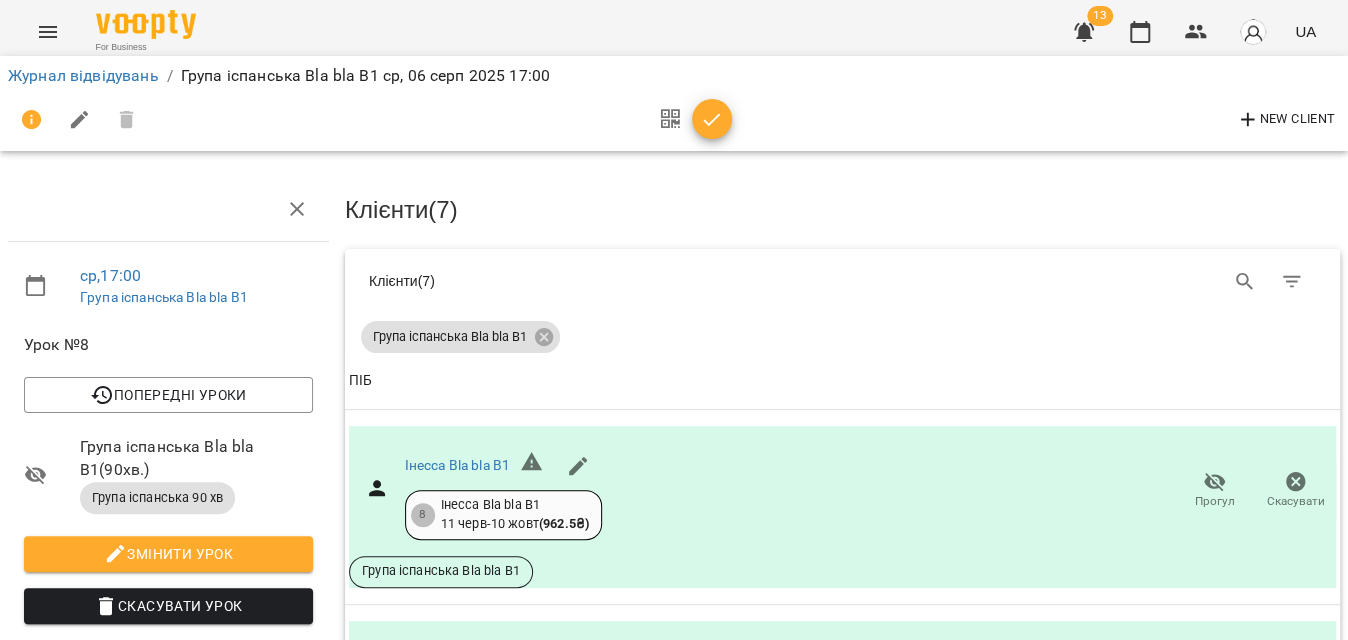click 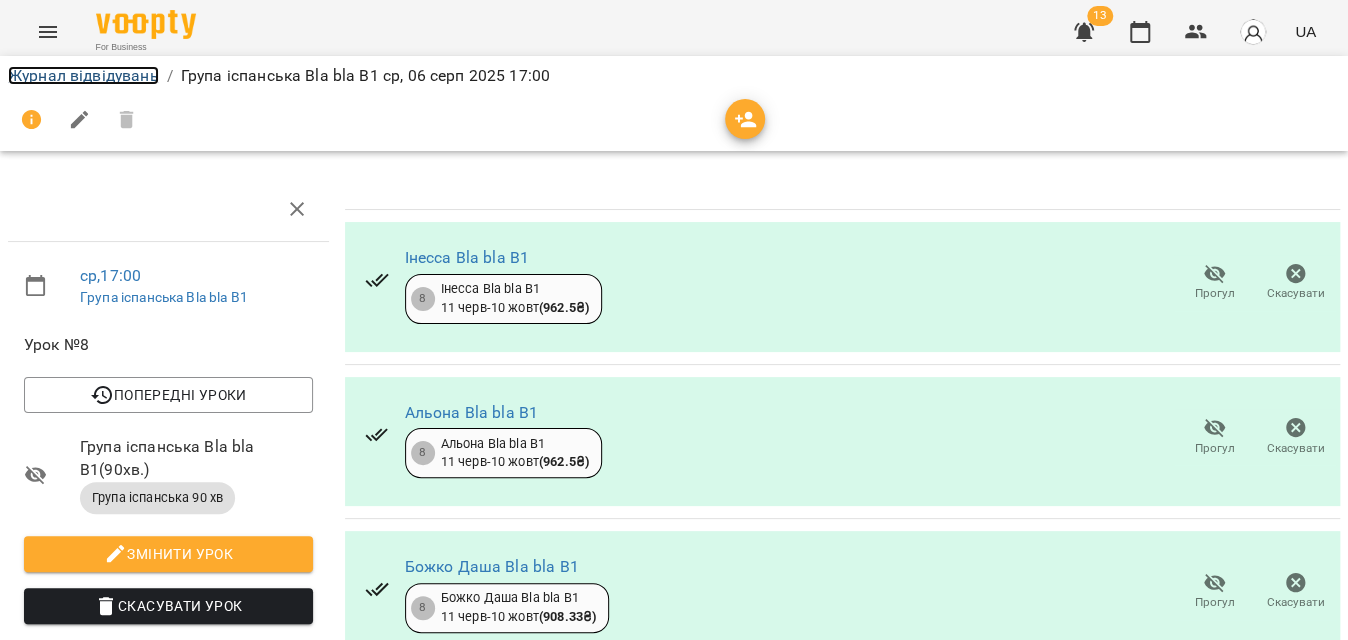 click on "Журнал відвідувань" at bounding box center (83, 75) 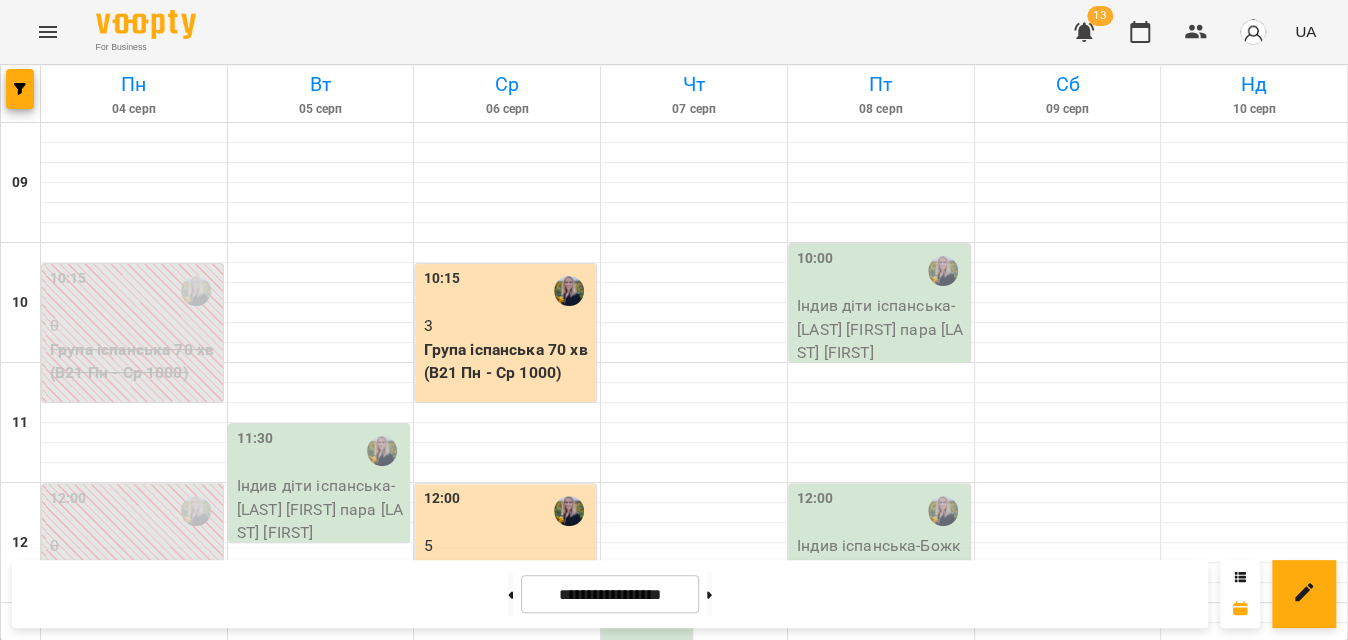 scroll, scrollTop: 1090, scrollLeft: 0, axis: vertical 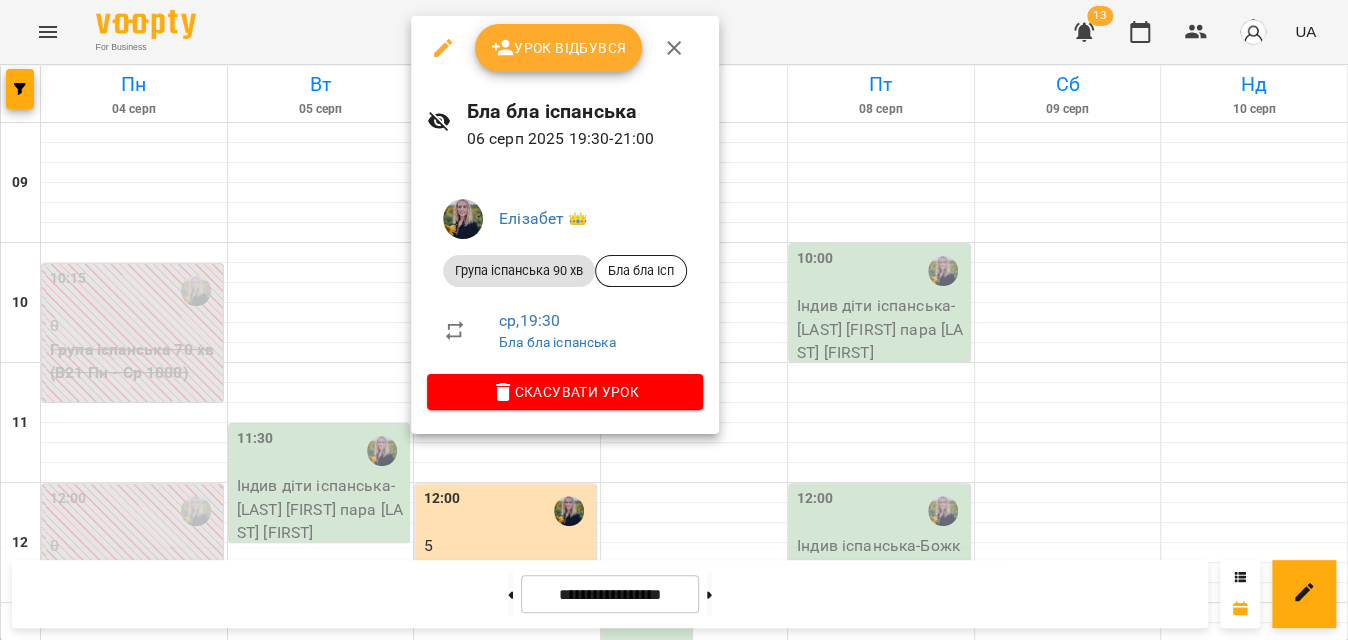 click on "Урок відбувся" at bounding box center (559, 48) 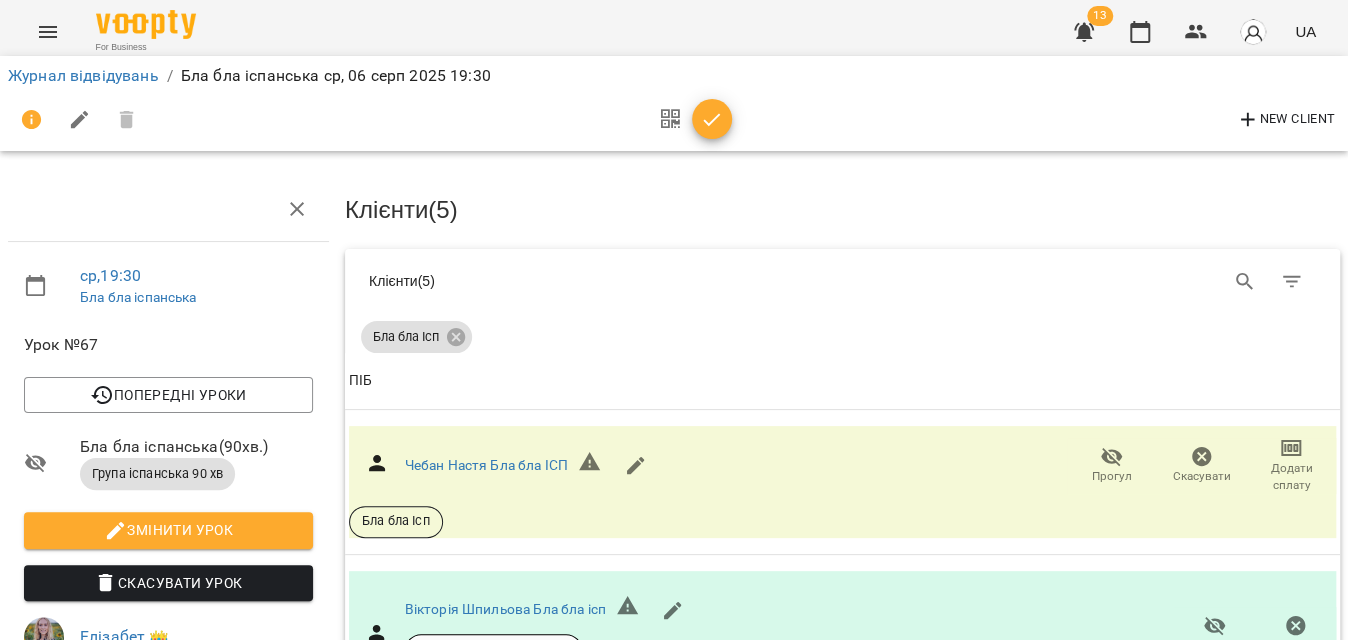 click at bounding box center [712, 119] 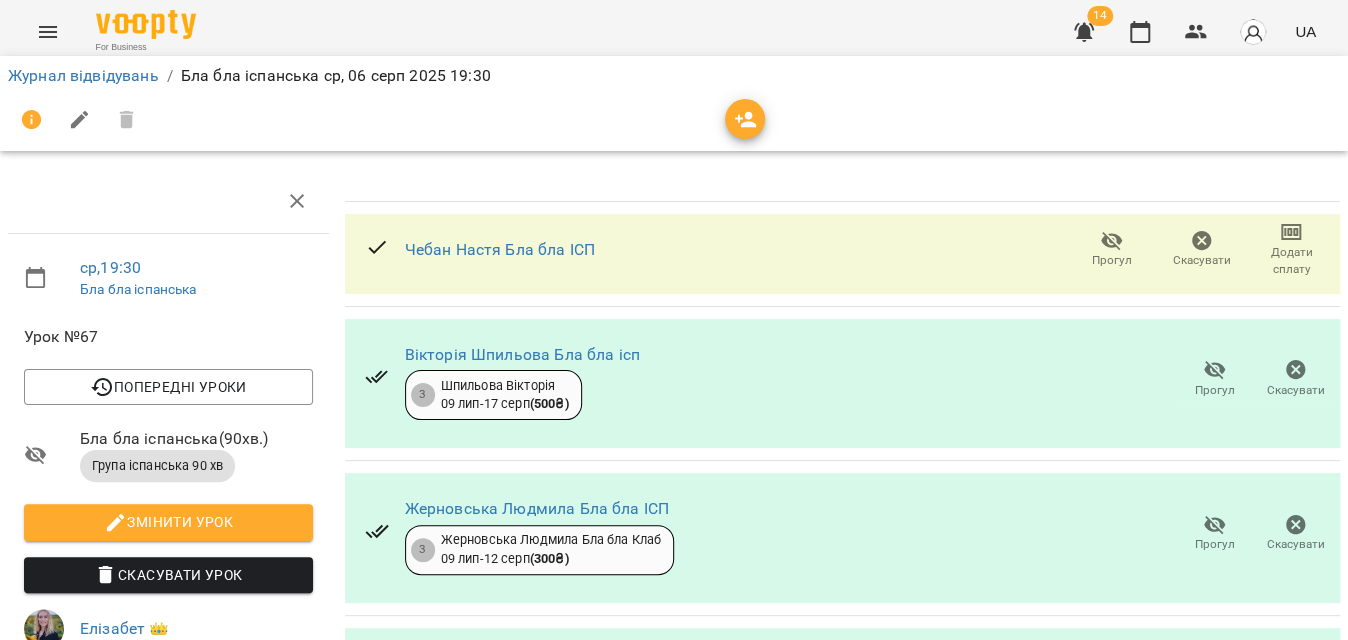 scroll, scrollTop: 320, scrollLeft: 0, axis: vertical 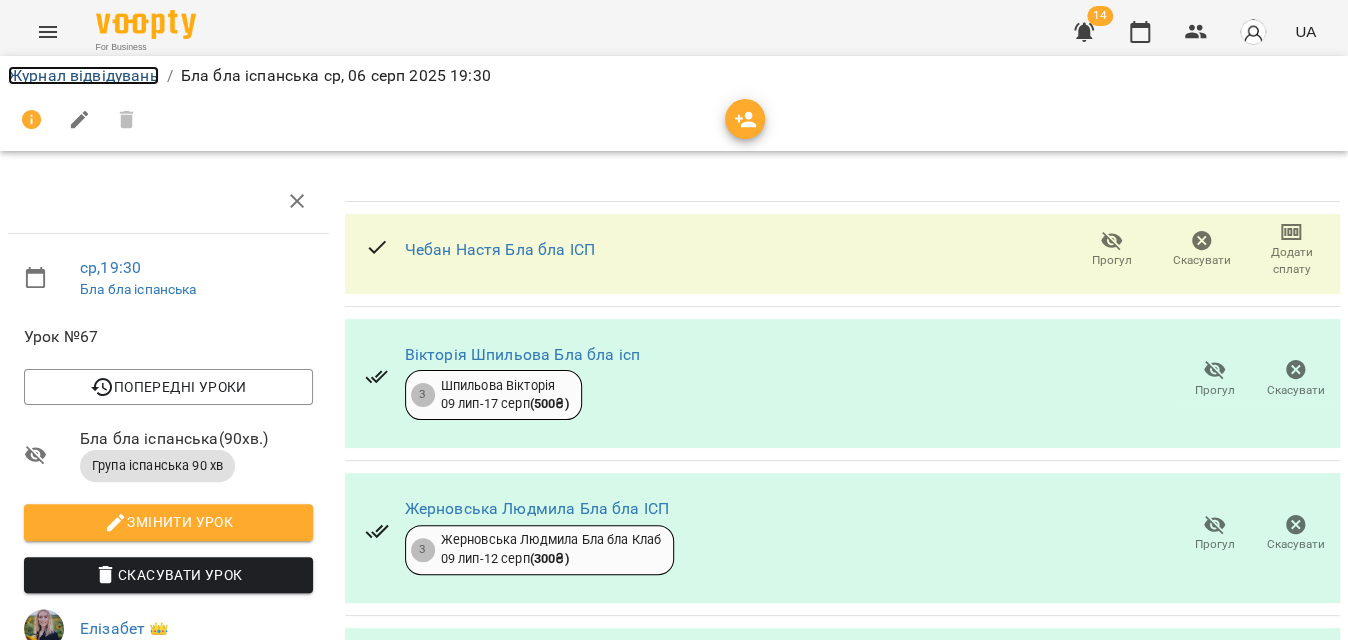 click on "Журнал відвідувань" at bounding box center [83, 75] 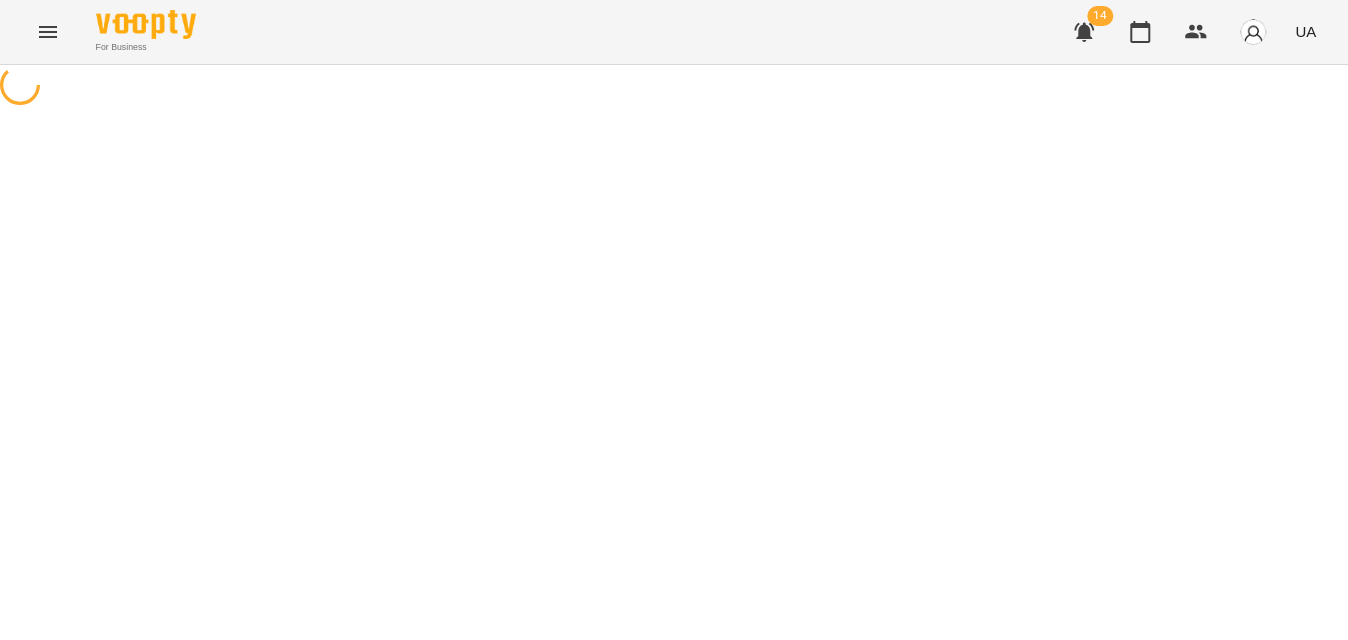 scroll, scrollTop: 0, scrollLeft: 0, axis: both 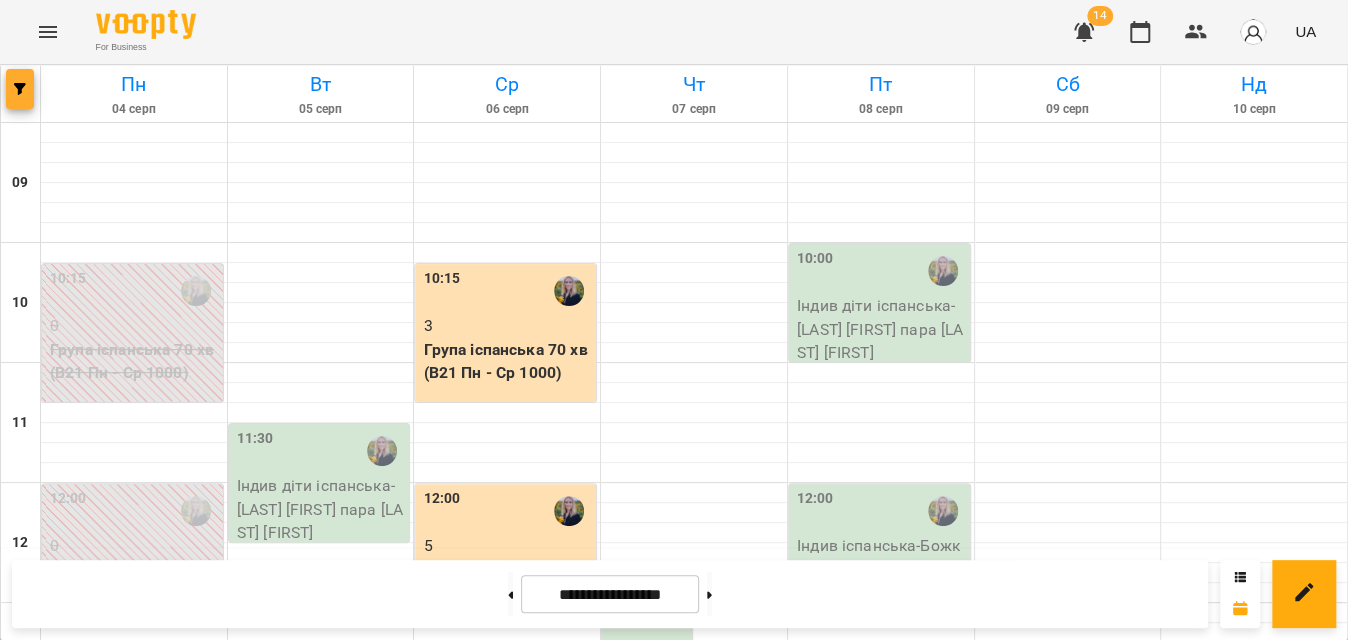 click 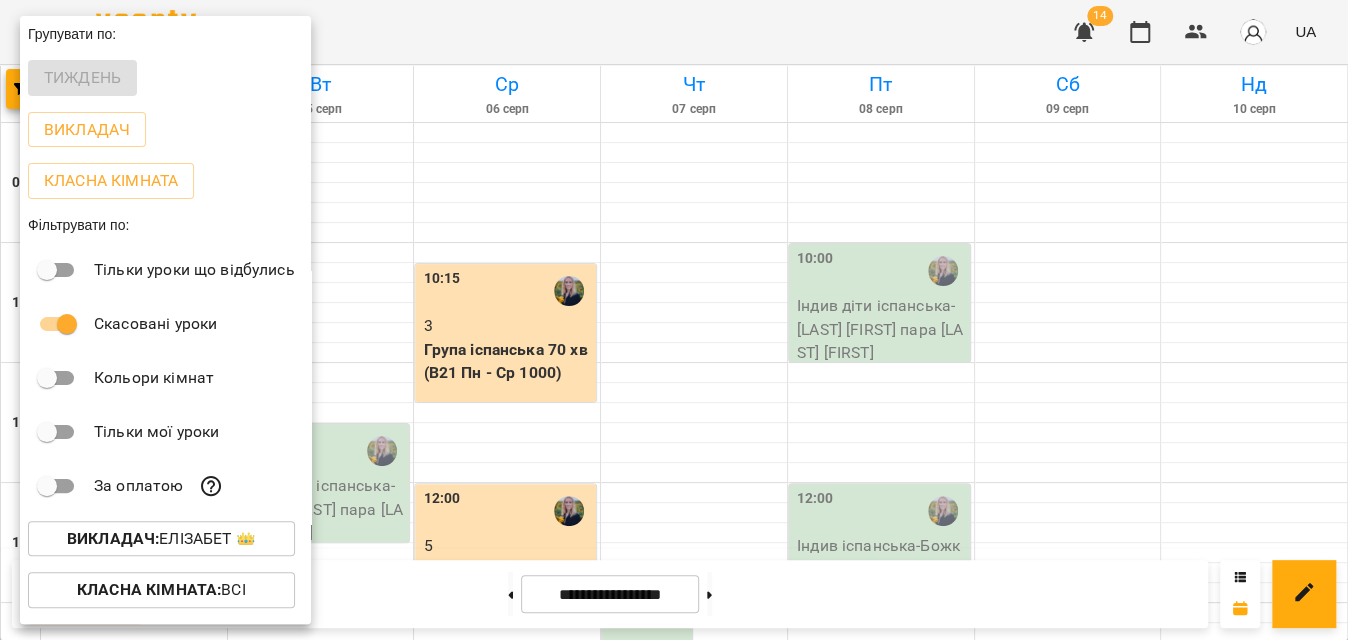 click on "Викладач :  Елізабет 👑" at bounding box center (161, 539) 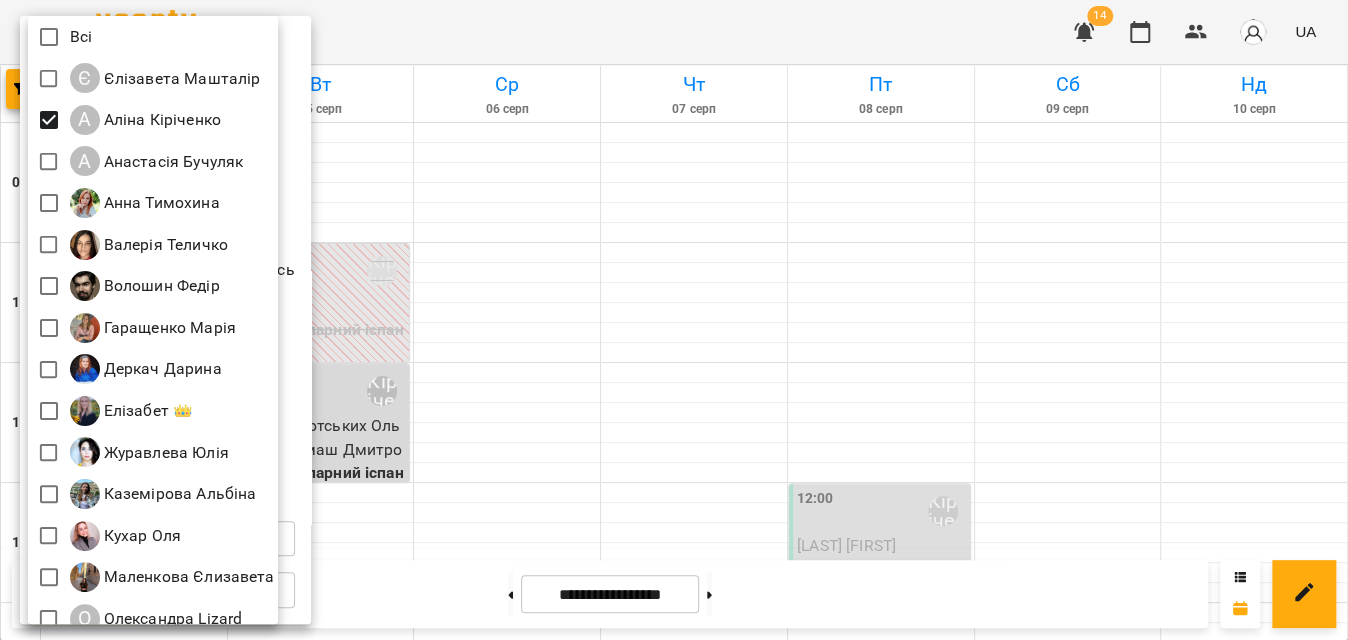 click at bounding box center [674, 320] 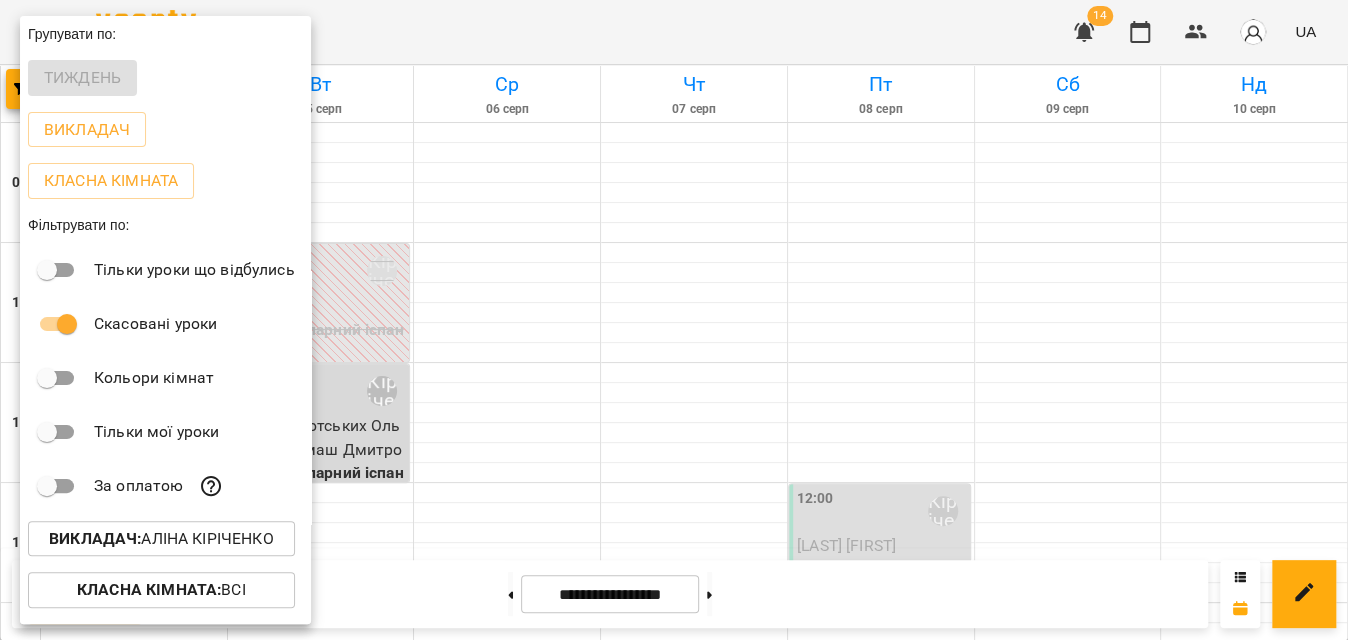 click at bounding box center (674, 320) 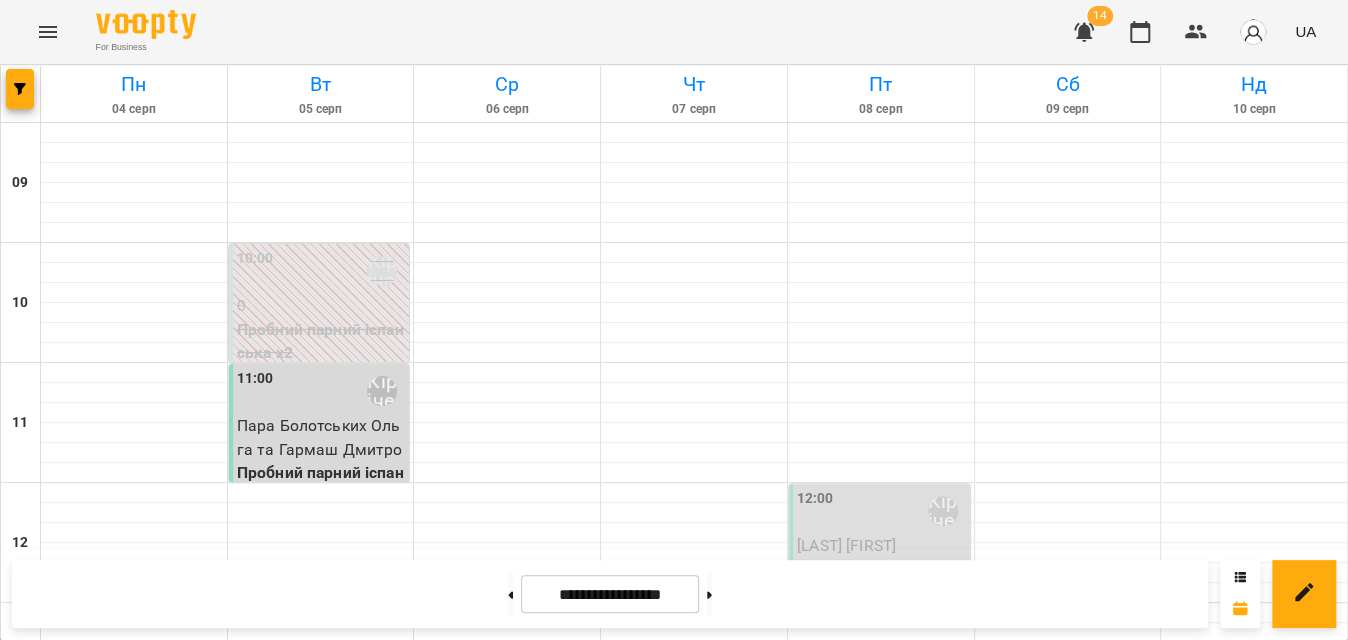 scroll, scrollTop: 909, scrollLeft: 0, axis: vertical 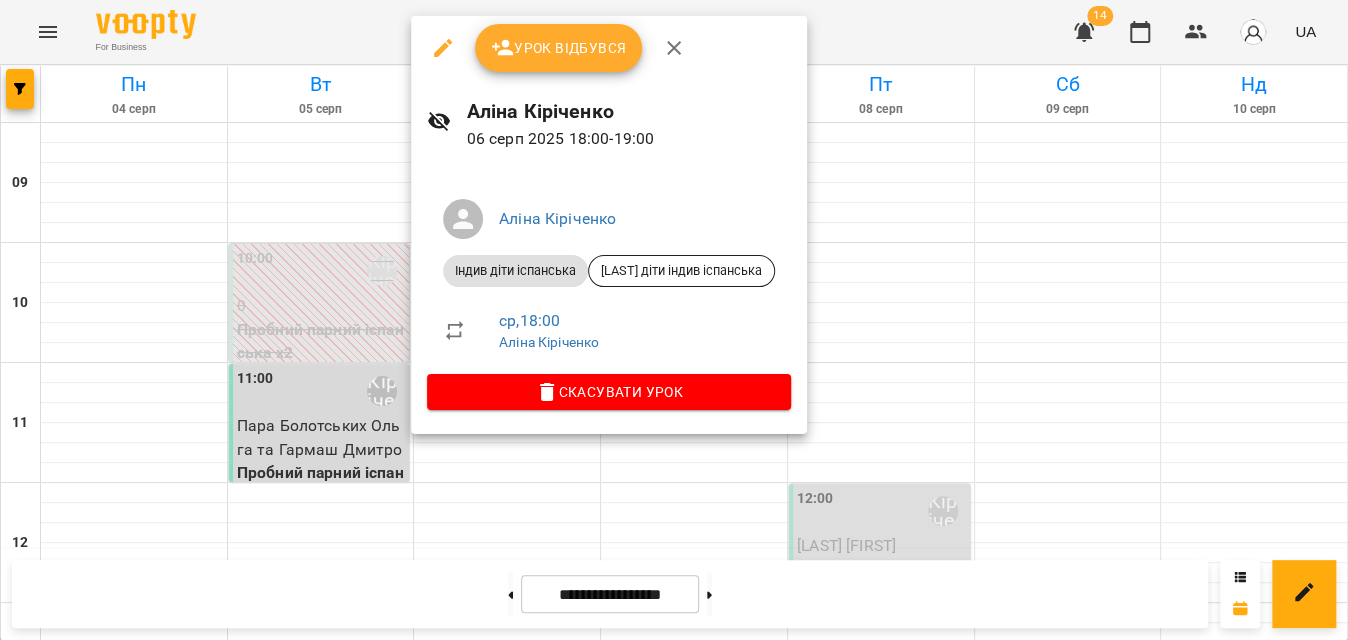 click on "Урок відбувся" at bounding box center (559, 48) 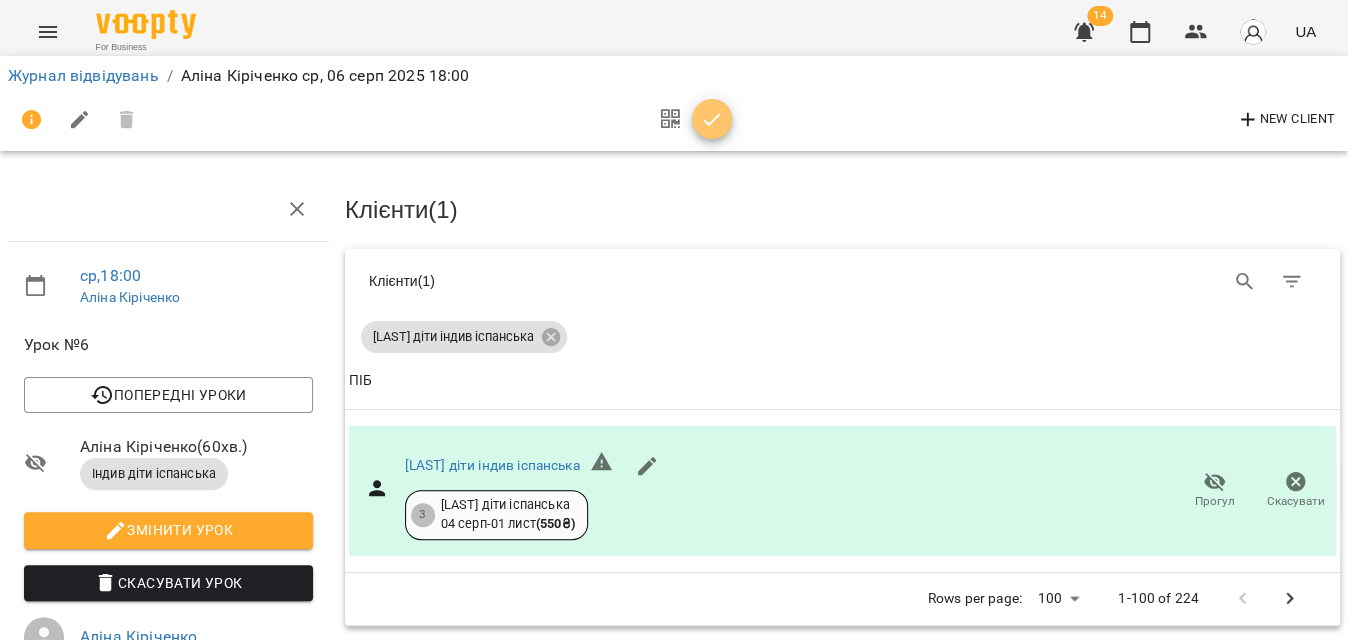 click 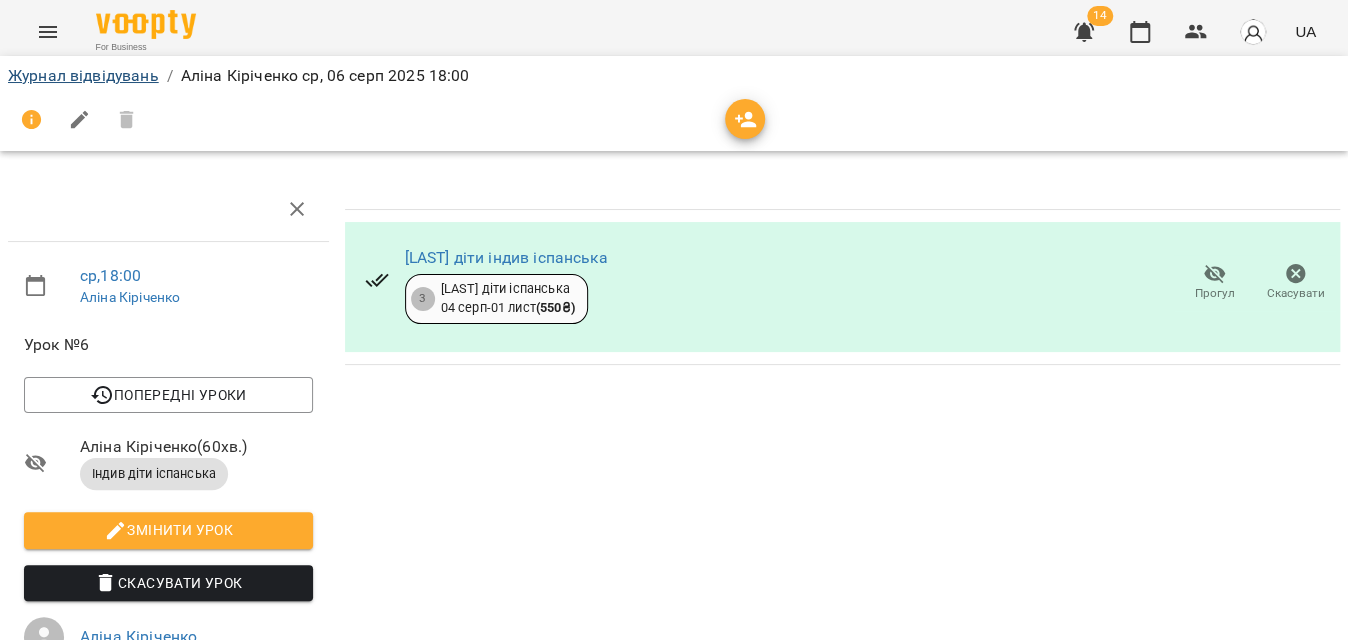 click on "Журнал відвідувань" at bounding box center (83, 76) 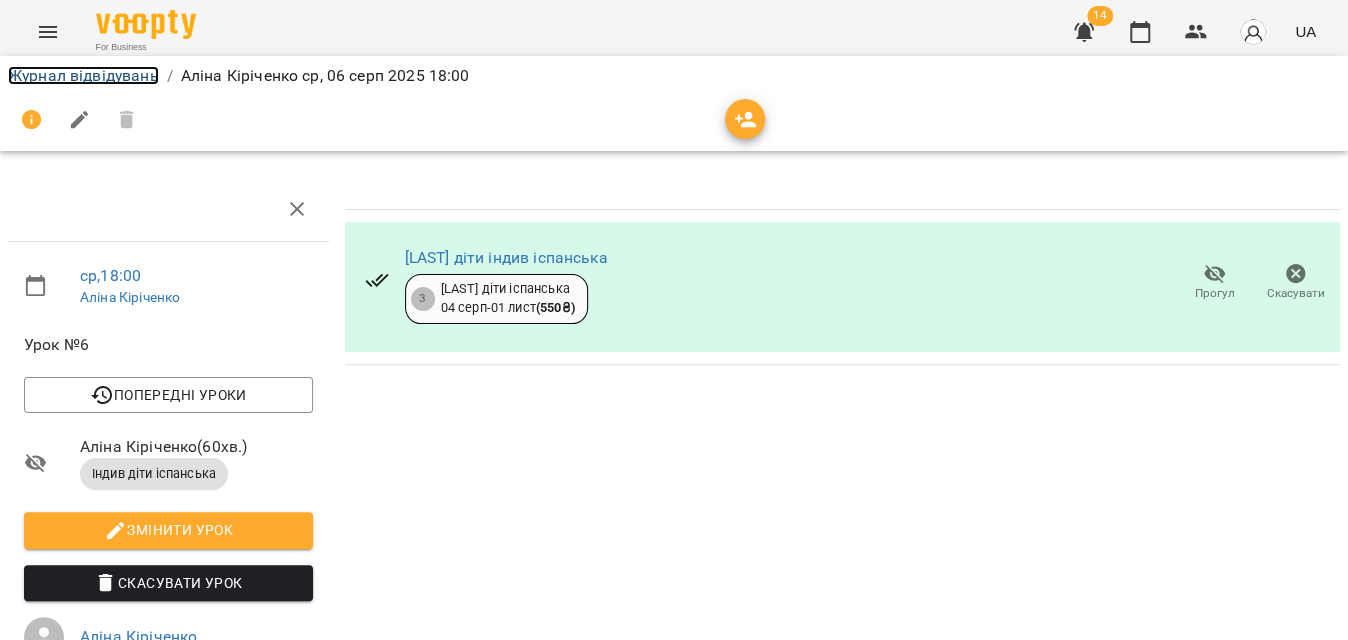 click on "Журнал відвідувань" at bounding box center [83, 75] 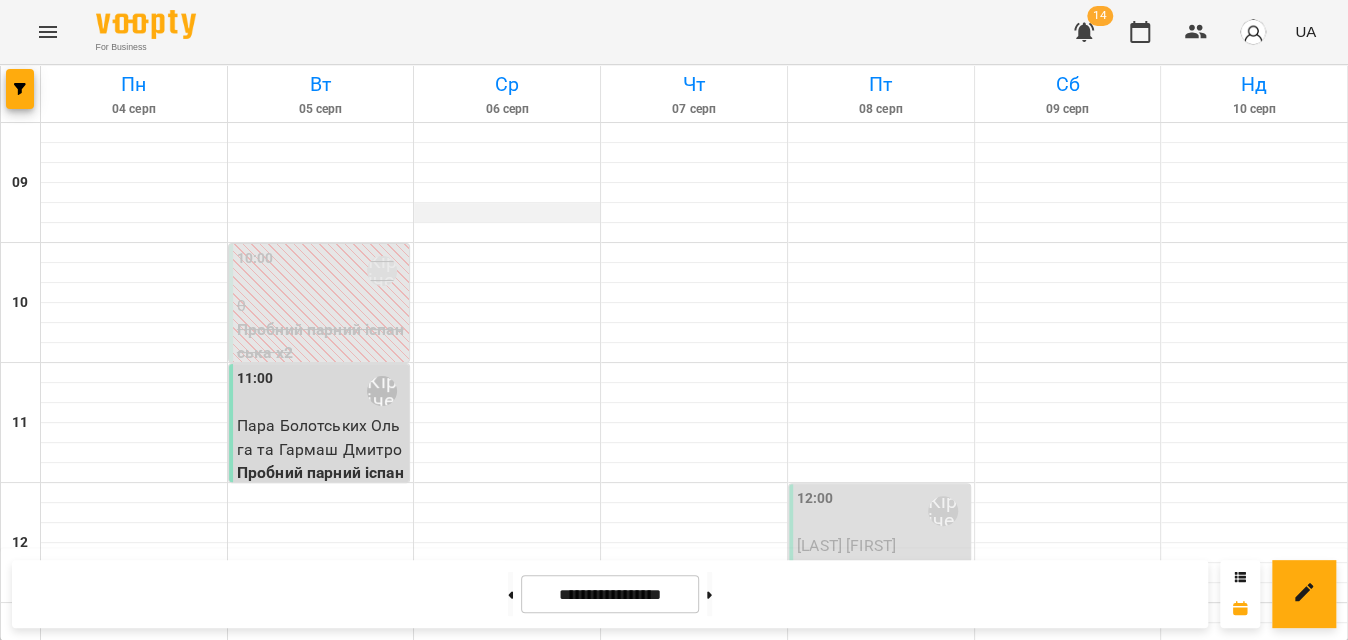 scroll, scrollTop: 1132, scrollLeft: 0, axis: vertical 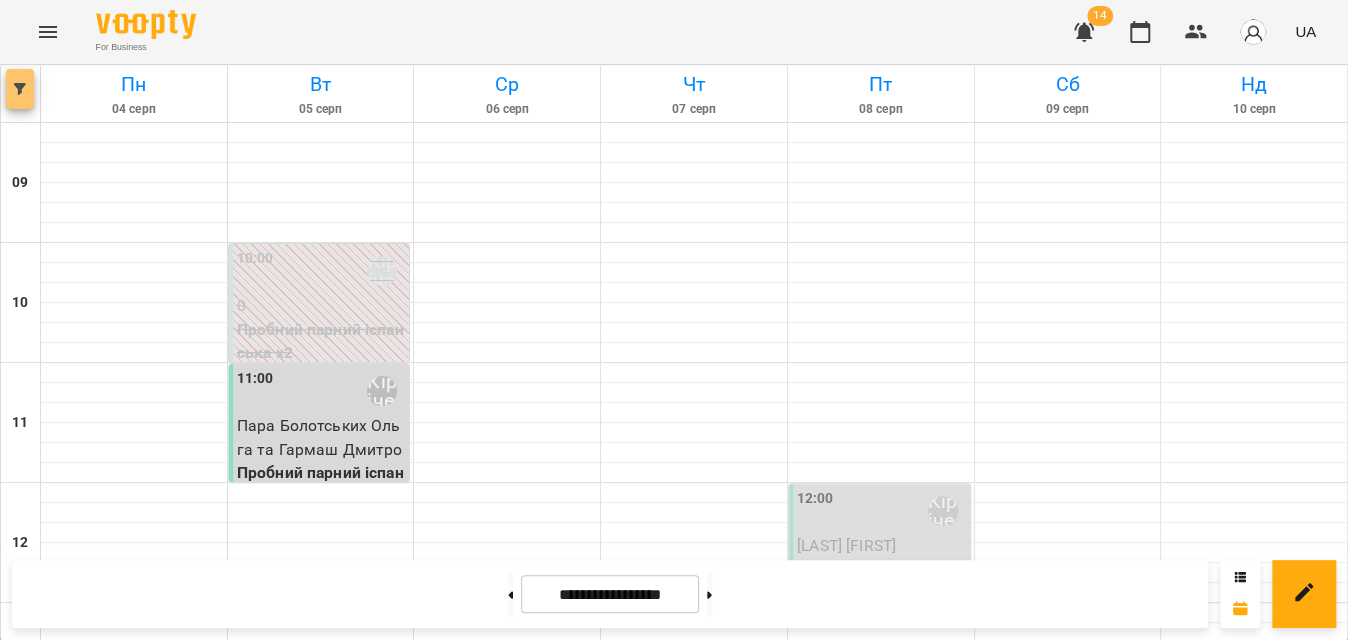 click at bounding box center [20, 89] 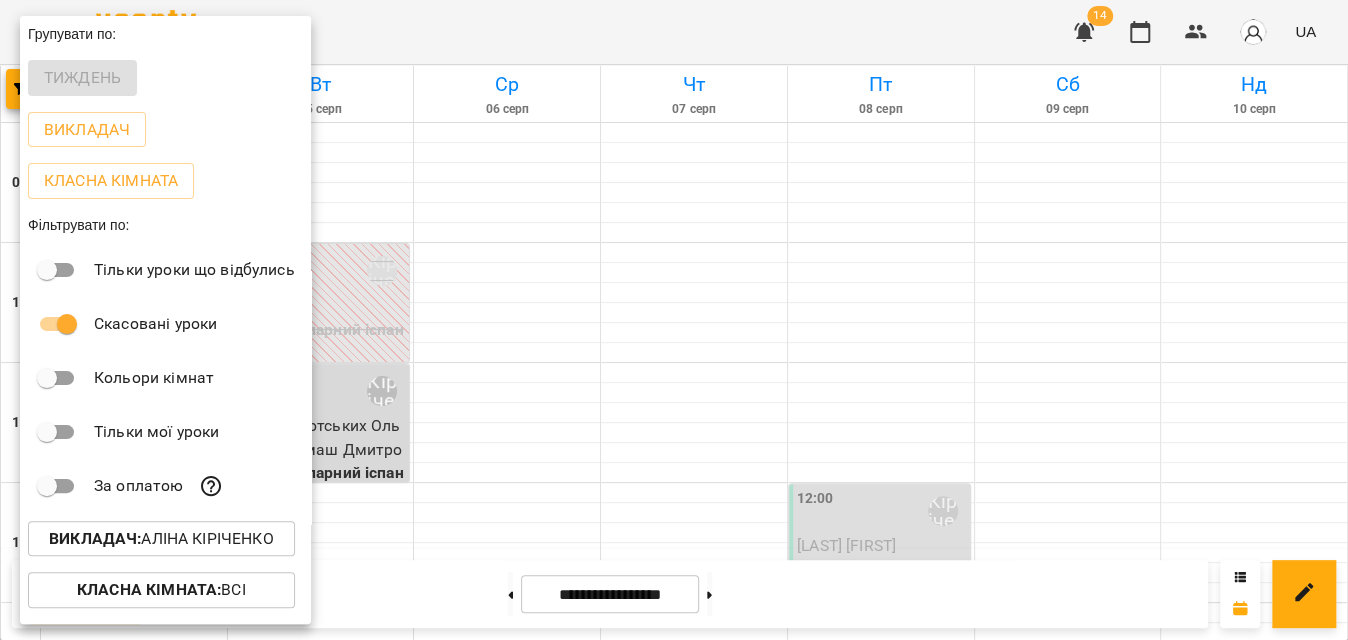 click on "Викладач :  Аліна Кіріченко" at bounding box center (161, 539) 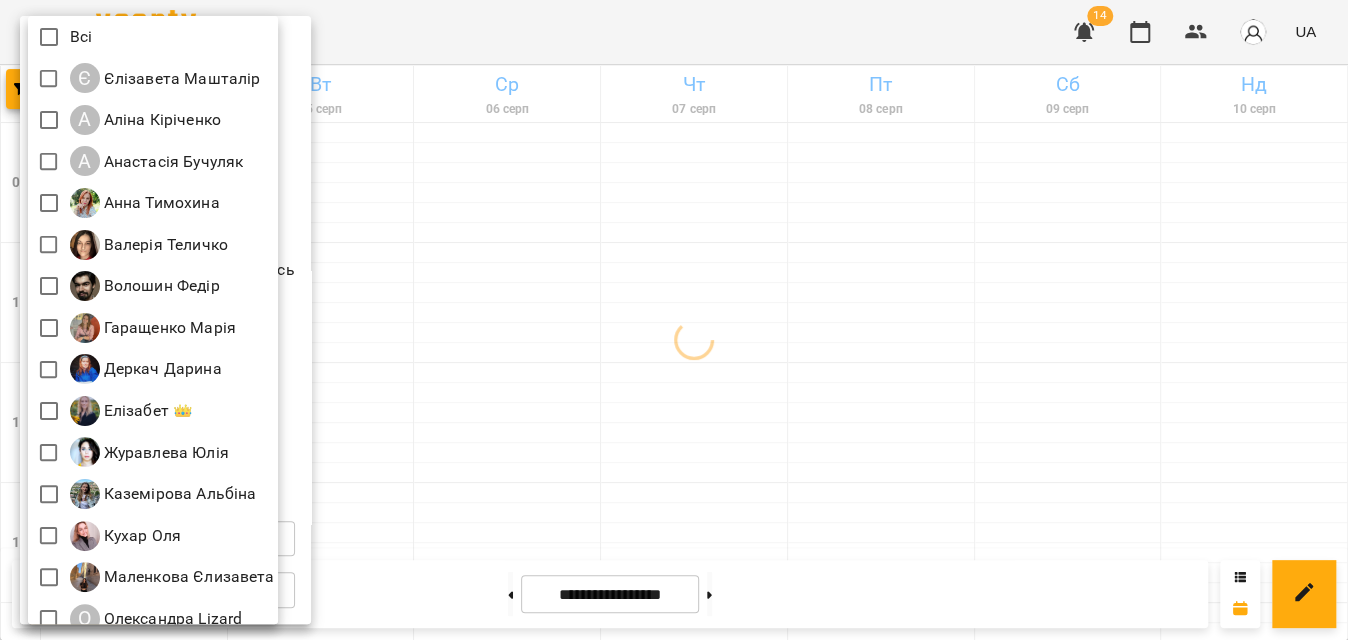 scroll, scrollTop: 269, scrollLeft: 0, axis: vertical 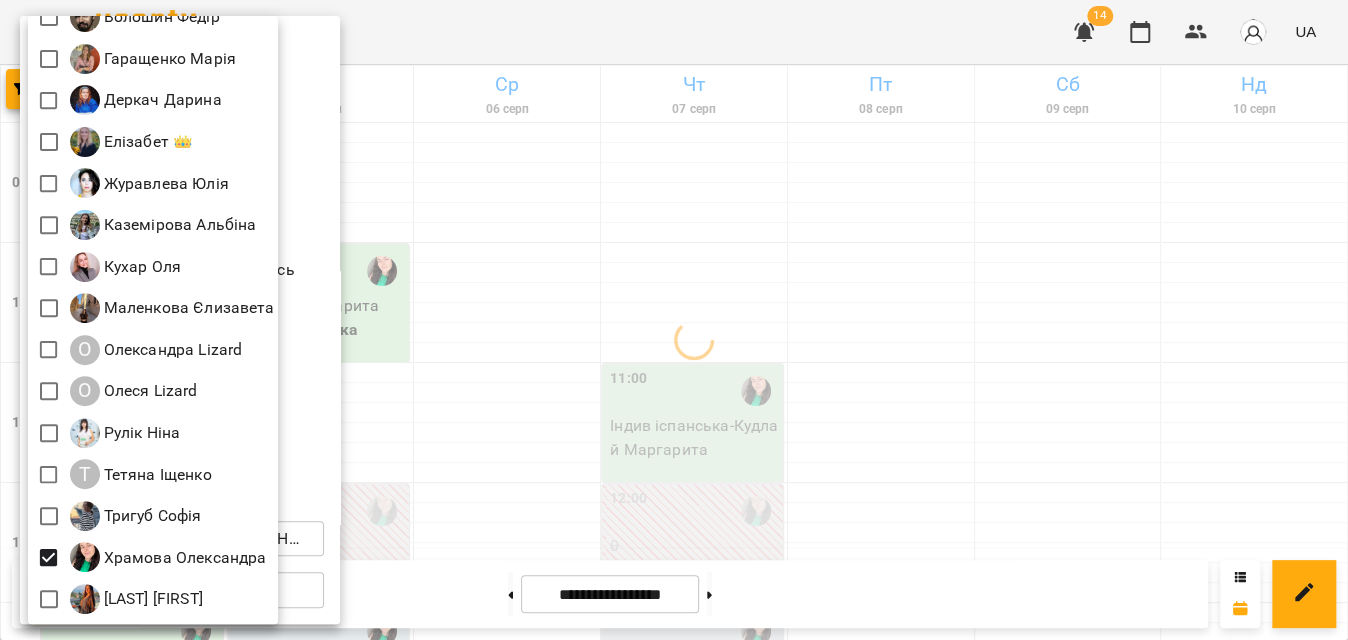 click at bounding box center [674, 320] 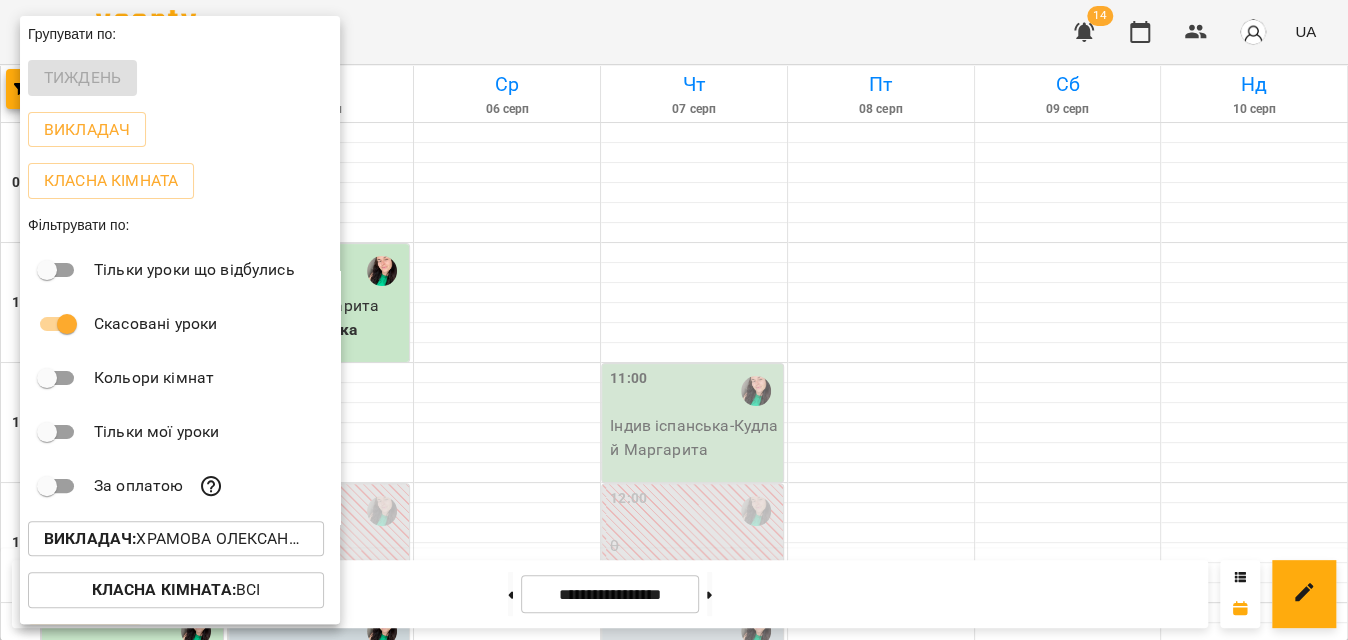click at bounding box center (674, 320) 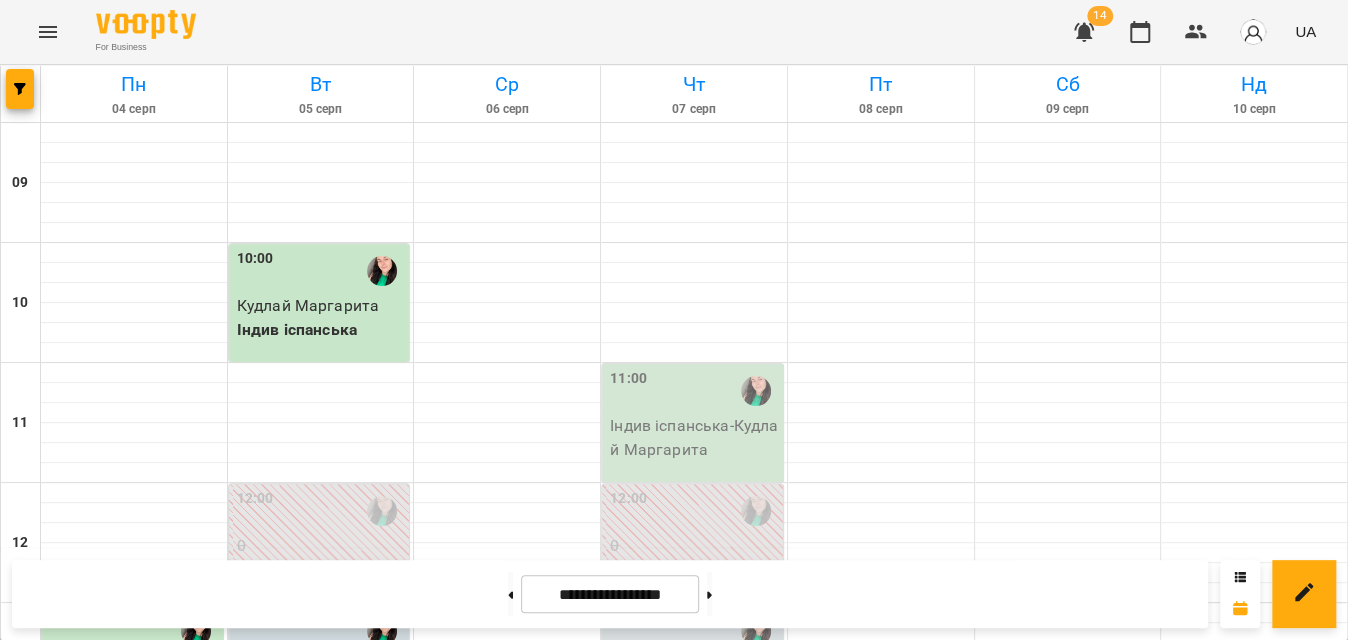 scroll, scrollTop: 1000, scrollLeft: 0, axis: vertical 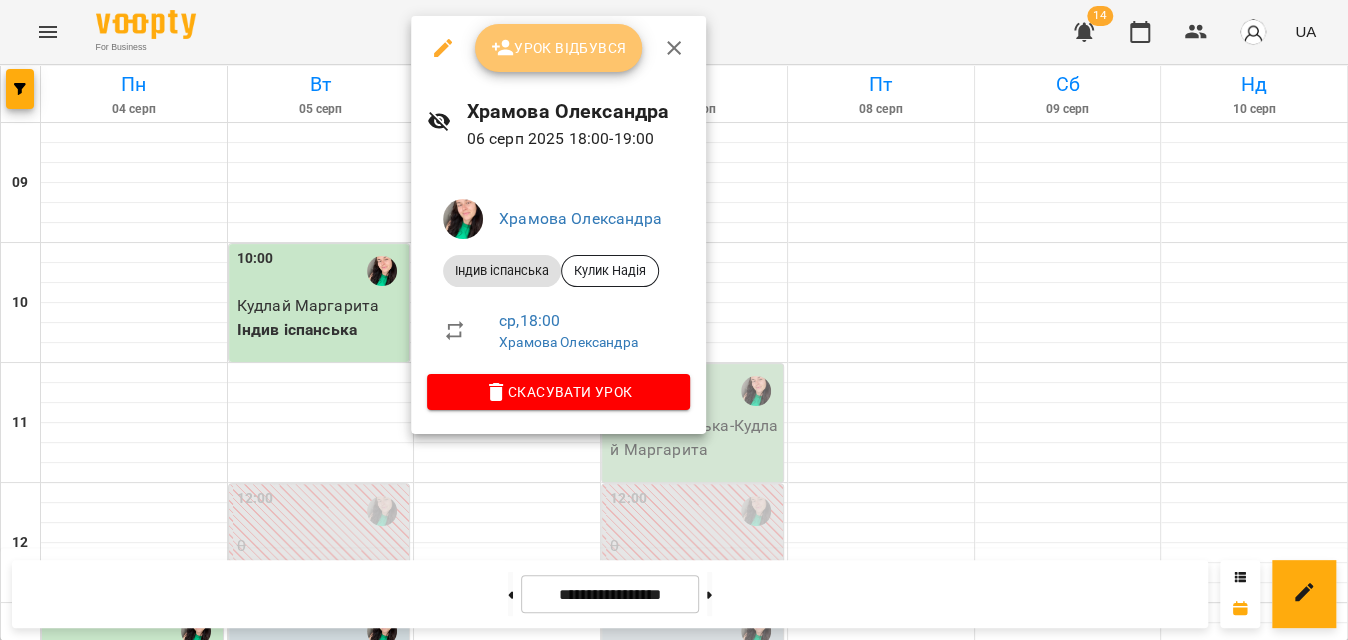 click on "Урок відбувся" at bounding box center (559, 48) 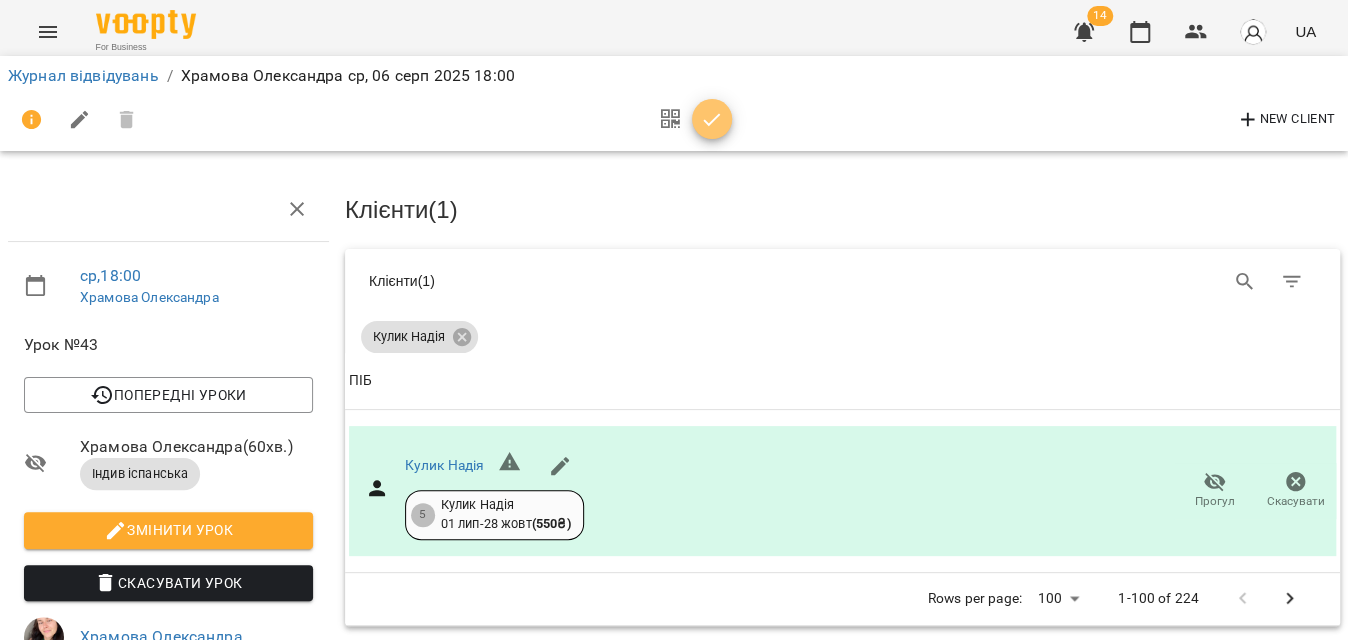 click 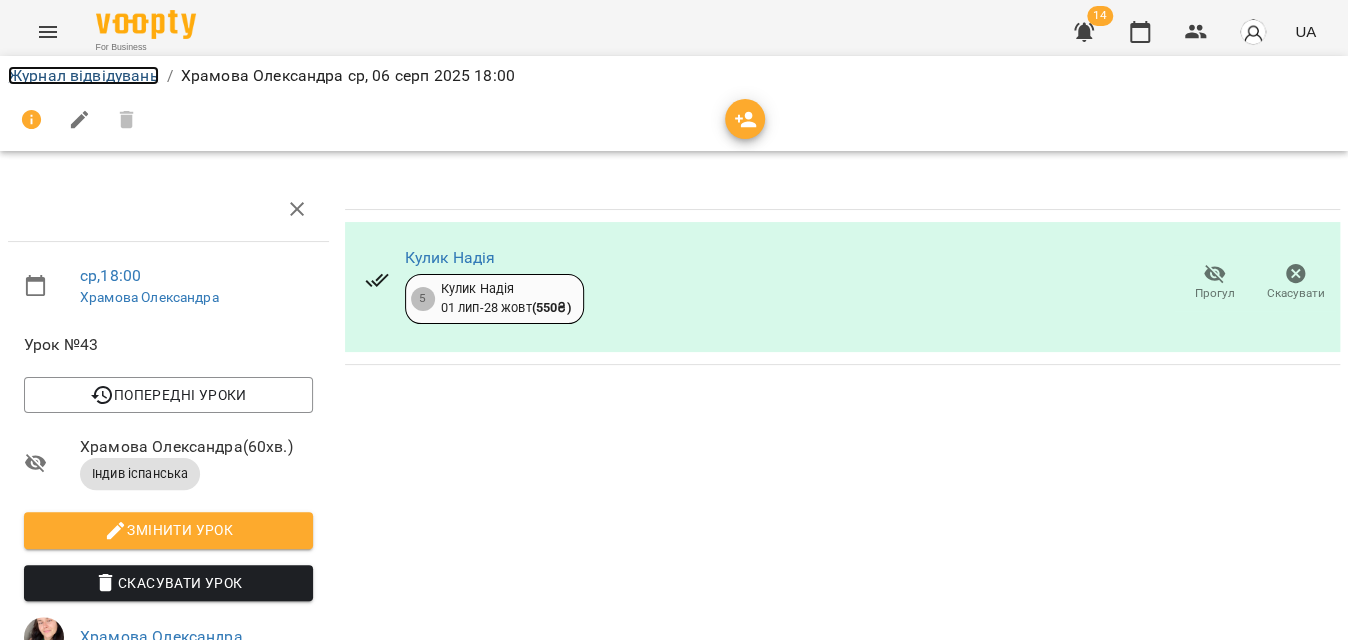click on "Журнал відвідувань" at bounding box center [83, 75] 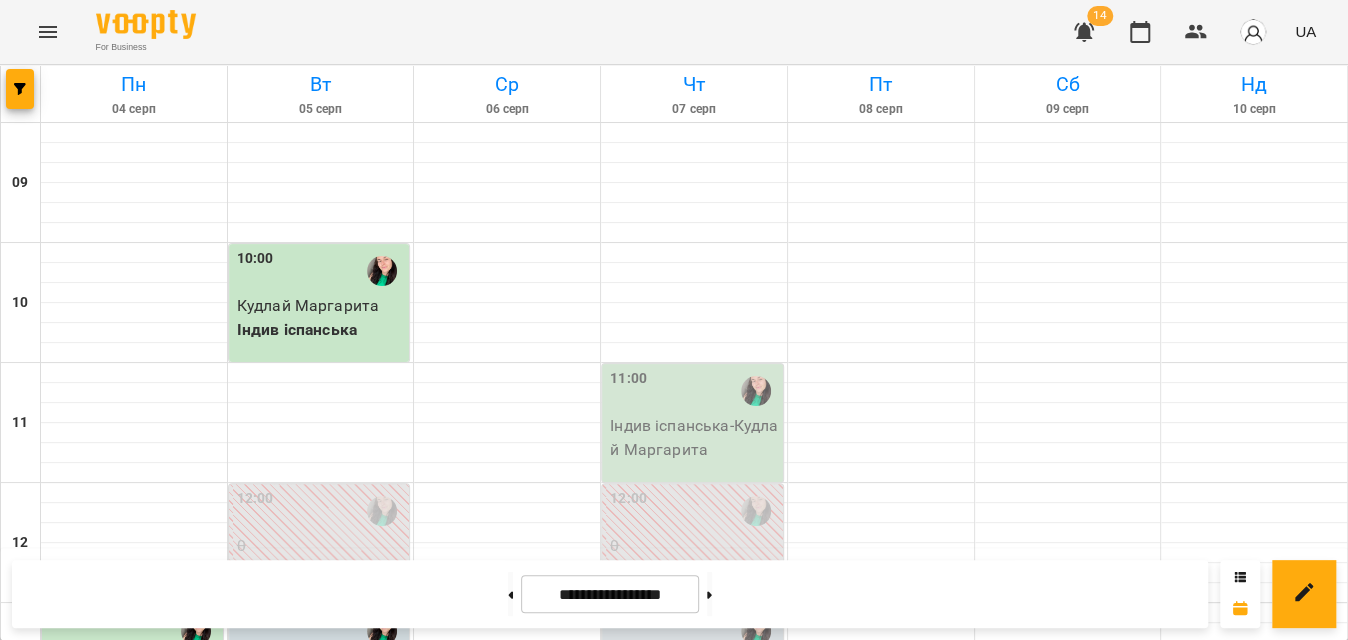 scroll, scrollTop: 950, scrollLeft: 0, axis: vertical 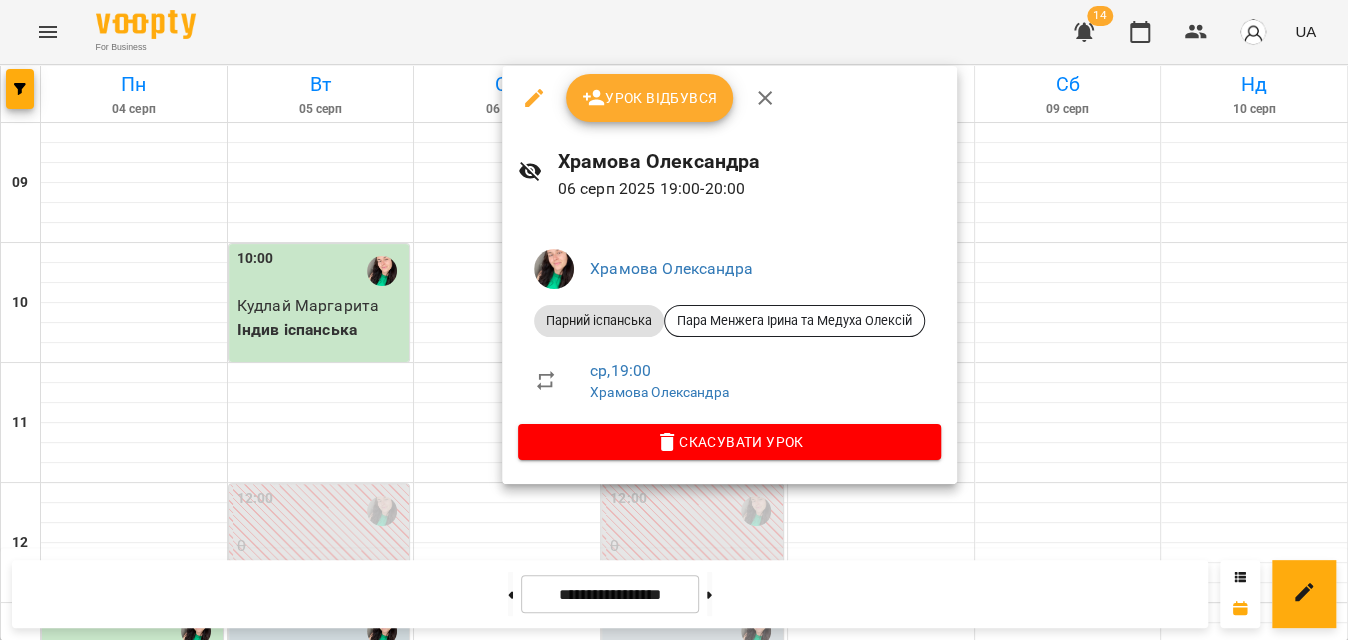 click at bounding box center (534, 98) 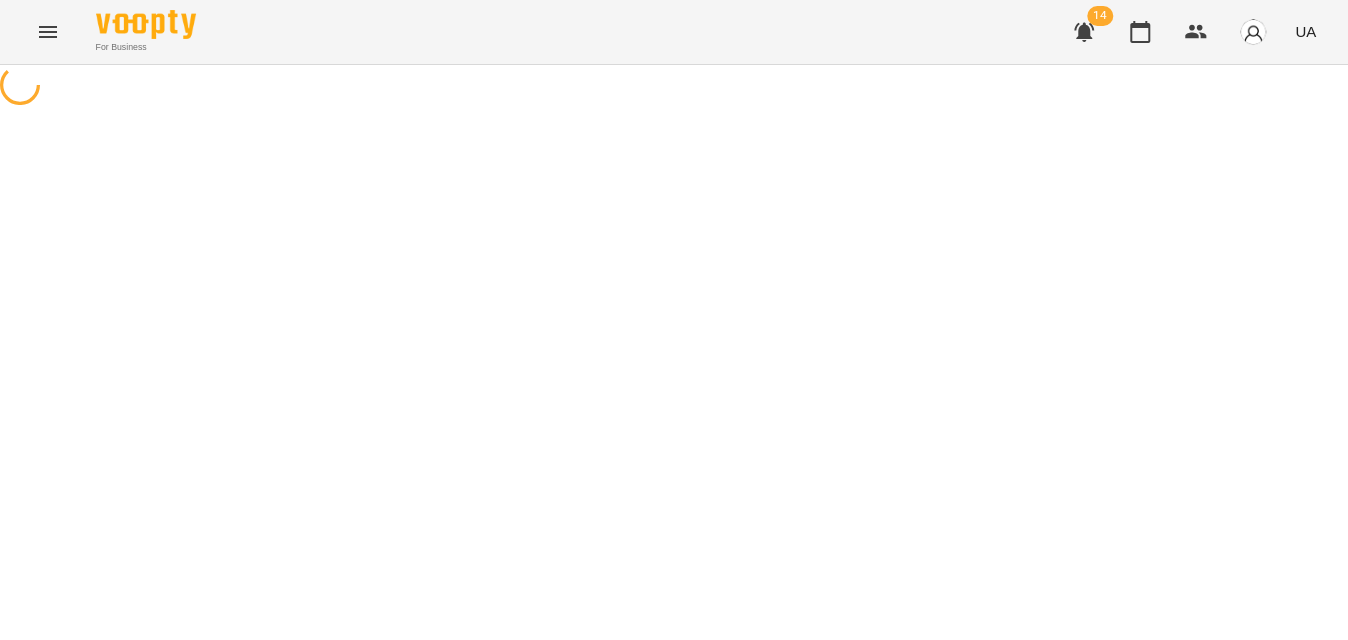 select on "**********" 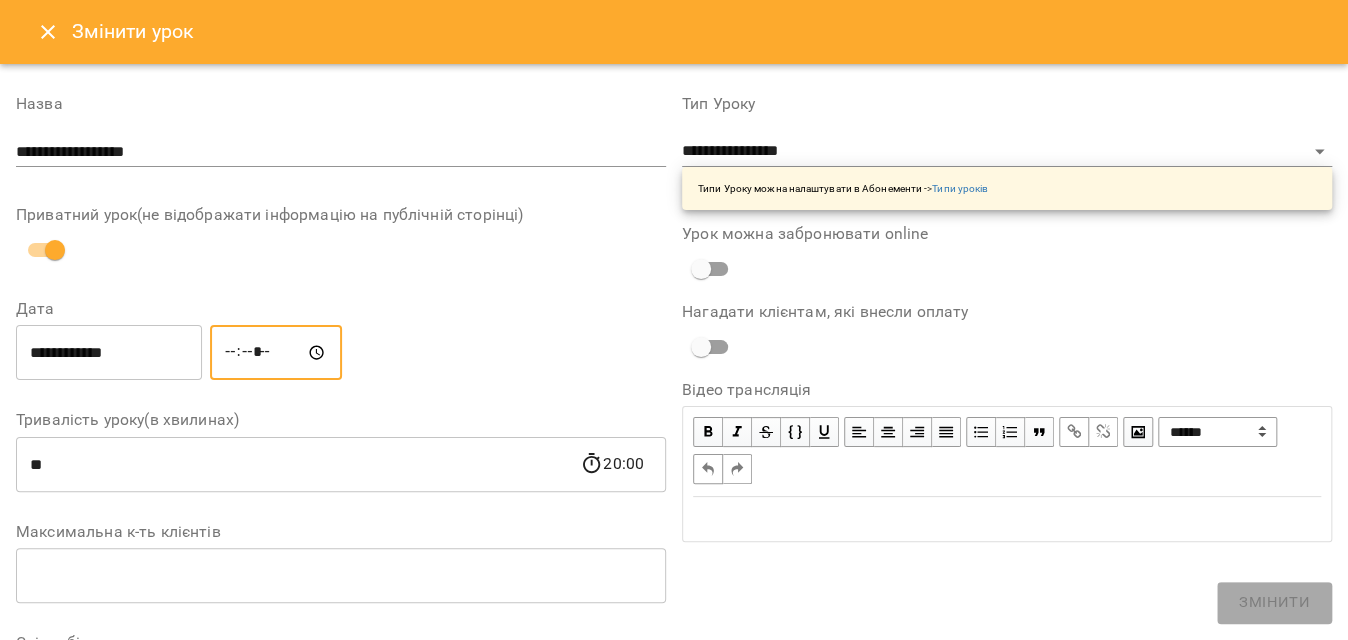 click on "*****" at bounding box center [276, 353] 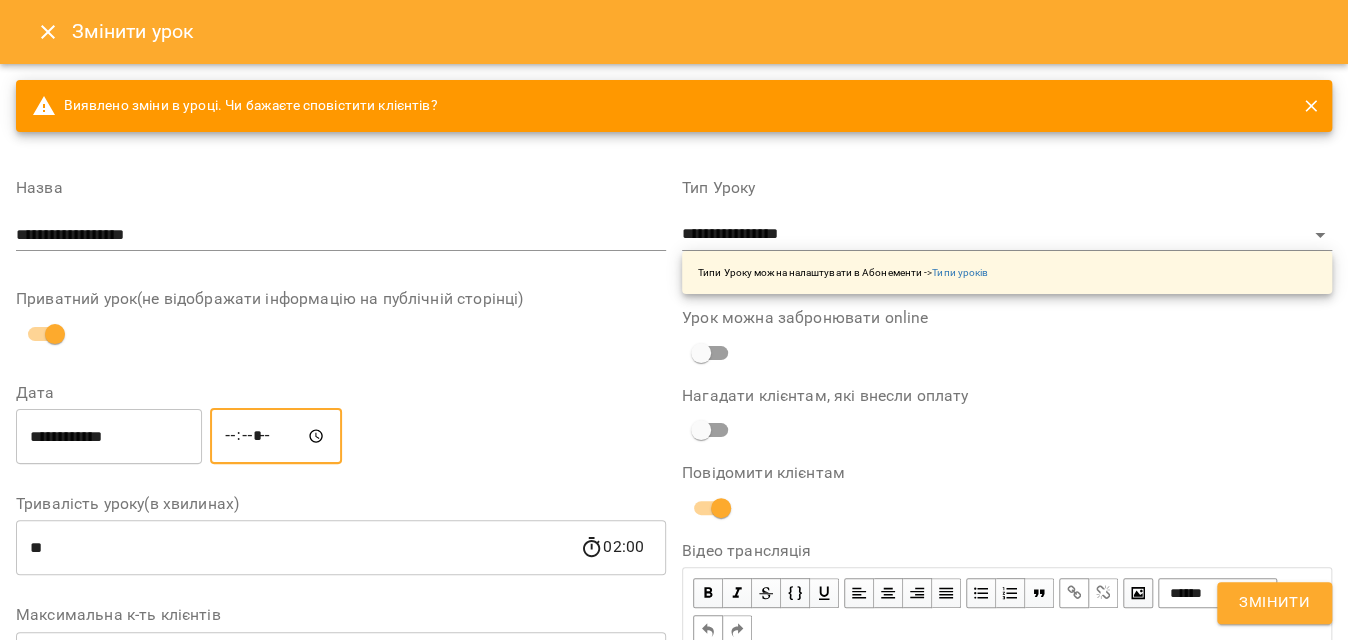 type on "*****" 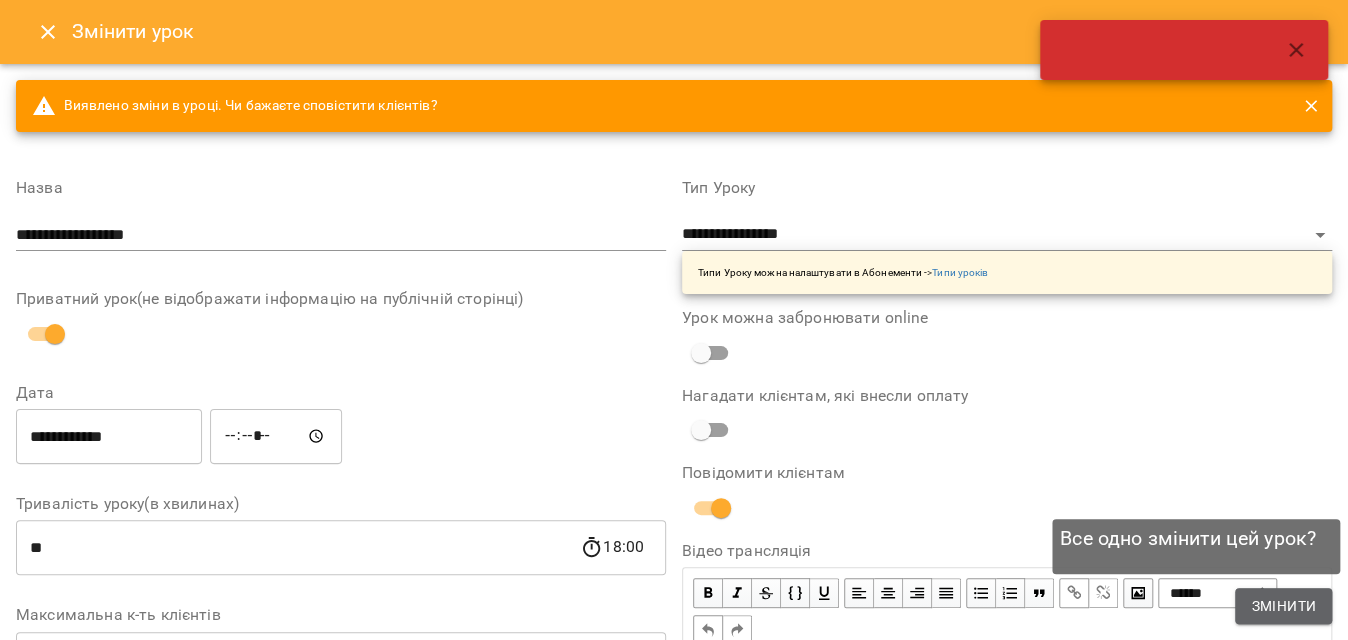 click on "Змінити" at bounding box center [1283, 606] 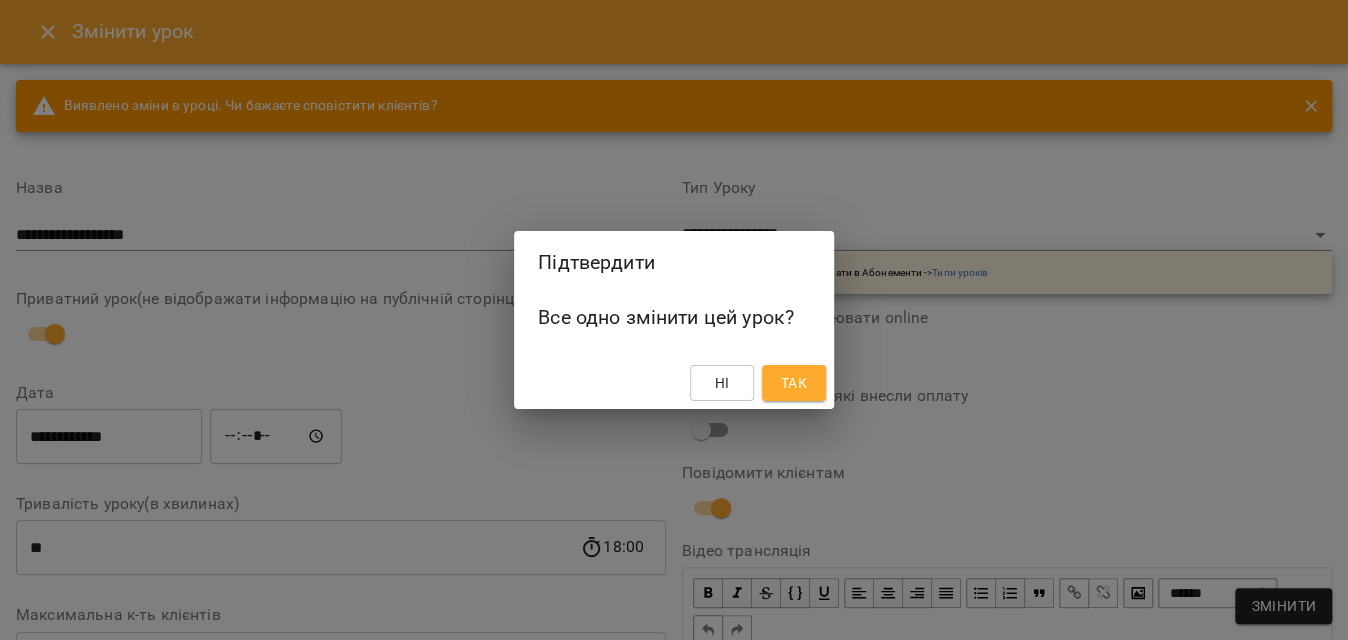 click on "Так" at bounding box center (794, 383) 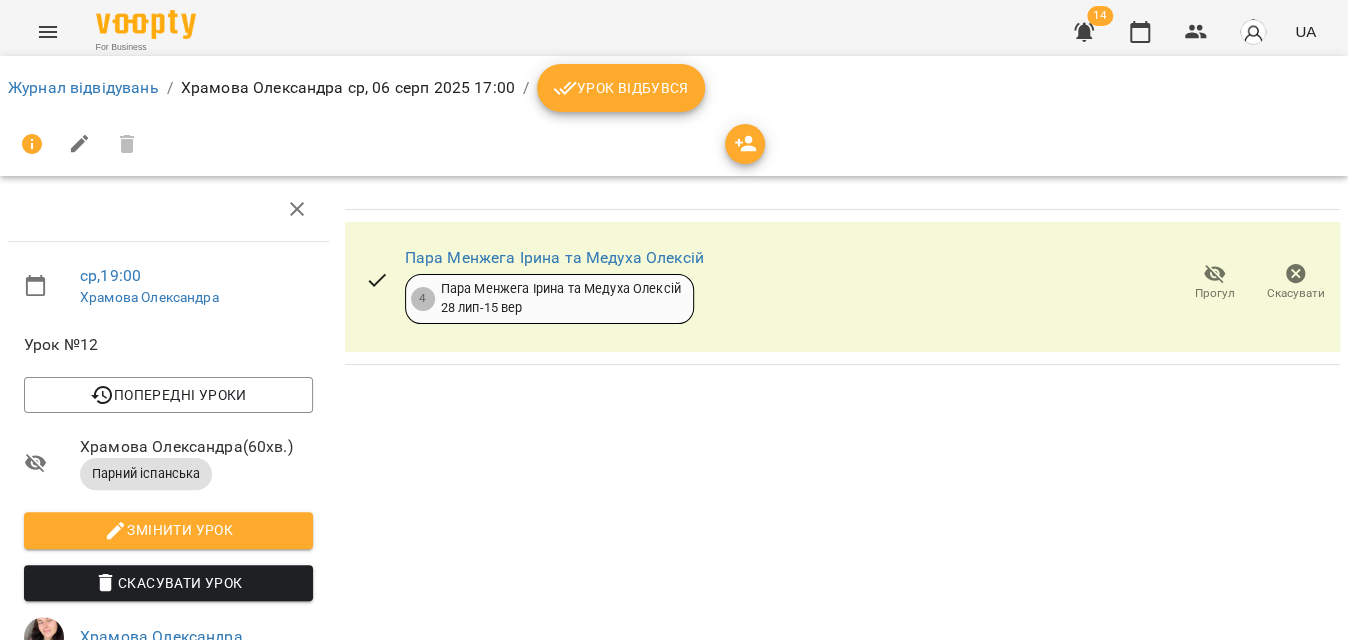 click on "Урок відбувся" at bounding box center (621, 88) 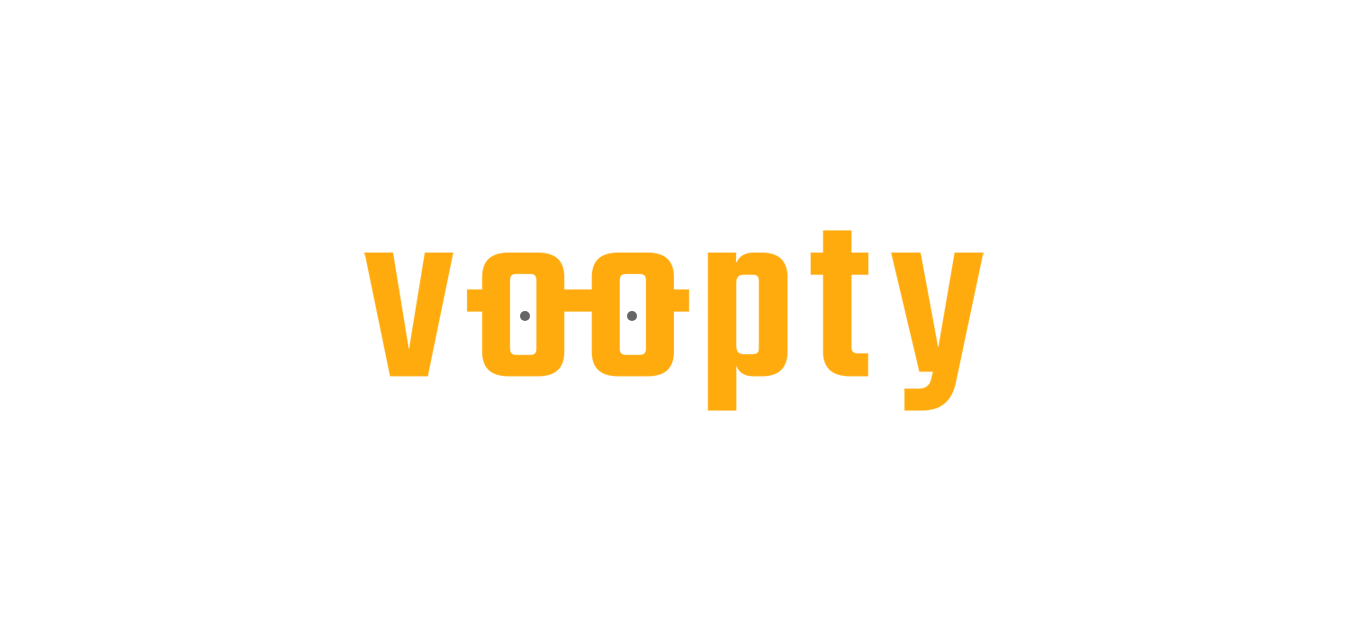 scroll, scrollTop: 0, scrollLeft: 0, axis: both 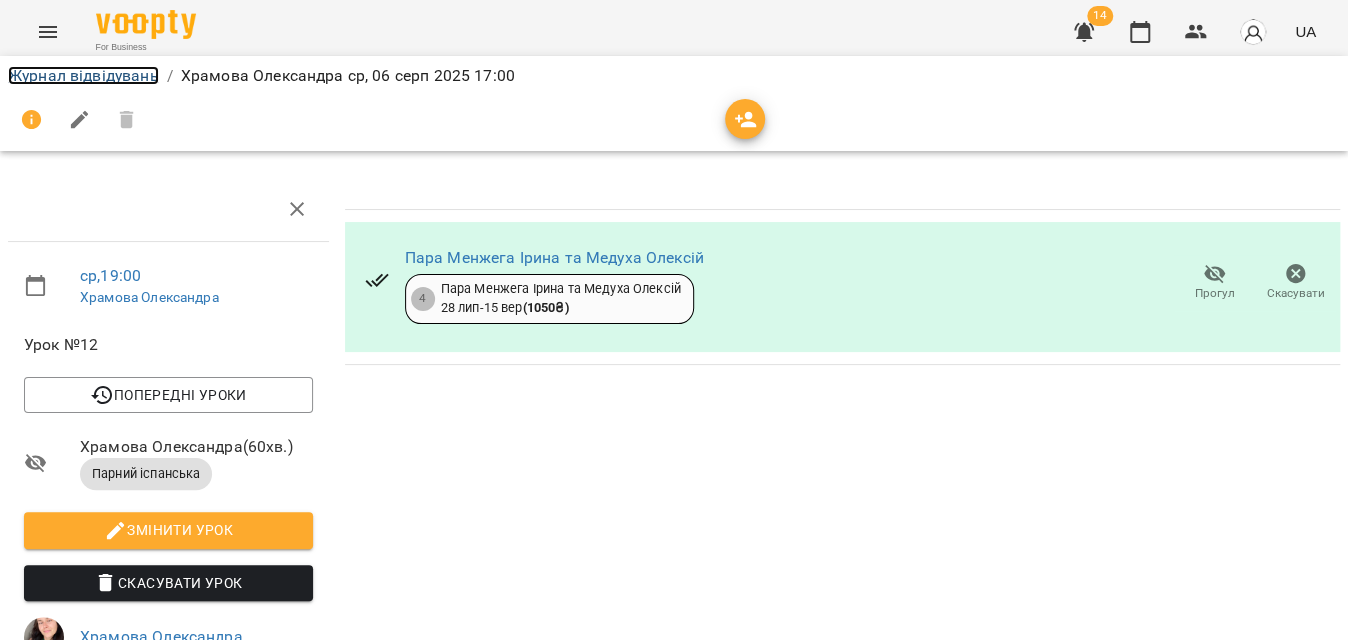 click on "Журнал відвідувань" at bounding box center [83, 75] 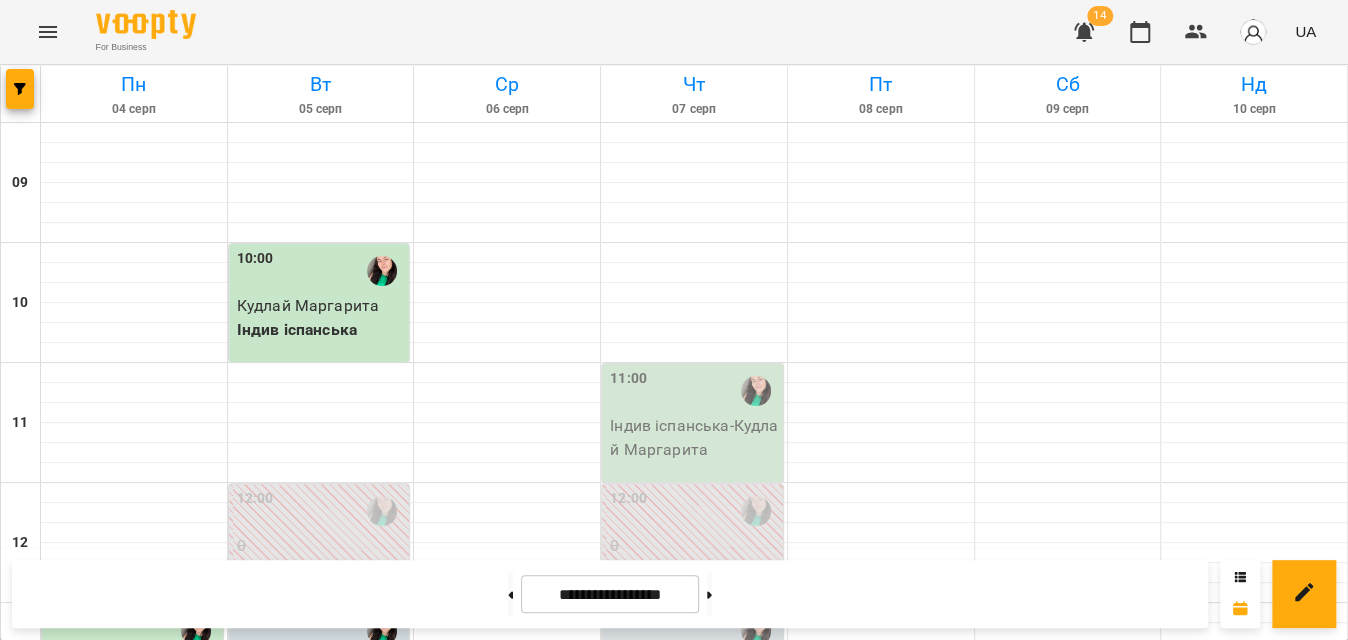 scroll, scrollTop: 1132, scrollLeft: 0, axis: vertical 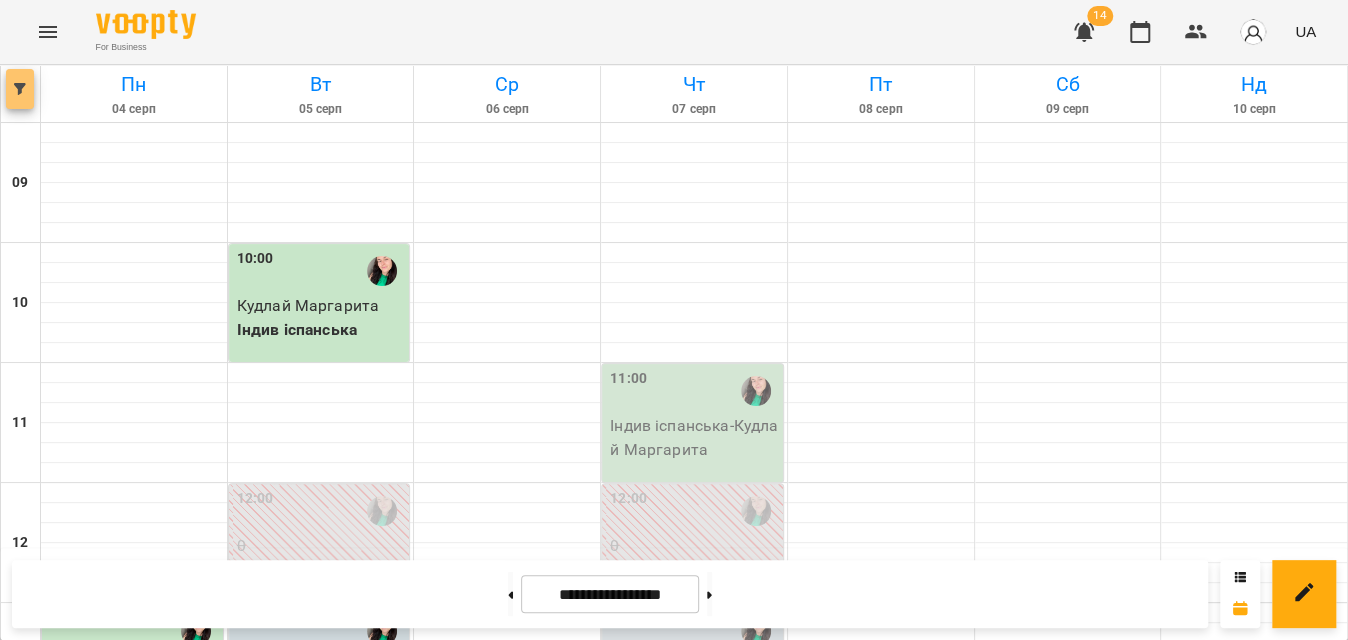 click 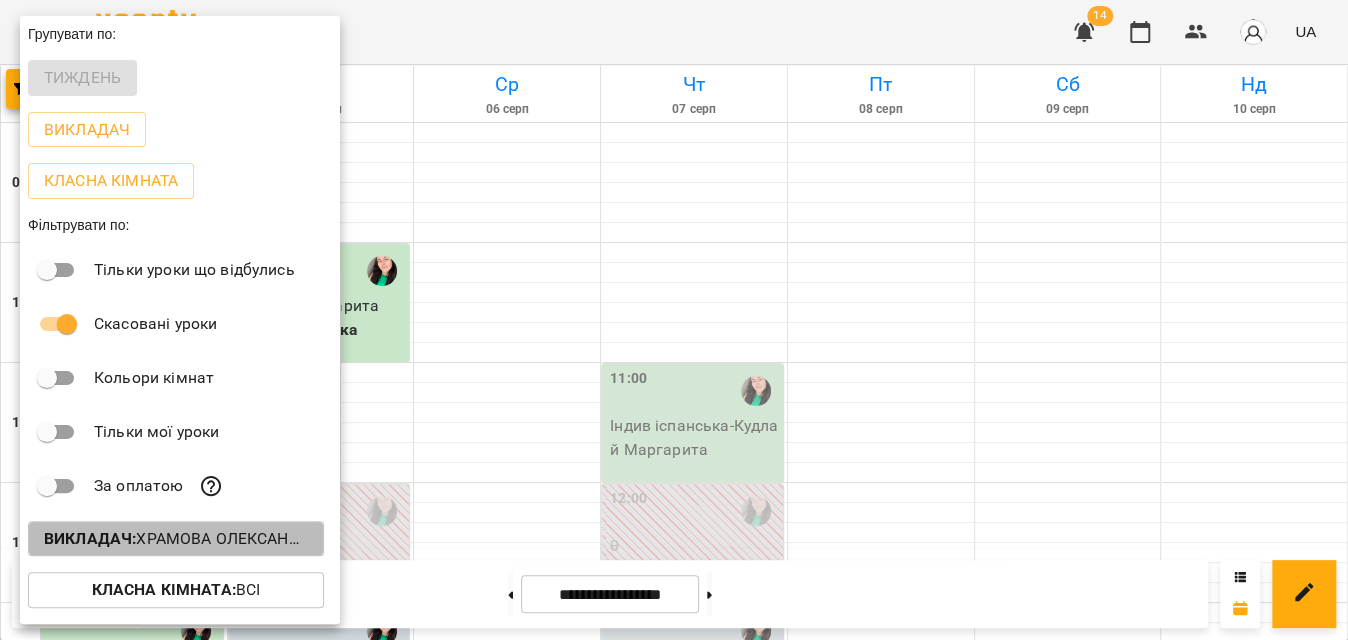click on "Викладач :  Храмова Олександра" at bounding box center (176, 539) 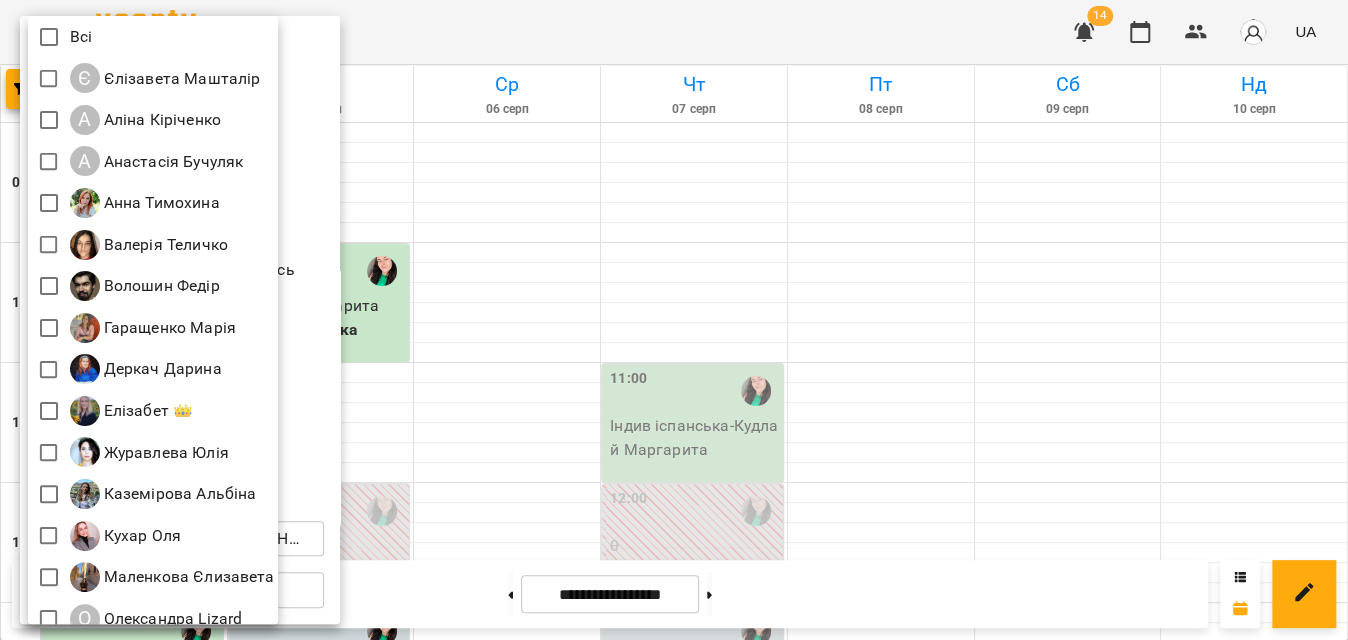 scroll, scrollTop: 269, scrollLeft: 0, axis: vertical 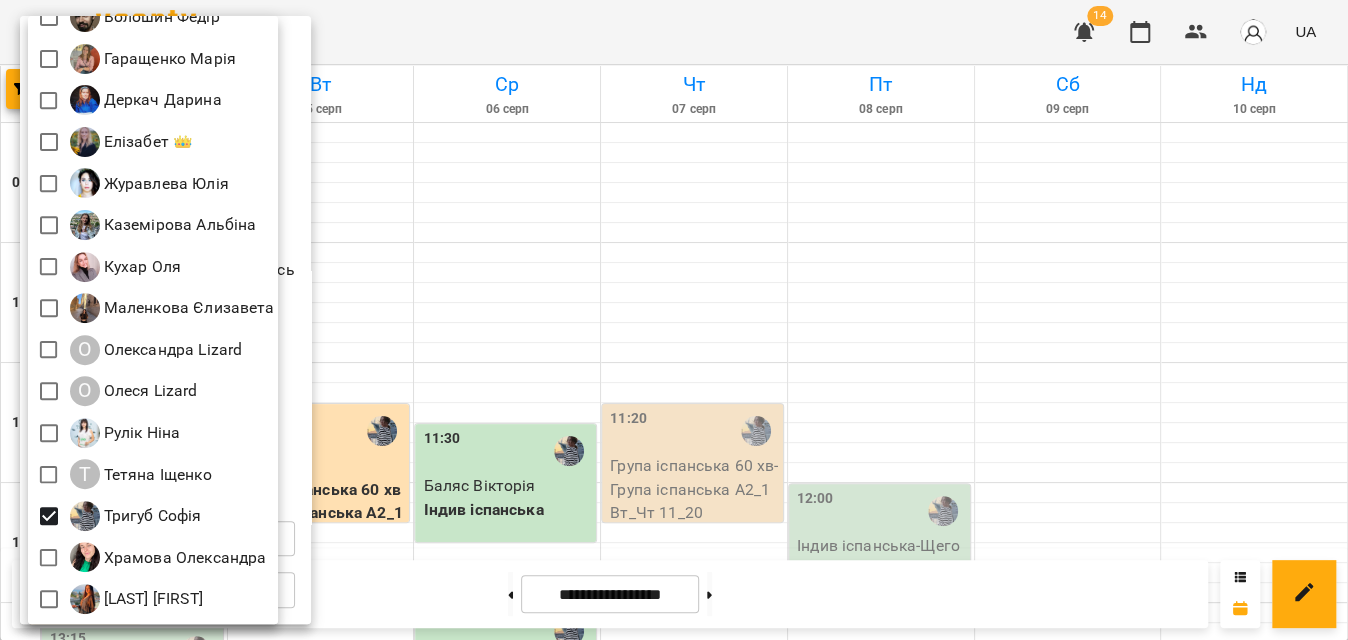 click at bounding box center (674, 320) 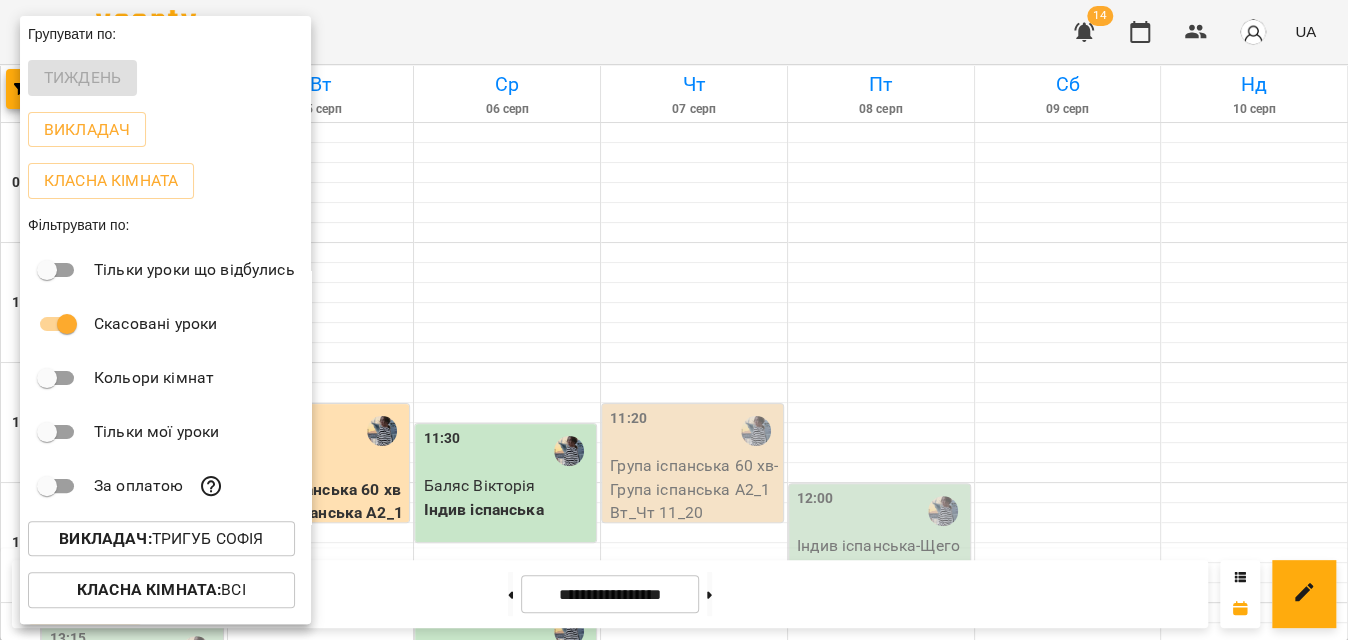 click at bounding box center (674, 320) 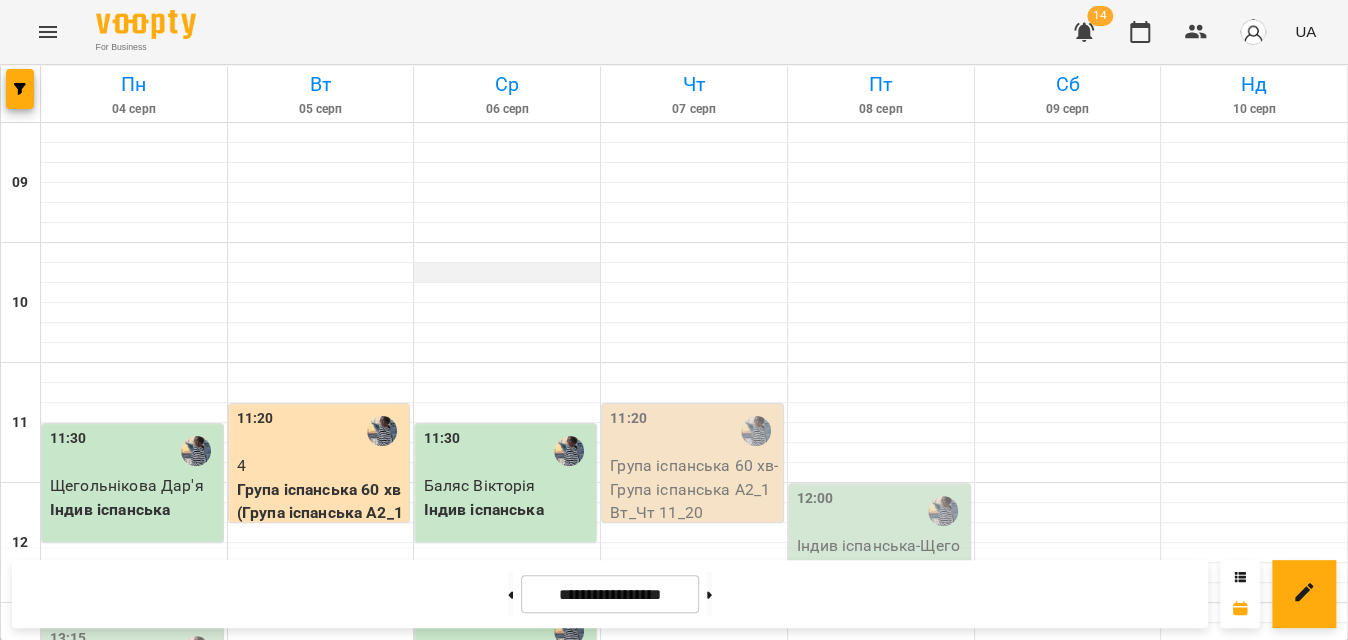 scroll, scrollTop: 0, scrollLeft: 0, axis: both 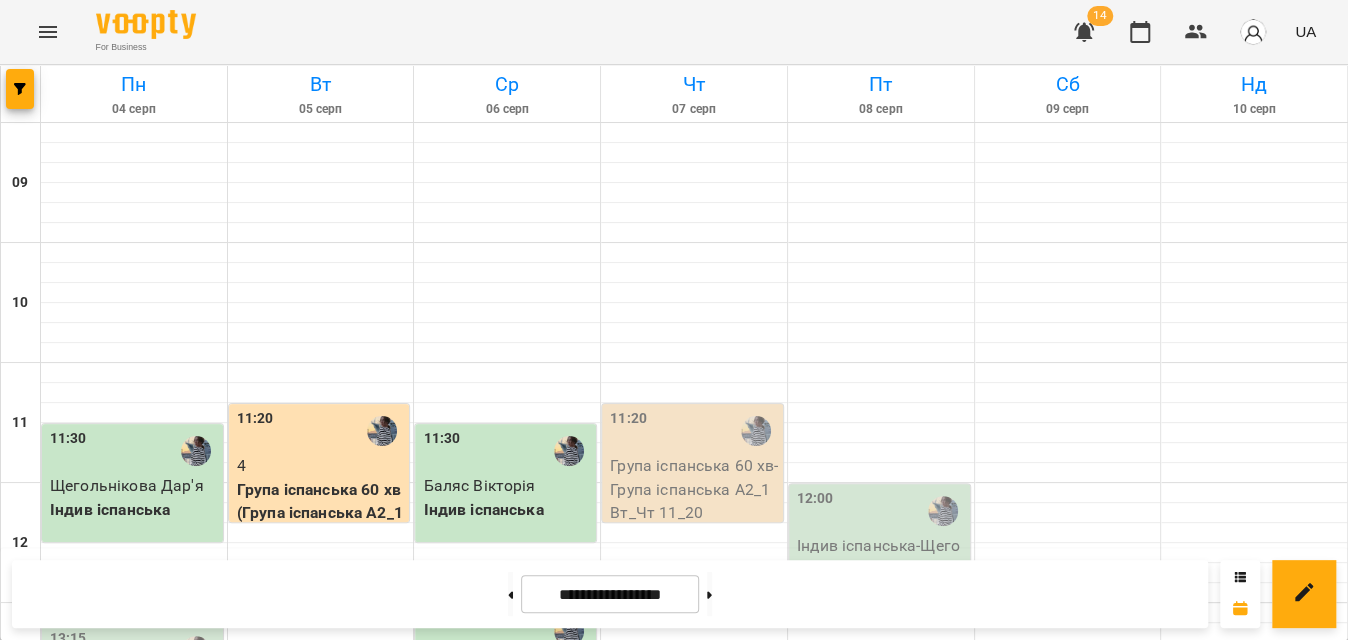 click on "Група іспанська 60 хв - Група іспанська А2_1 Вт_Чт 11_20" at bounding box center [694, 489] 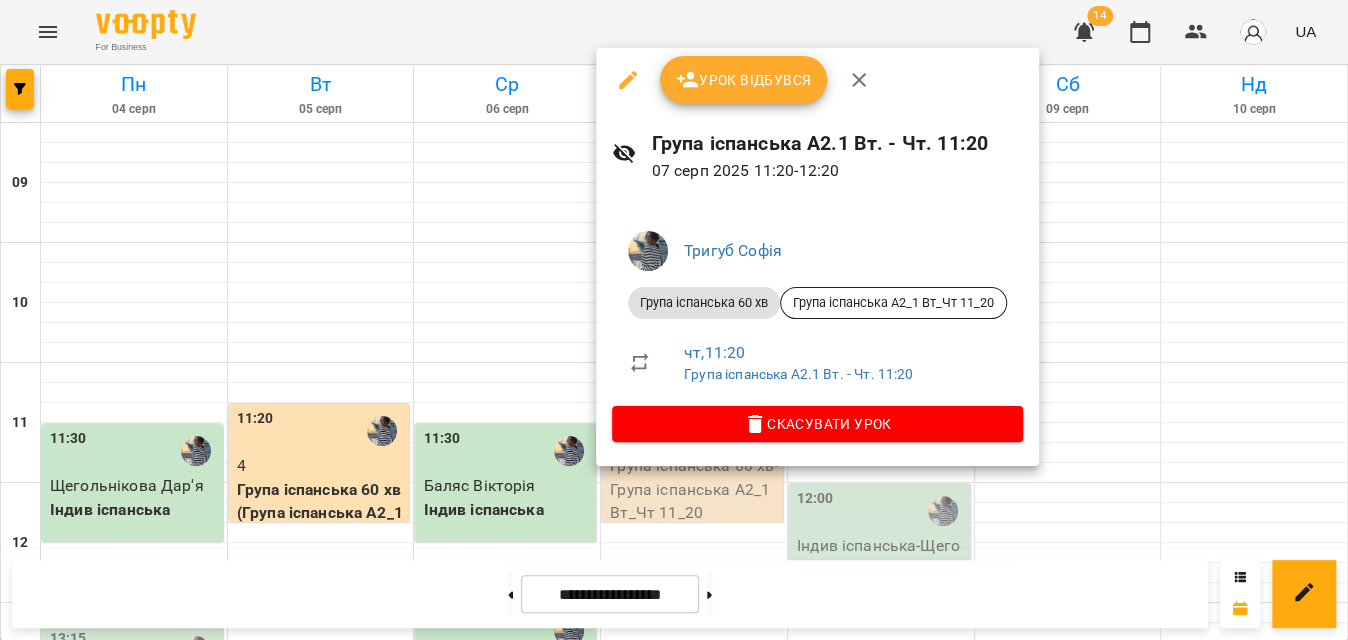 click on "Урок відбувся" at bounding box center (744, 80) 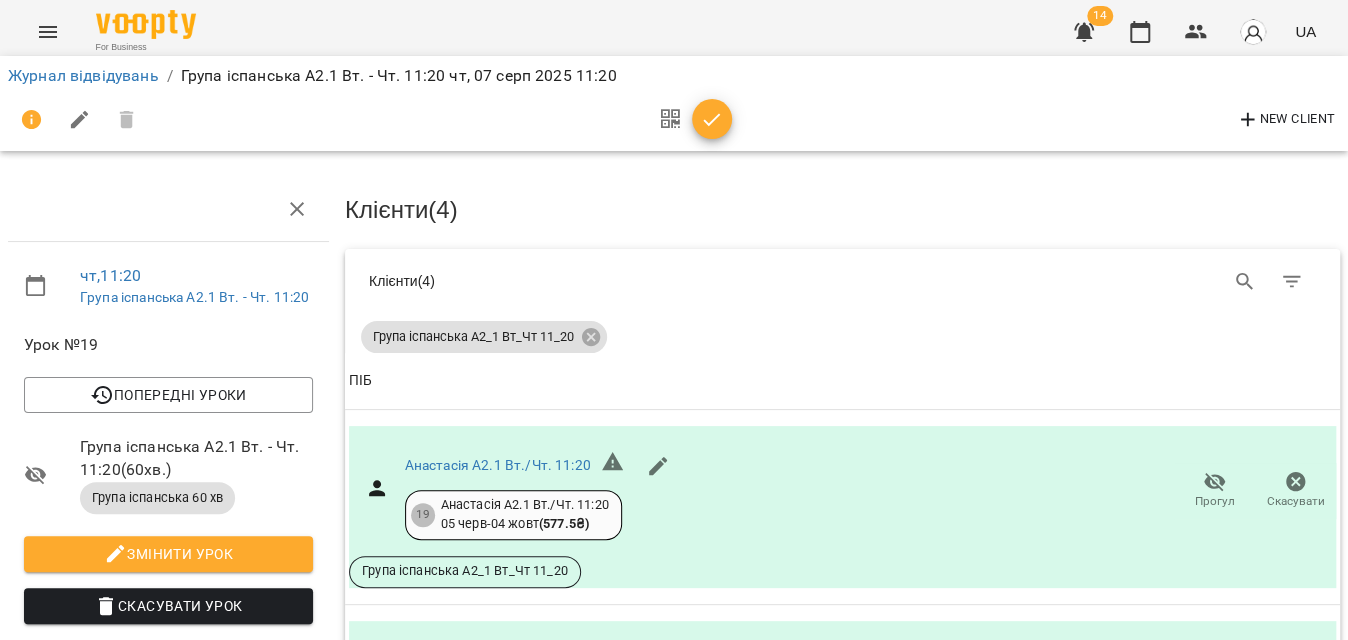 click 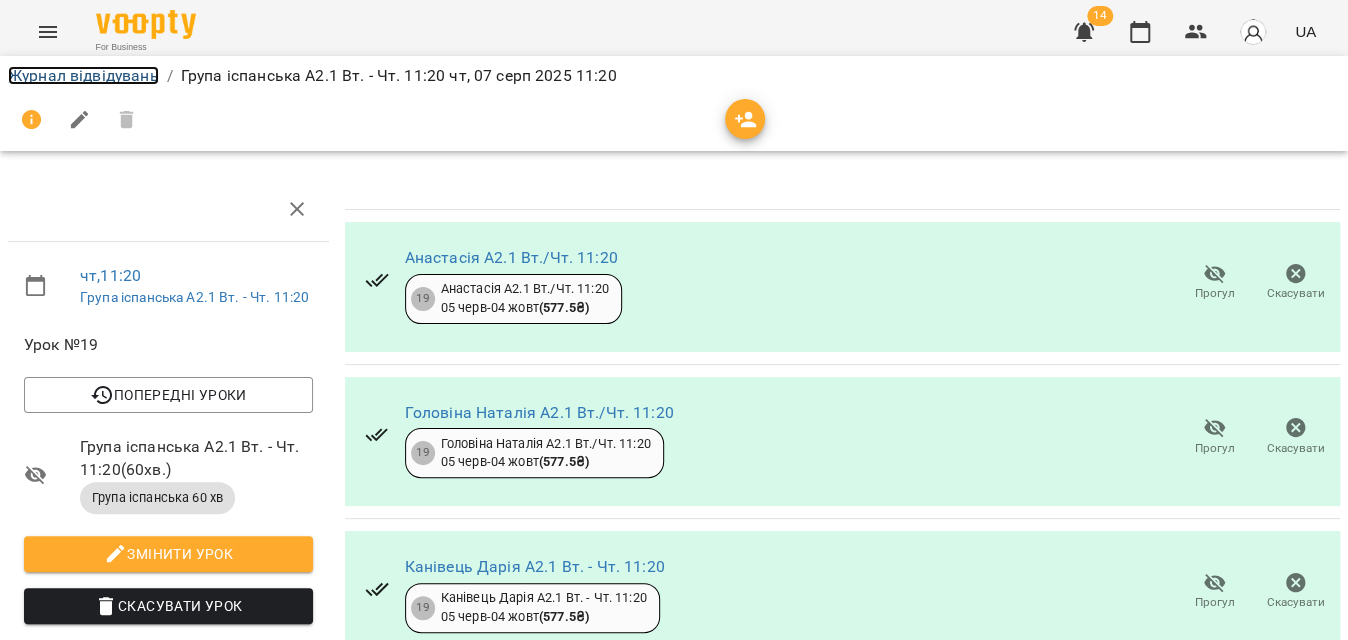 click on "Журнал відвідувань" at bounding box center (83, 75) 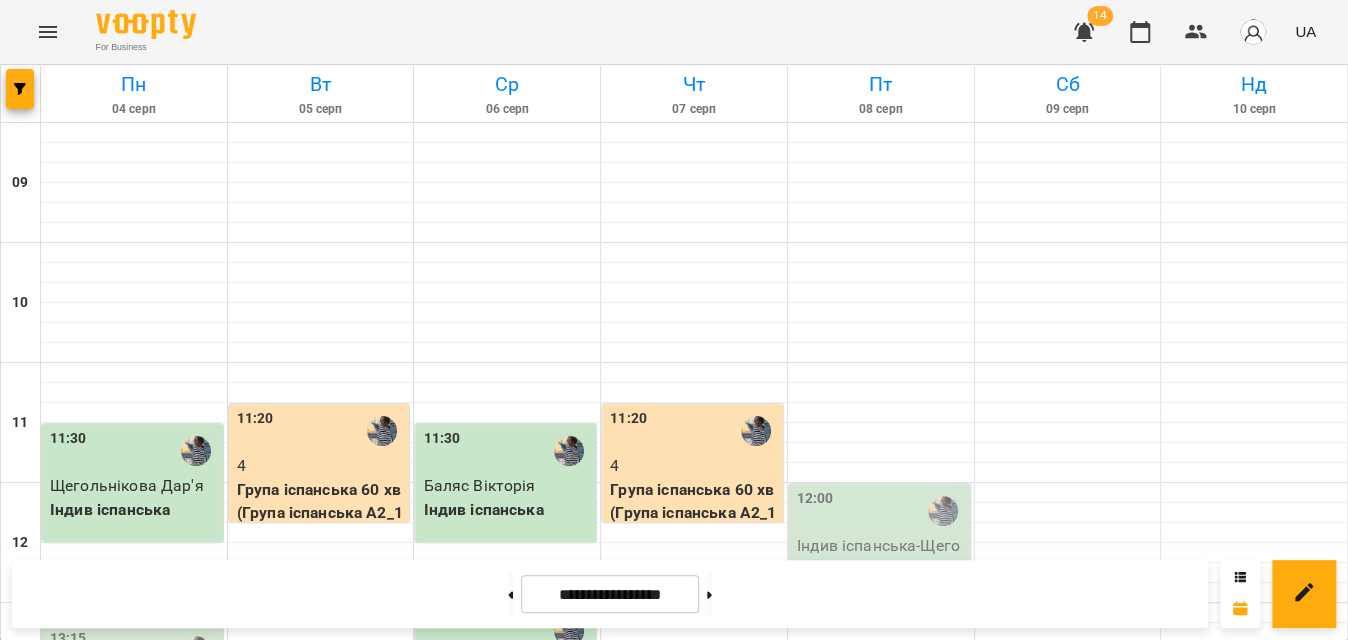 scroll, scrollTop: 1132, scrollLeft: 0, axis: vertical 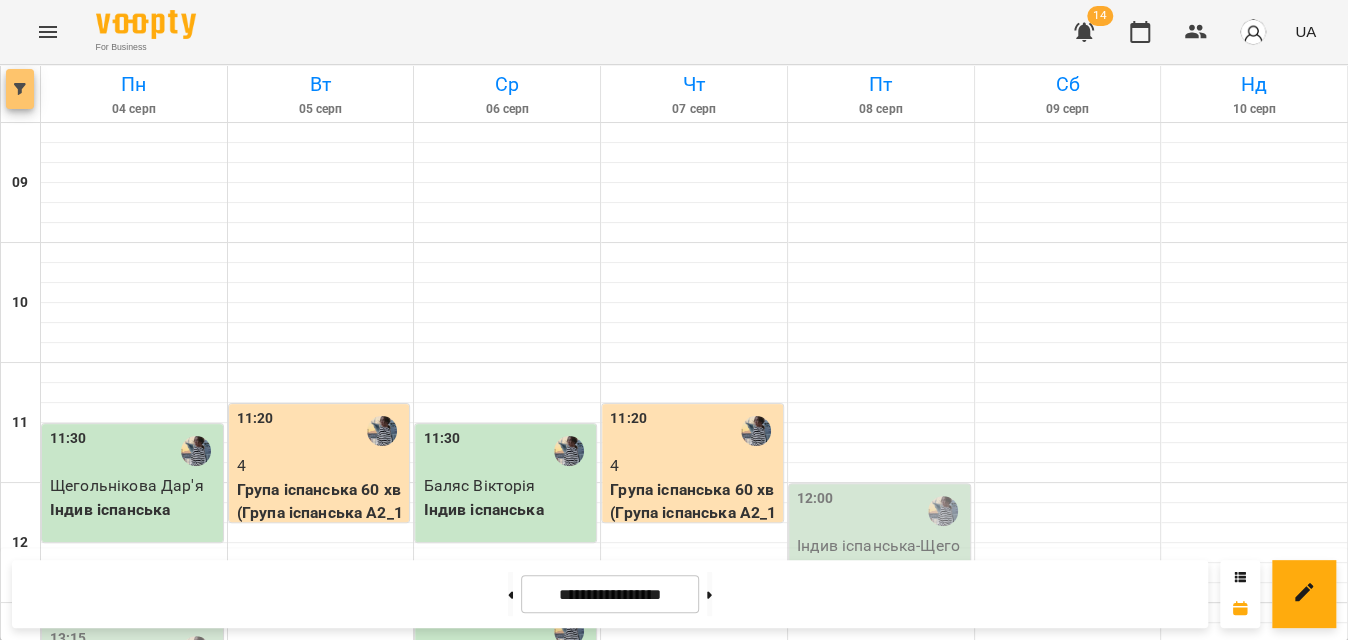 click 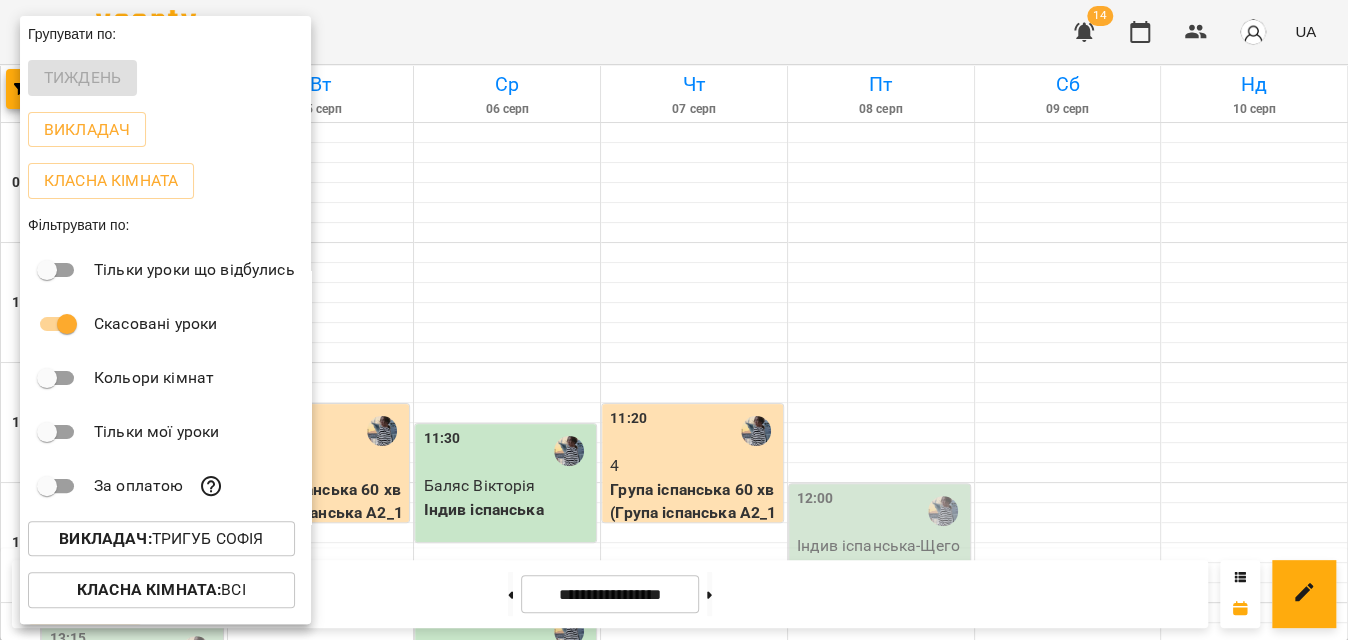 click on "Викладач :  Тригуб Софія" at bounding box center [161, 539] 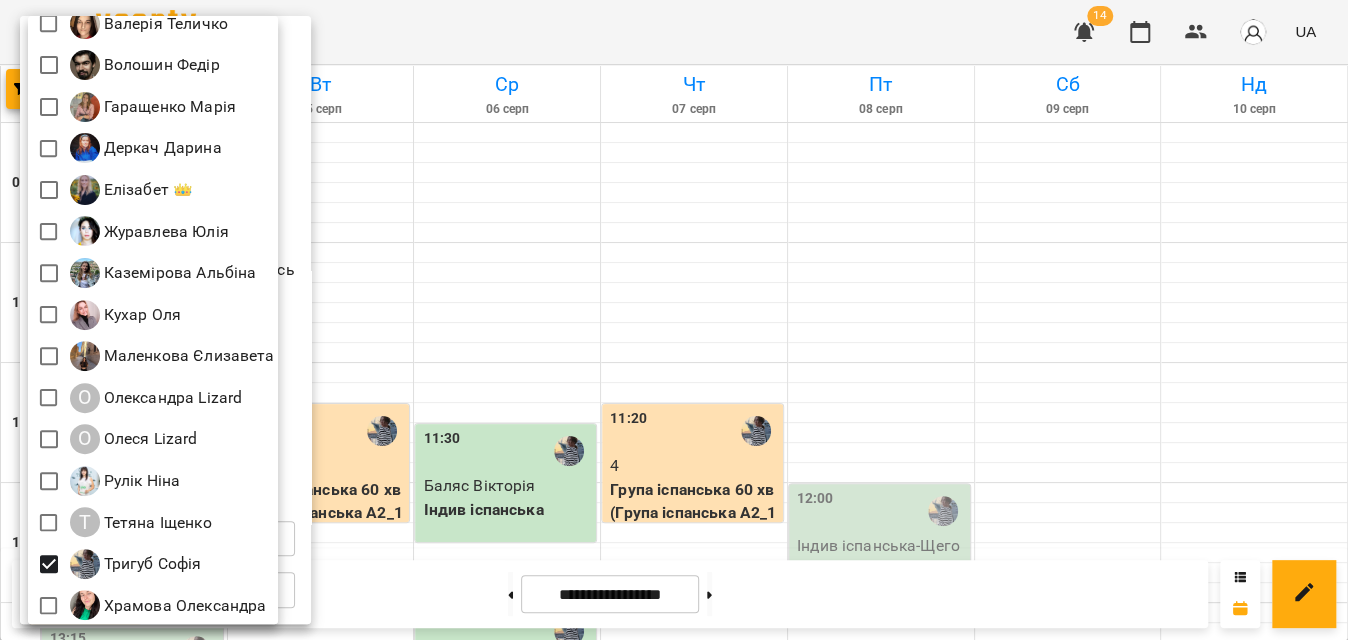 scroll, scrollTop: 269, scrollLeft: 0, axis: vertical 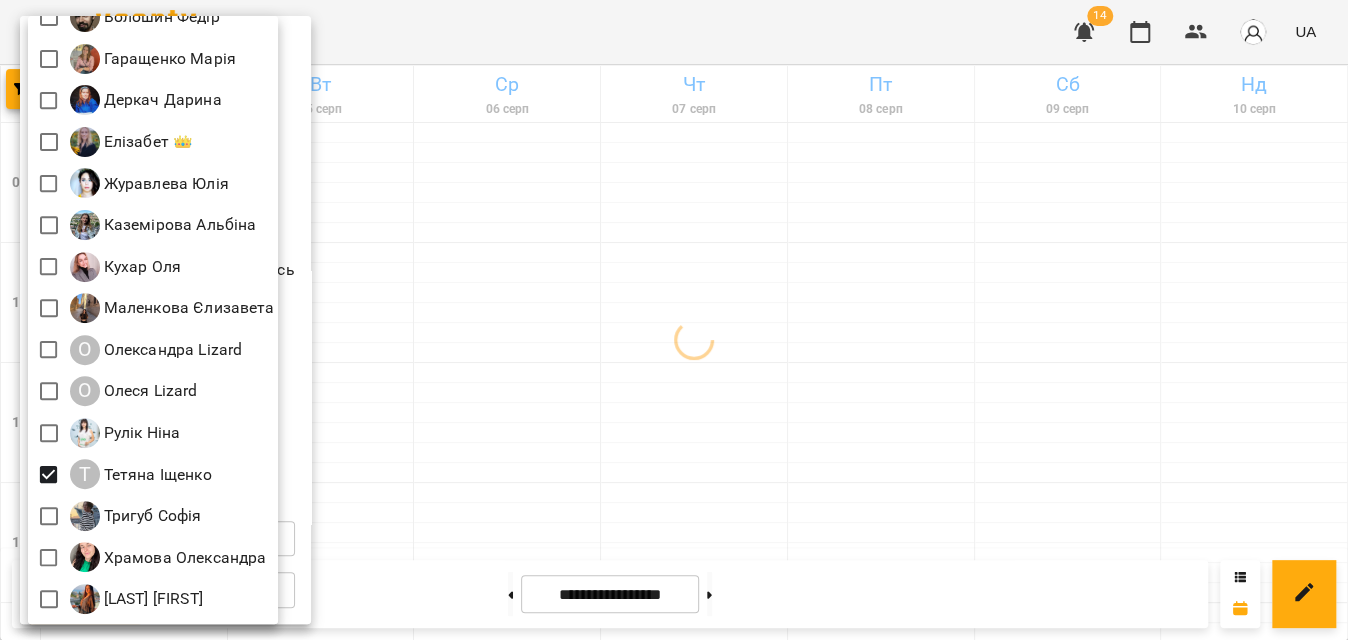 click at bounding box center (674, 320) 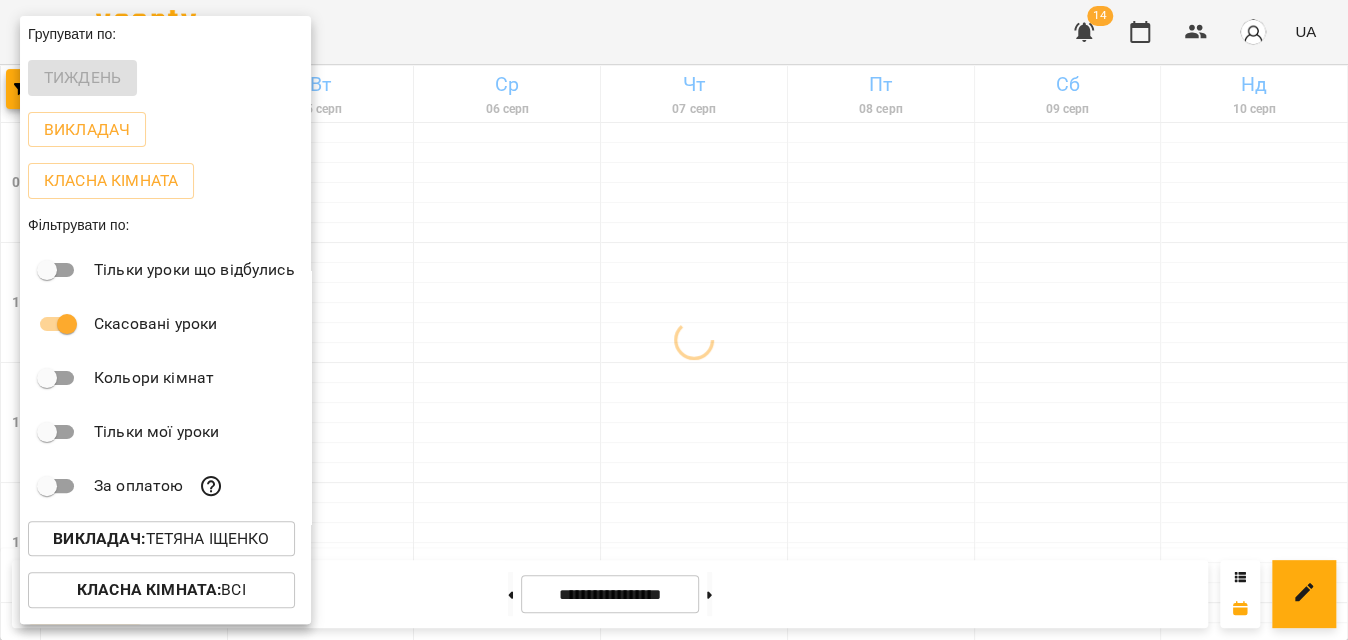 click at bounding box center (674, 320) 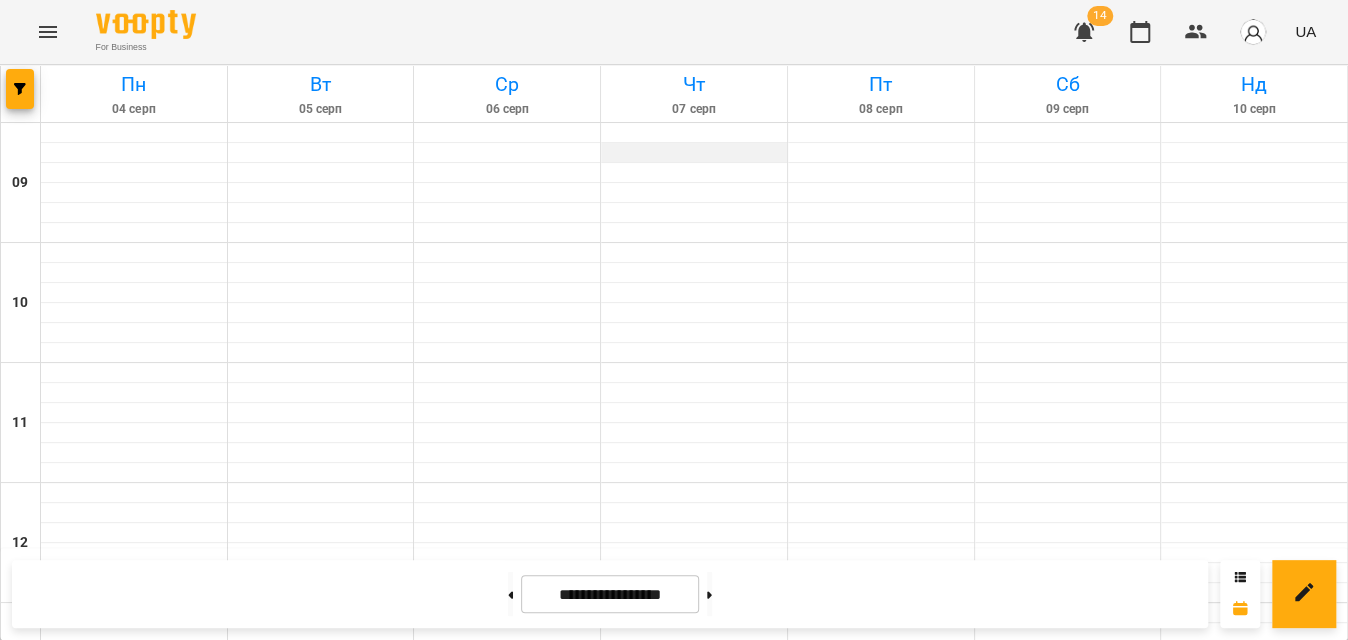 scroll, scrollTop: 545, scrollLeft: 0, axis: vertical 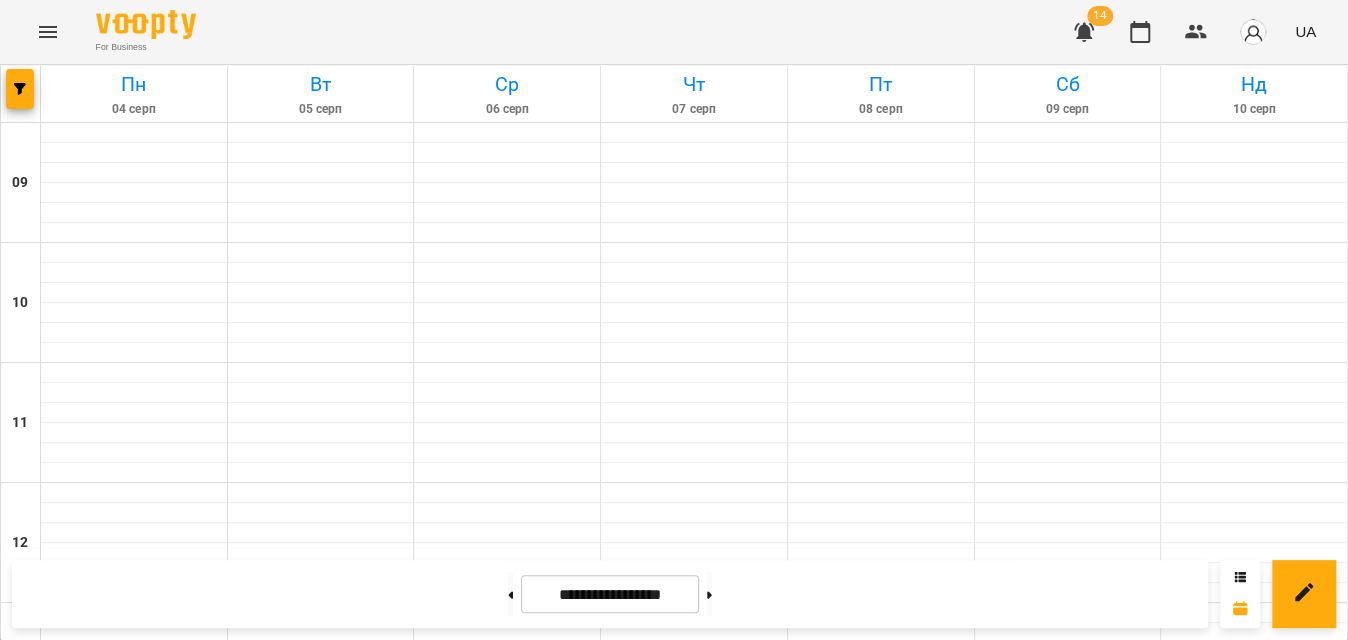 click at bounding box center [694, 733] 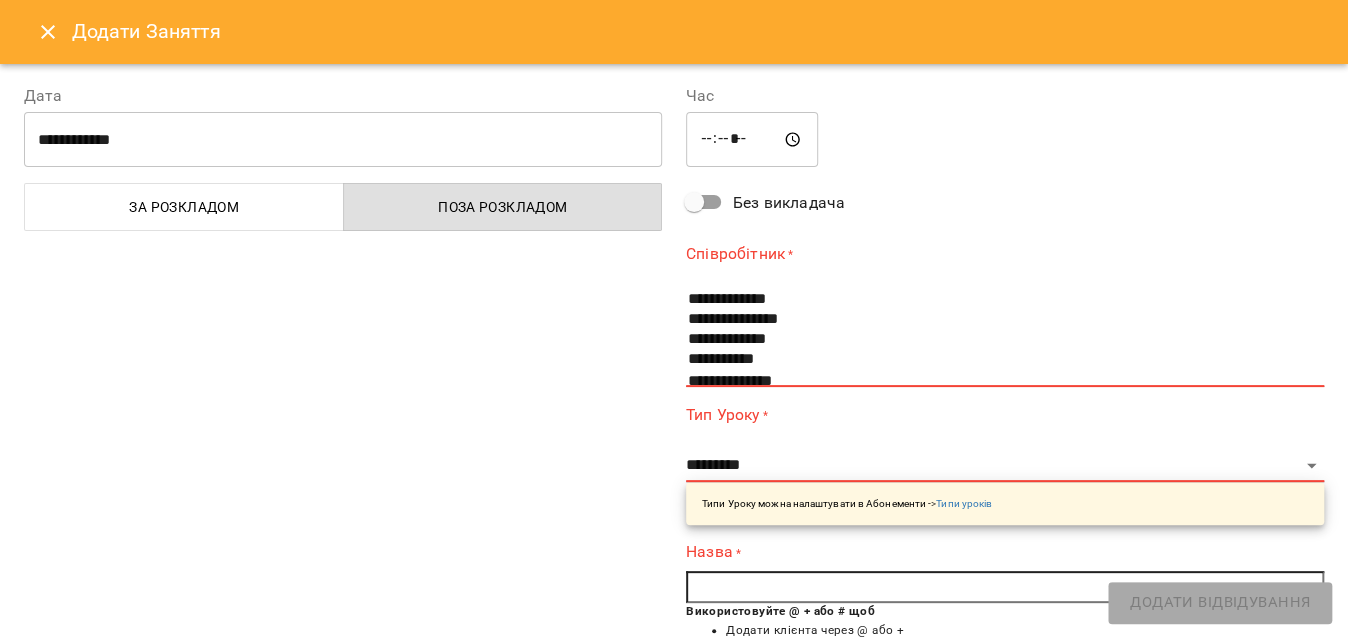 scroll, scrollTop: 314, scrollLeft: 0, axis: vertical 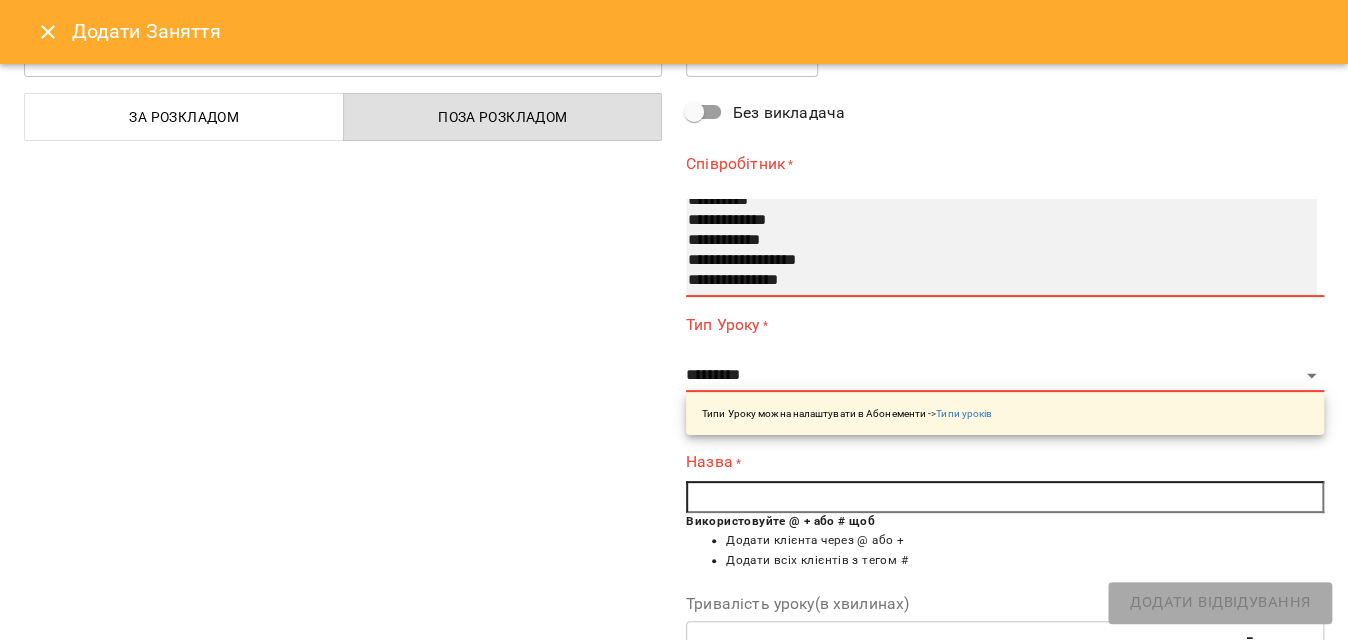 select on "**********" 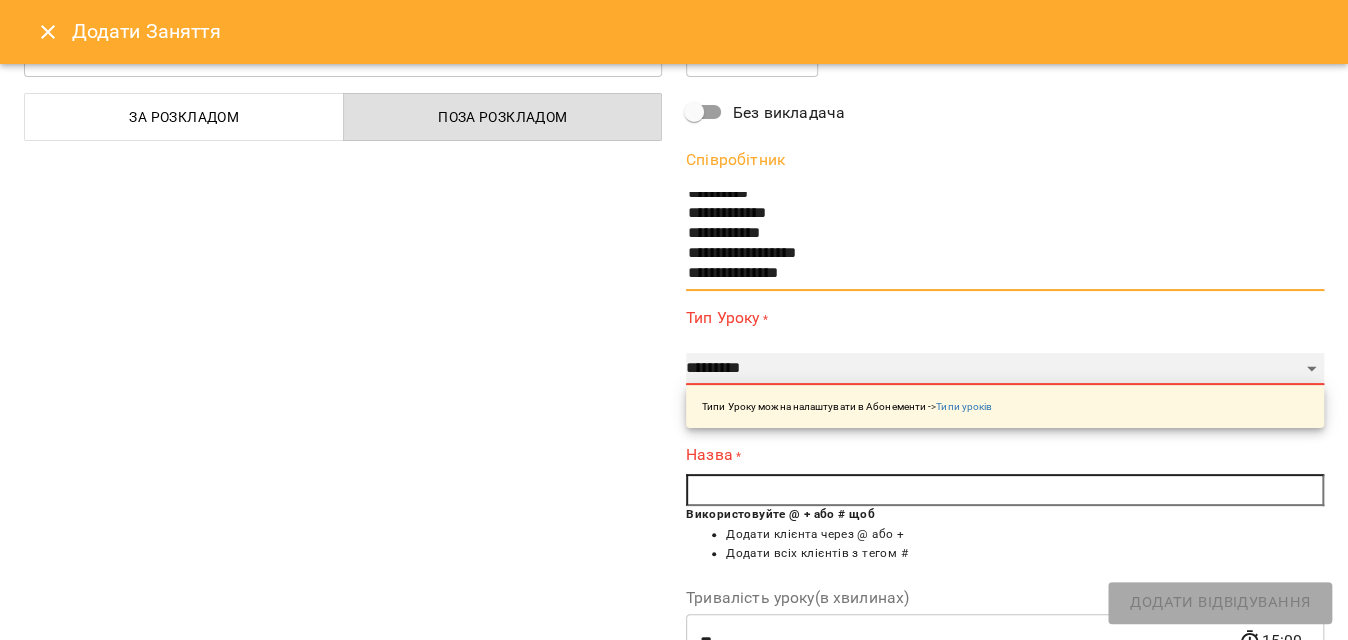 click on "**********" at bounding box center (1005, 369) 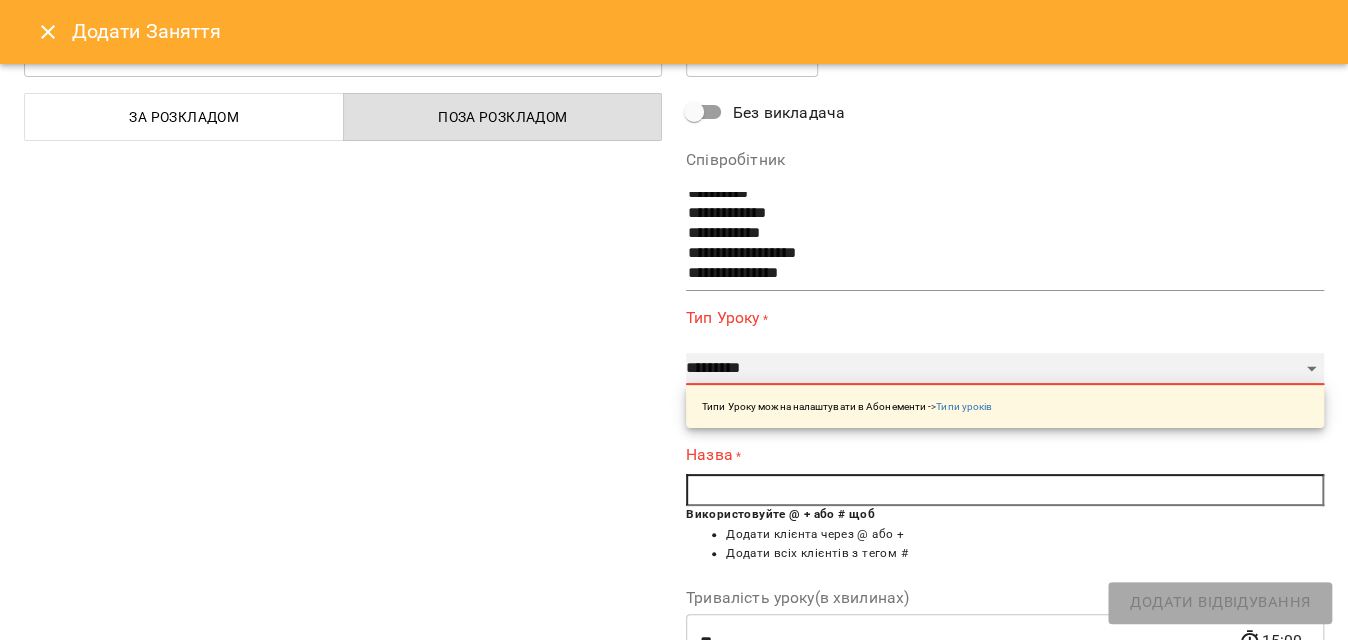 select on "**********" 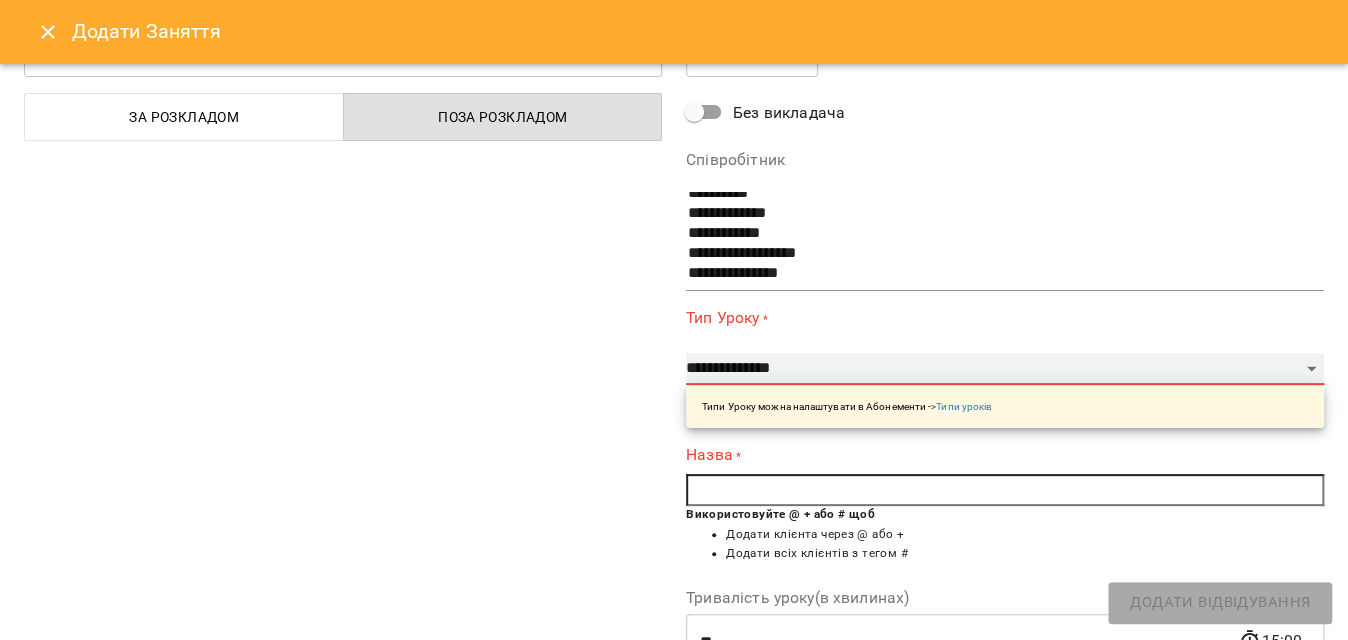 click on "**********" at bounding box center (1005, 369) 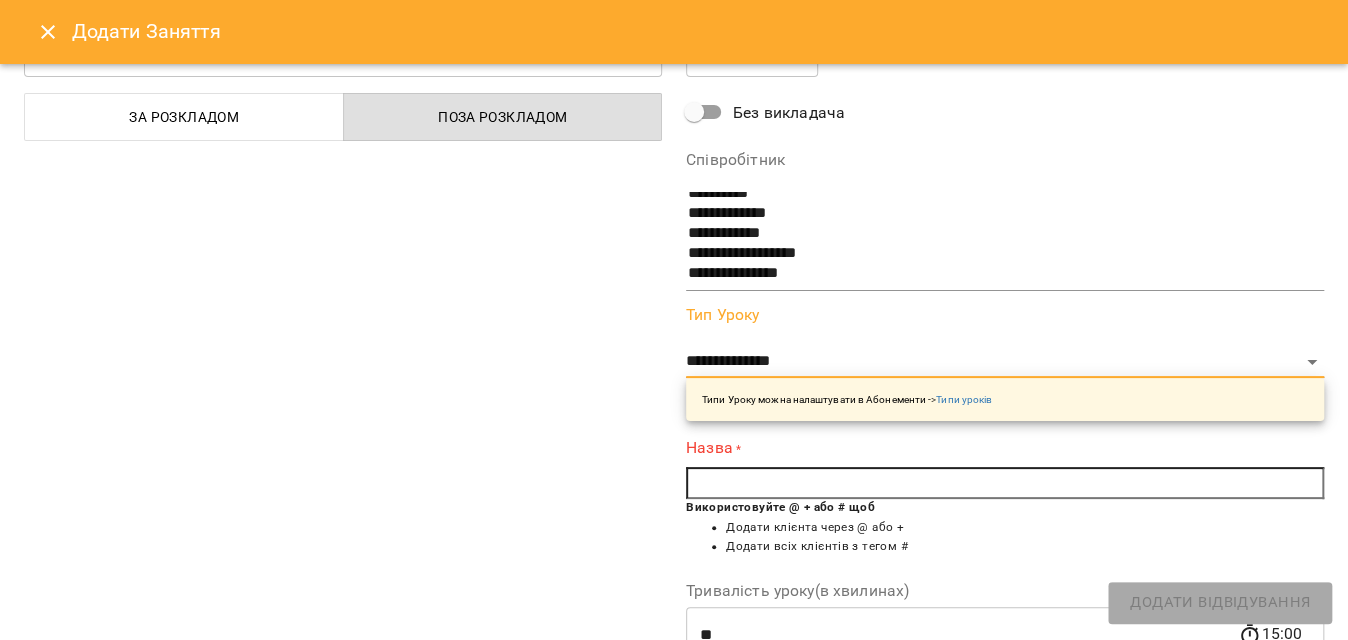 click at bounding box center [1005, 483] 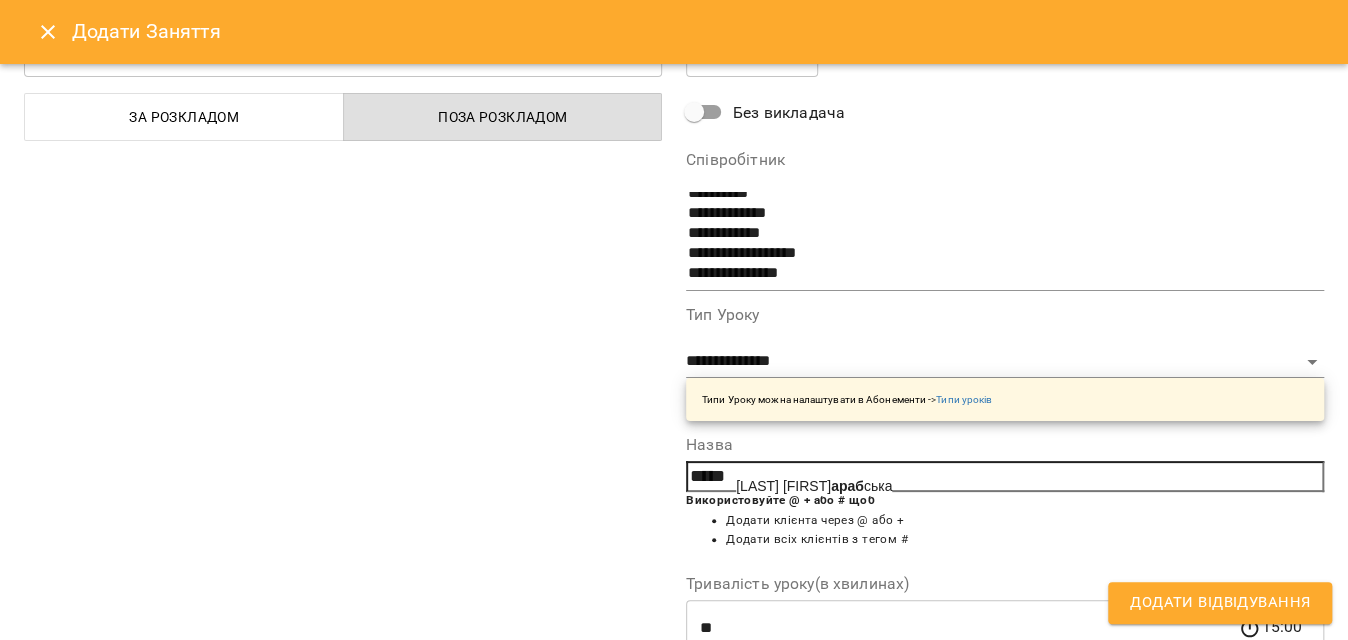 click on "Божко Іван  араб ська" at bounding box center (814, 486) 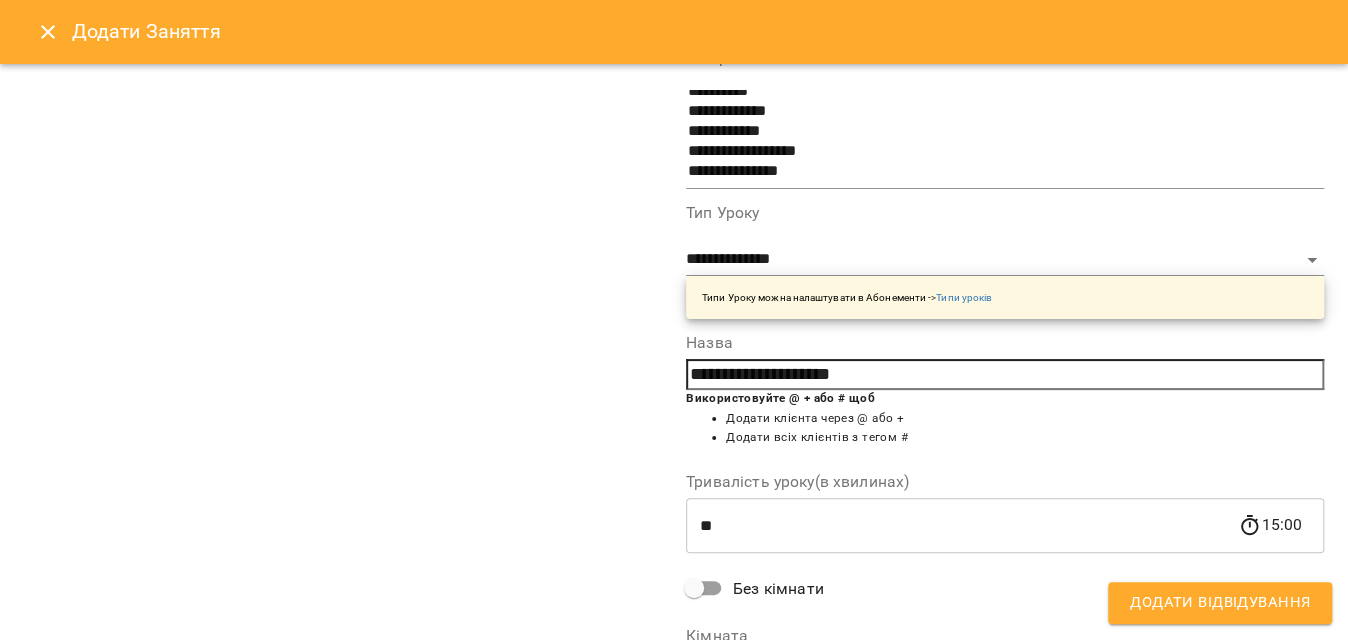 scroll, scrollTop: 362, scrollLeft: 0, axis: vertical 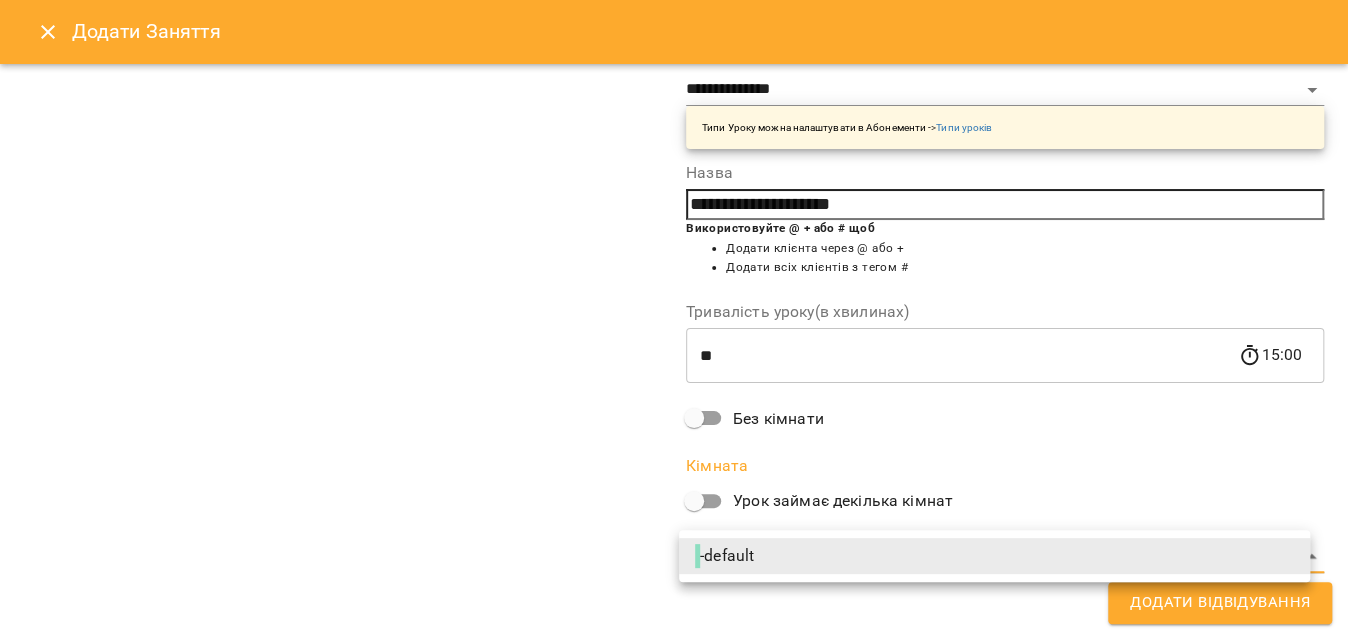 click on "**********" at bounding box center [674, 886] 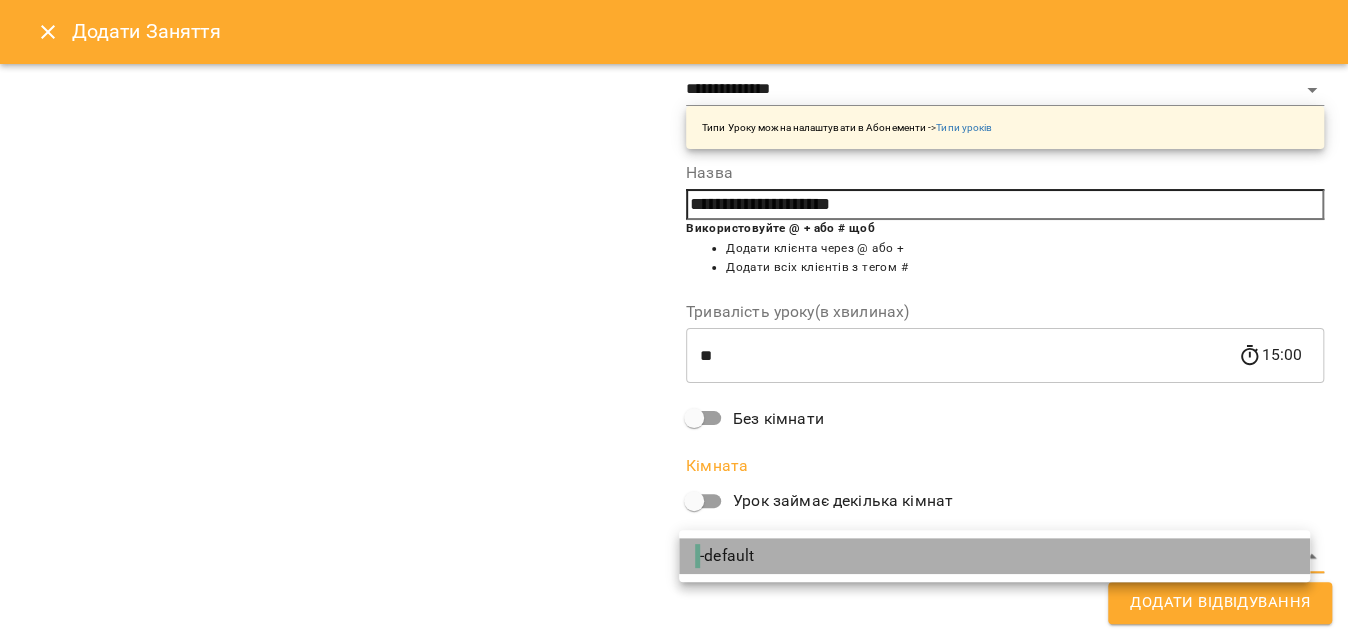 click on "-  default" at bounding box center (726, 556) 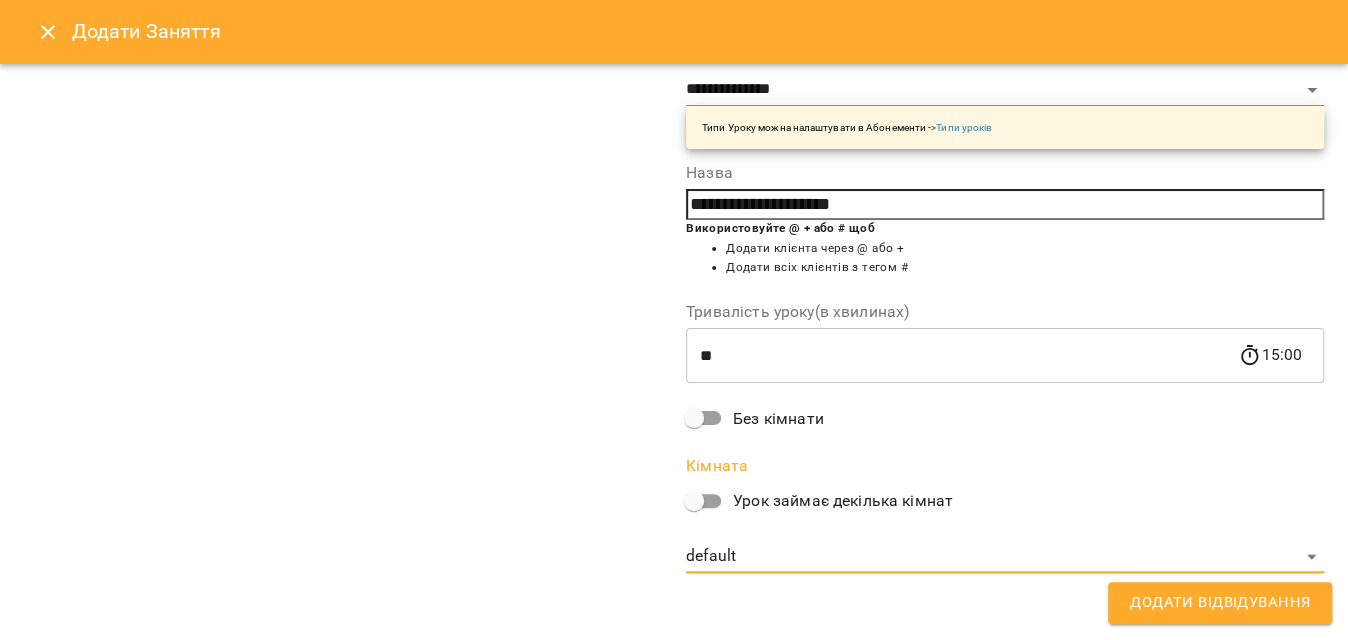 click on "Додати Відвідування" at bounding box center (1220, 603) 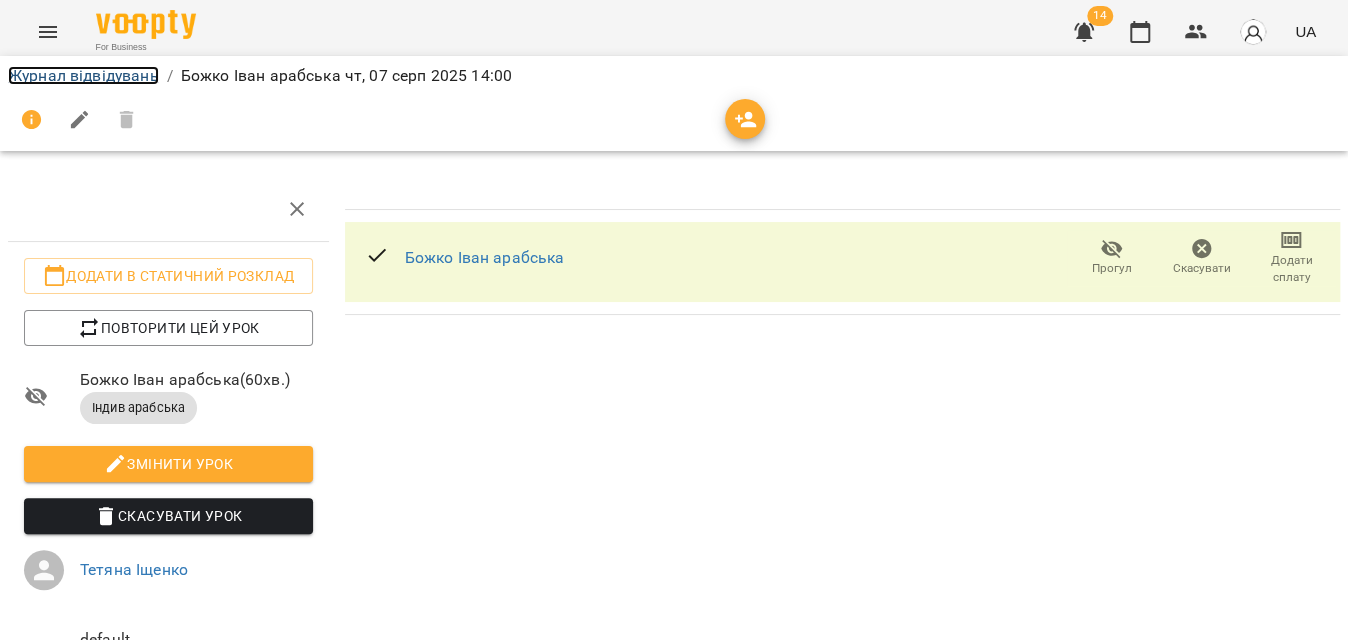 click on "Журнал відвідувань" at bounding box center [83, 75] 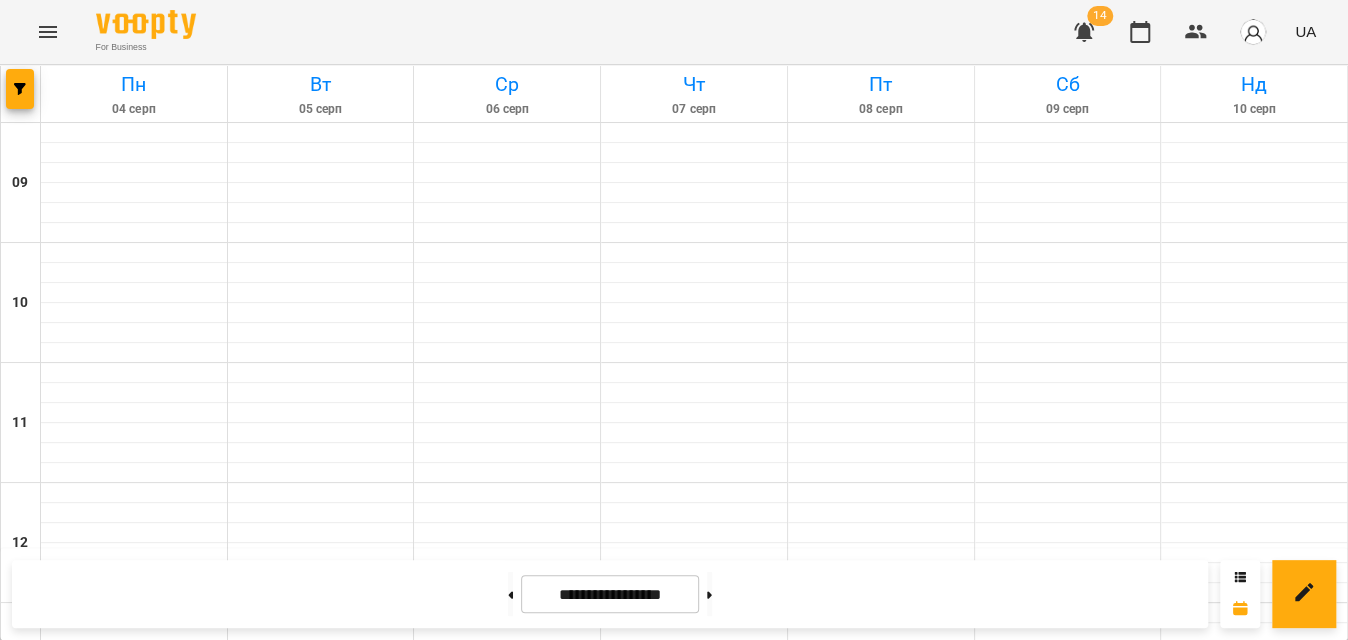scroll, scrollTop: 636, scrollLeft: 0, axis: vertical 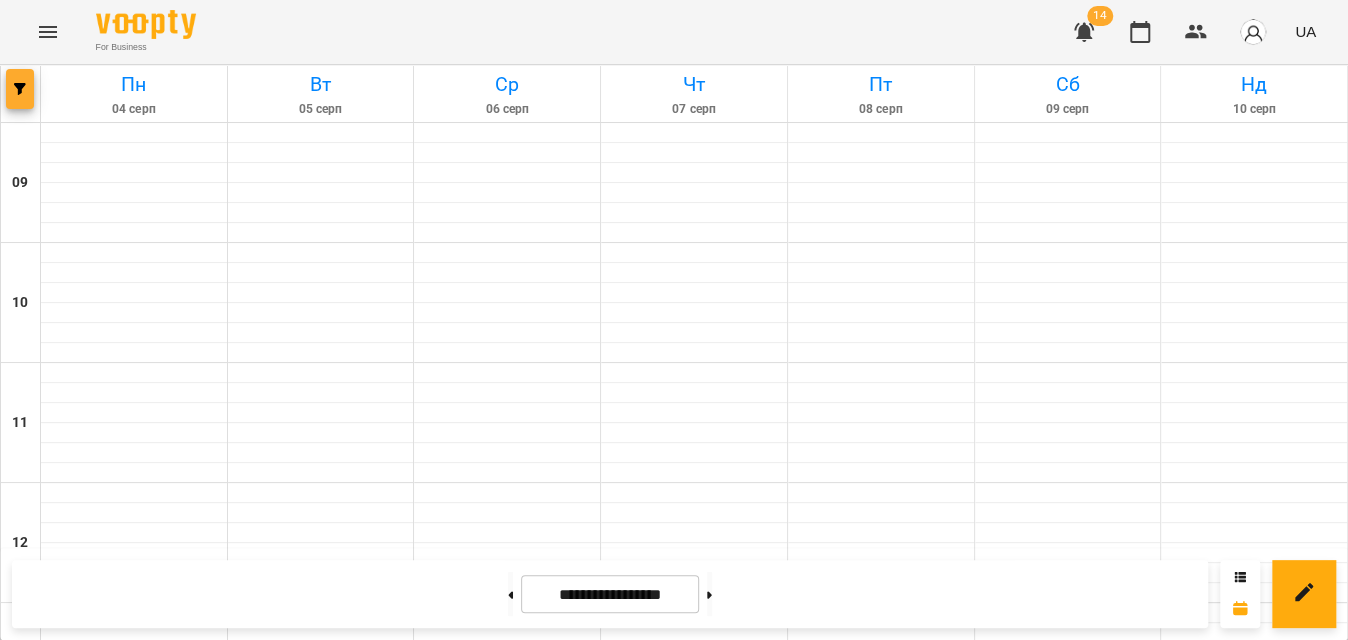 click 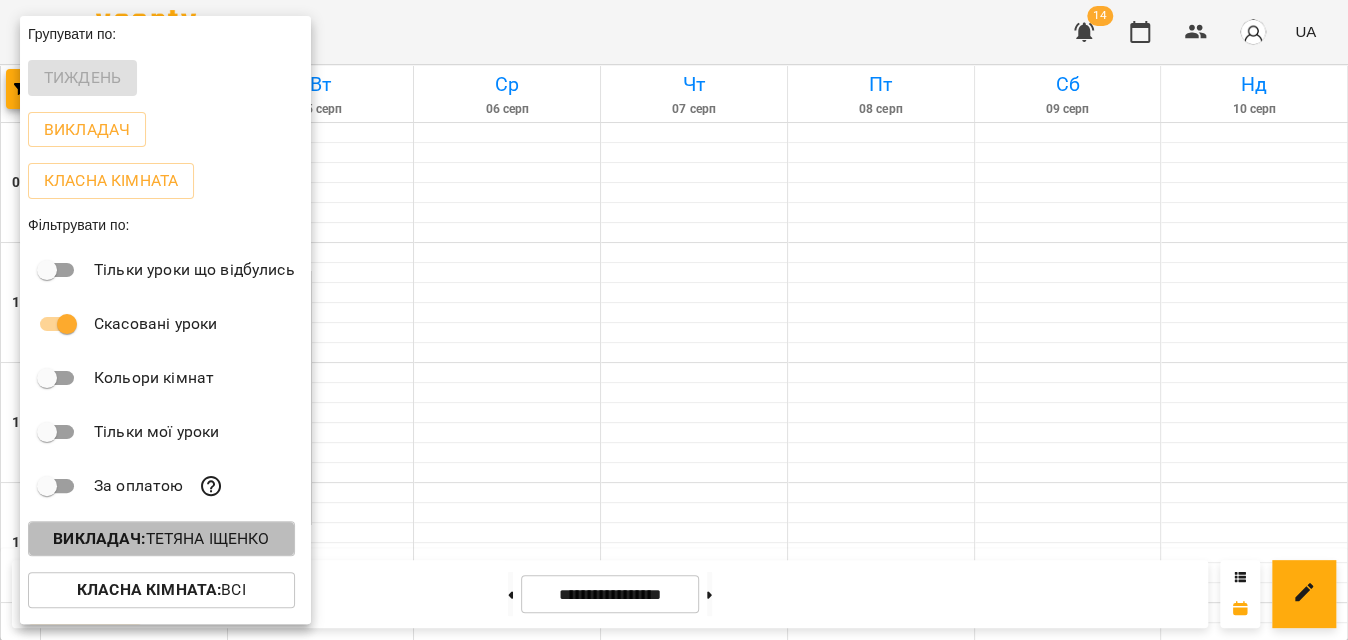 click on "Викладач :" at bounding box center [99, 538] 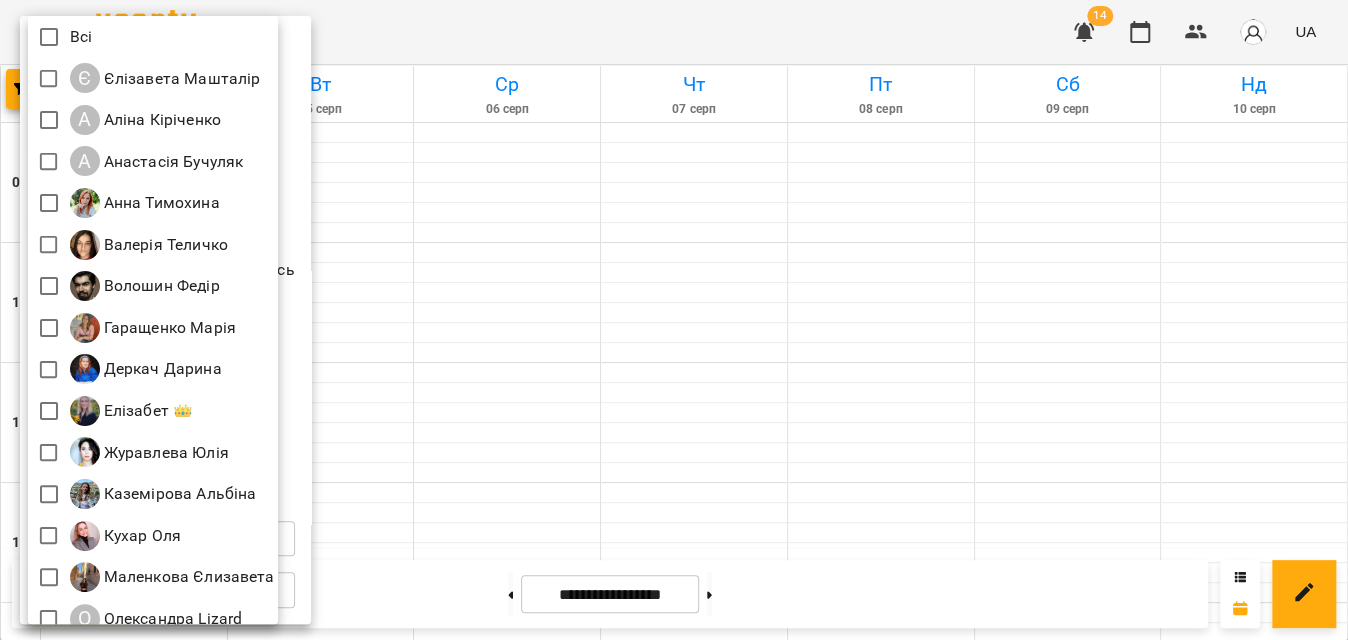 scroll, scrollTop: 269, scrollLeft: 0, axis: vertical 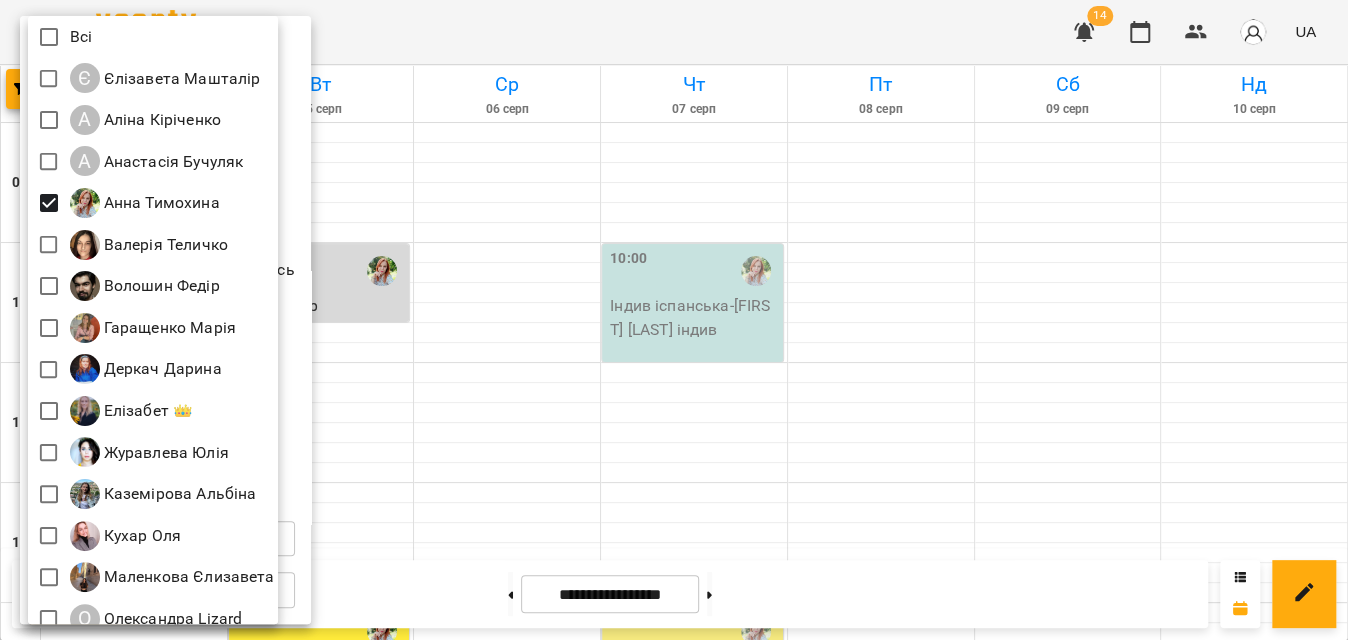 click at bounding box center (674, 320) 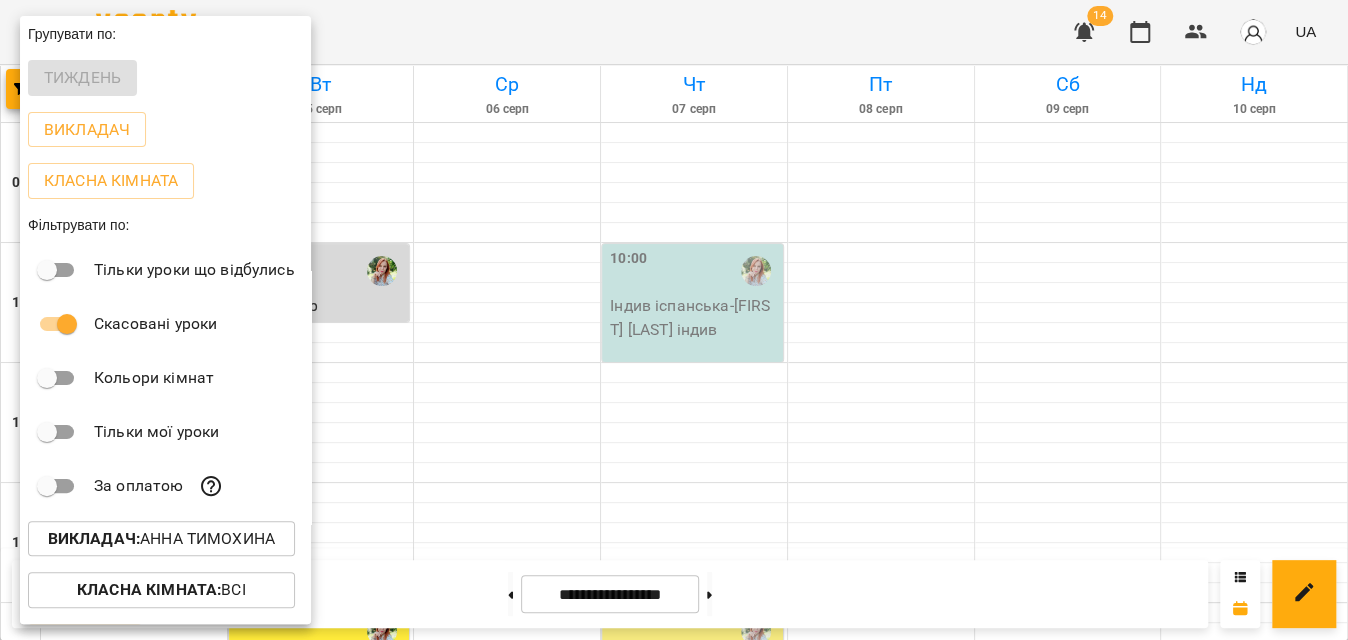 click at bounding box center (674, 320) 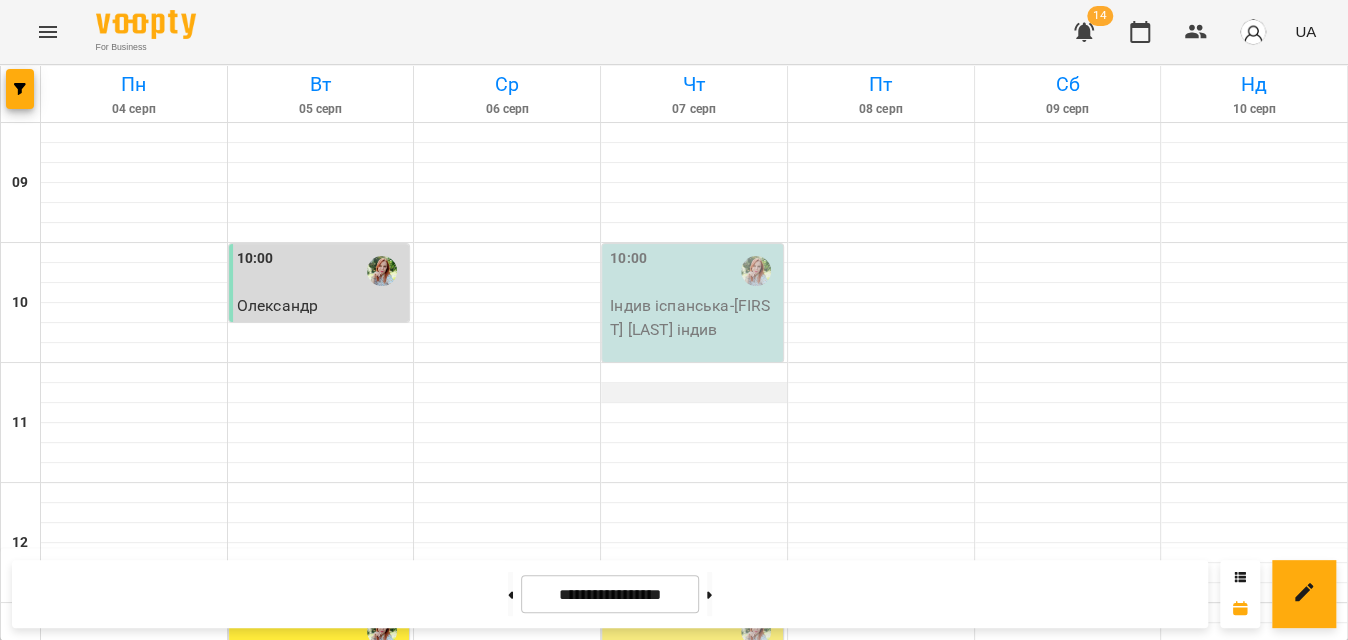 scroll, scrollTop: 0, scrollLeft: 0, axis: both 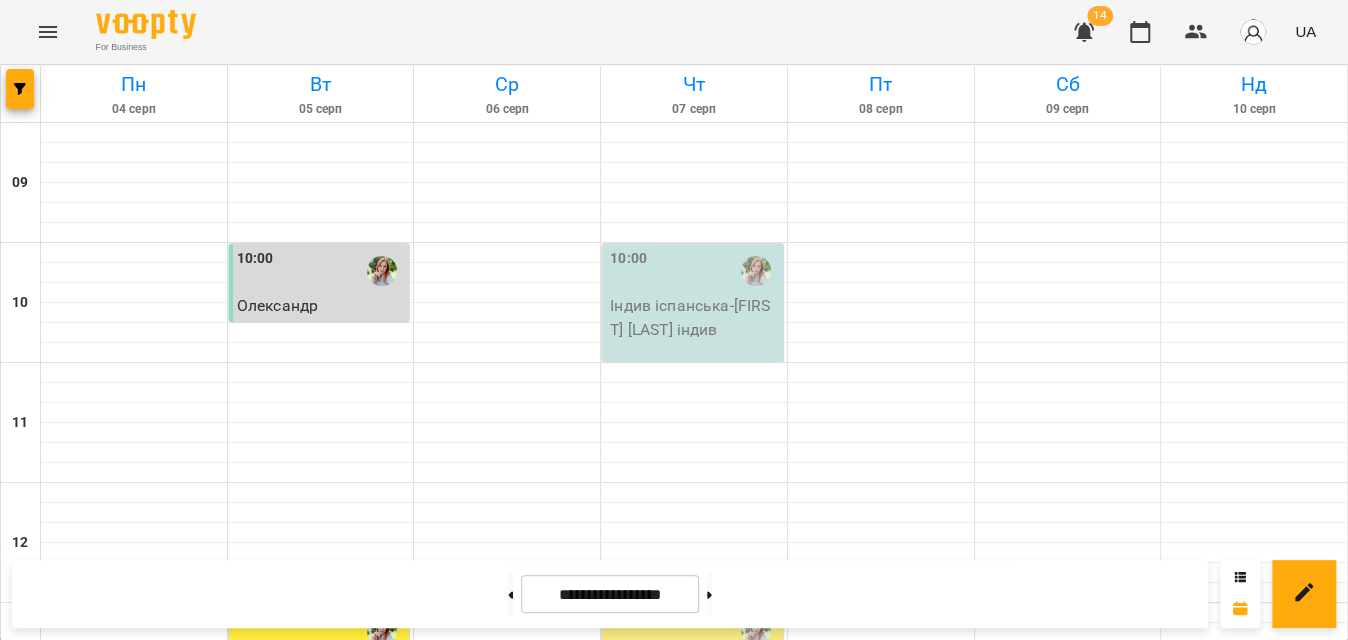 click on "Індив іспанська - Ельвіра Райська індив" at bounding box center [694, 317] 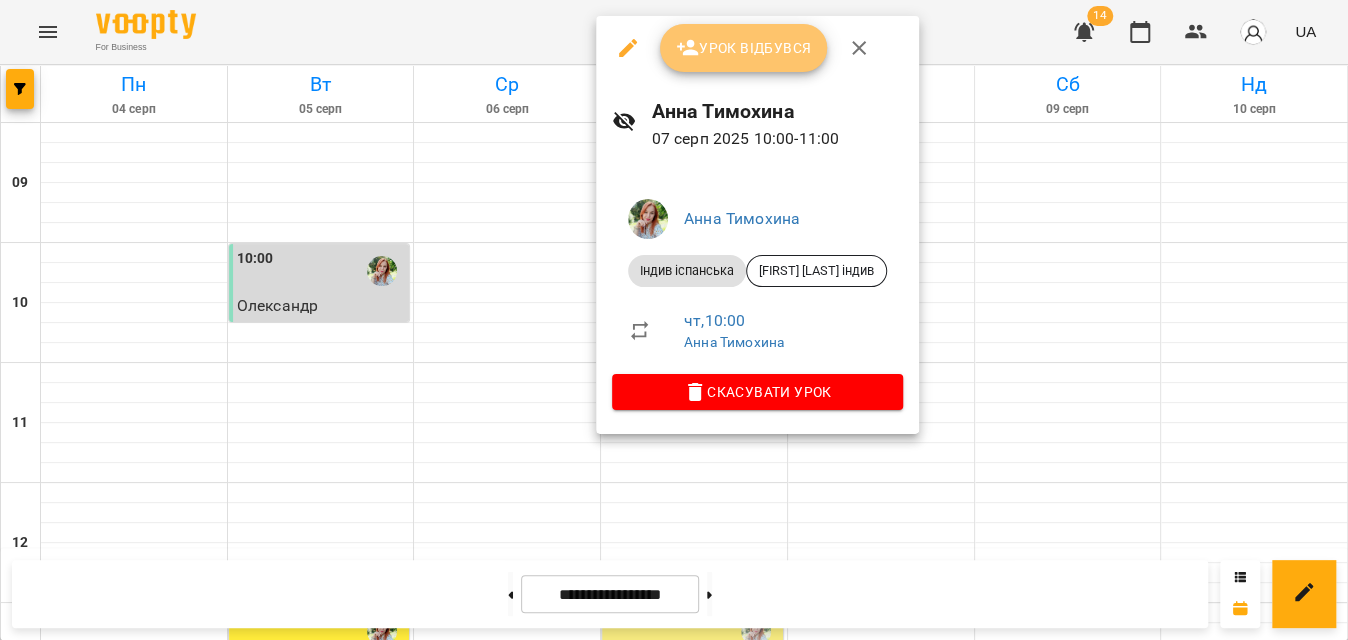 click on "Урок відбувся" at bounding box center (744, 48) 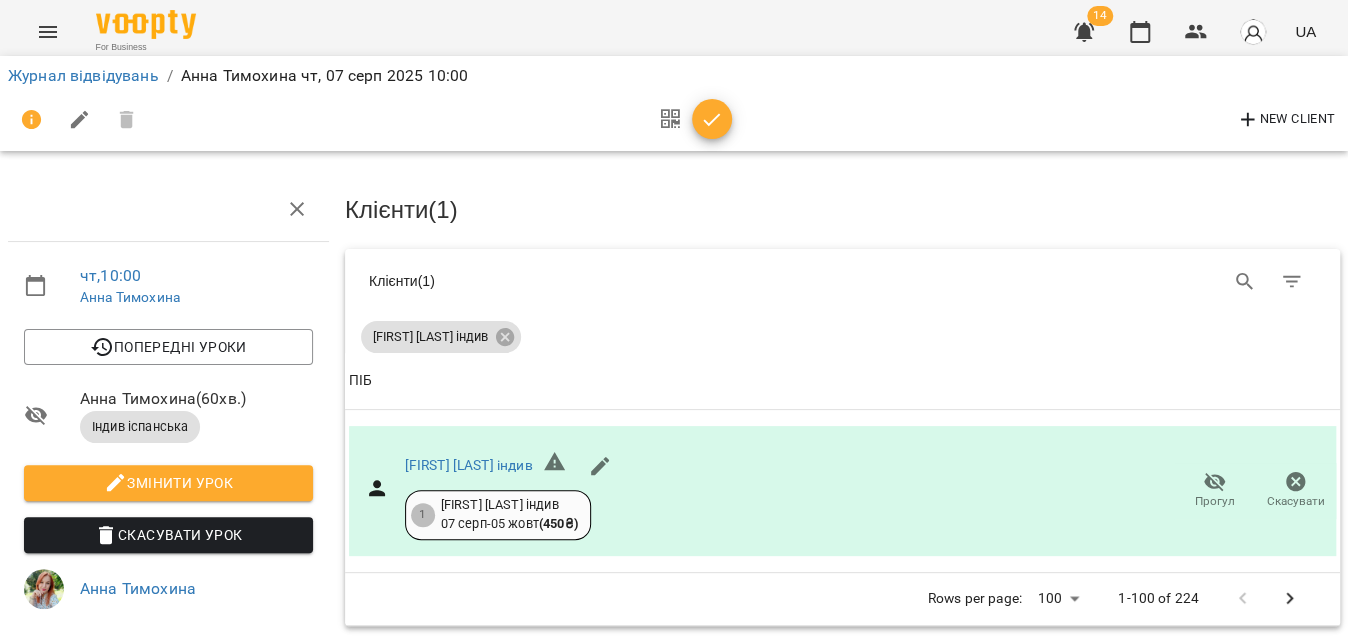 click 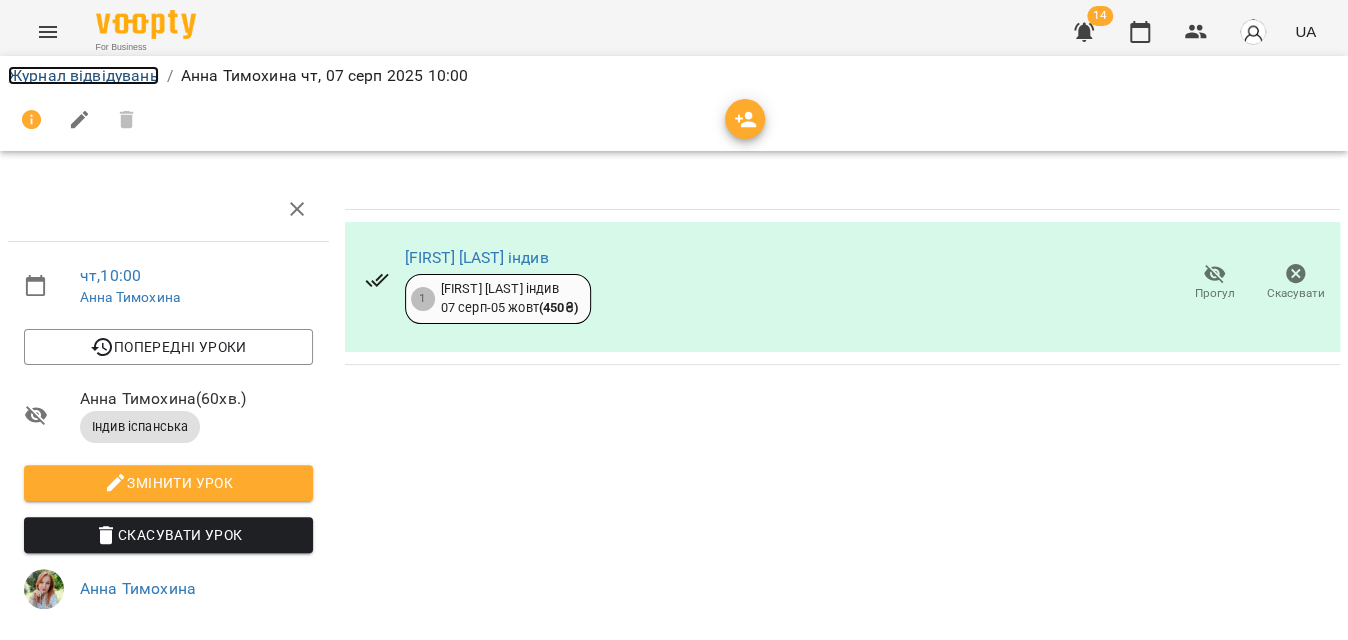 click on "Журнал відвідувань" at bounding box center (83, 75) 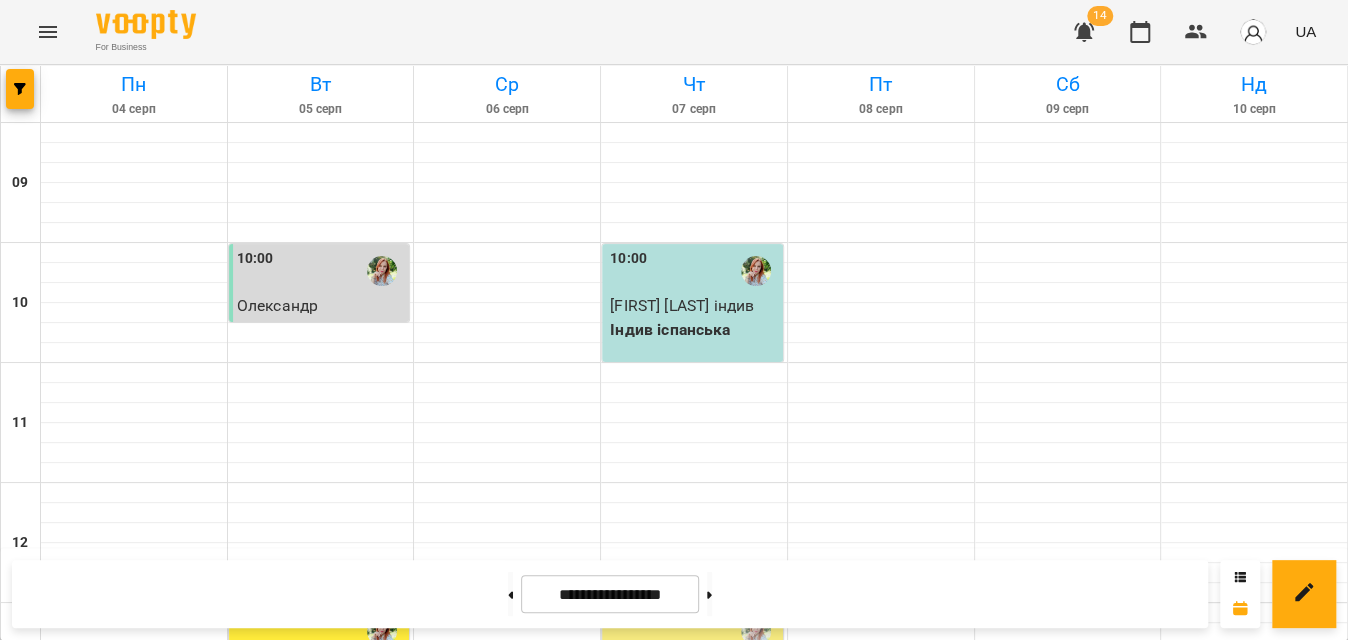 scroll, scrollTop: 1090, scrollLeft: 0, axis: vertical 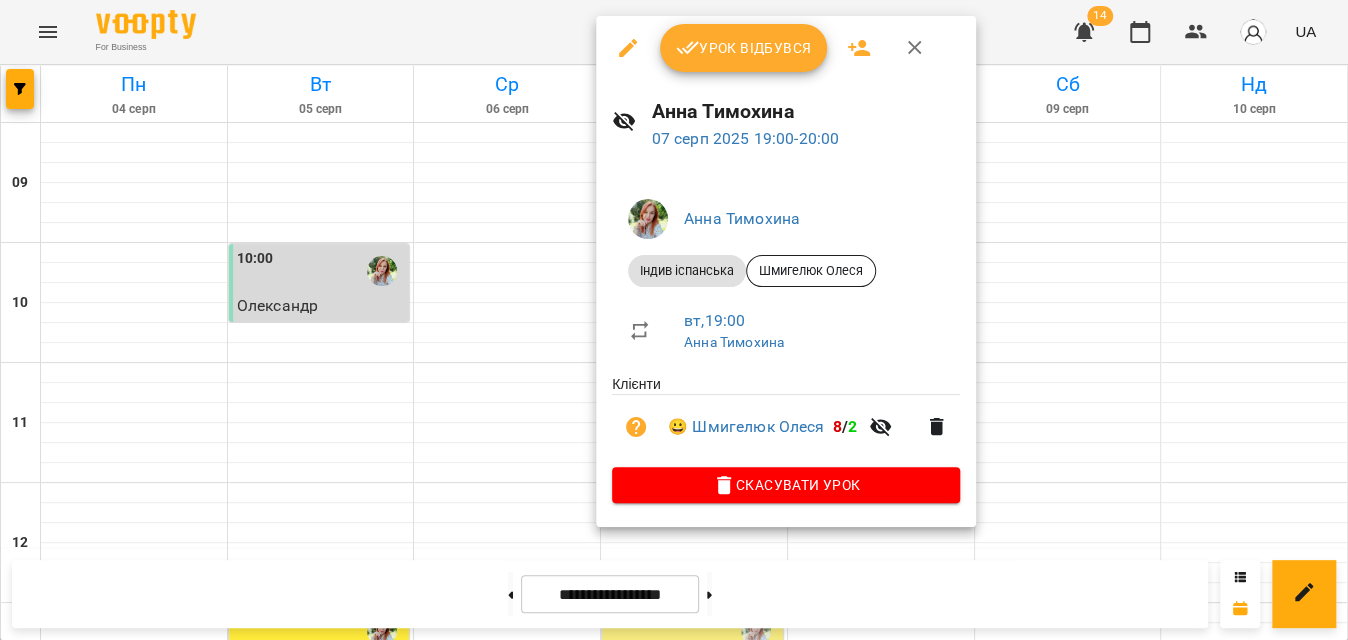 click on "Урок відбувся" at bounding box center [744, 48] 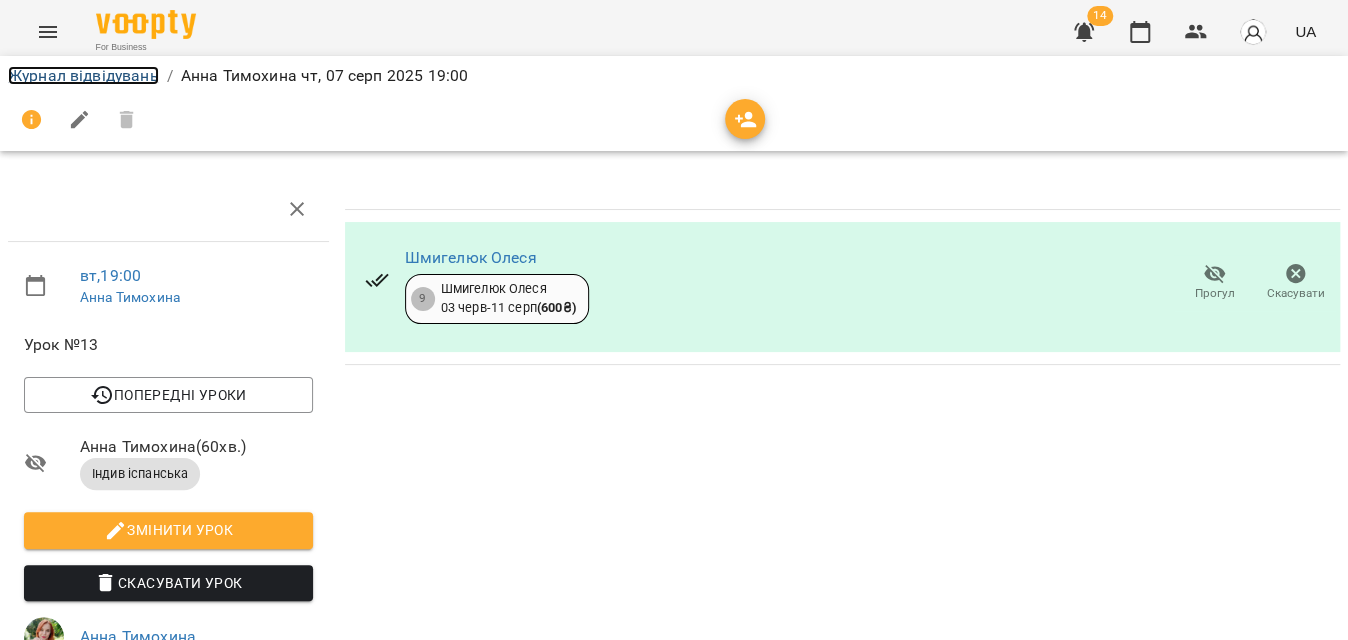 click on "Журнал відвідувань" at bounding box center (83, 75) 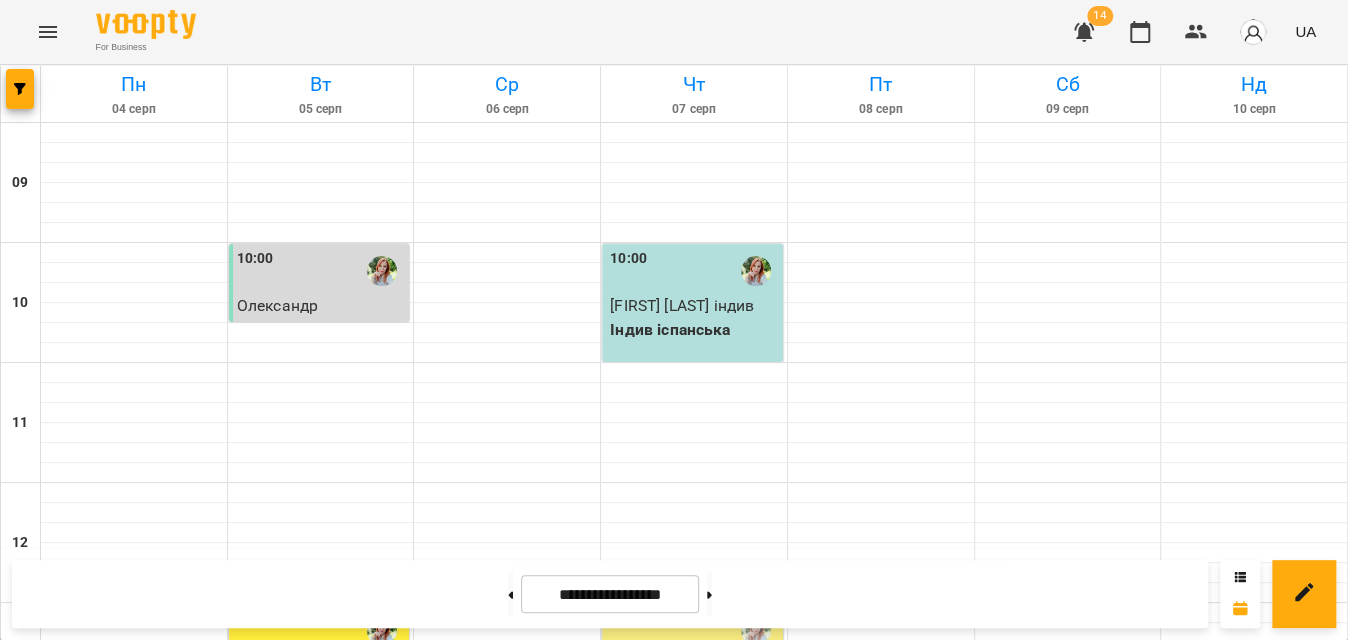scroll, scrollTop: 818, scrollLeft: 0, axis: vertical 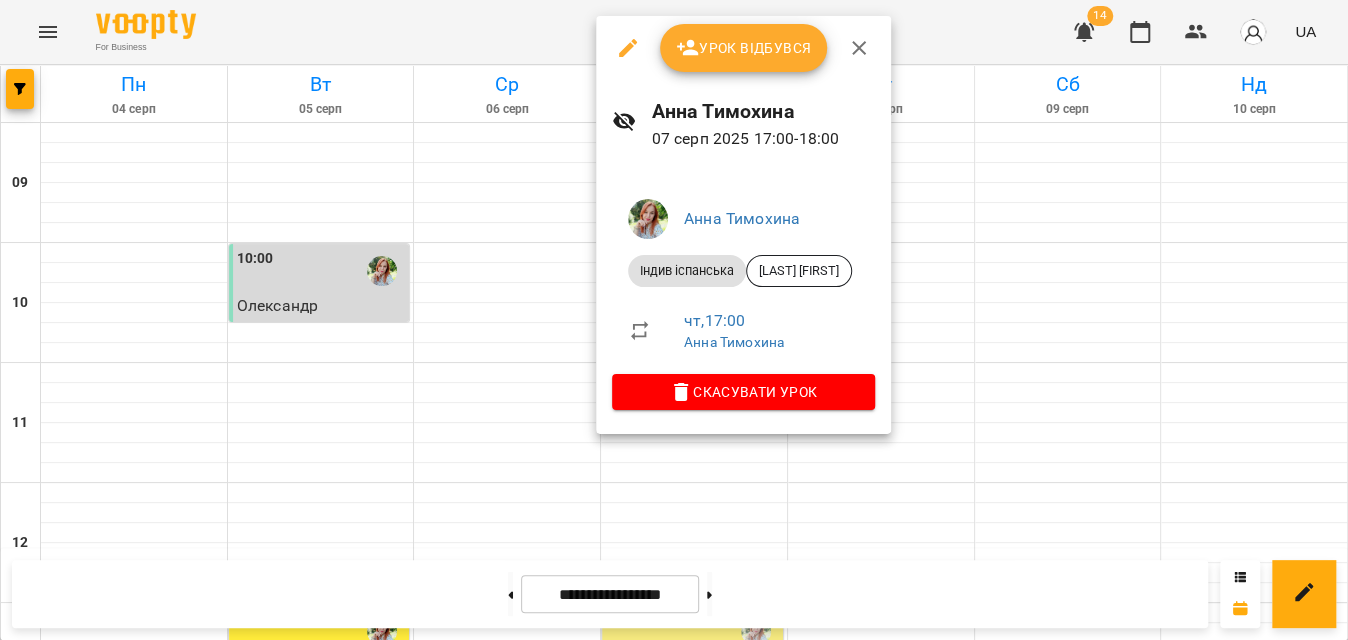 click on "Урок відбувся" at bounding box center (744, 48) 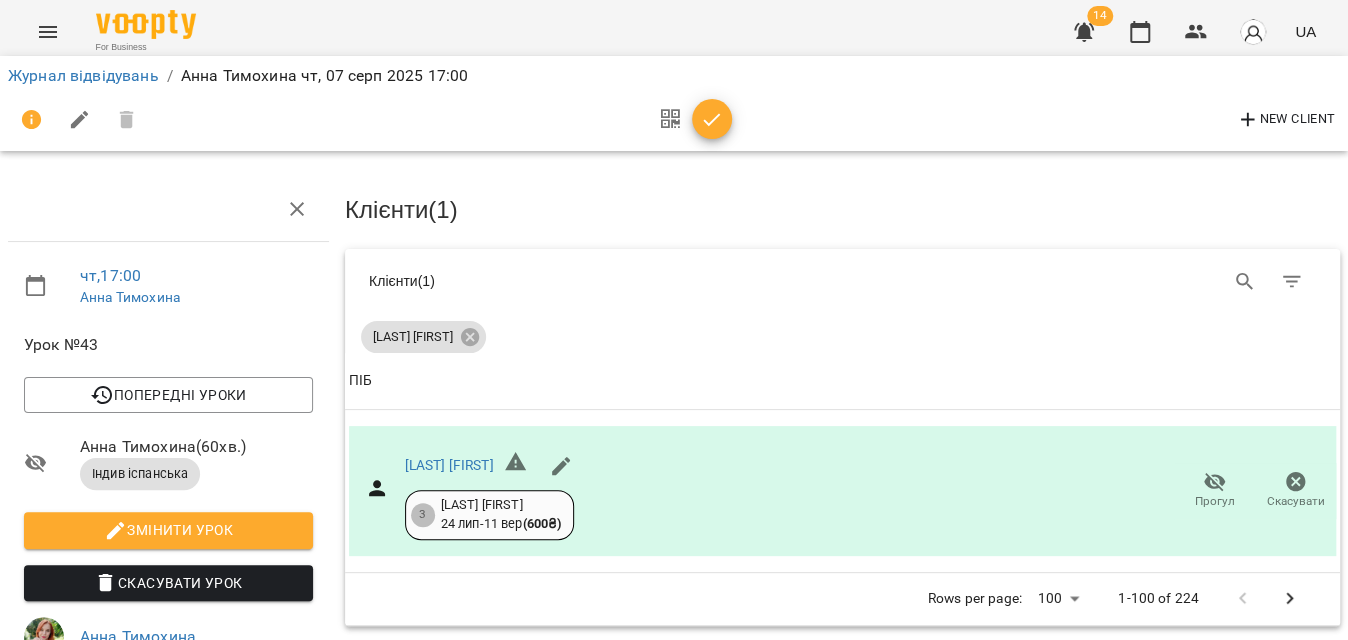 click 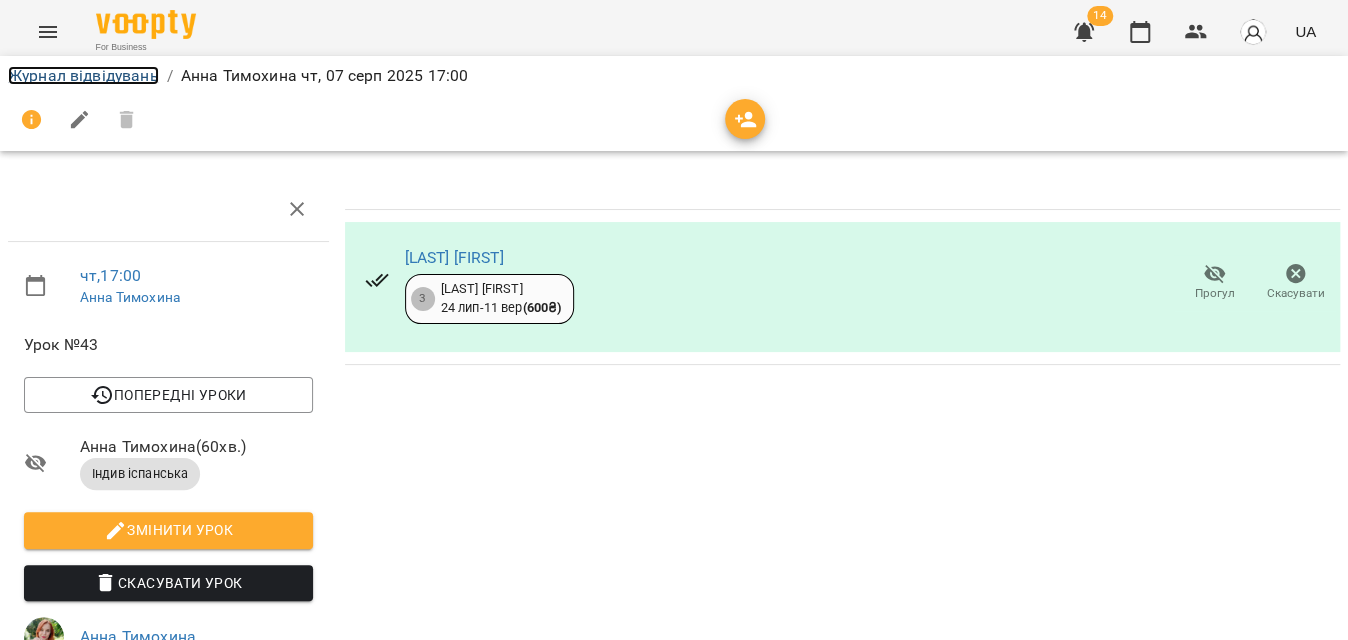 click on "Журнал відвідувань" at bounding box center (83, 75) 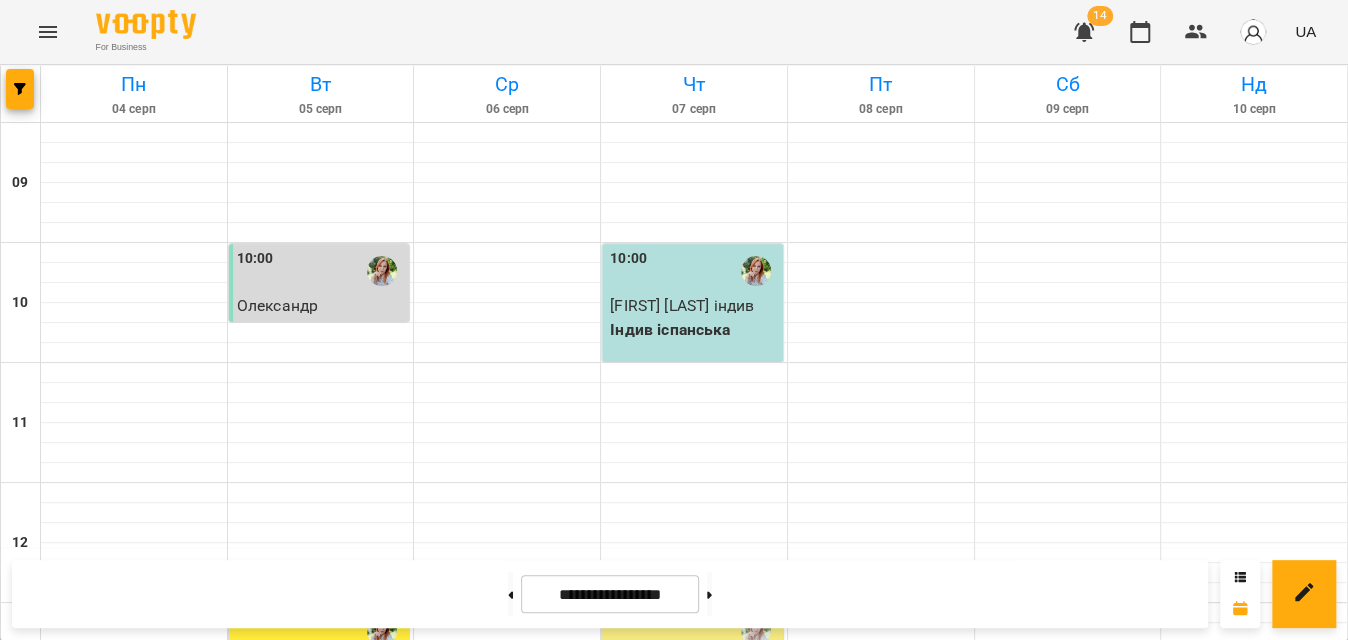 scroll, scrollTop: 454, scrollLeft: 0, axis: vertical 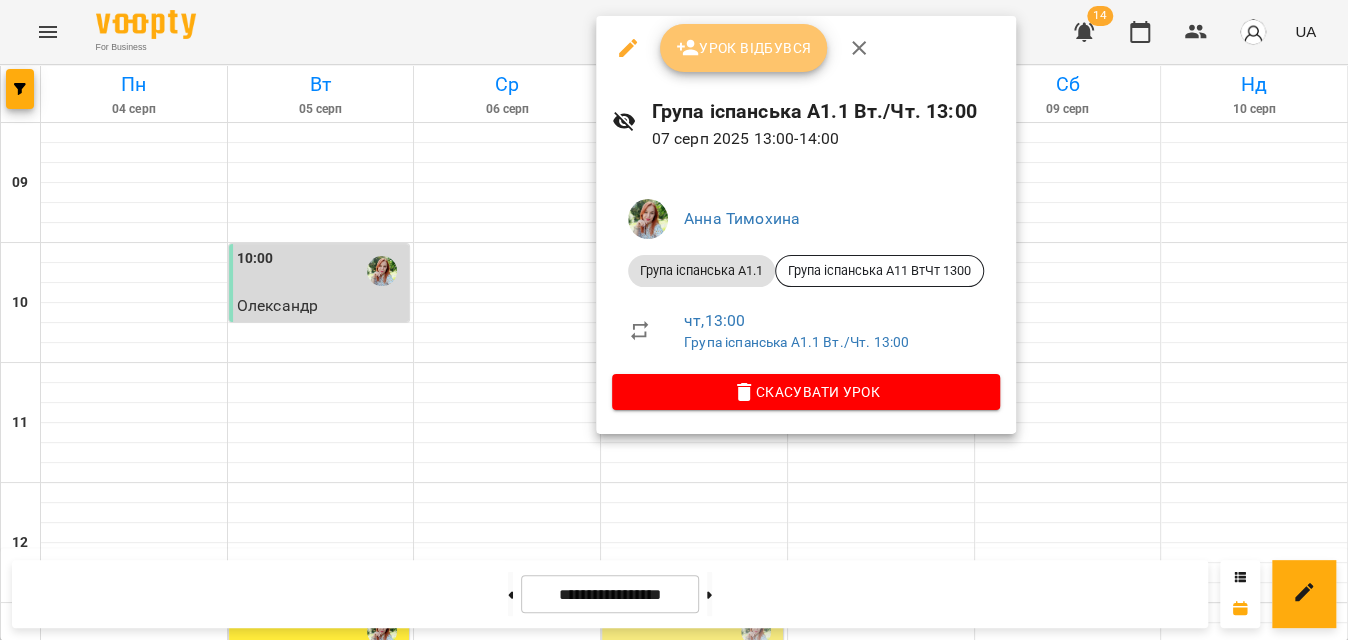 click on "Урок відбувся" at bounding box center (744, 48) 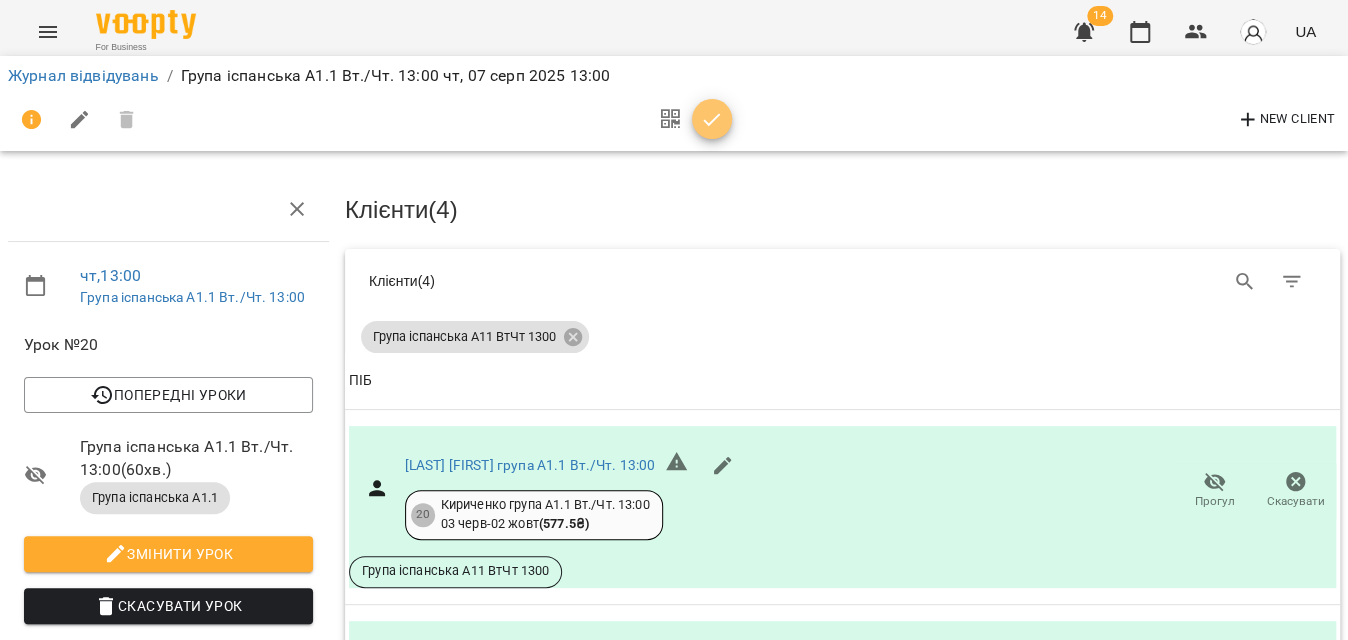 click 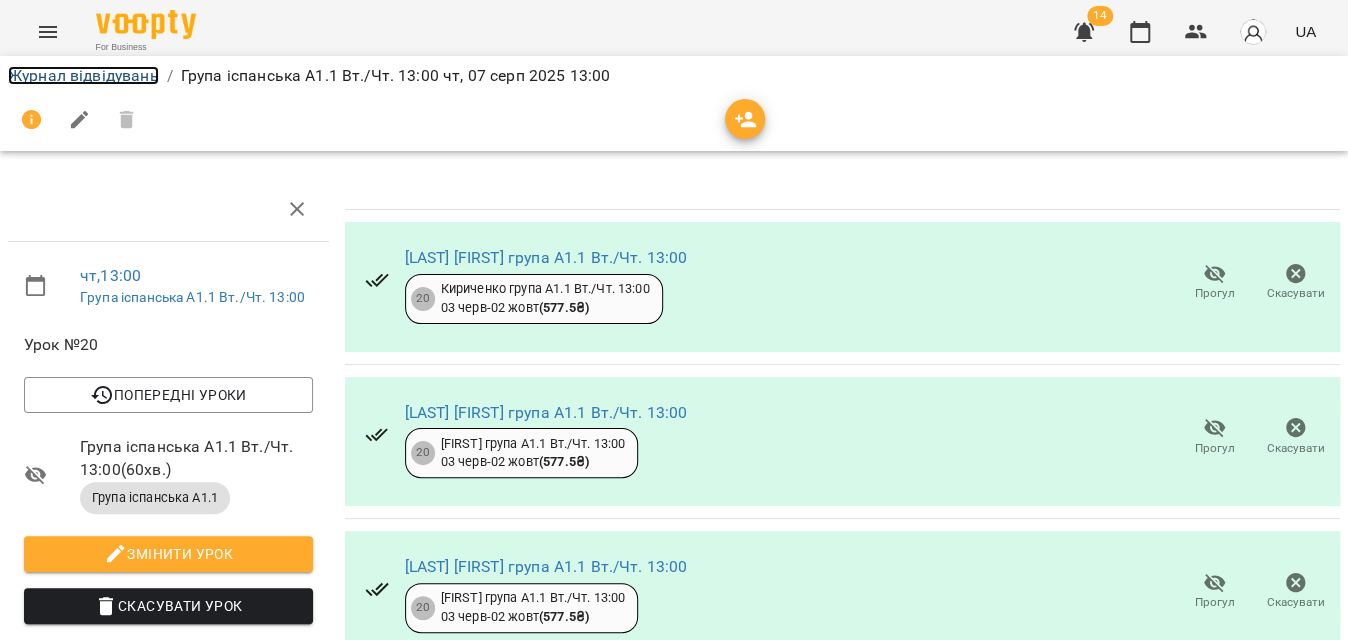 click on "Журнал відвідувань" at bounding box center (83, 75) 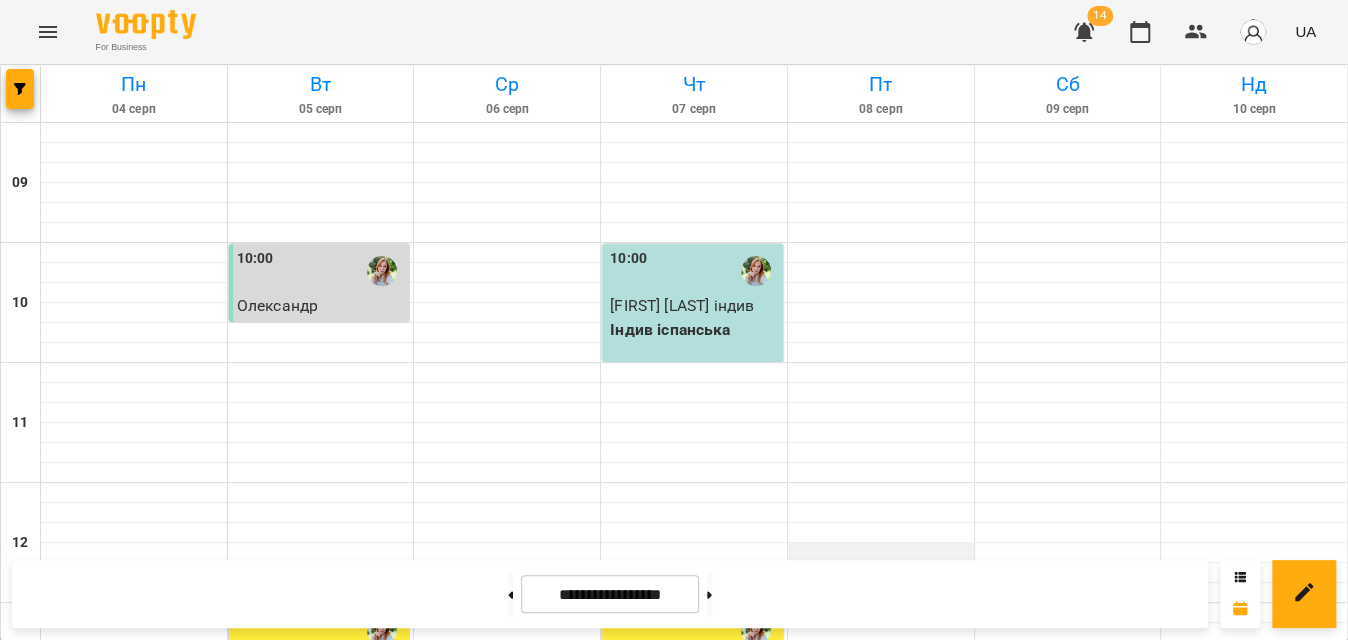 scroll, scrollTop: 1132, scrollLeft: 0, axis: vertical 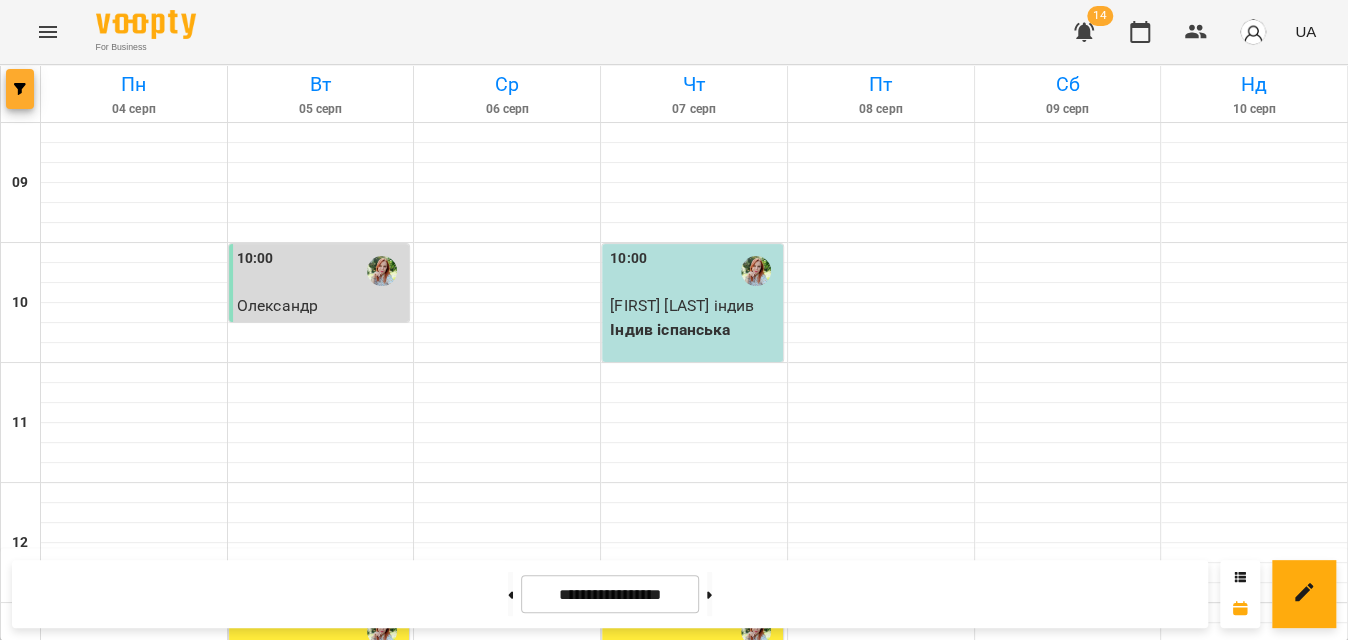 click at bounding box center [20, 89] 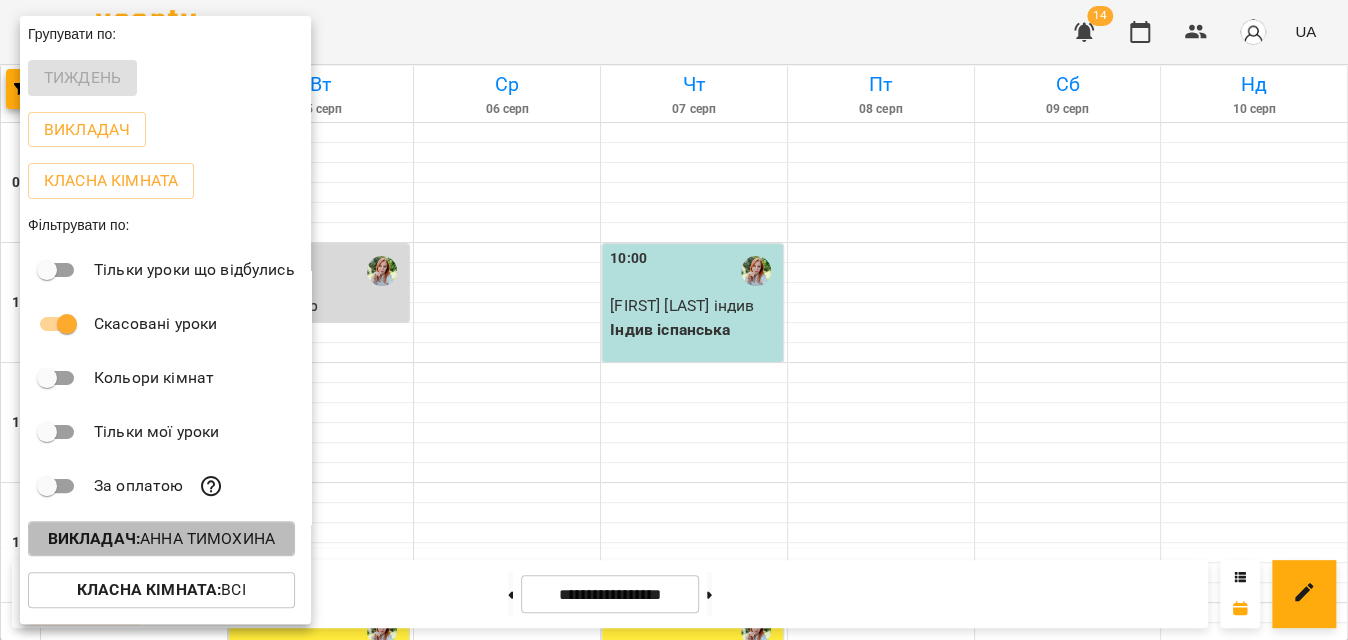click on "Викладач :  Анна Тимохина" at bounding box center (161, 539) 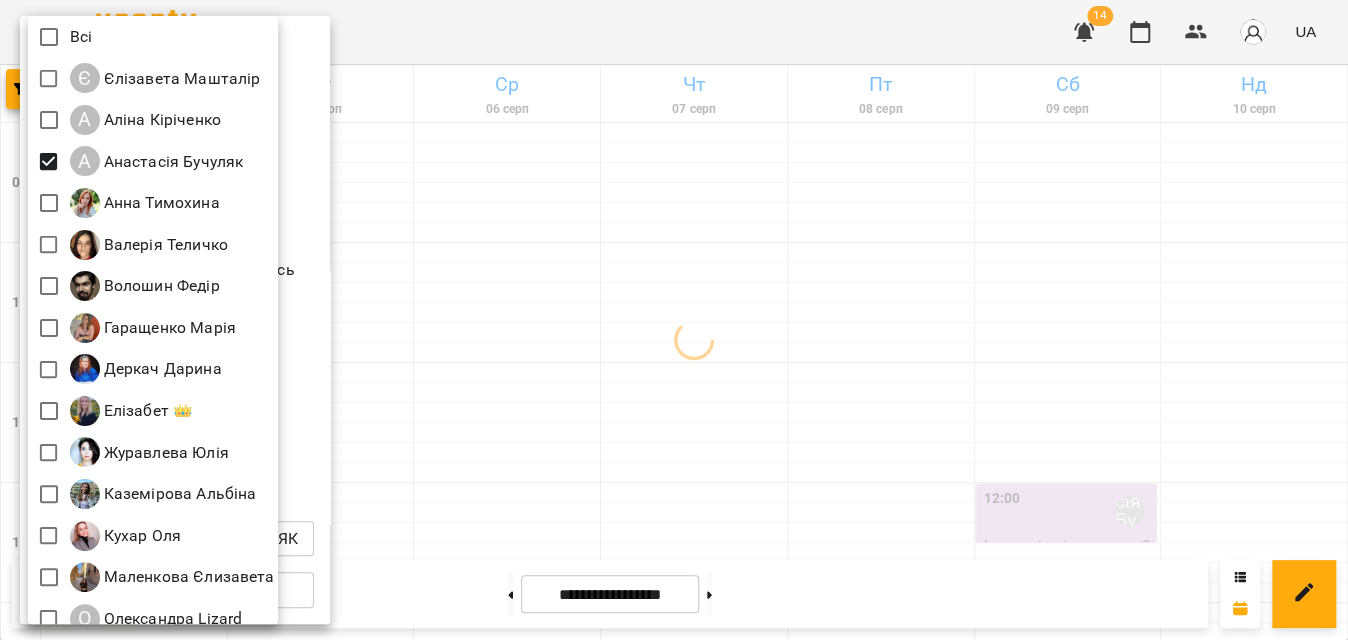 click at bounding box center [674, 320] 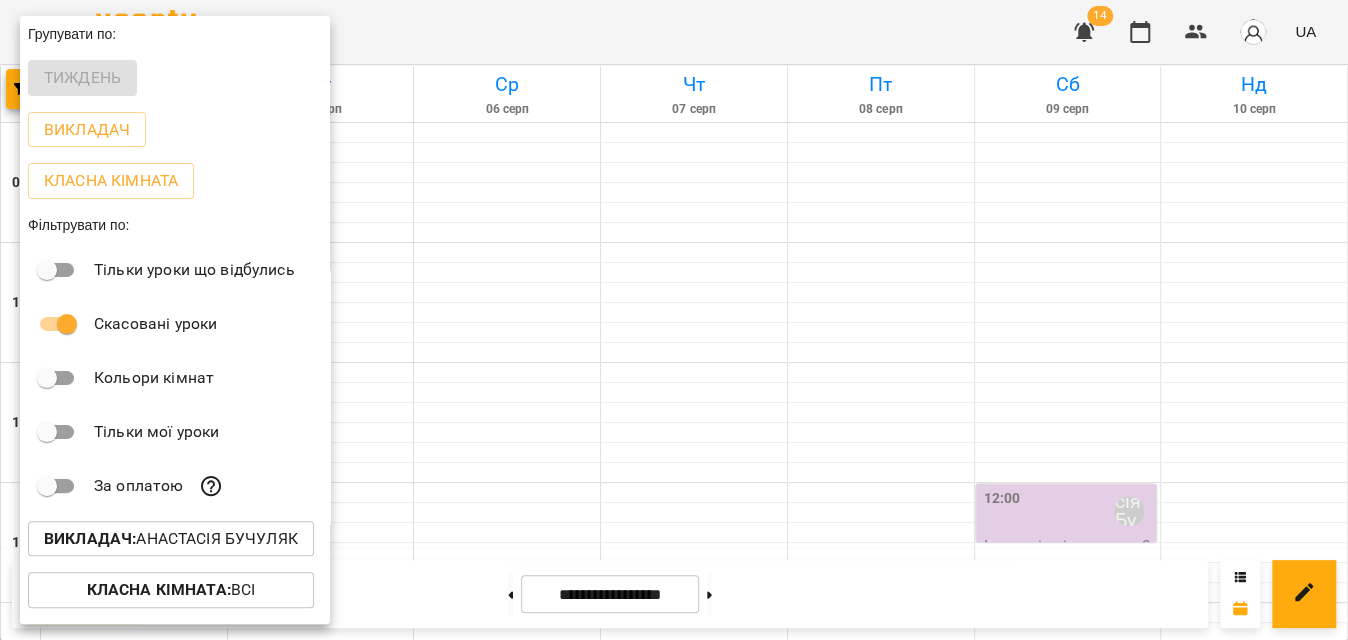 click at bounding box center (674, 320) 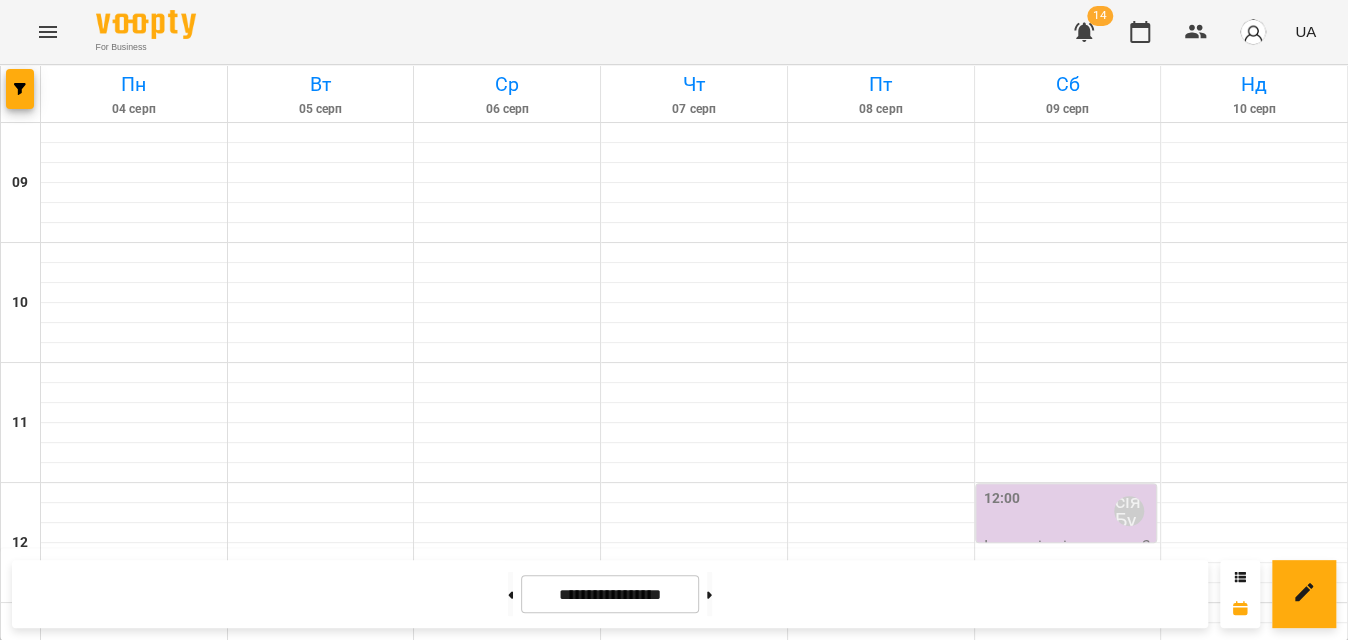 scroll, scrollTop: 677, scrollLeft: 0, axis: vertical 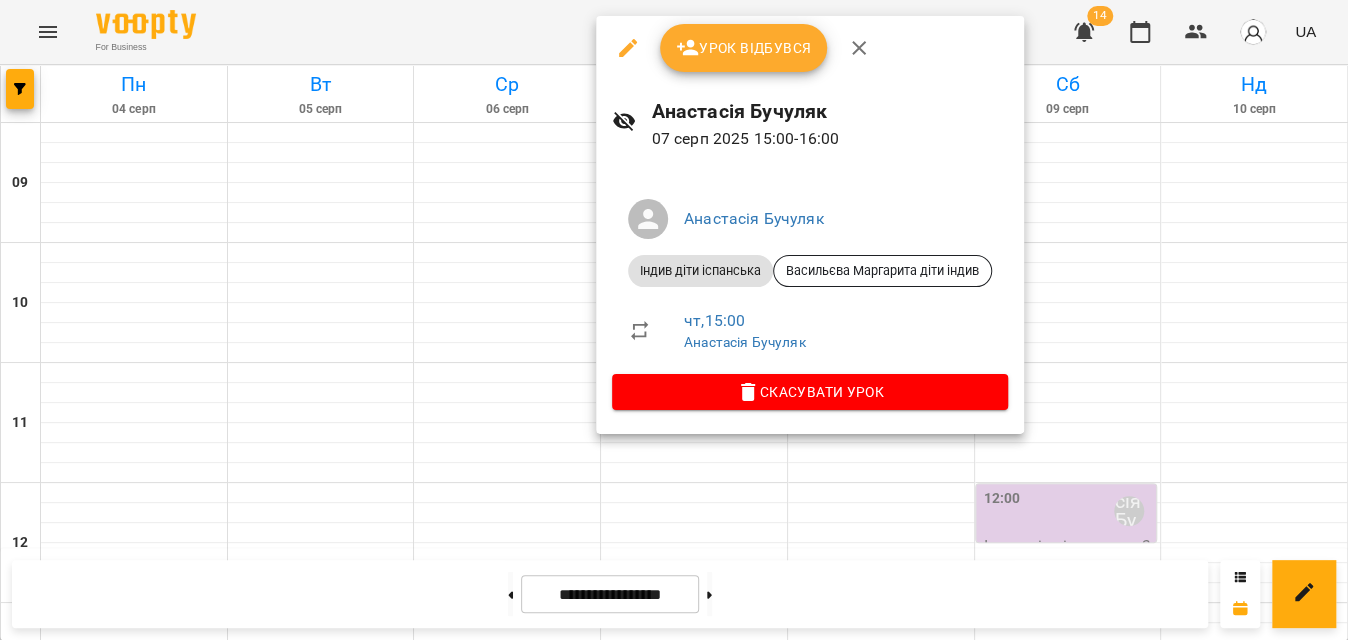 click on "Урок відбувся" at bounding box center (744, 48) 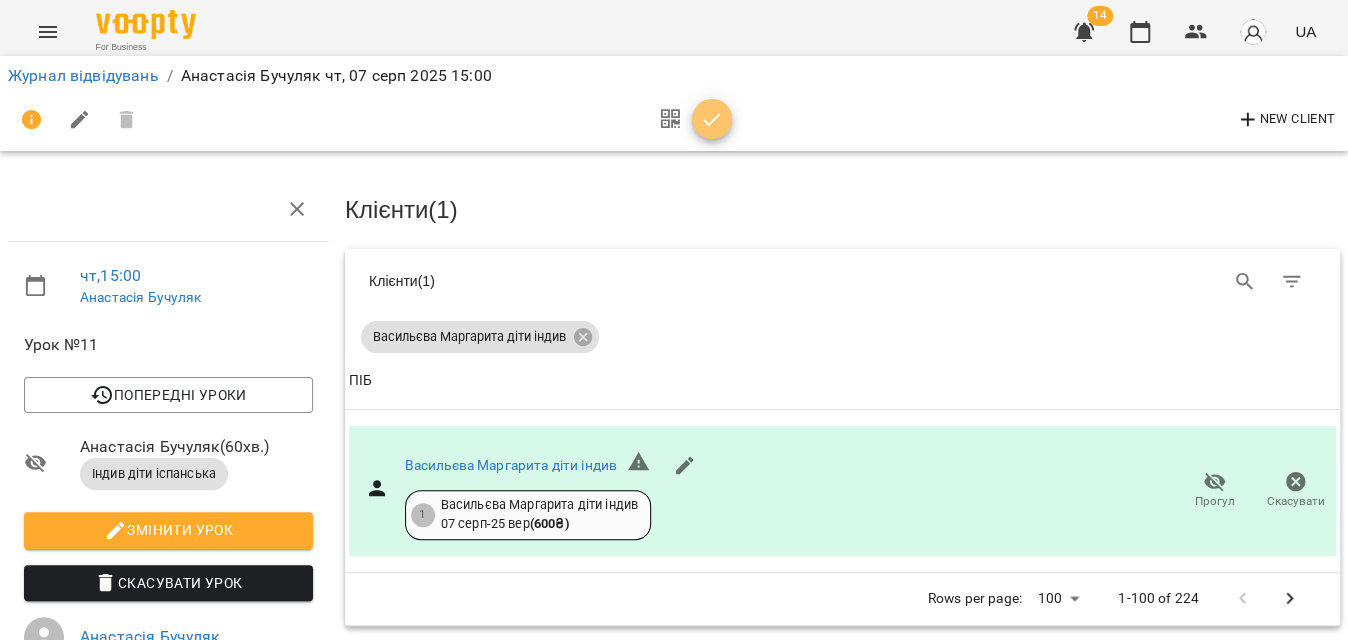 click 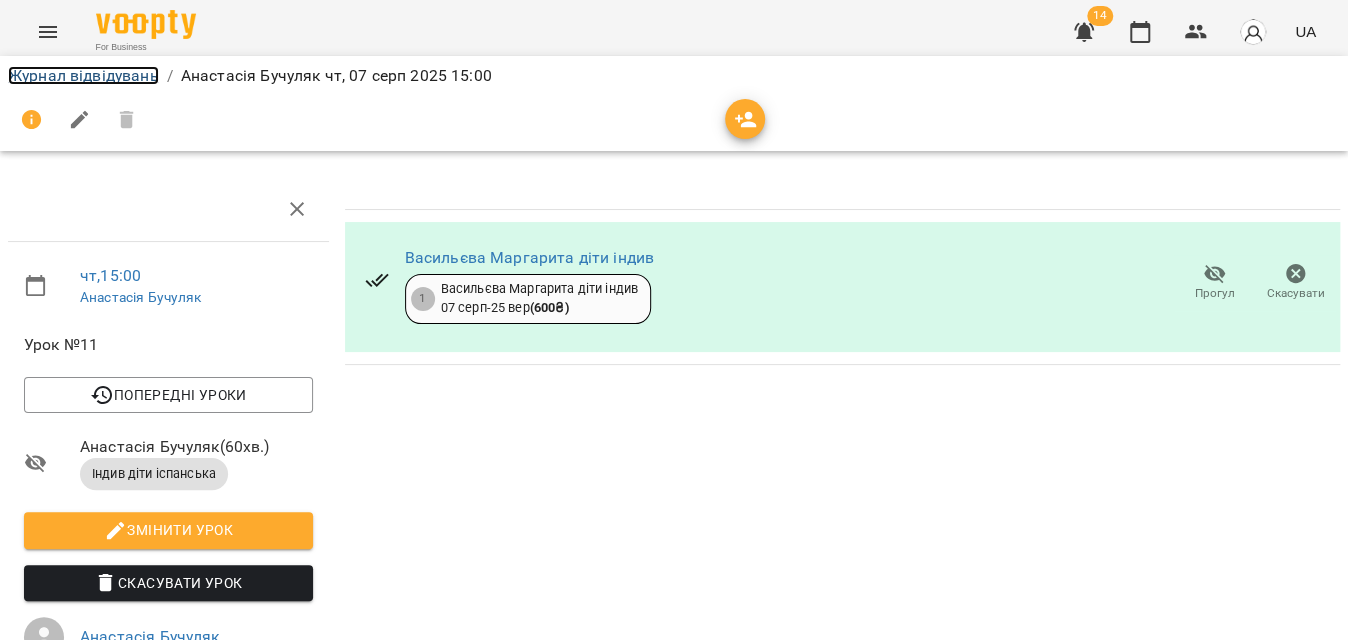 click on "Журнал відвідувань" at bounding box center (83, 75) 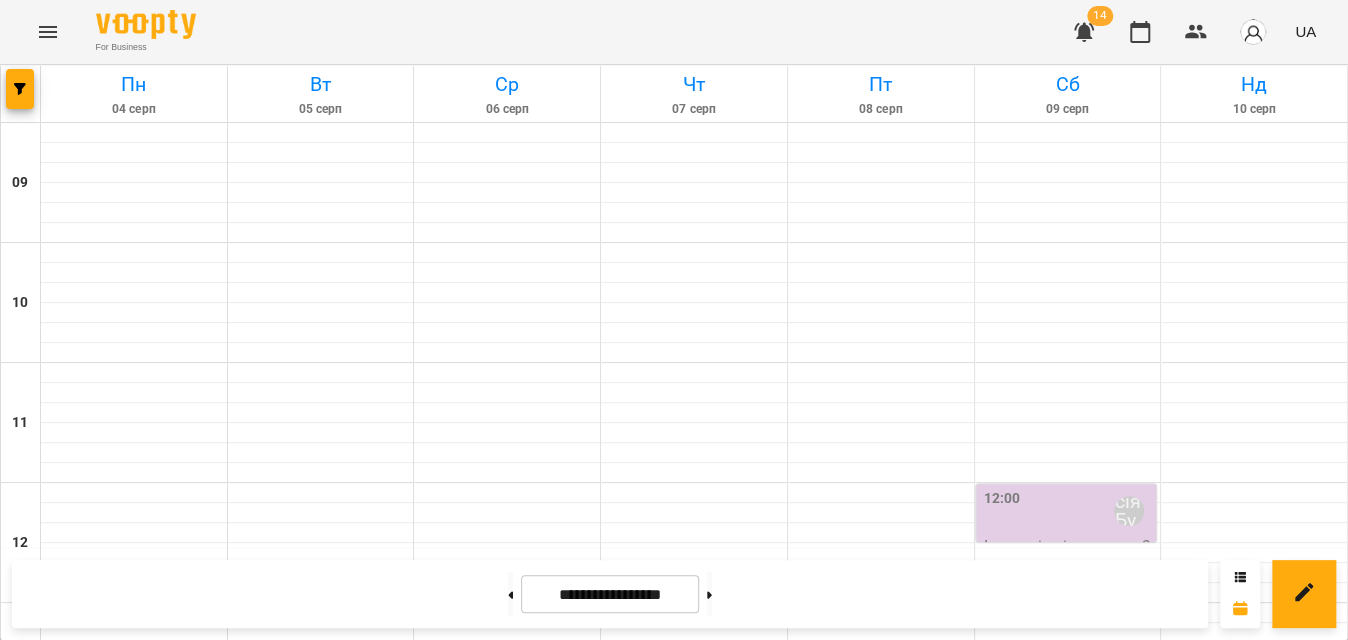 scroll, scrollTop: 727, scrollLeft: 0, axis: vertical 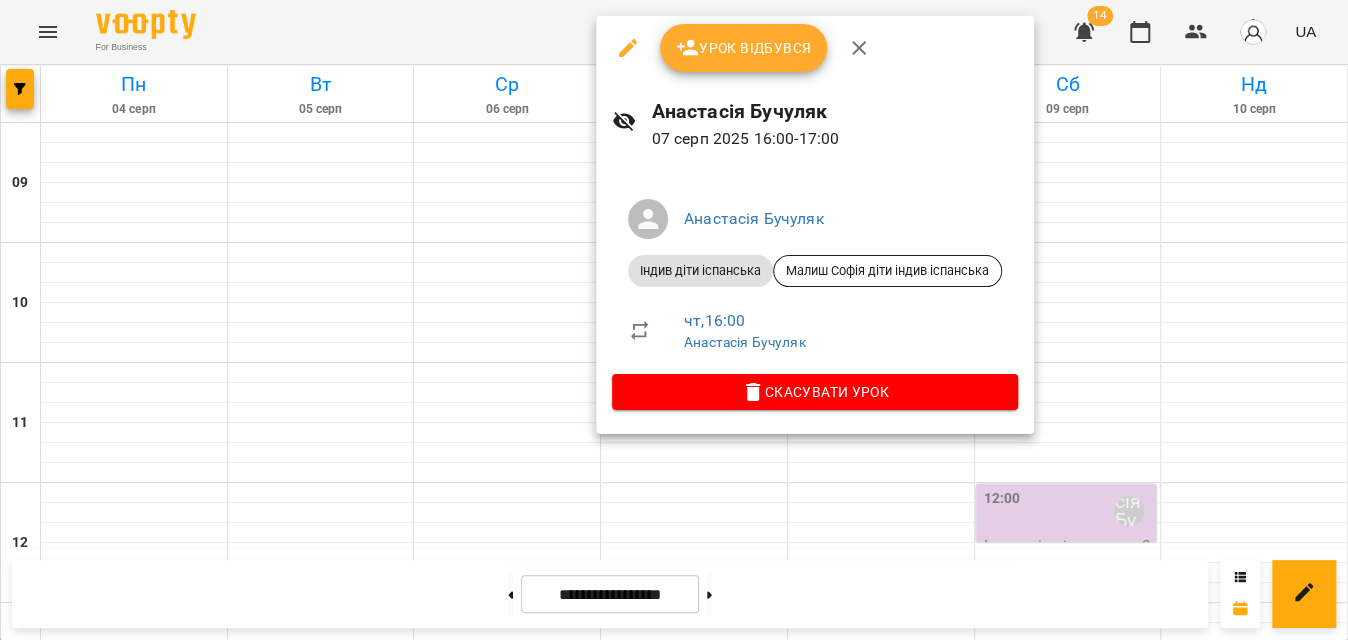 click on "Урок відбувся" at bounding box center [744, 48] 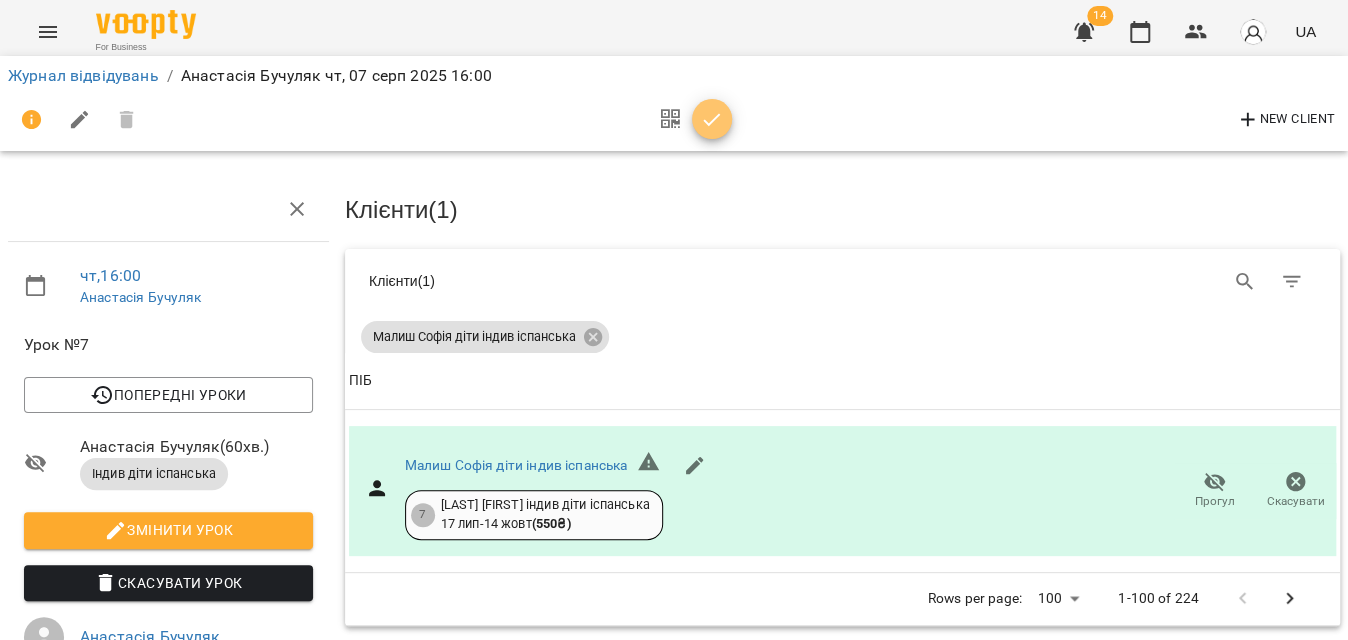 click 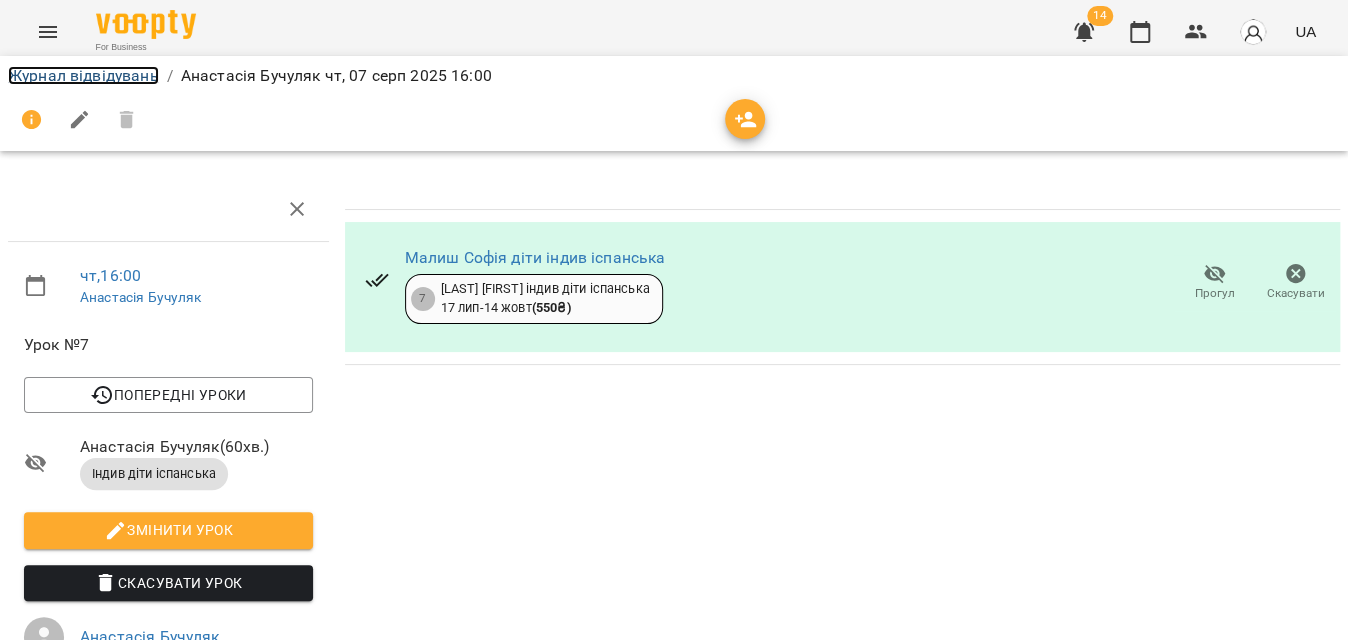 click on "Журнал відвідувань" at bounding box center [83, 75] 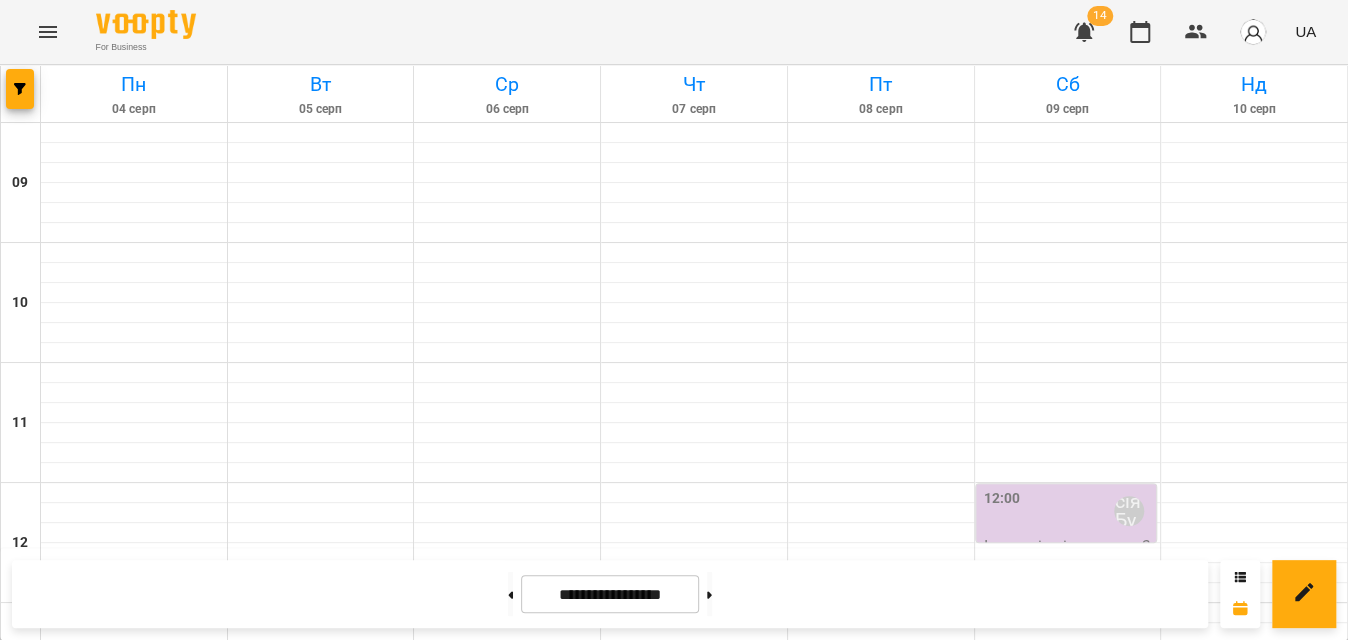 scroll, scrollTop: 0, scrollLeft: 0, axis: both 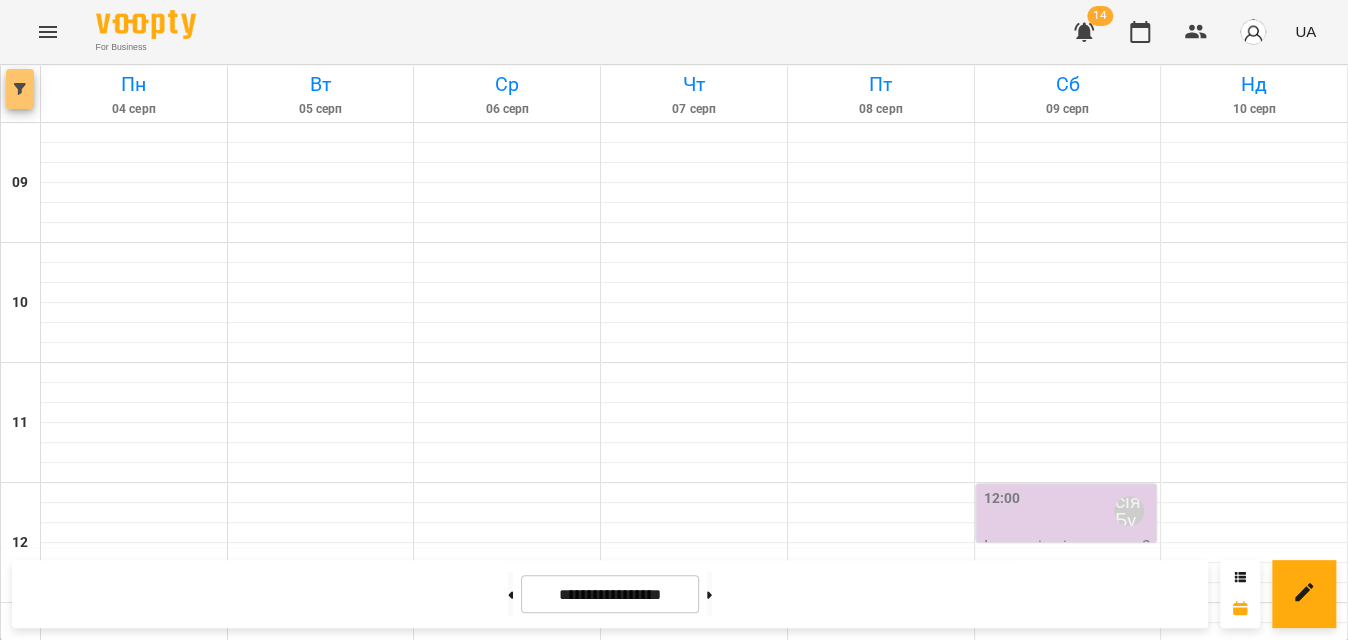 click at bounding box center (20, 89) 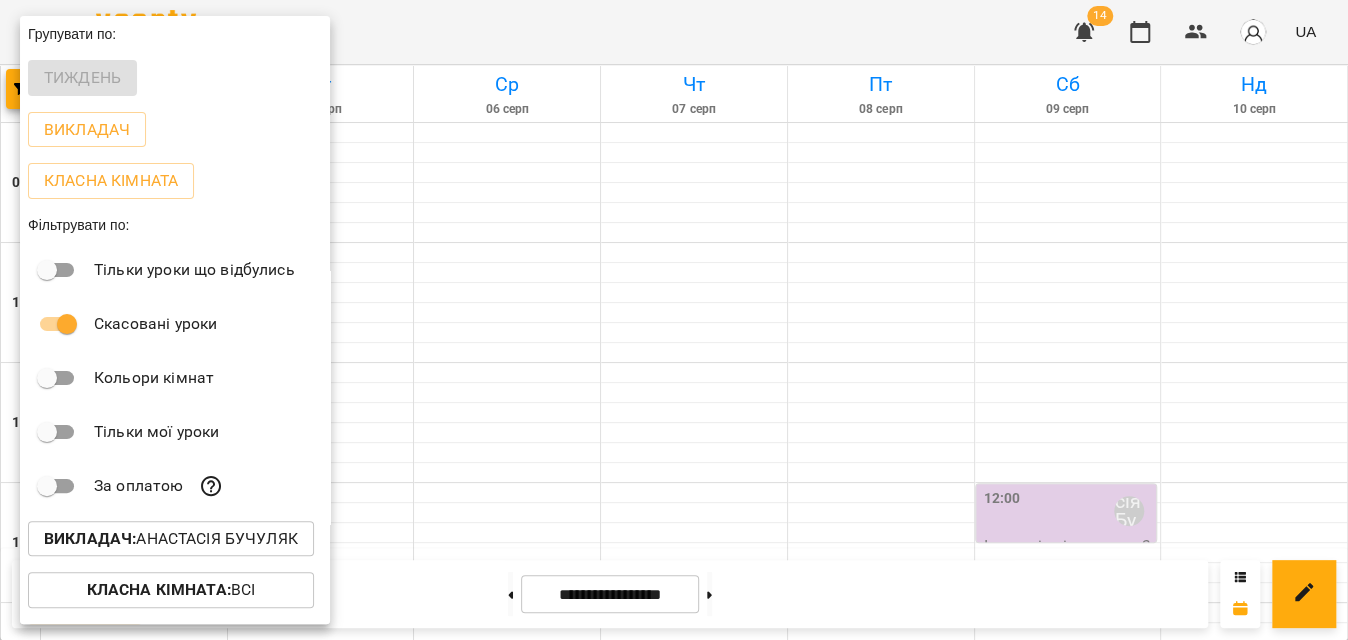 click on "Викладач :  Анастасія Бучуляк" at bounding box center [171, 539] 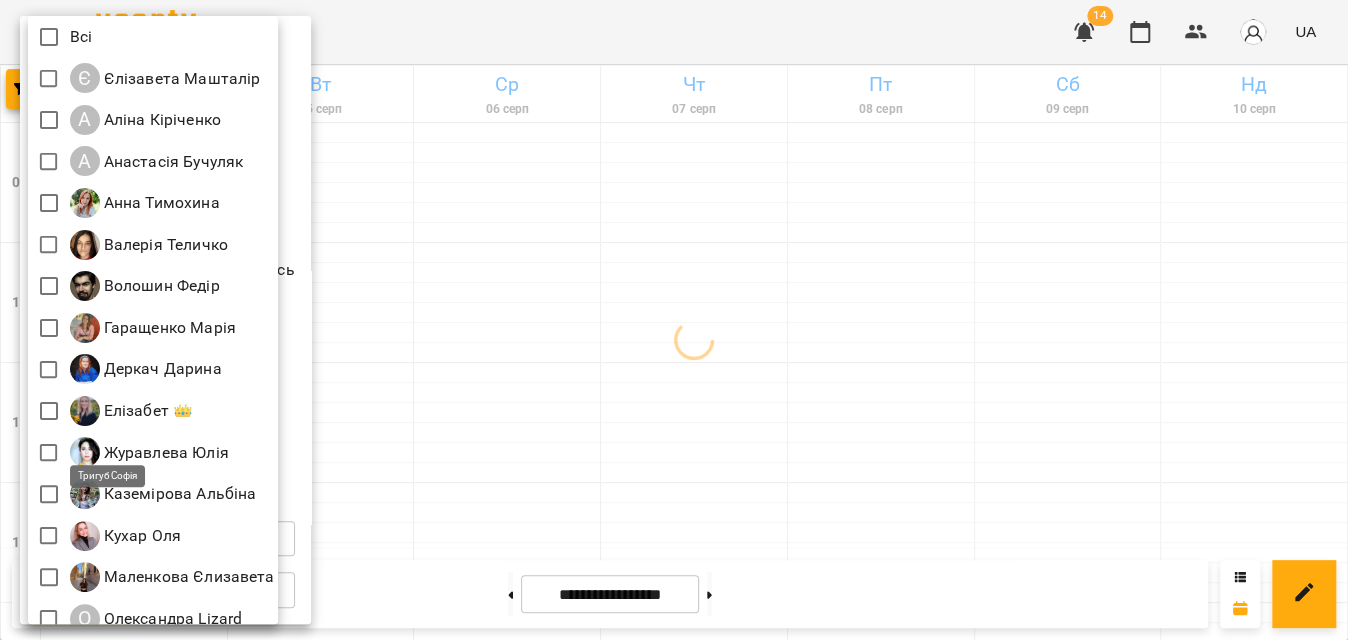 scroll, scrollTop: 269, scrollLeft: 0, axis: vertical 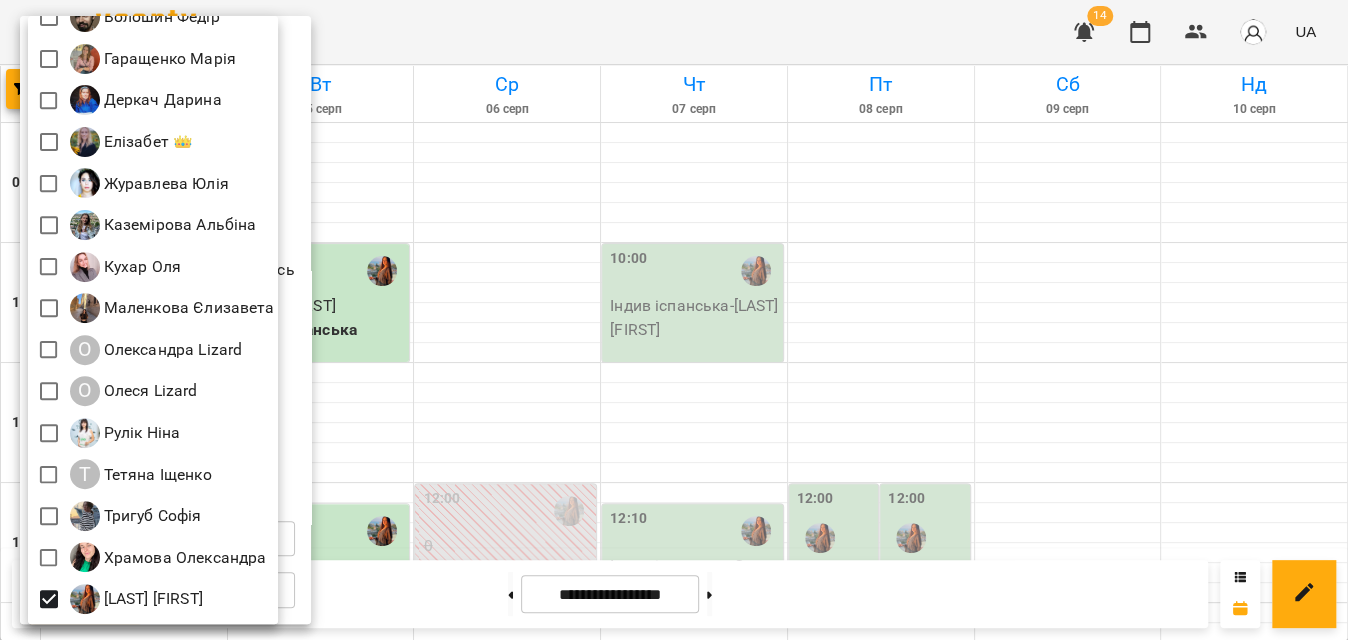 click at bounding box center (674, 320) 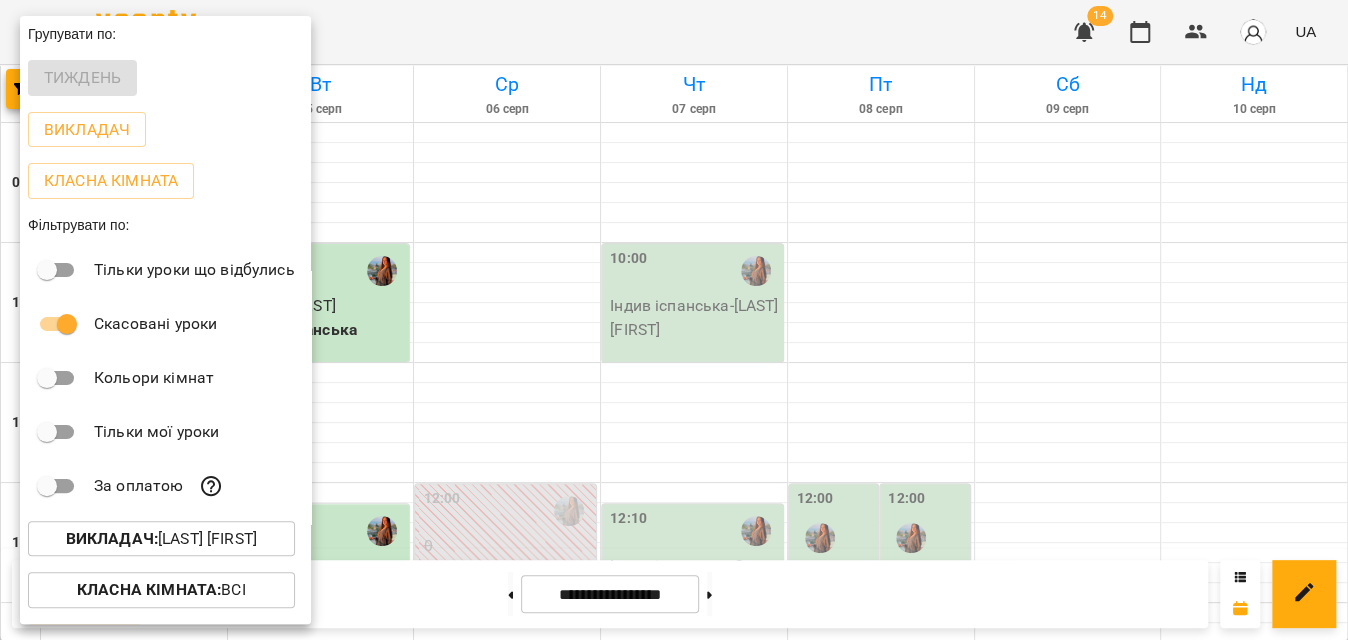 click at bounding box center [674, 320] 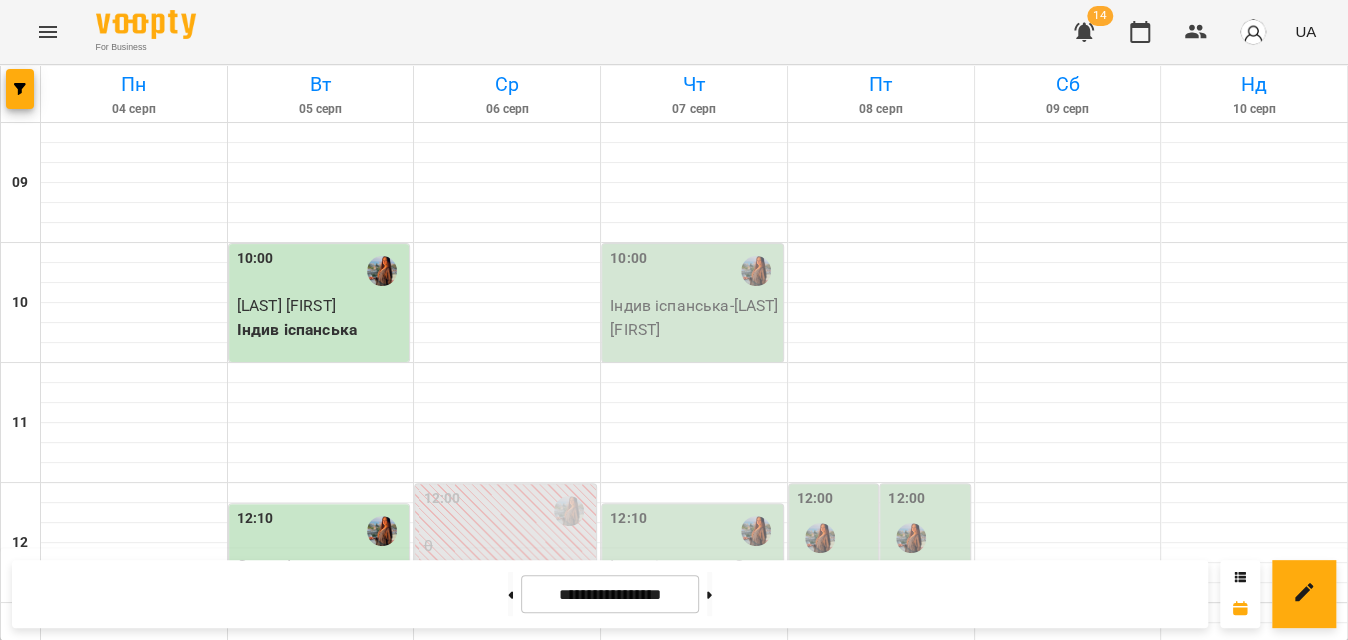 click on "Індив іспанська - Краснова Наталя" at bounding box center (694, 317) 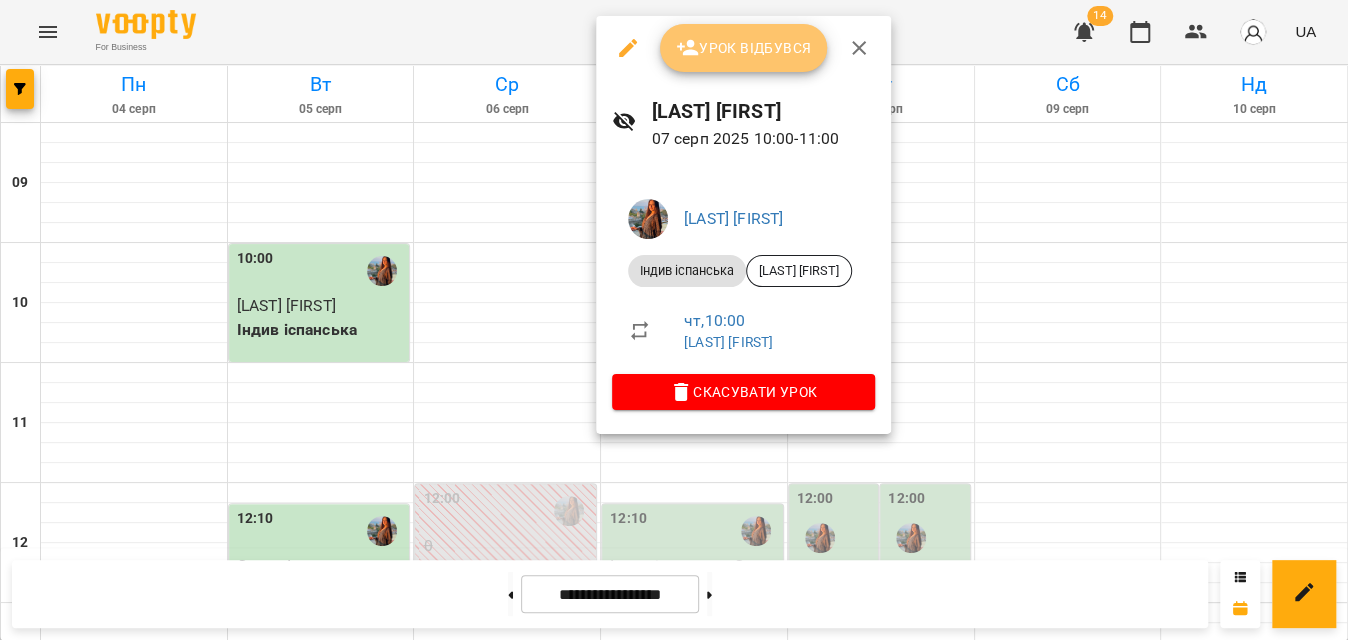 click on "Урок відбувся" at bounding box center [744, 48] 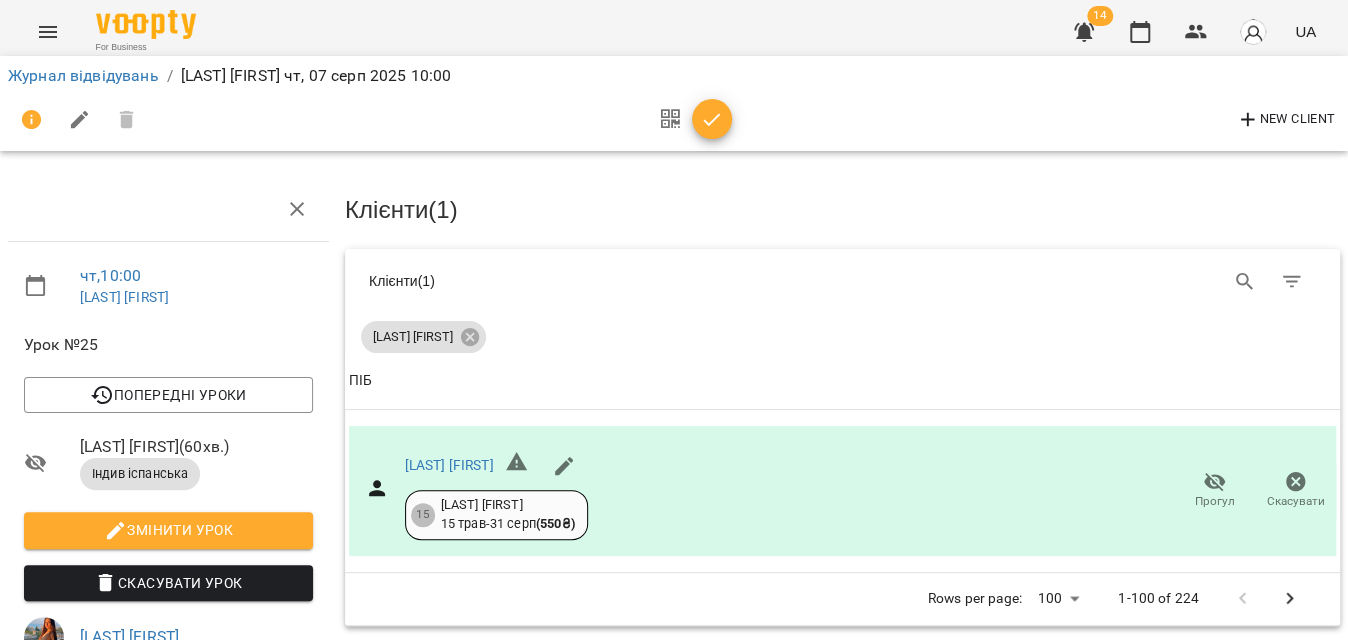 click at bounding box center (712, 120) 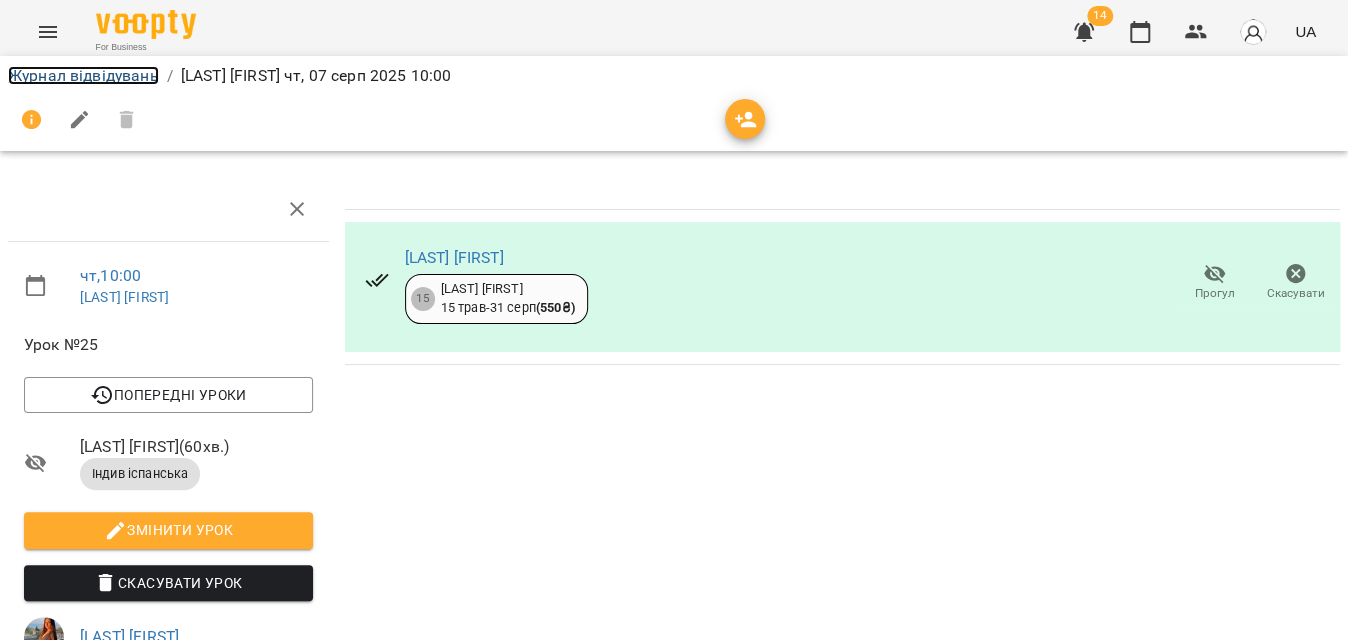 click on "Журнал відвідувань" at bounding box center (83, 75) 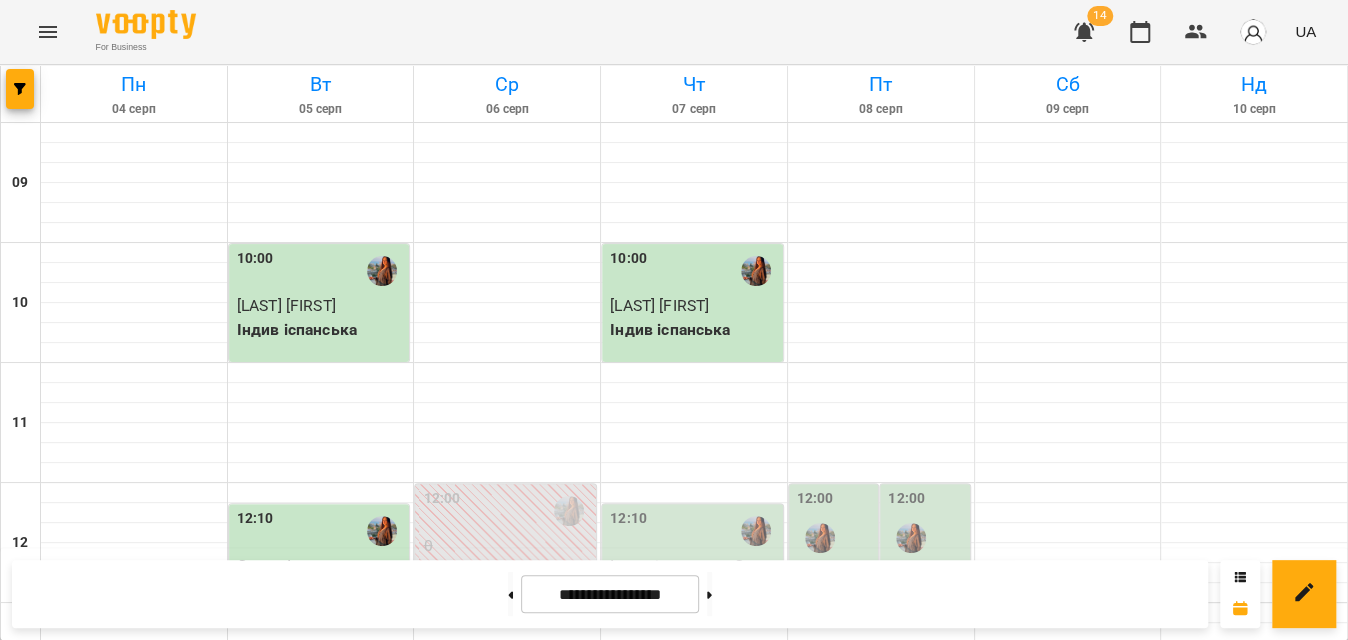 scroll, scrollTop: 272, scrollLeft: 0, axis: vertical 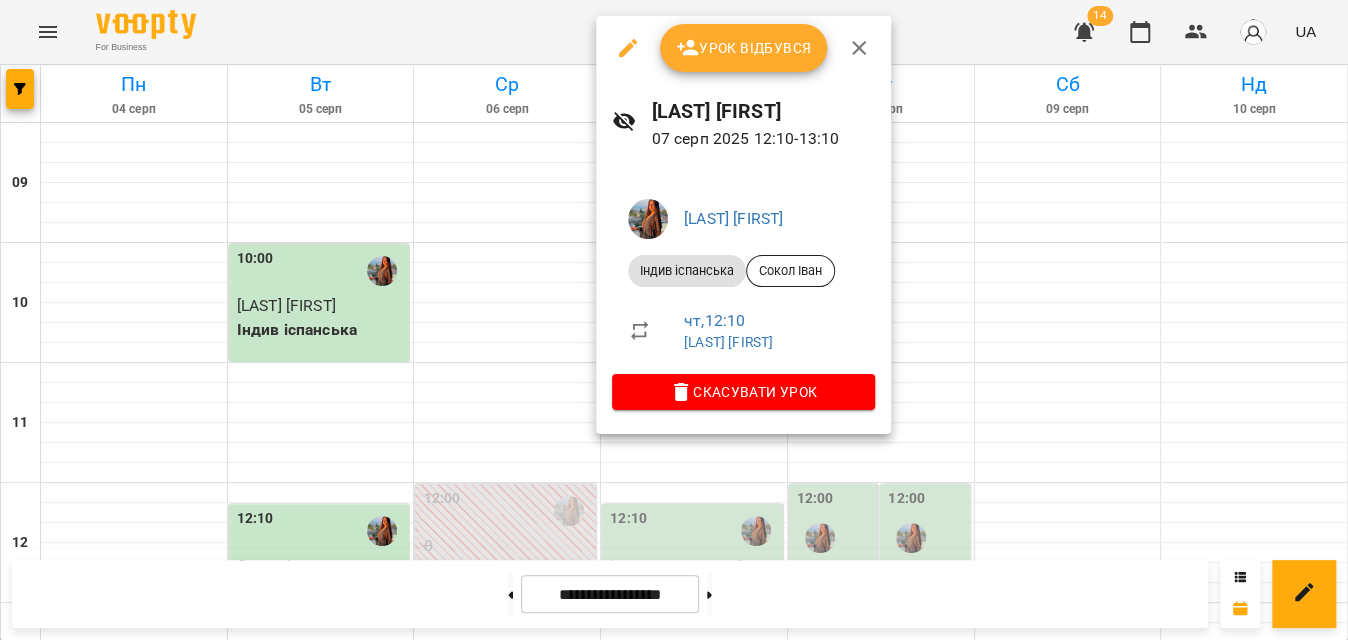 click on "Урок відбувся" at bounding box center (744, 48) 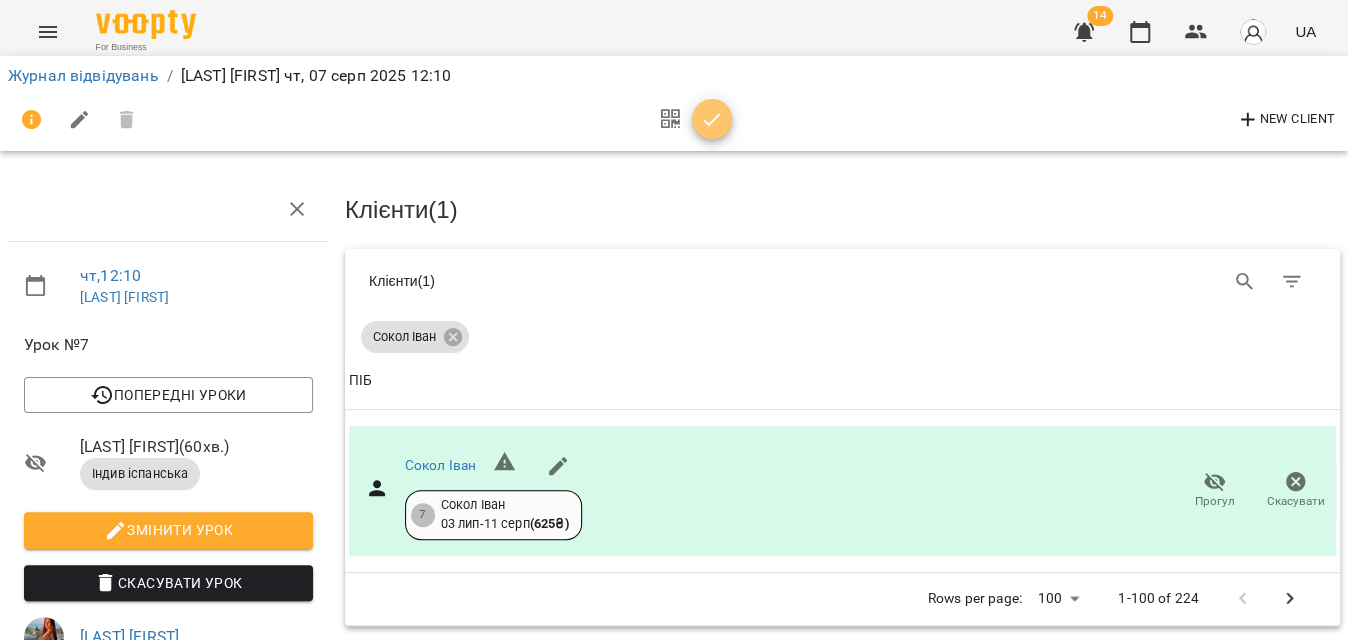 click at bounding box center (712, 120) 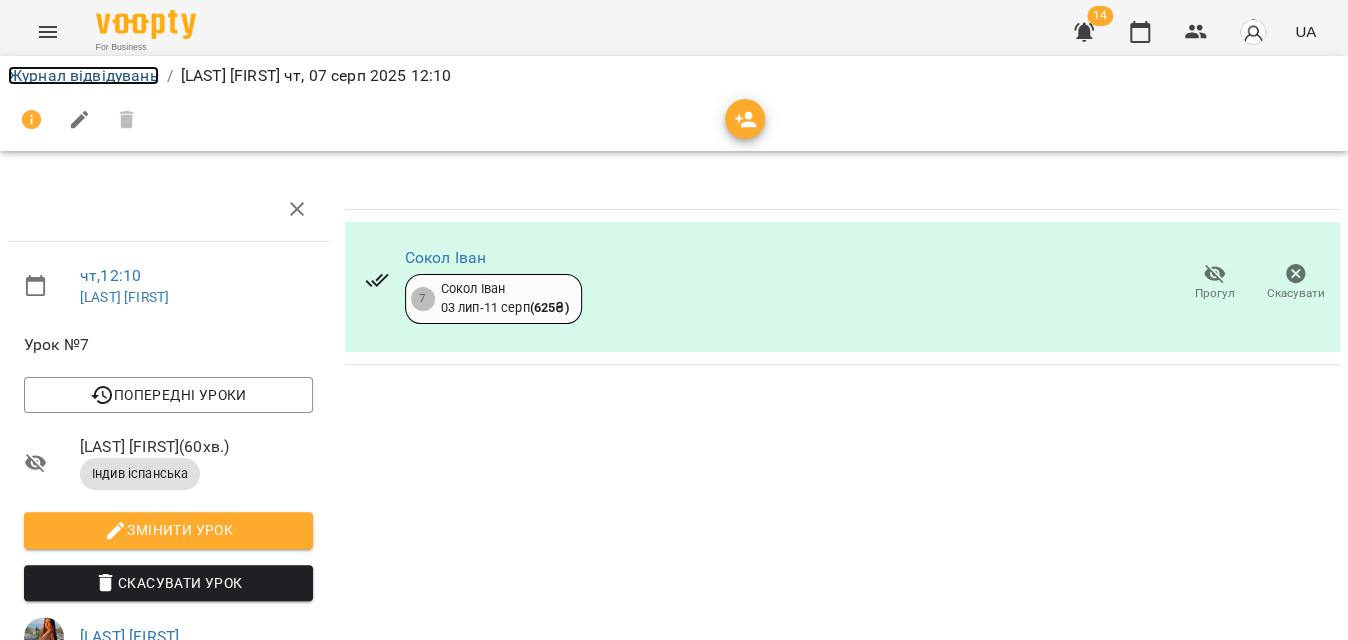 click on "Журнал відвідувань" at bounding box center (83, 75) 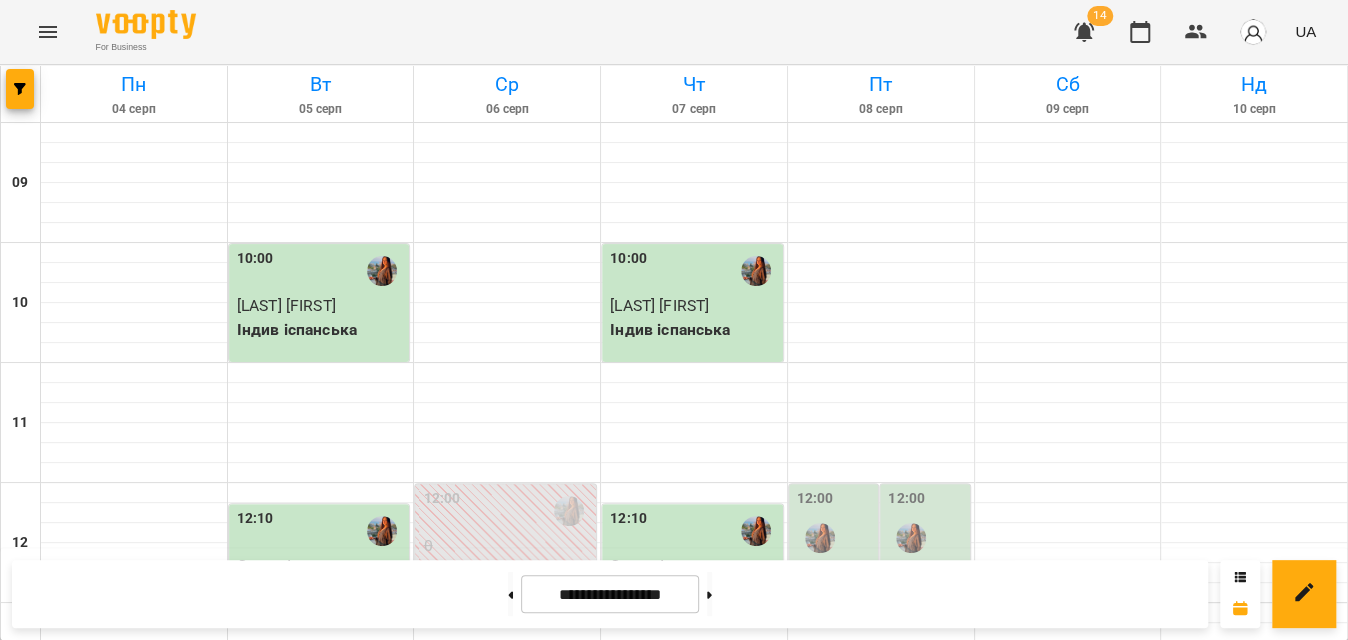 scroll, scrollTop: 727, scrollLeft: 0, axis: vertical 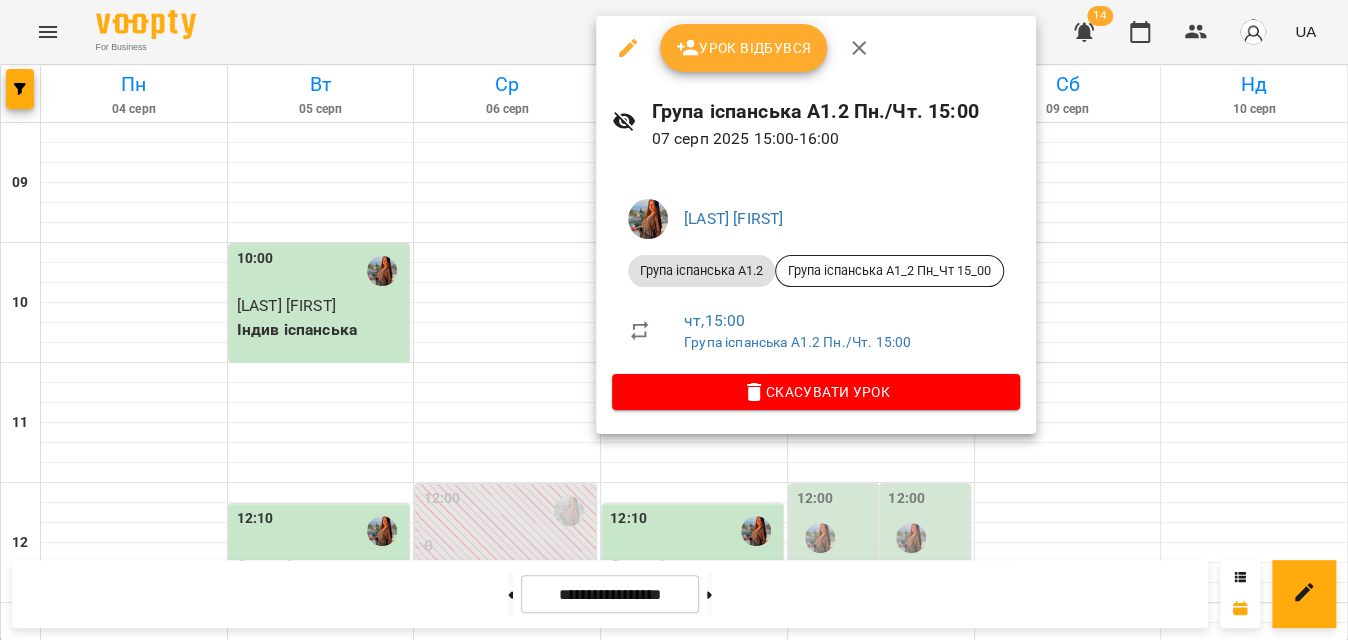 click on "Урок відбувся" at bounding box center (744, 48) 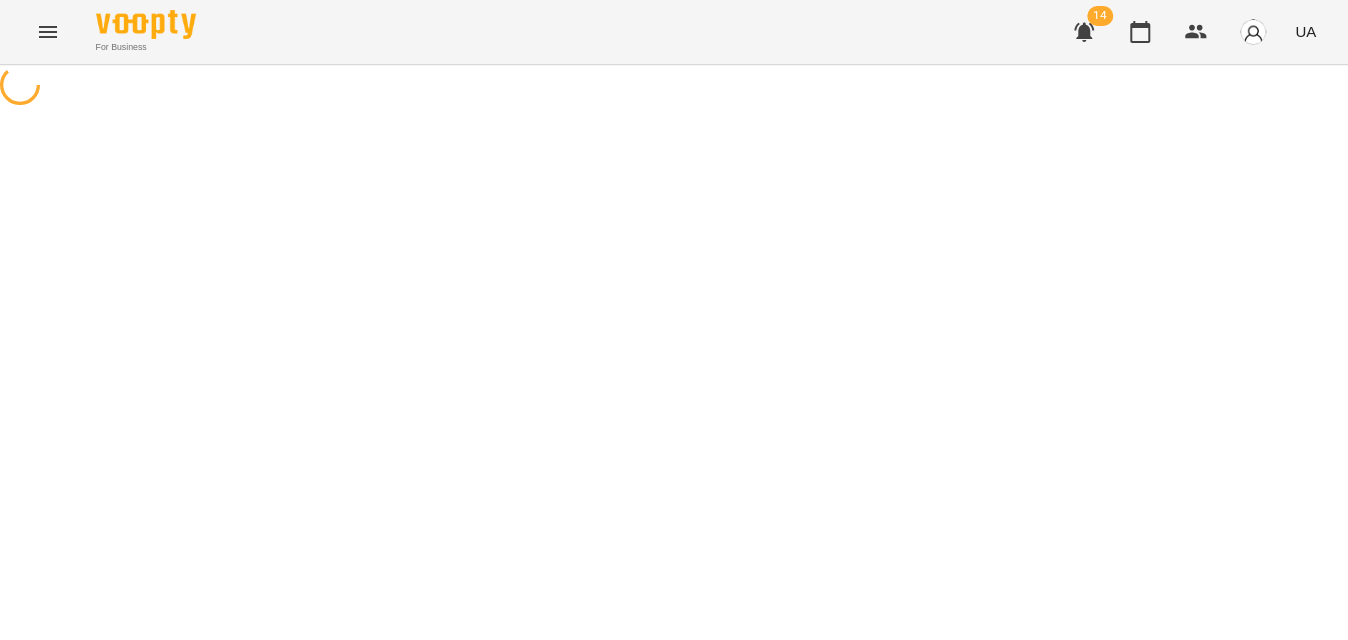 click on "For Business 14 UA" at bounding box center (674, 32) 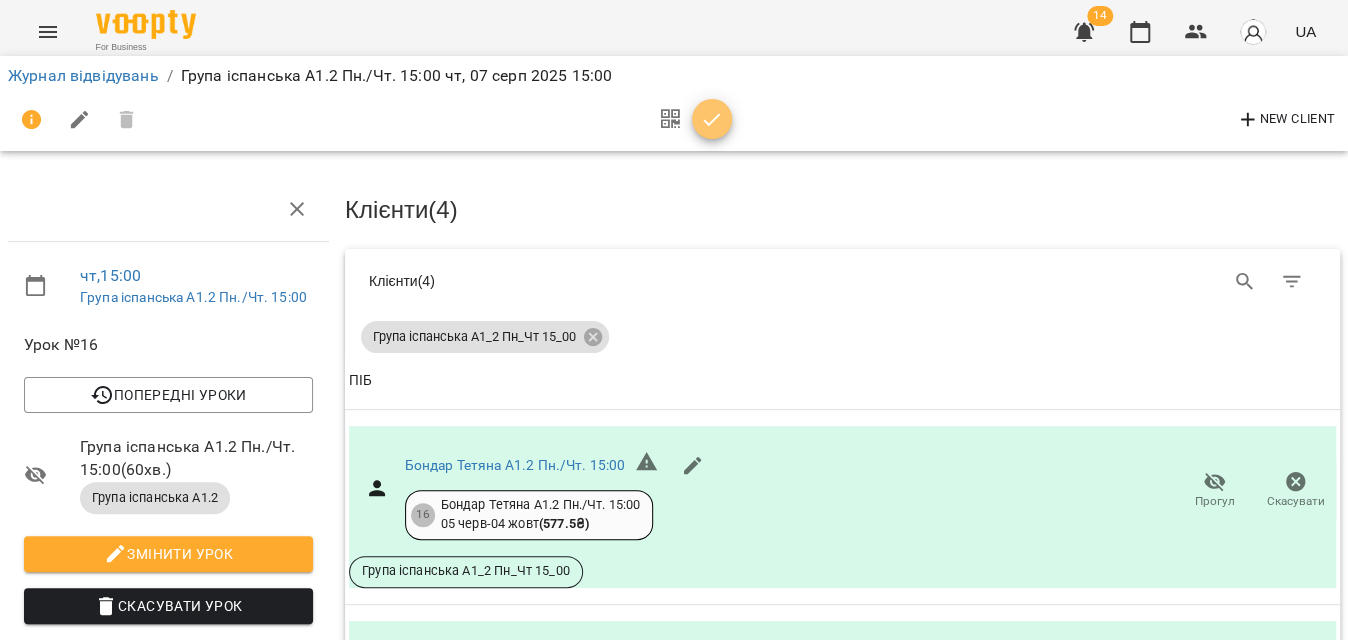 click 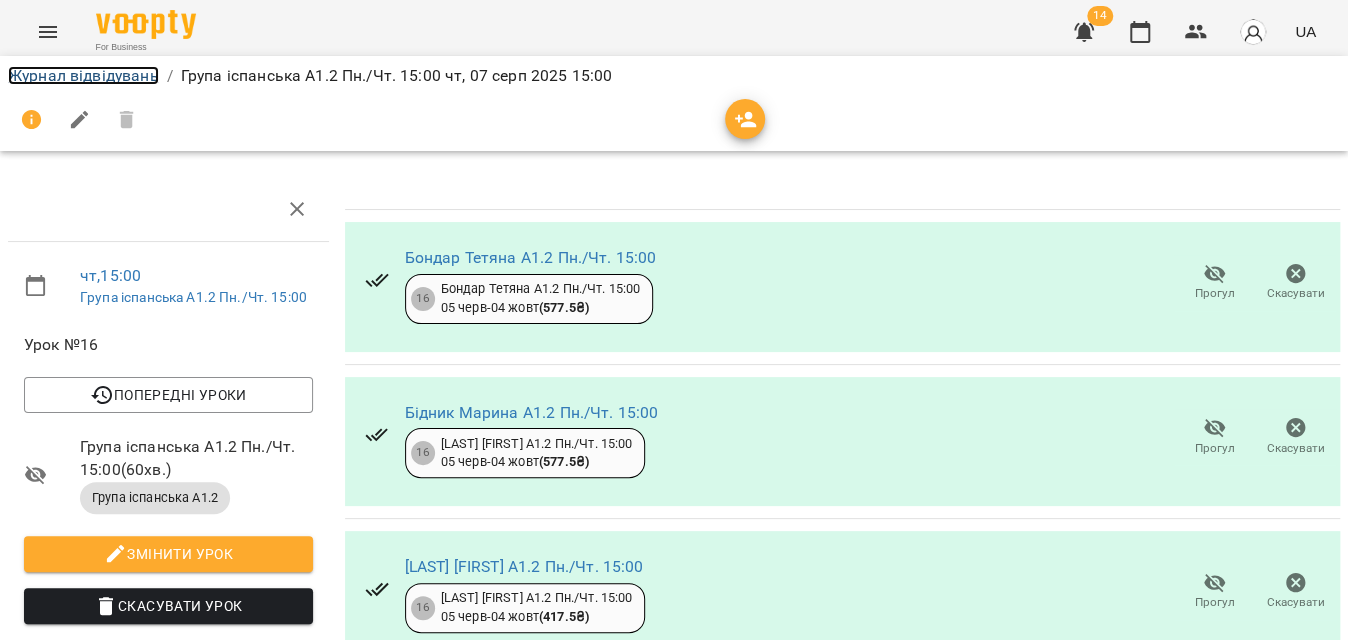click on "Журнал відвідувань" at bounding box center (83, 75) 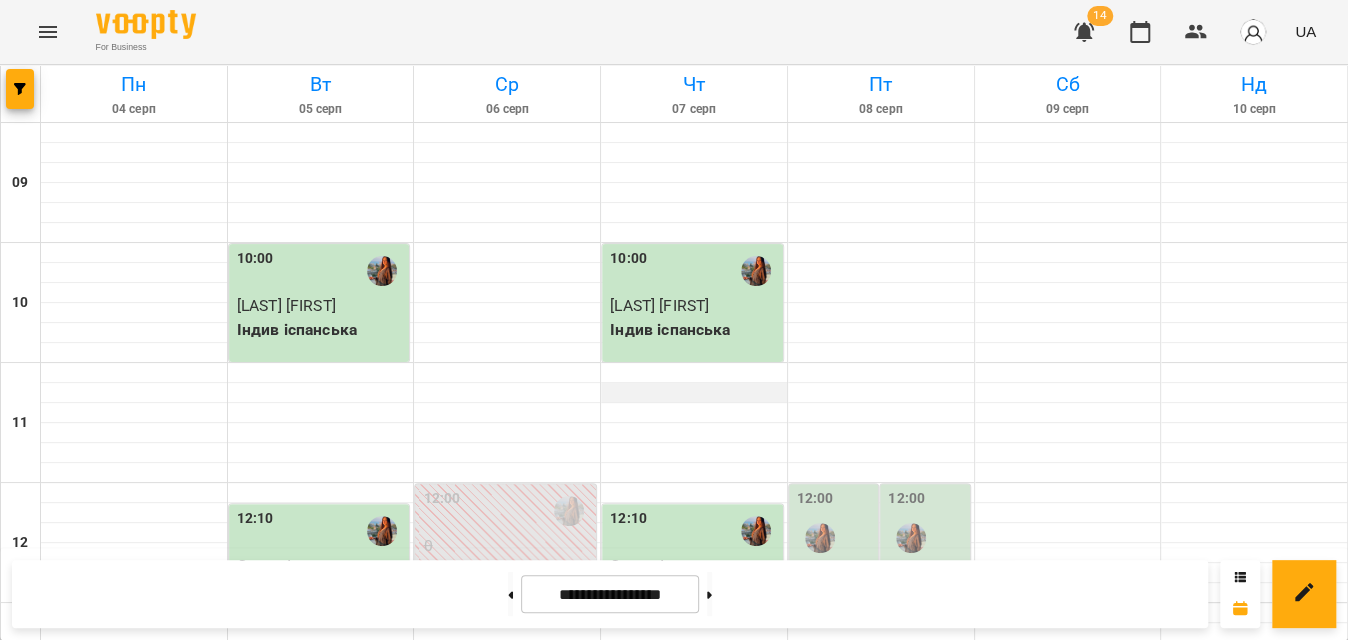 scroll, scrollTop: 1000, scrollLeft: 0, axis: vertical 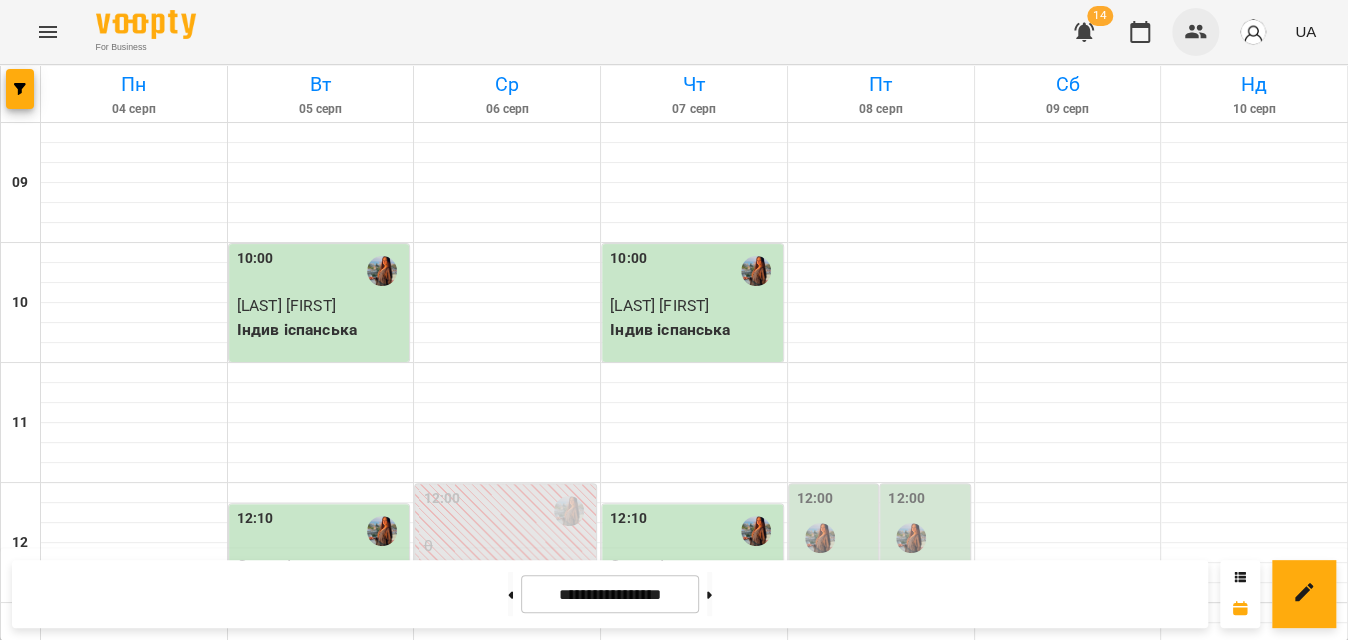 click 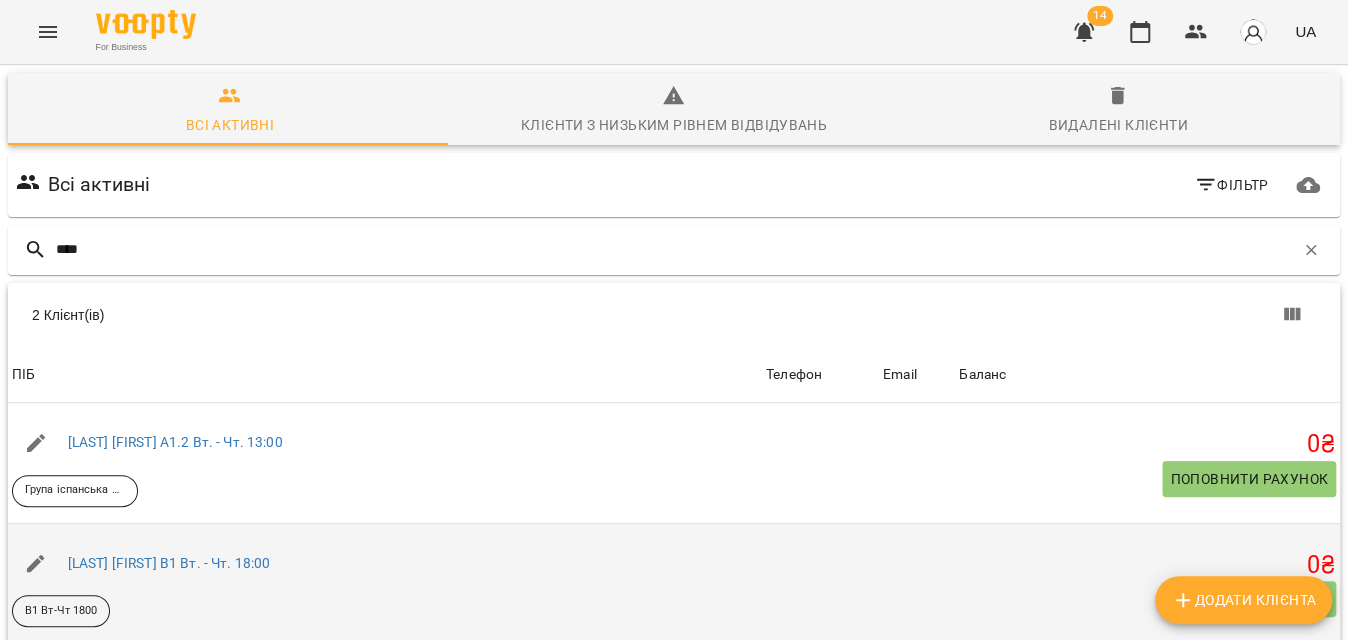 scroll, scrollTop: 90, scrollLeft: 0, axis: vertical 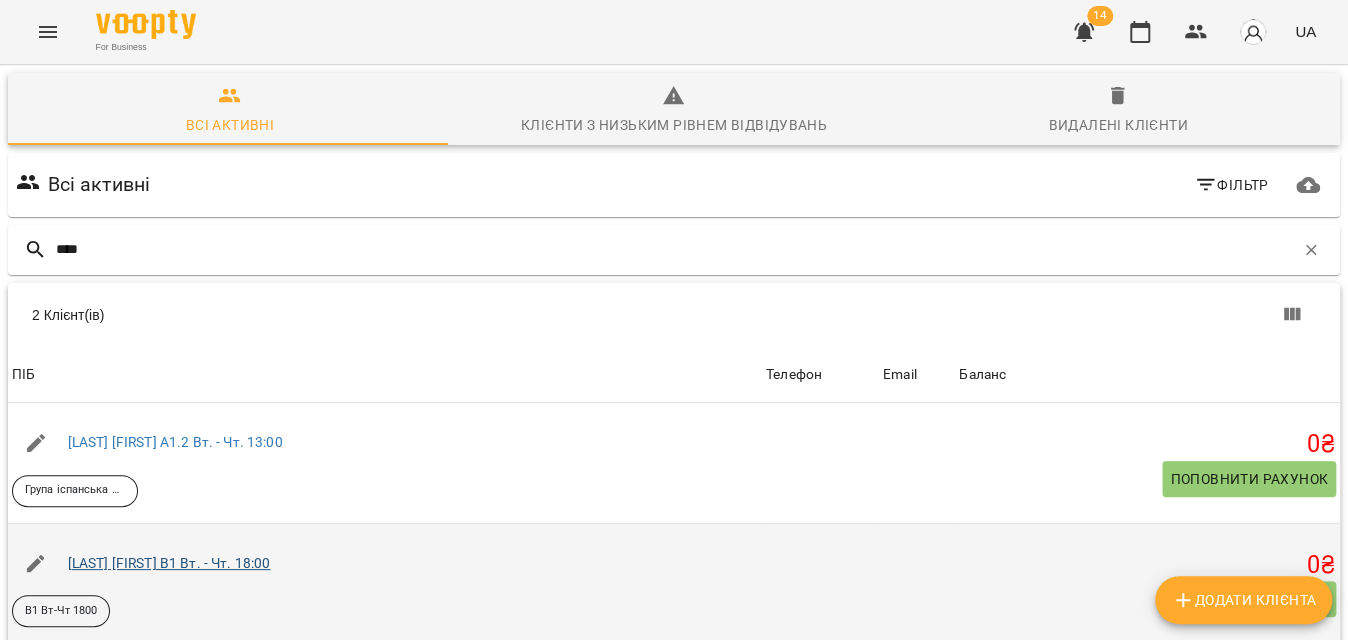 type on "****" 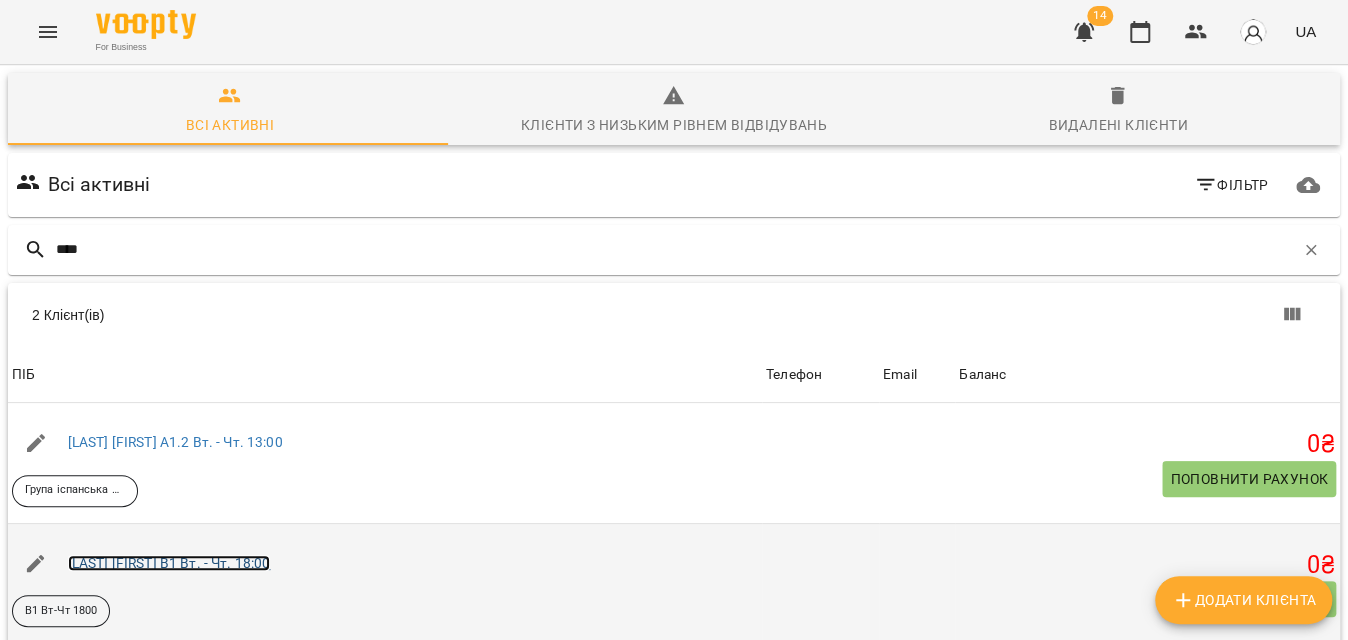 click on "Шестопал Каріна В1 Вт. - Чт. 18:00" at bounding box center (169, 563) 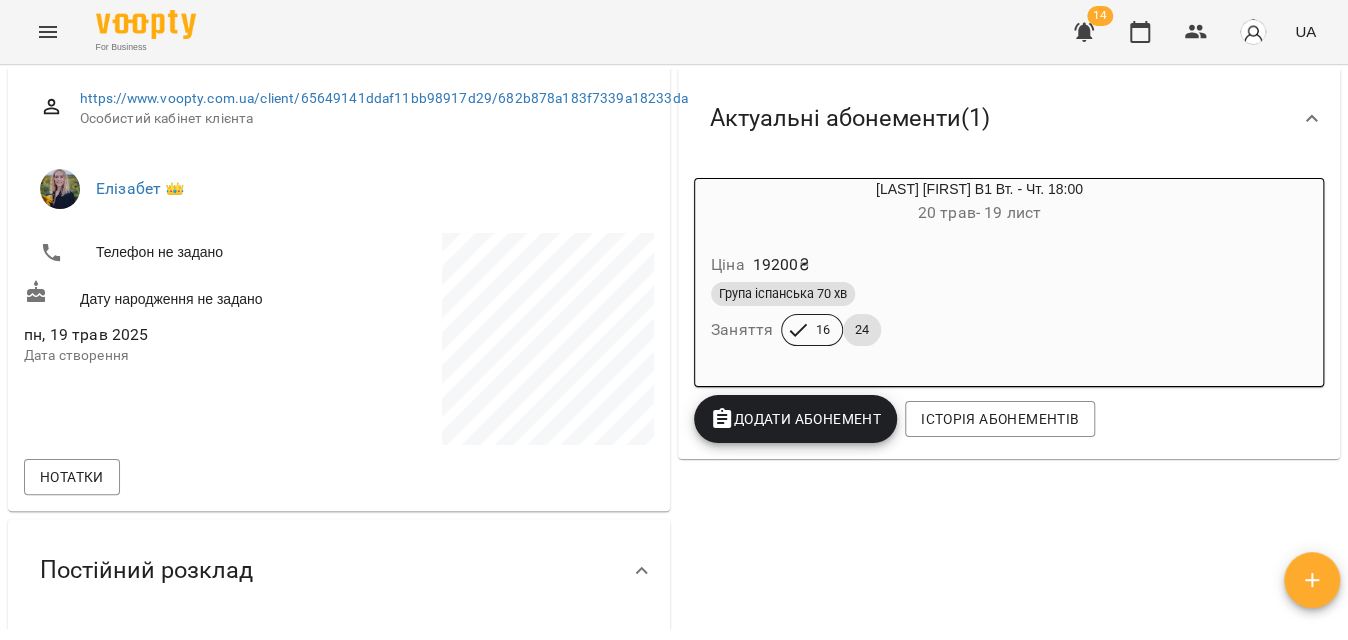 scroll, scrollTop: 272, scrollLeft: 0, axis: vertical 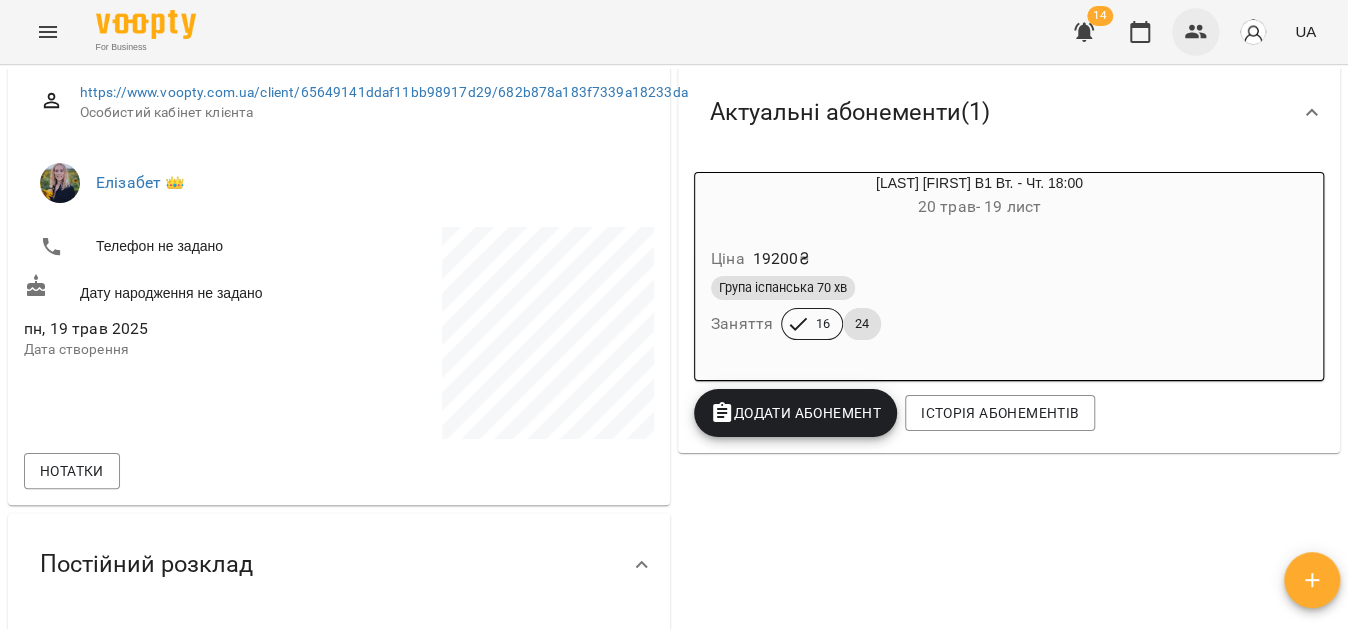 click 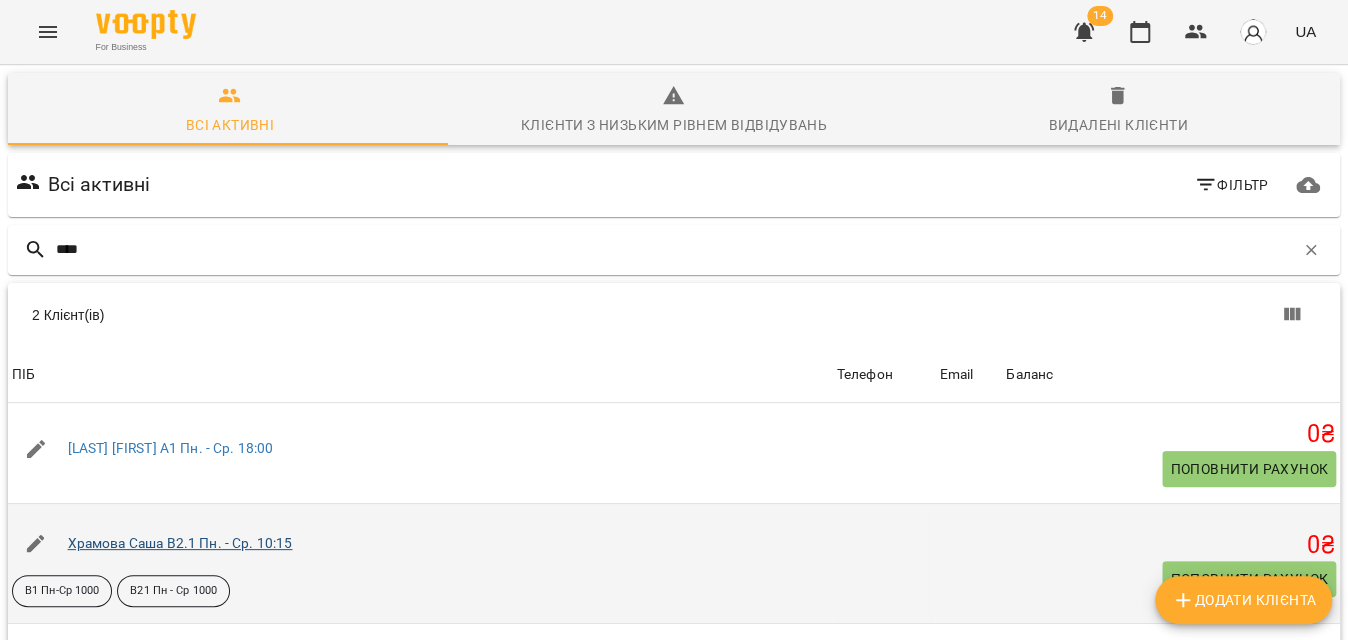 type on "****" 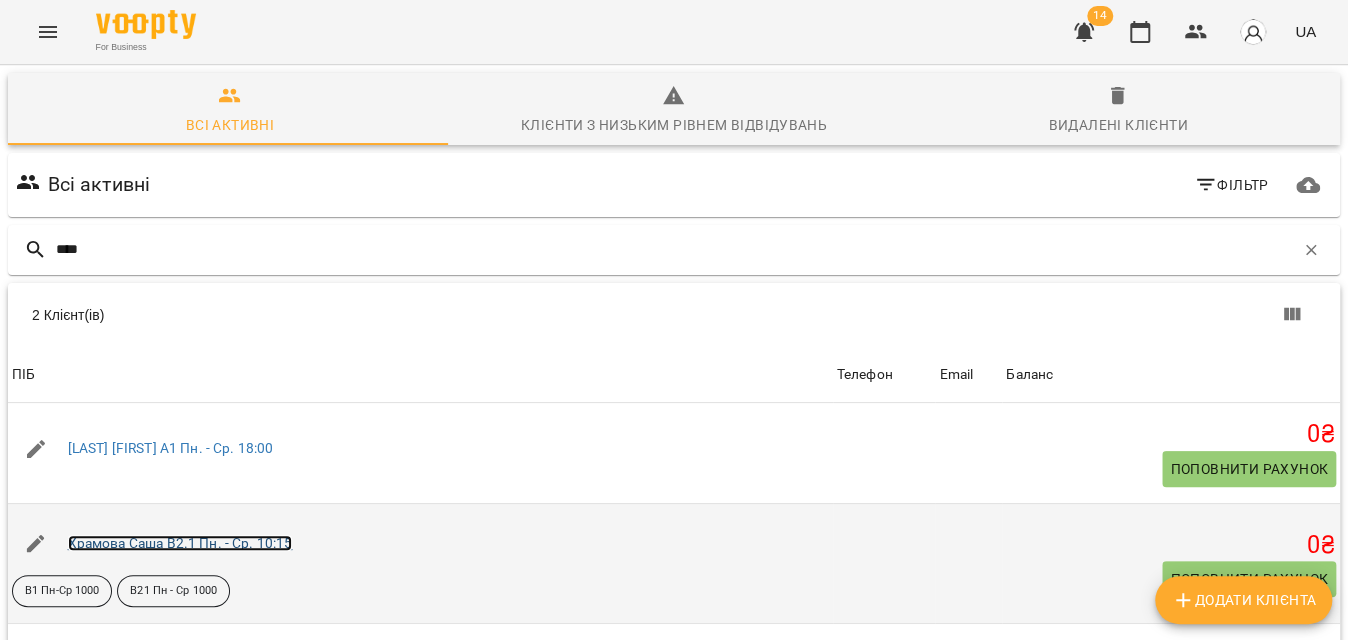 click on "Храмова Саша В2.1 Пн. - Ср. 10:15" at bounding box center (180, 543) 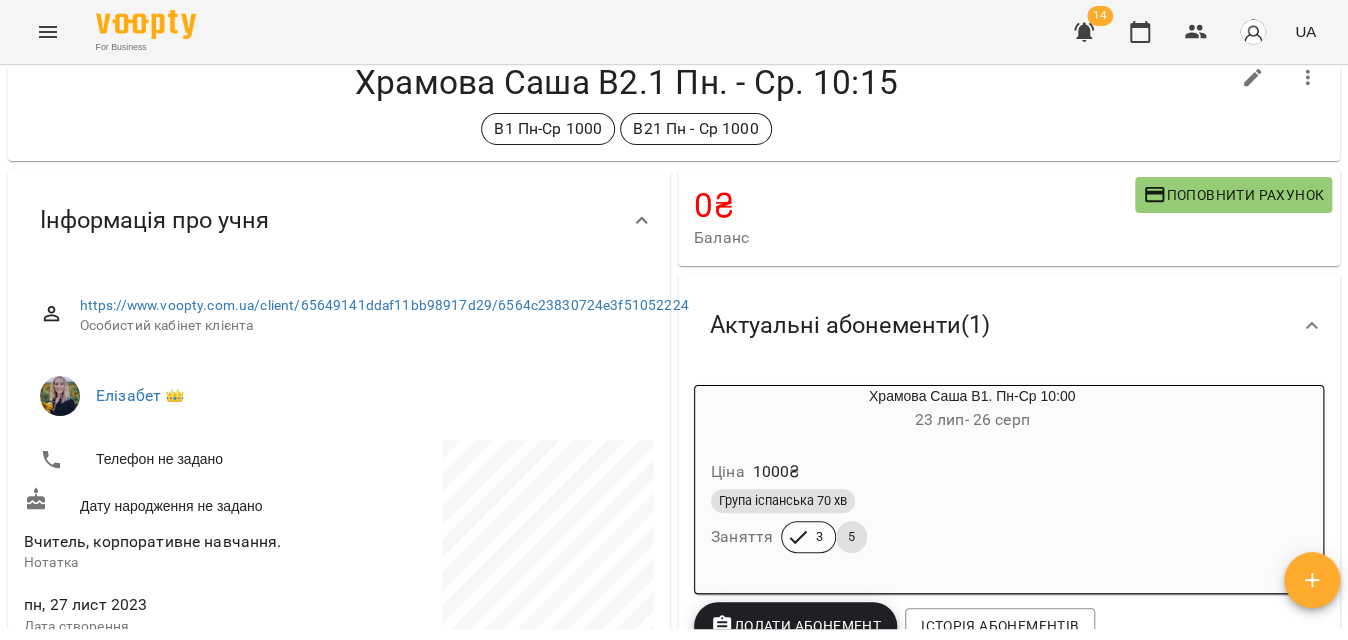 scroll, scrollTop: 90, scrollLeft: 0, axis: vertical 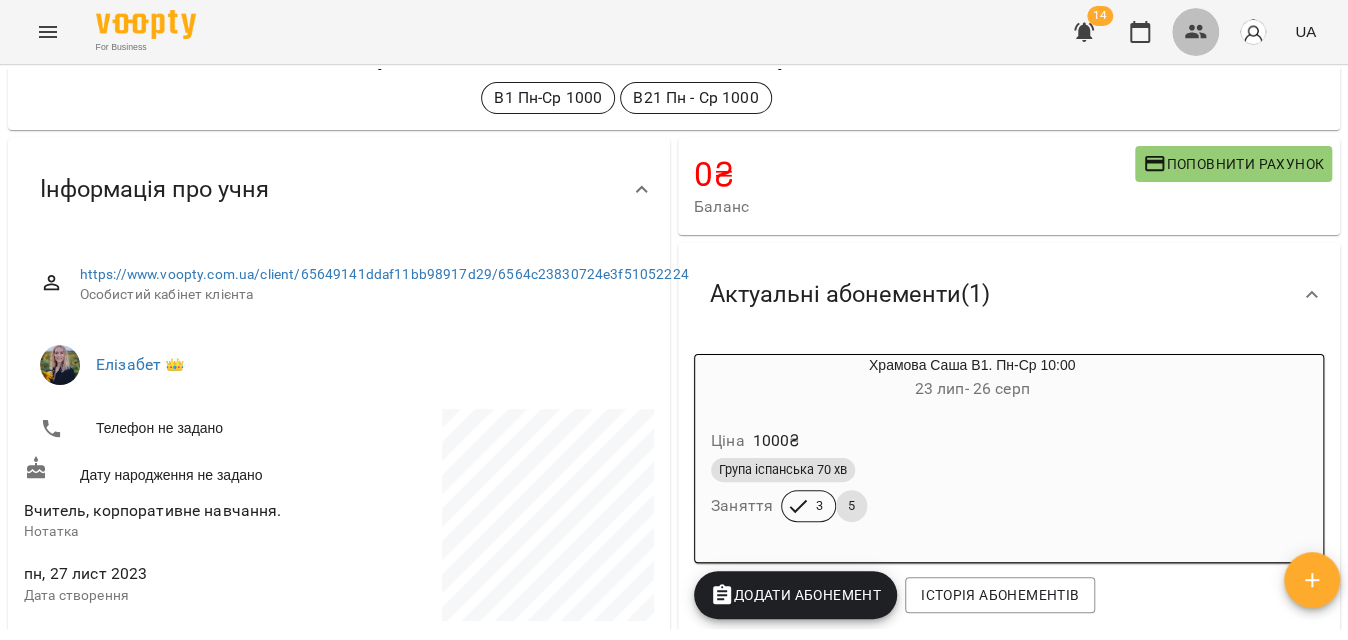 drag, startPoint x: 1200, startPoint y: 31, endPoint x: 927, endPoint y: 46, distance: 273.41177 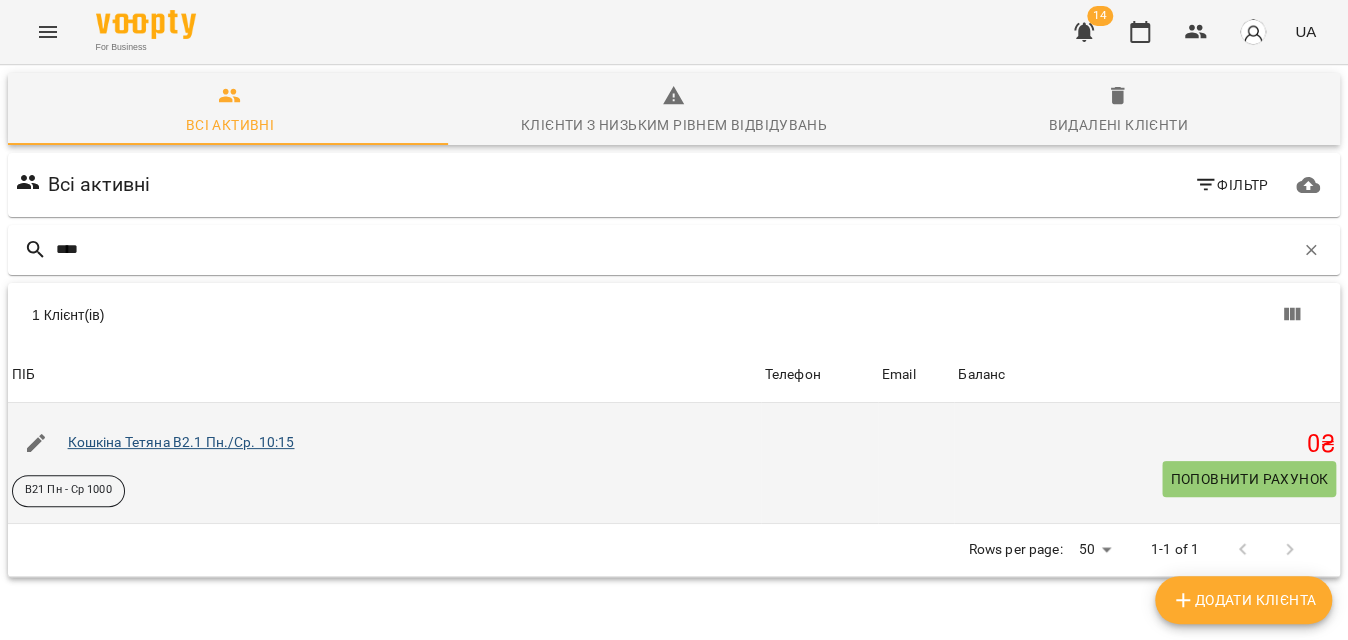 type on "****" 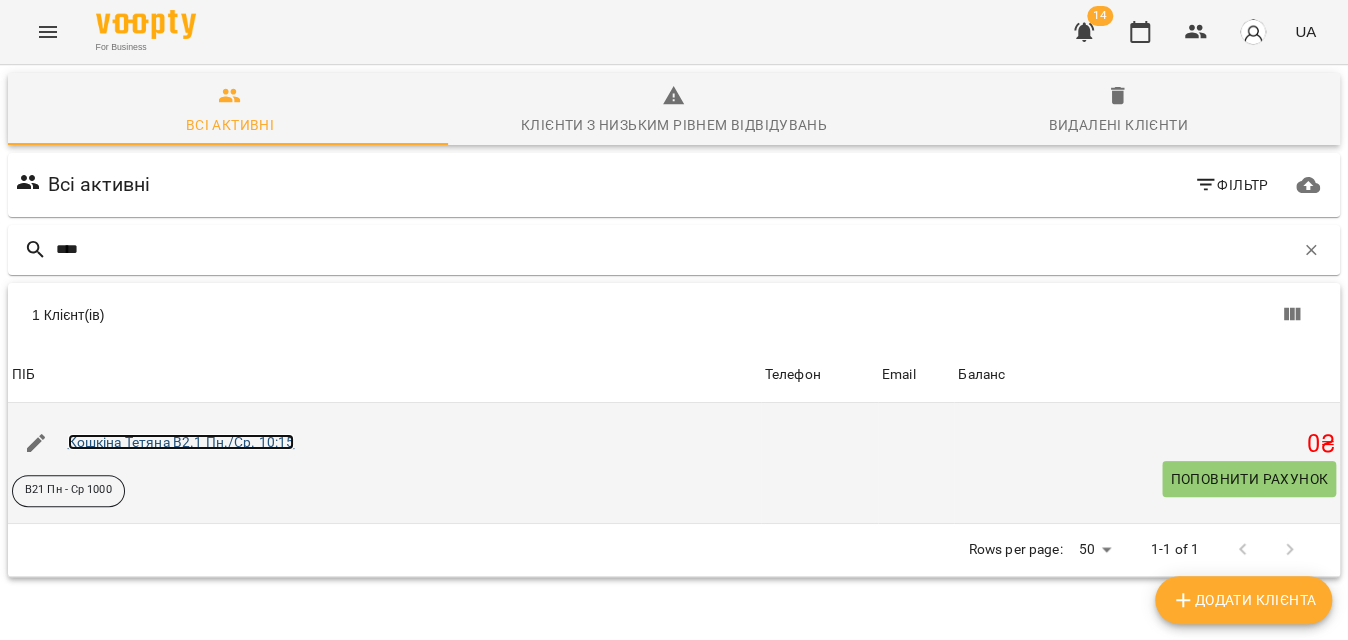 click on "Кошкіна Тетяна В2.1 Пн./Ср. 10:15" at bounding box center (181, 442) 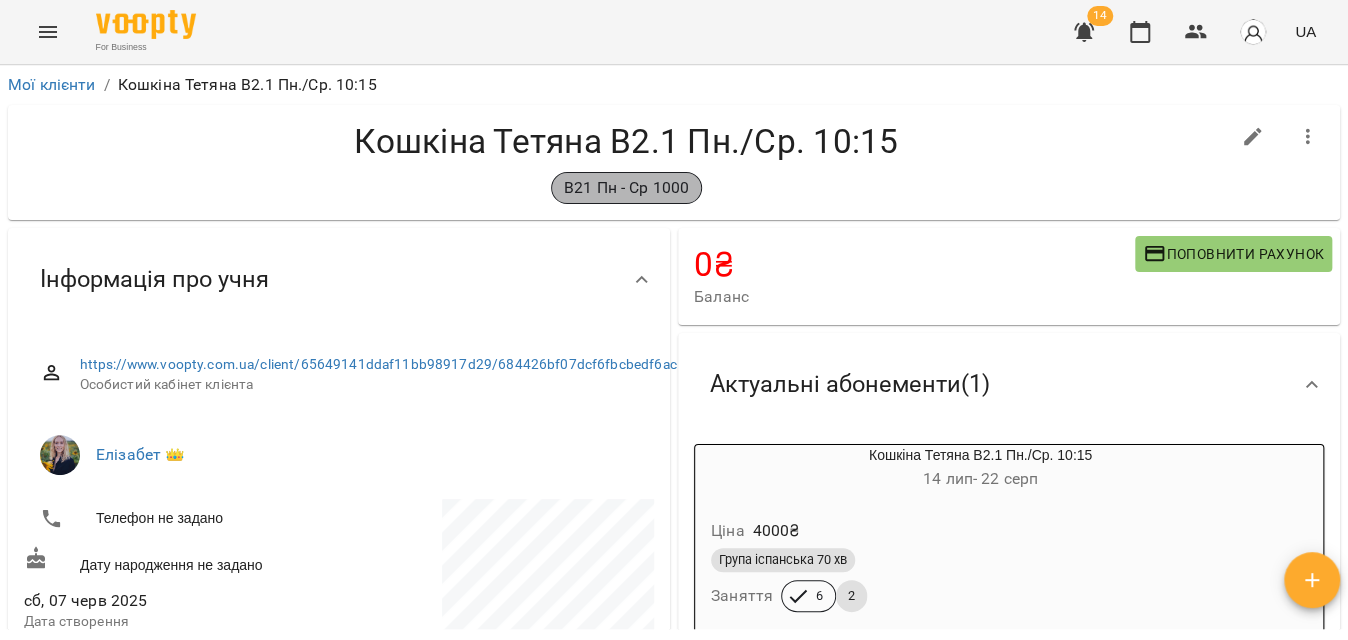 click on "В21 Пн - Ср 1000" at bounding box center [626, 188] 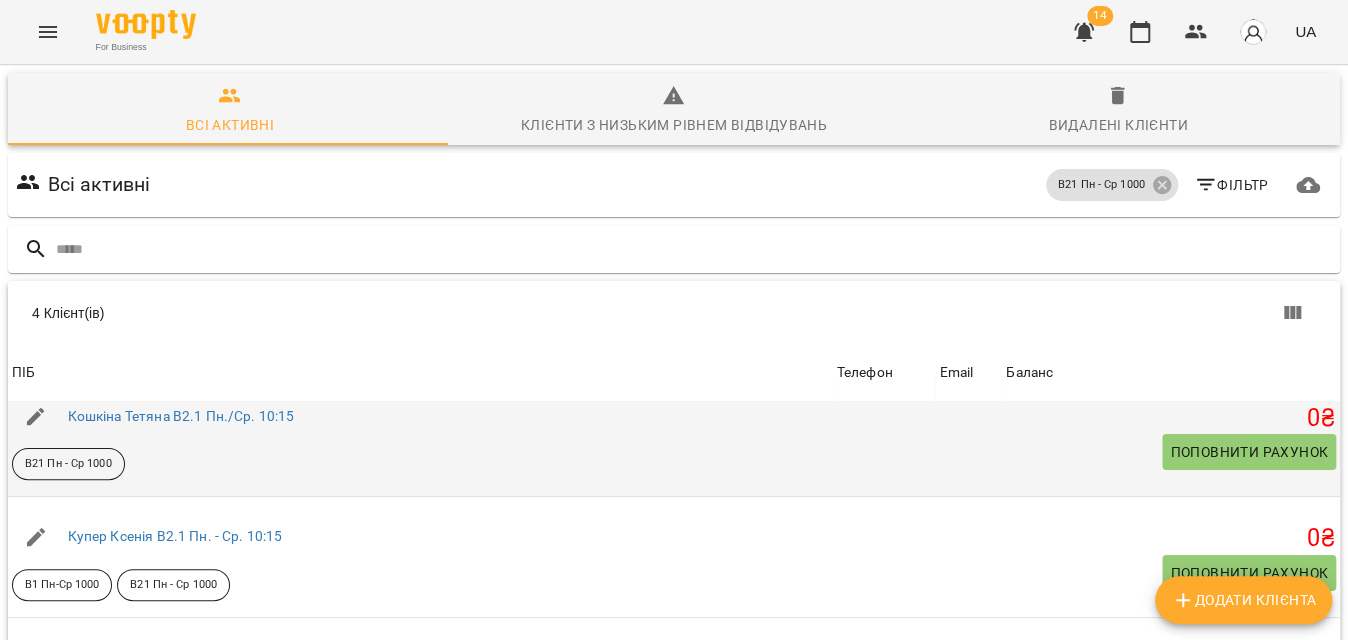 scroll, scrollTop: 38, scrollLeft: 0, axis: vertical 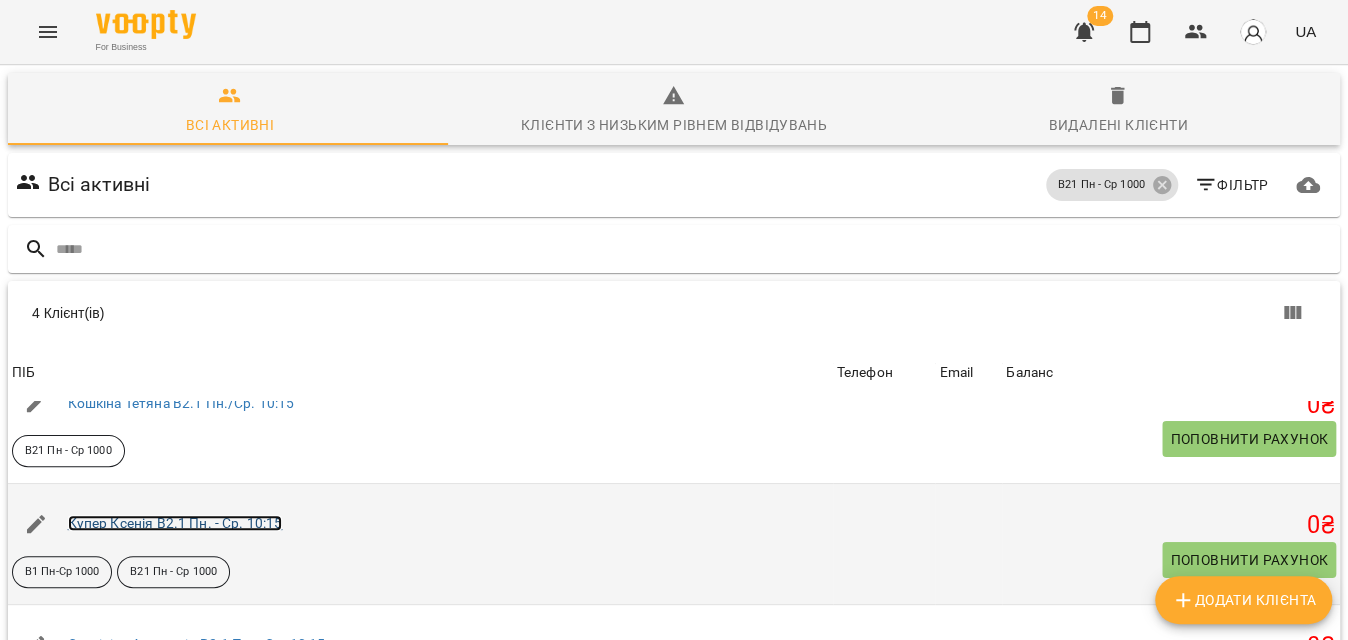 click on "Купер Ксенія В2.1 Пн. - Ср. 10:15" at bounding box center (175, 523) 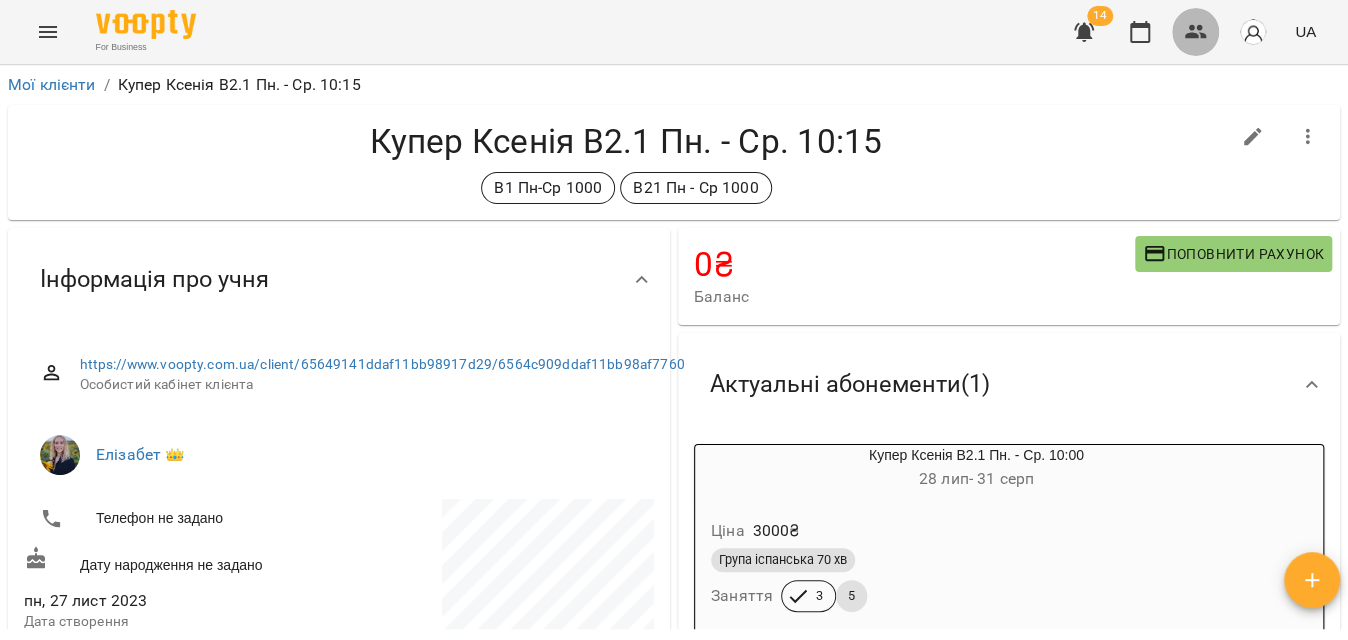 click 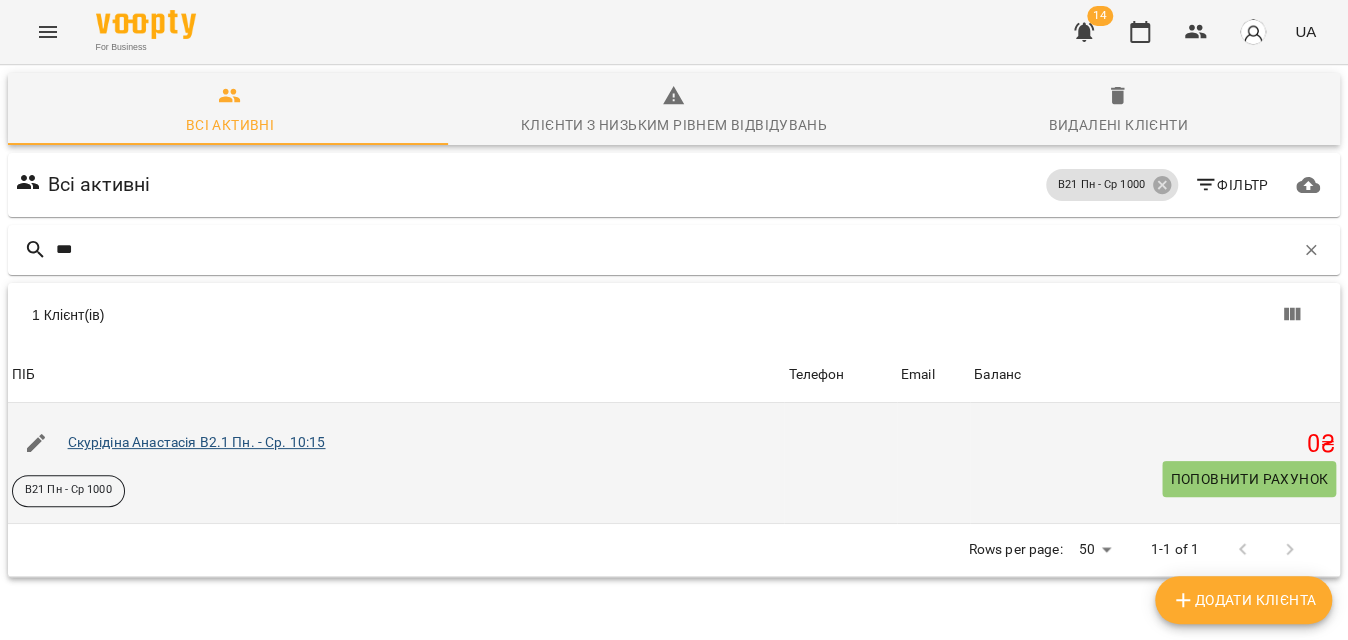 type on "***" 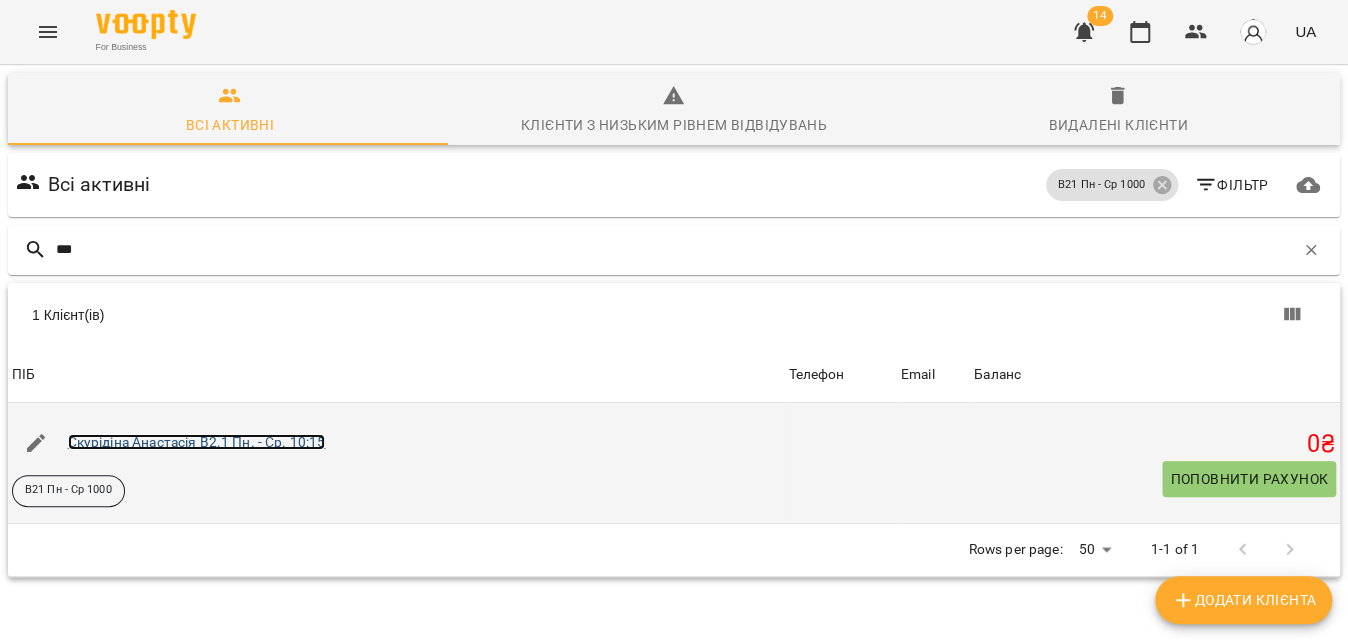 click on "Скурідіна Анастасія В2.1 Пн. - Ср. 10:15" at bounding box center (197, 442) 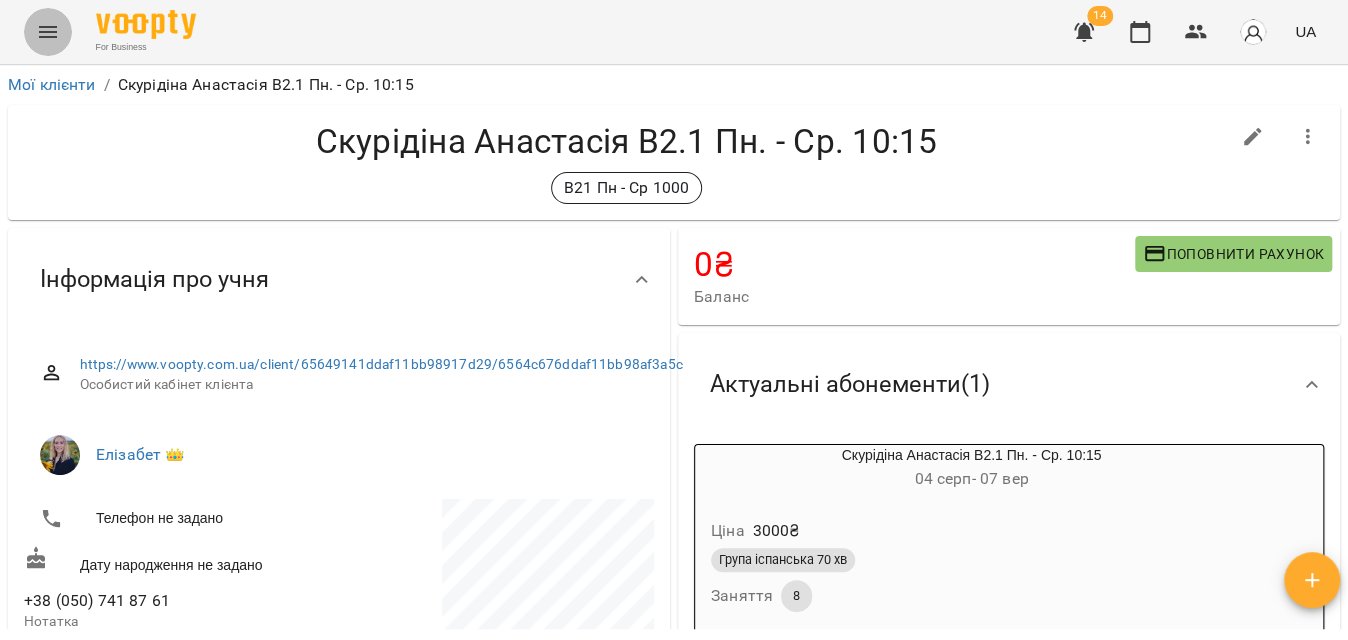 click 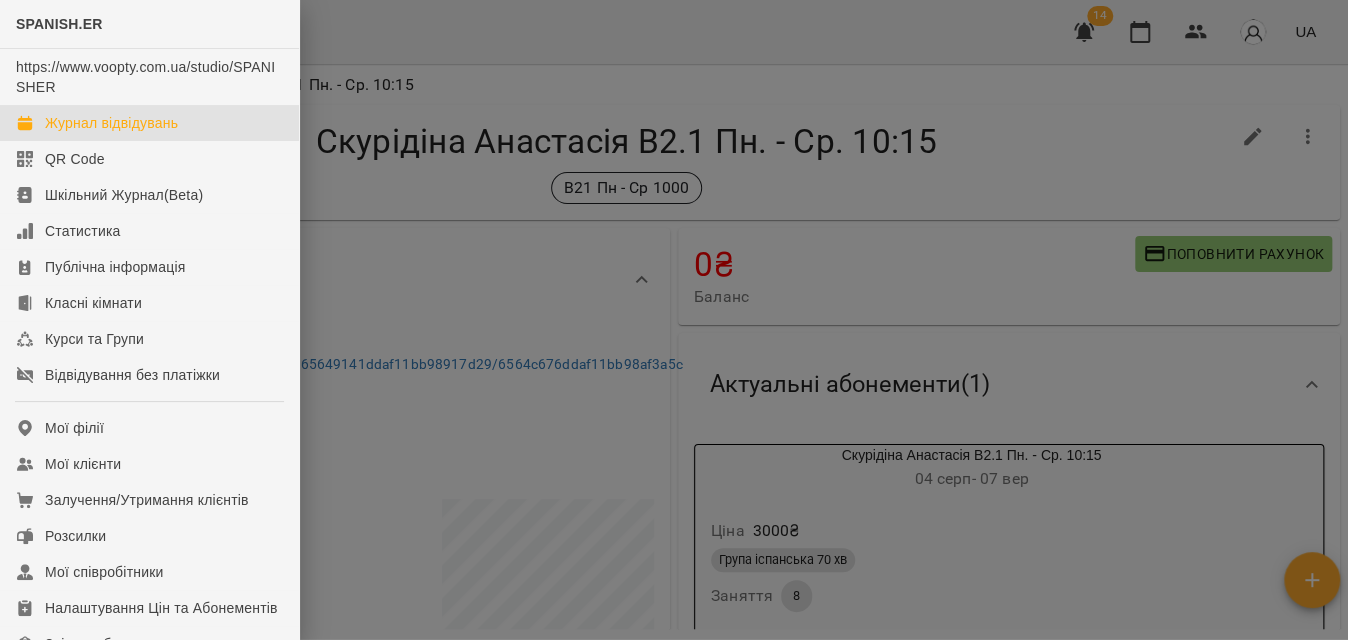 click on "Журнал відвідувань" at bounding box center [111, 123] 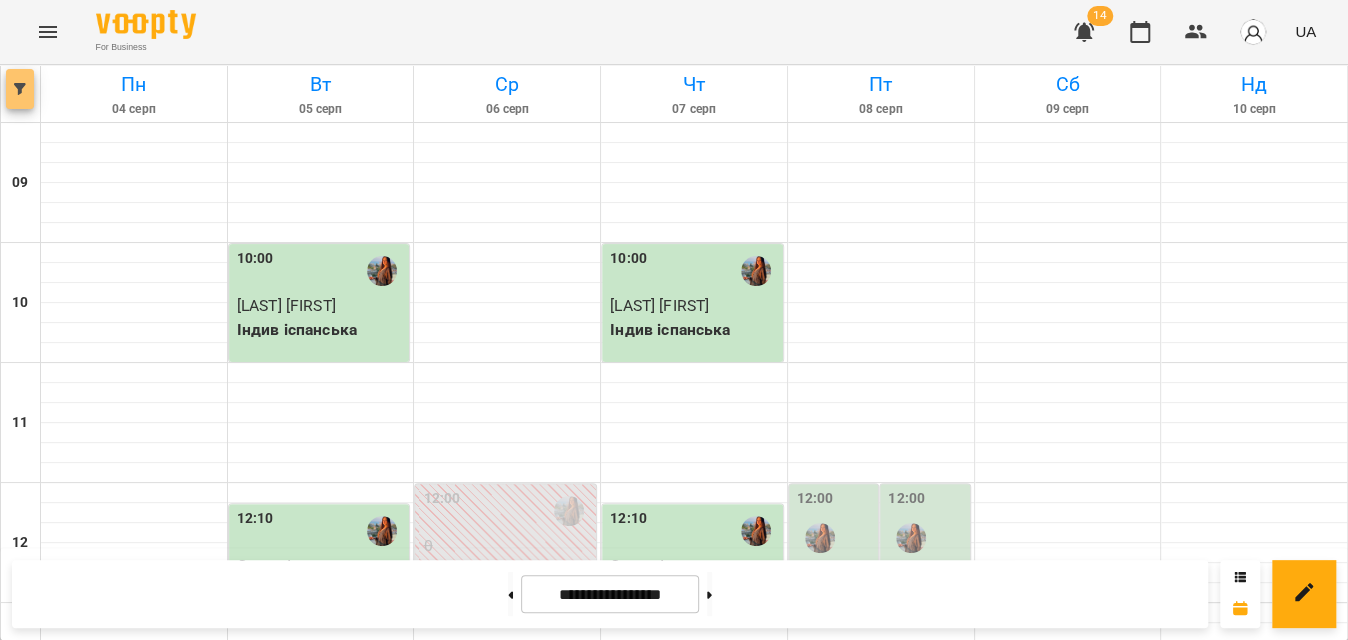 click 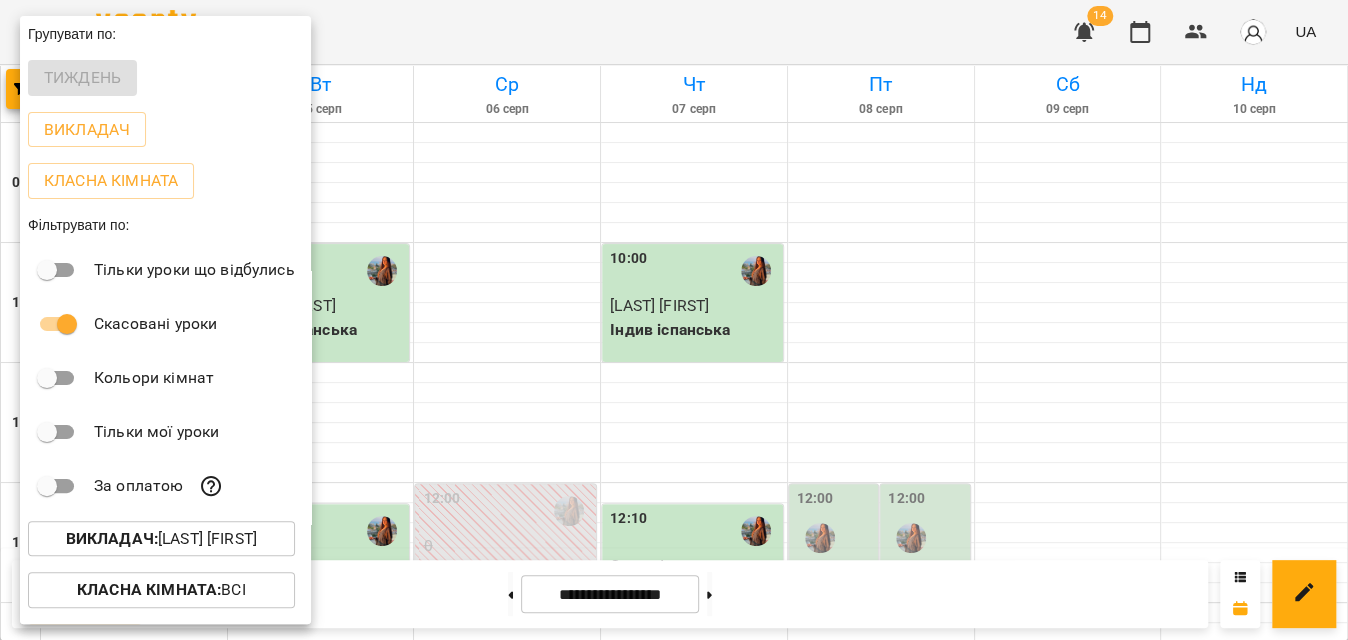 click on "Викладач :  Чебан Анастасія" at bounding box center (161, 539) 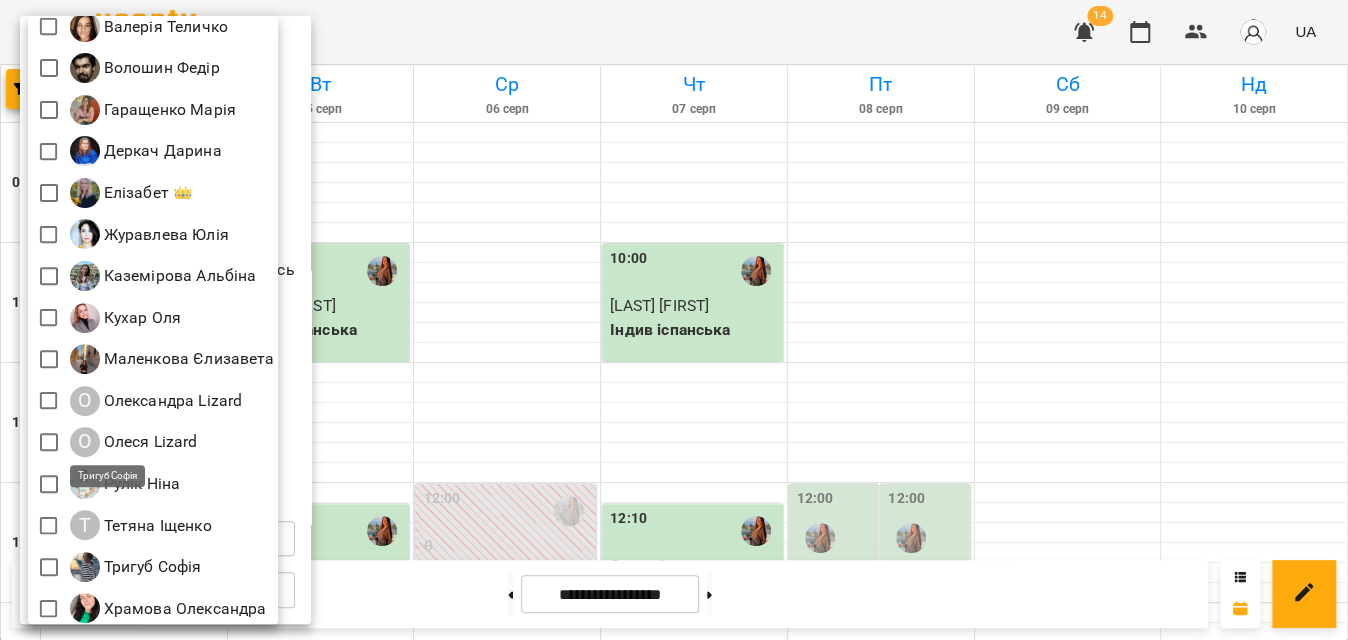 scroll, scrollTop: 269, scrollLeft: 0, axis: vertical 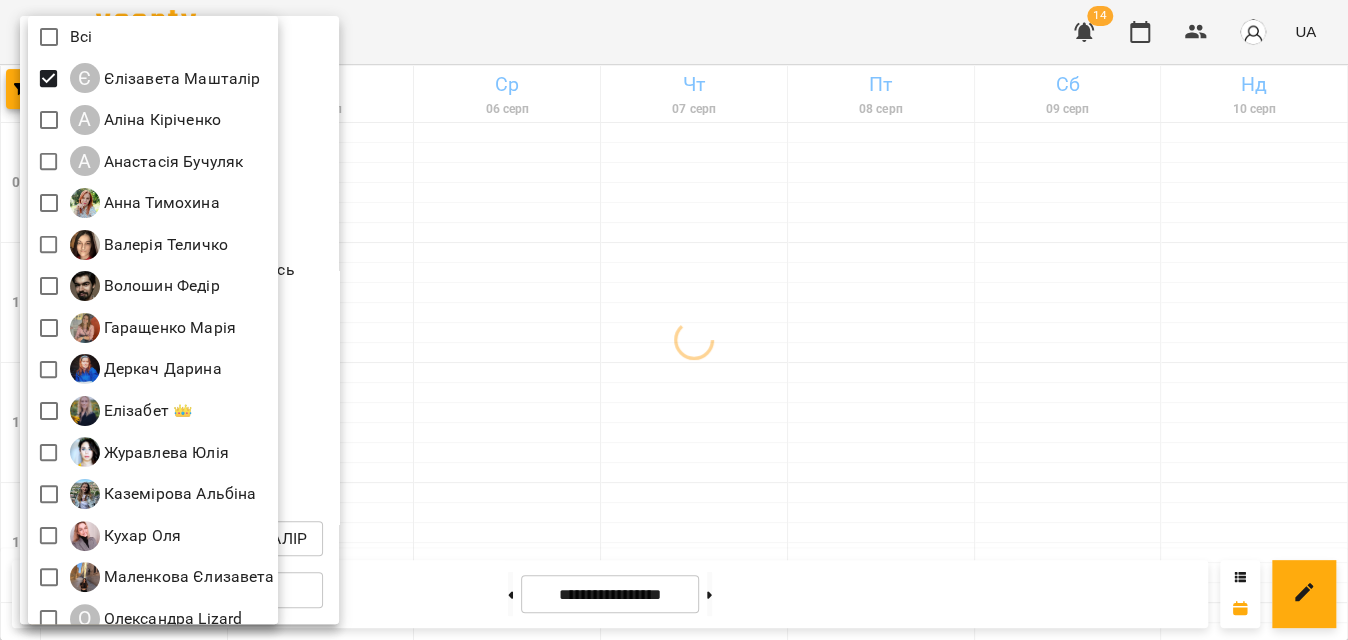 click at bounding box center [674, 320] 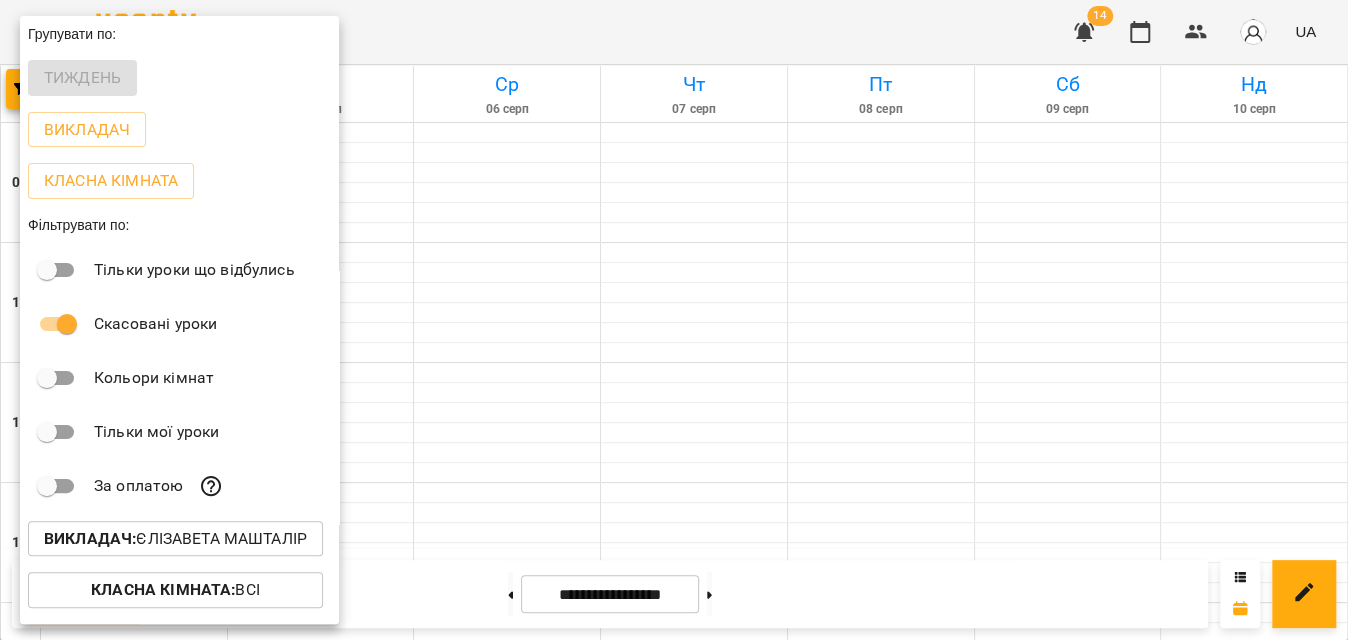 click at bounding box center (674, 320) 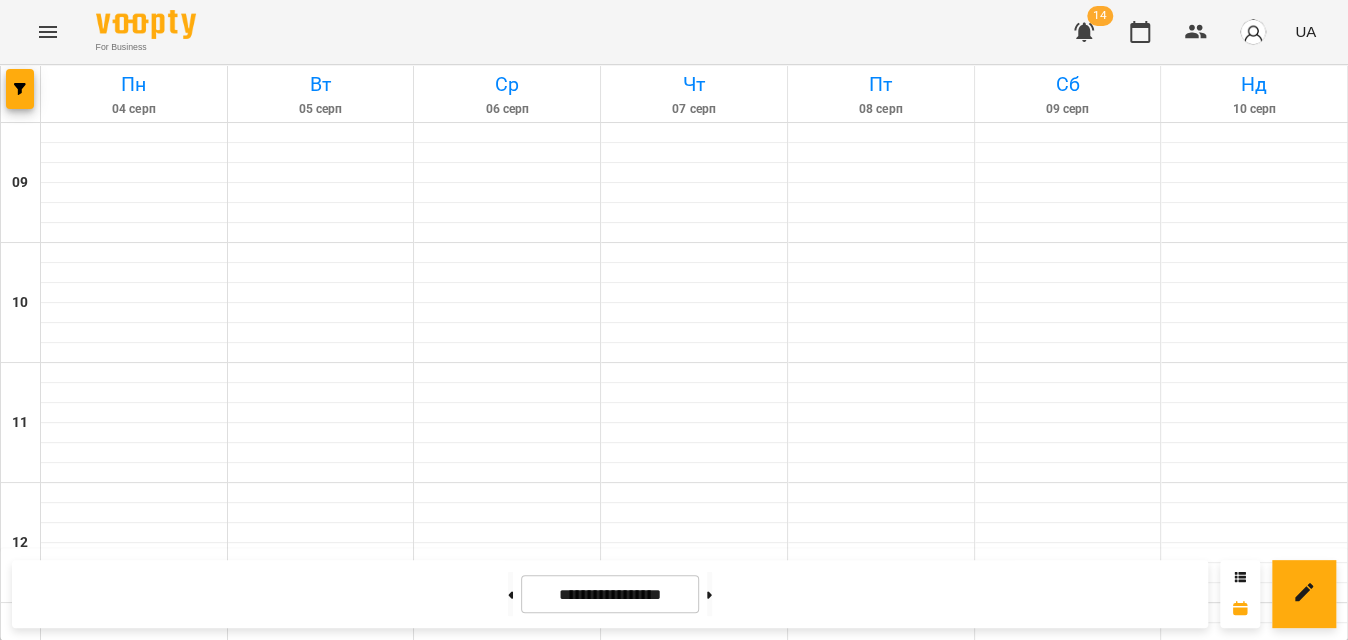 scroll, scrollTop: 727, scrollLeft: 0, axis: vertical 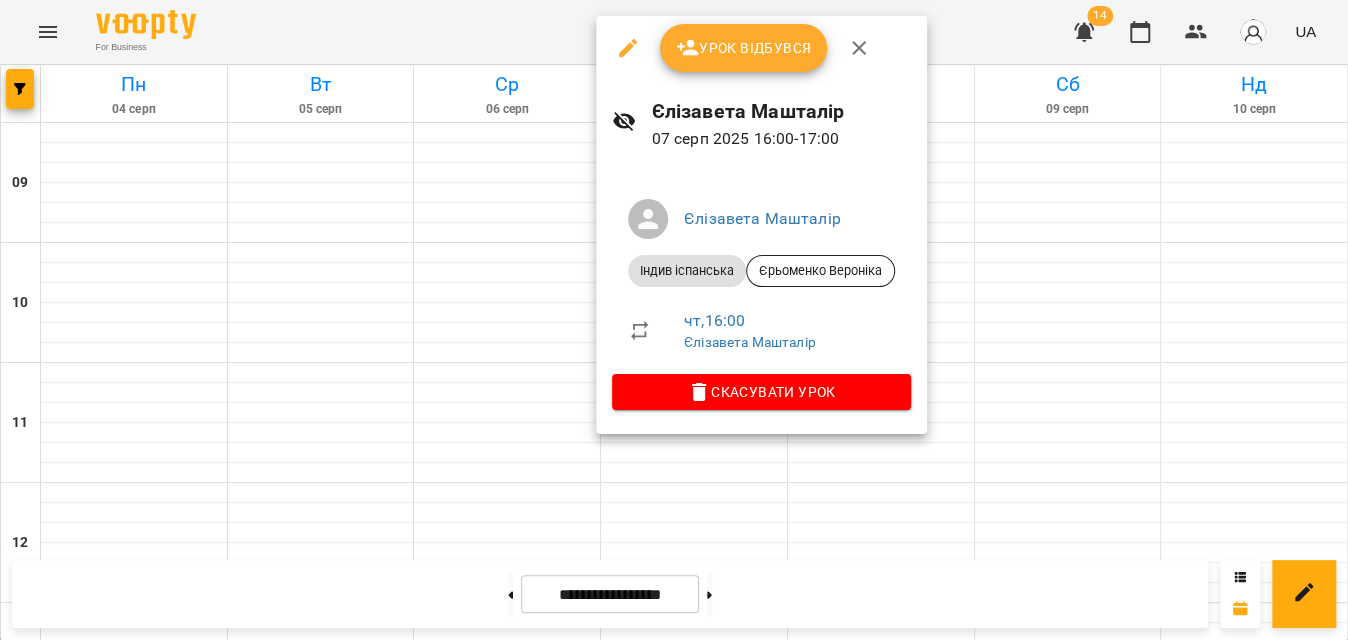 click at bounding box center (628, 48) 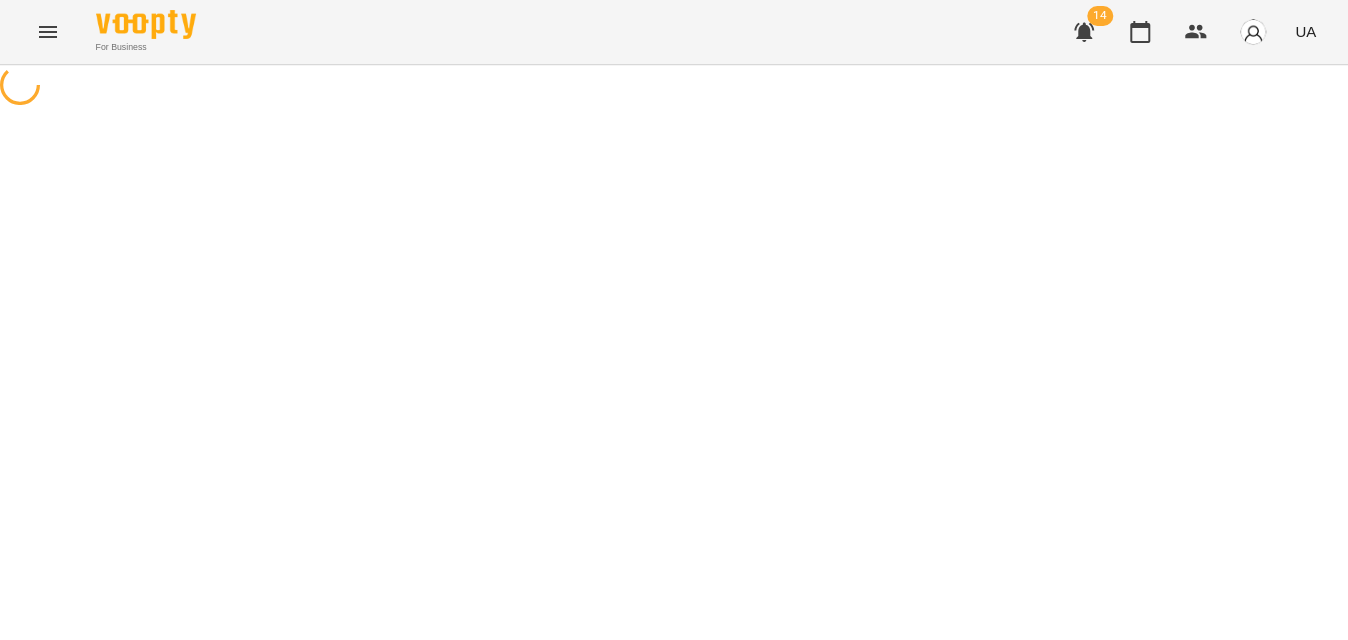 select on "**********" 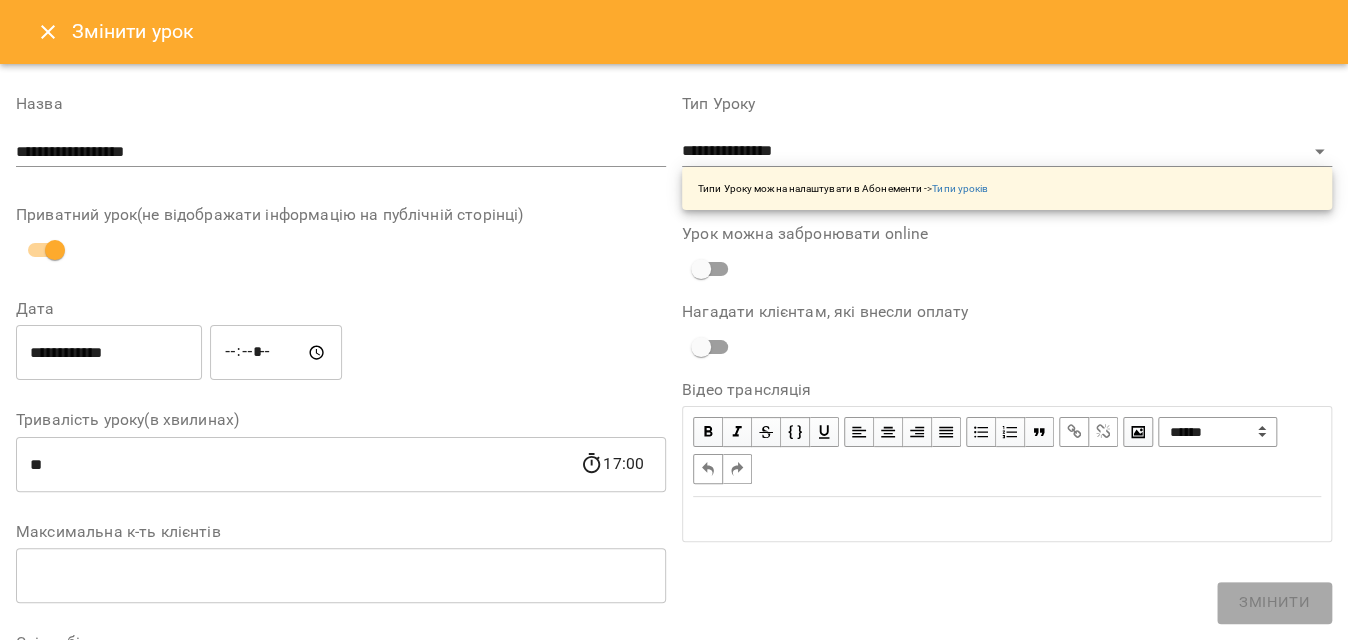 click on "*****" at bounding box center [276, 353] 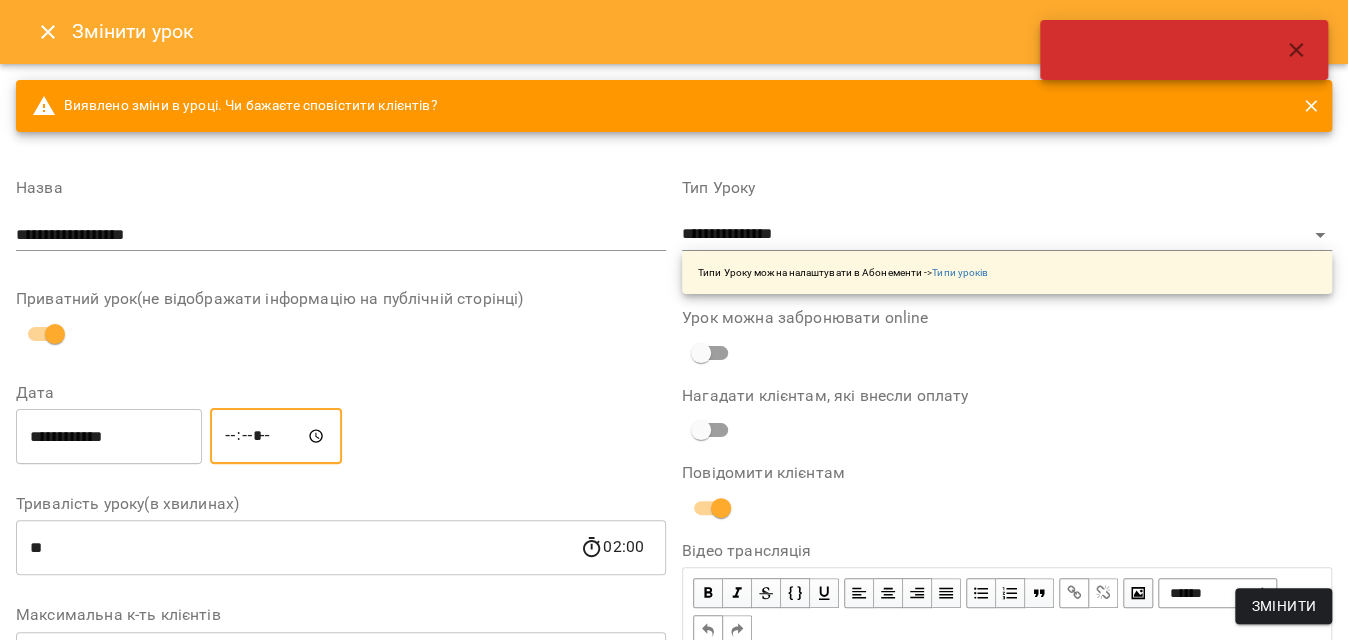 type on "*****" 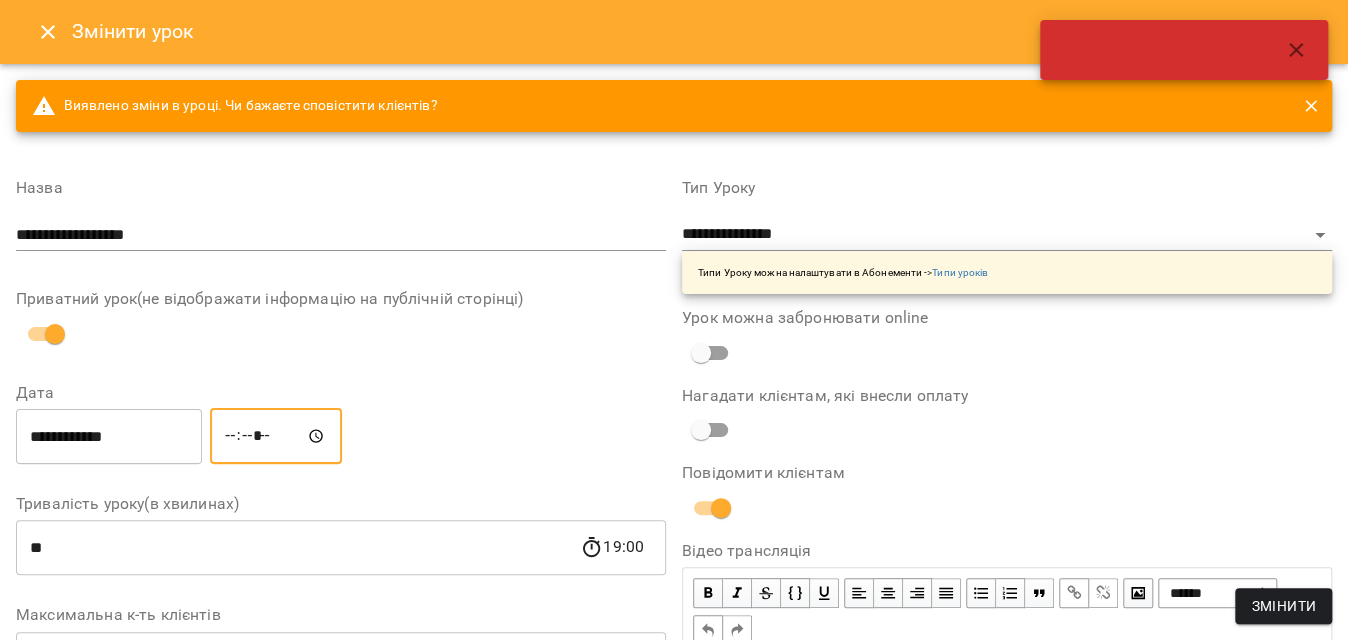 click 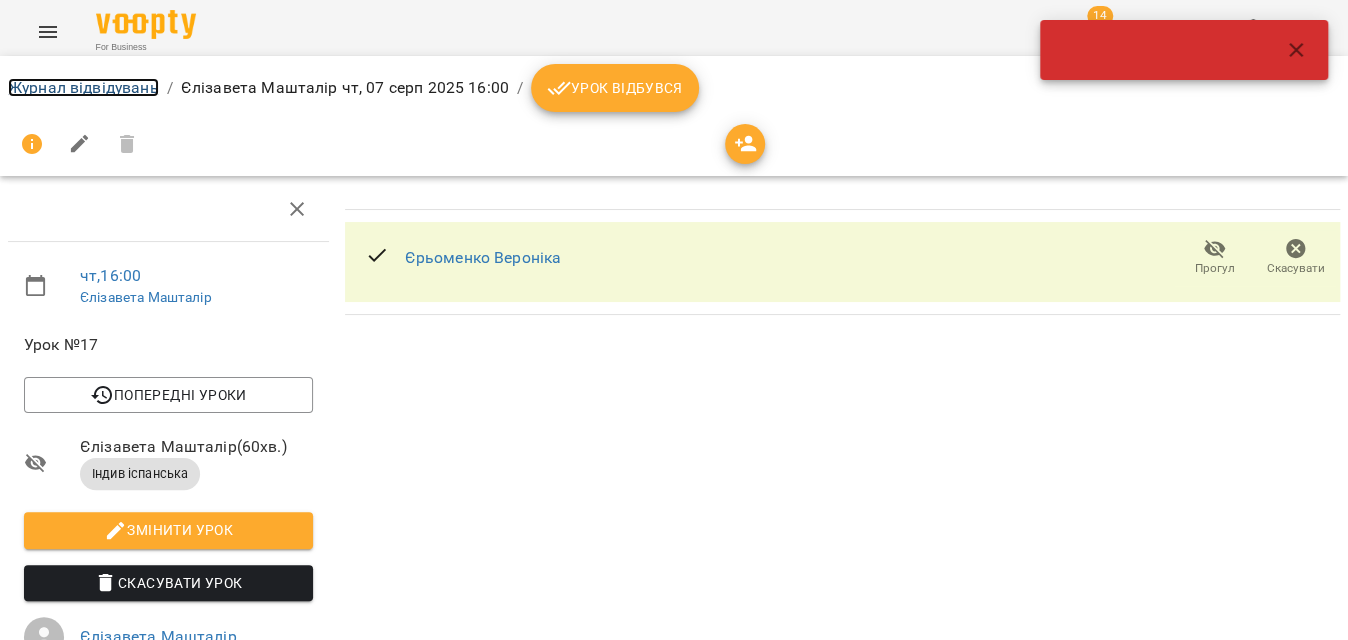 click on "Журнал відвідувань" at bounding box center [83, 87] 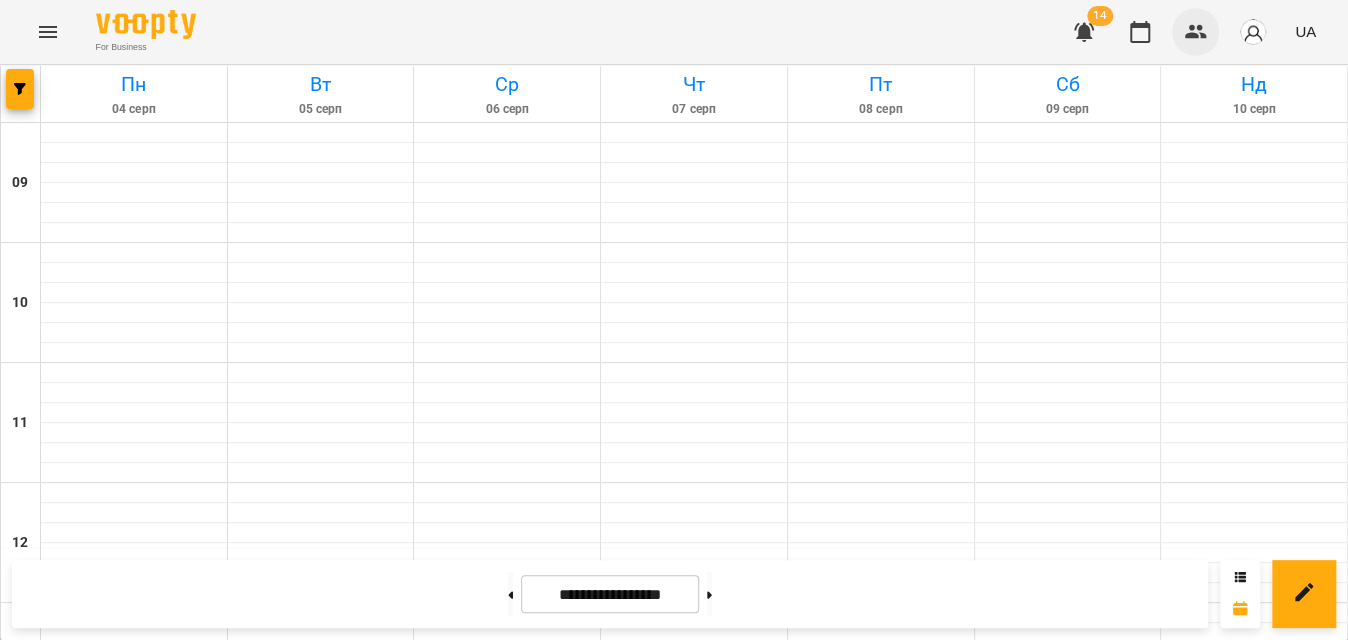 click 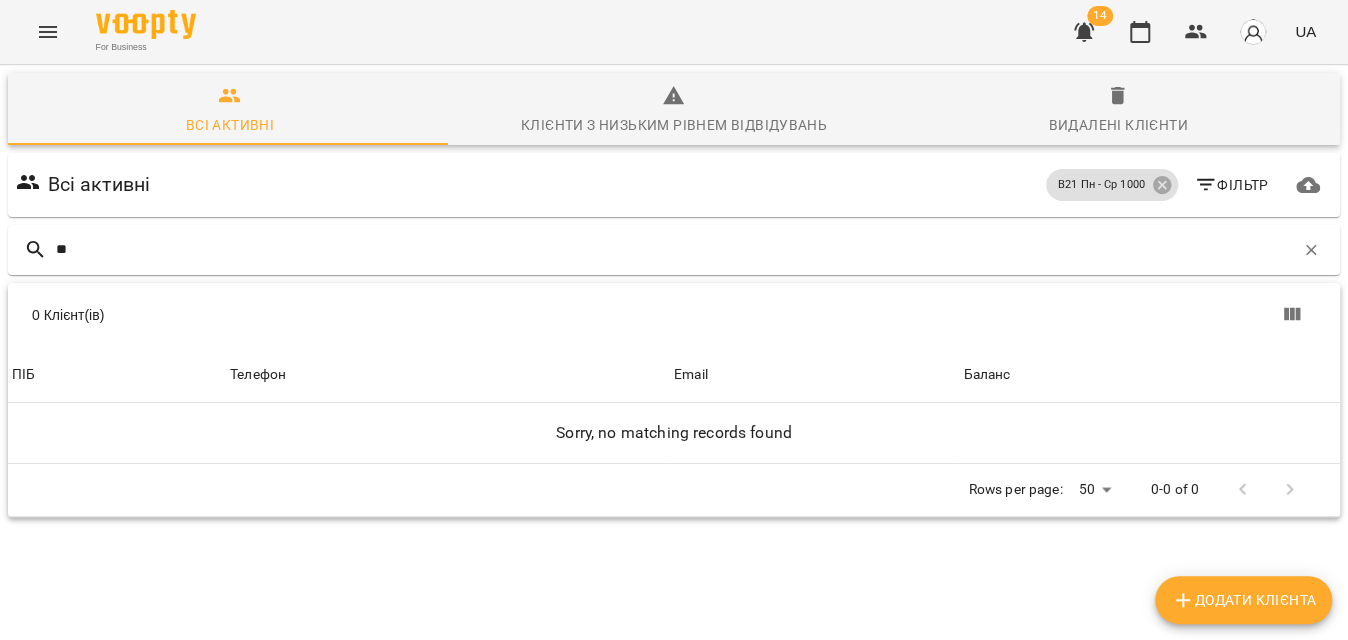 type on "*" 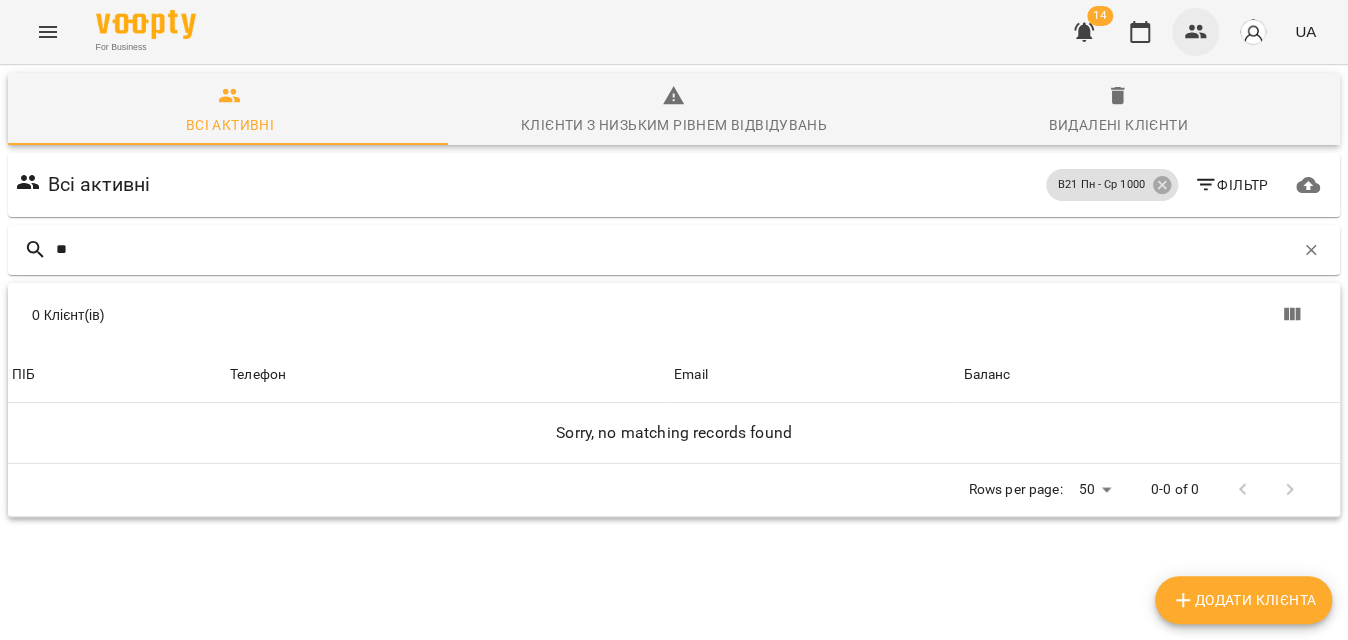 type on "*" 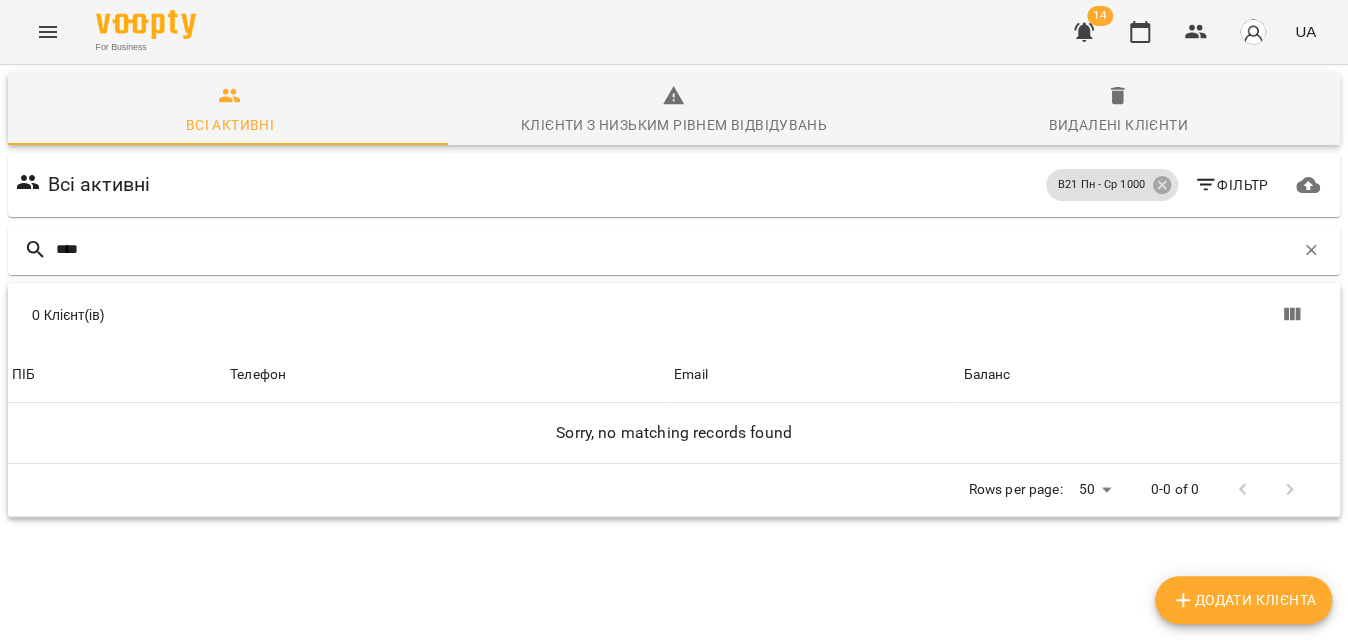 type on "****" 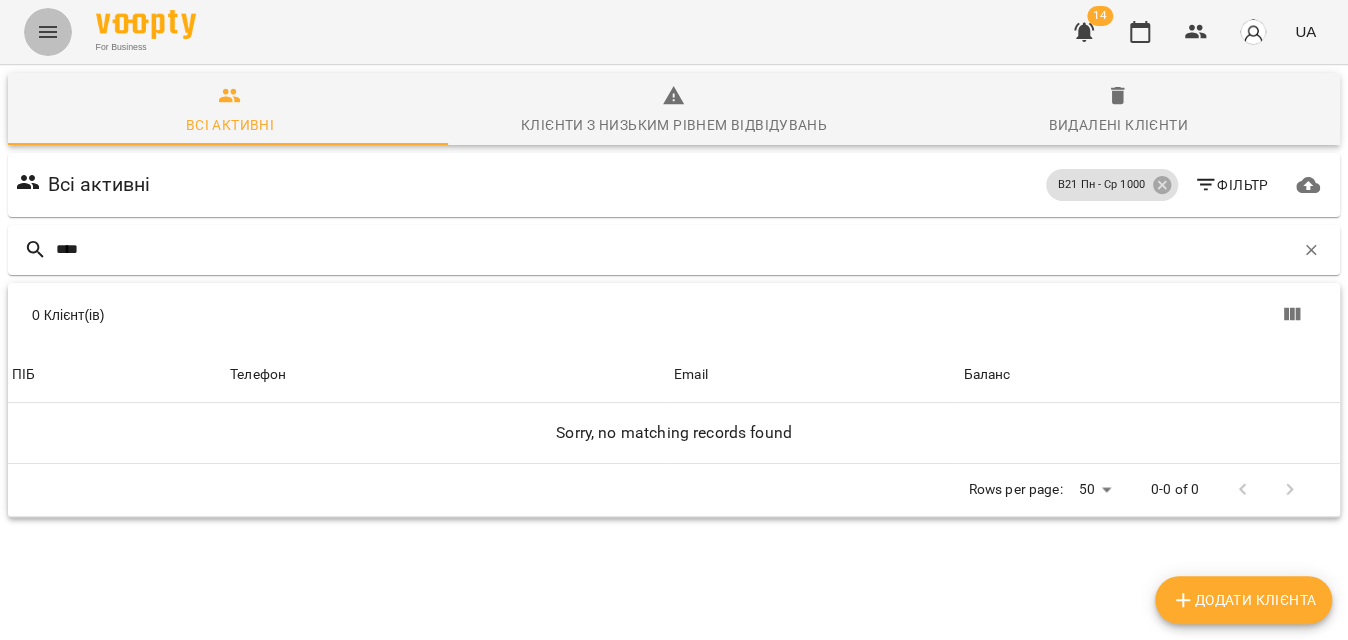 click 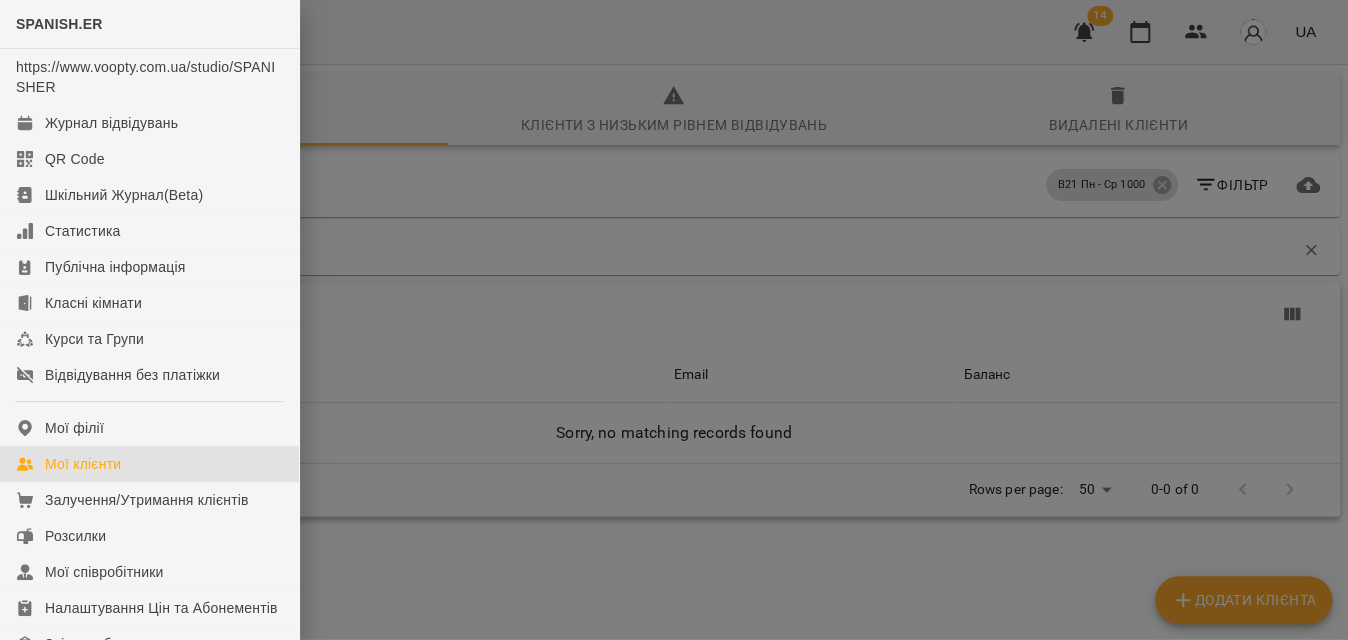 click at bounding box center [674, 320] 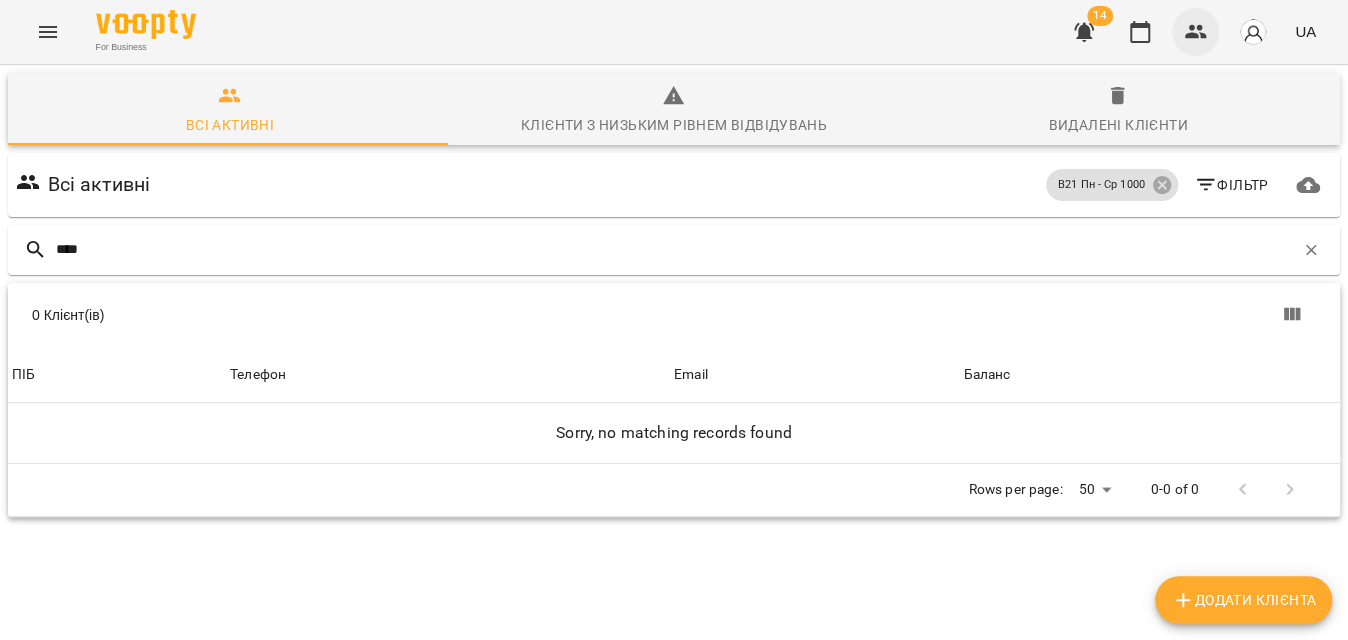 click 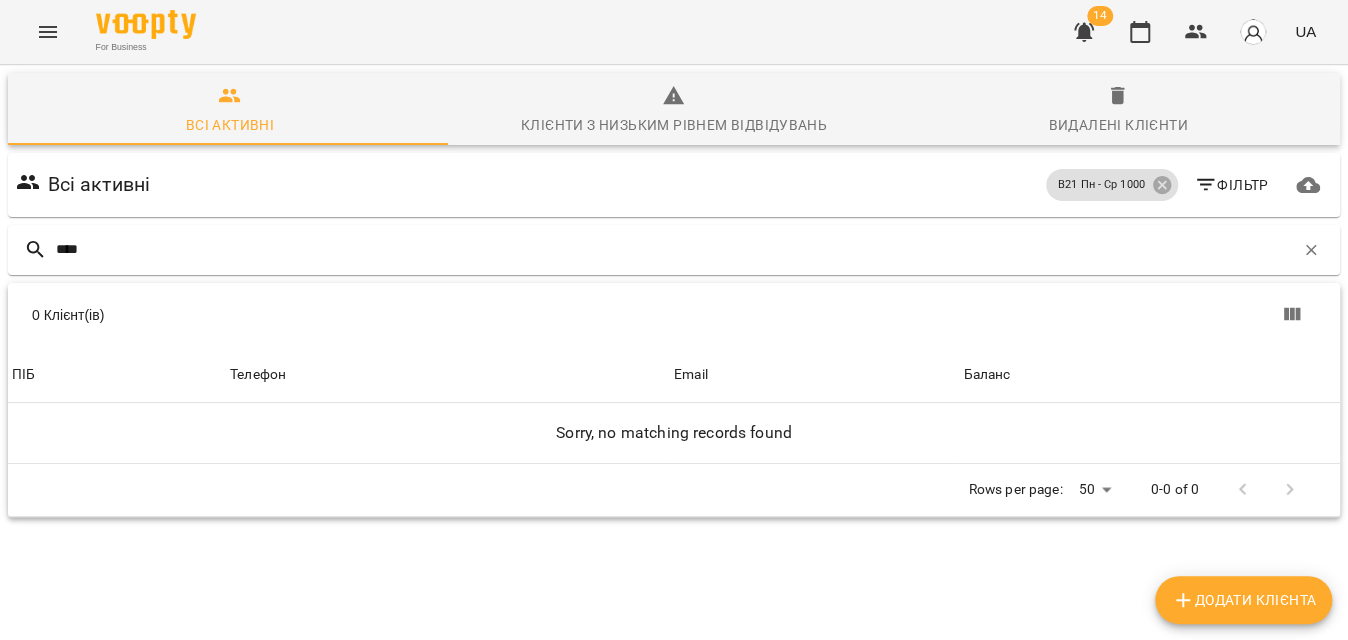 type on "****" 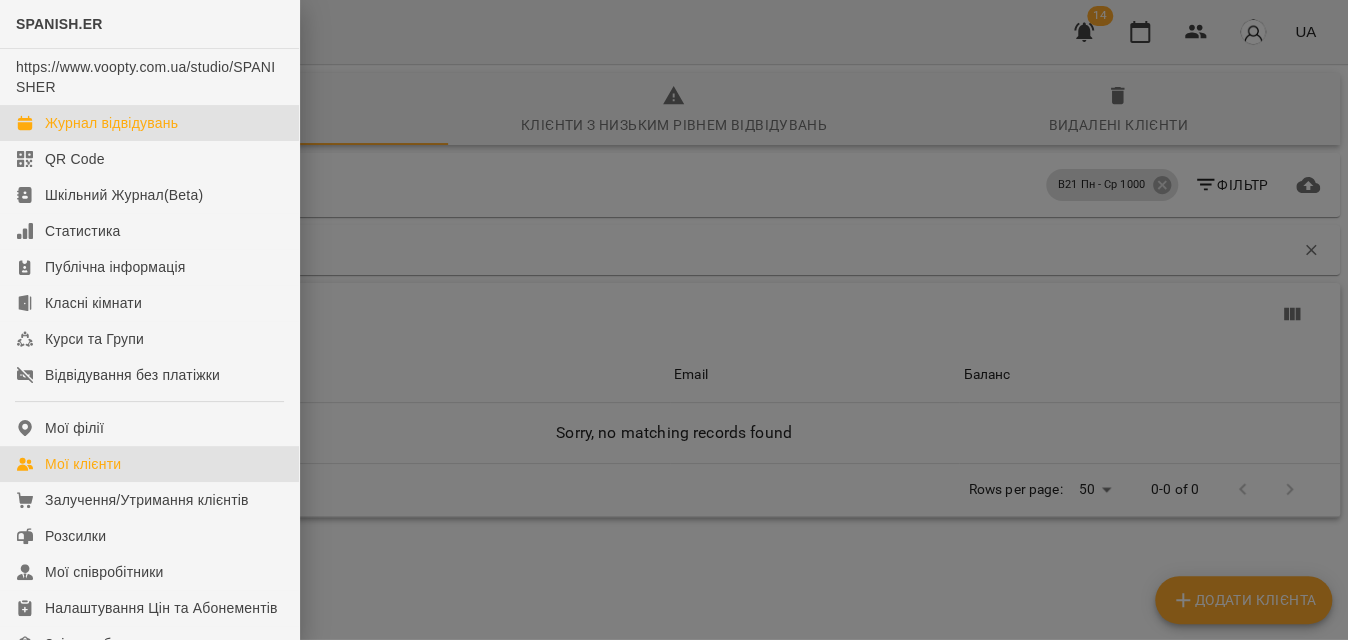 click on "Журнал відвідувань" at bounding box center (111, 123) 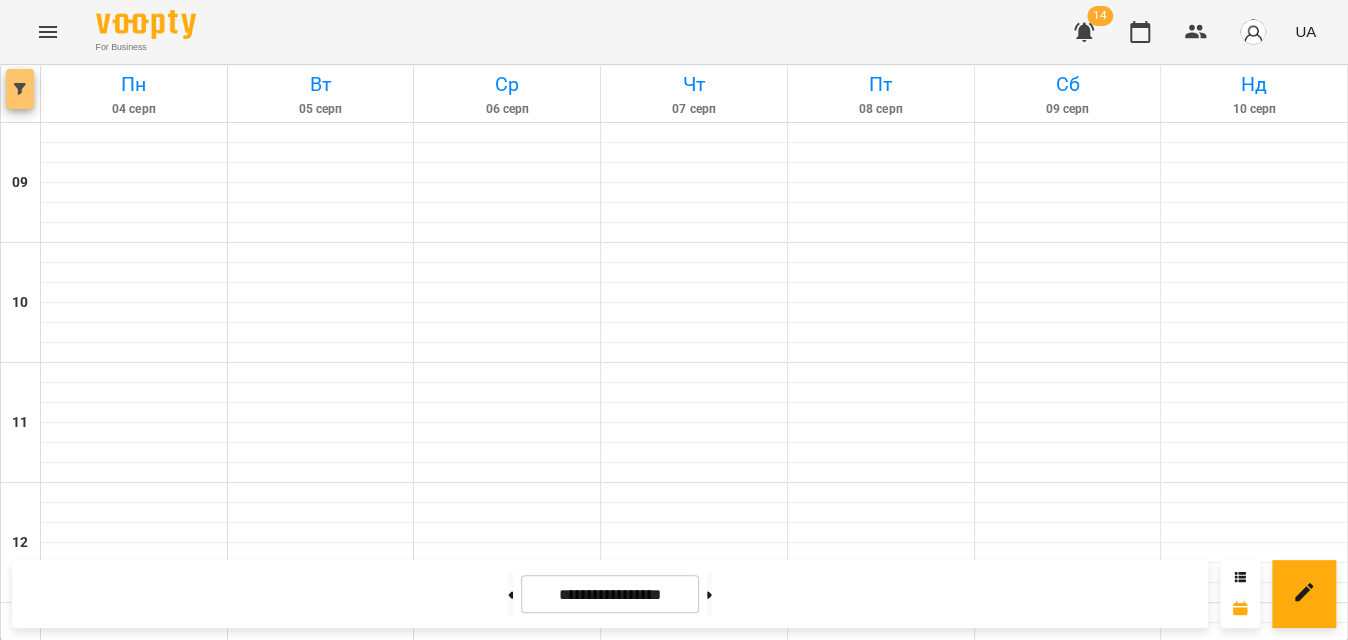 click at bounding box center [20, 89] 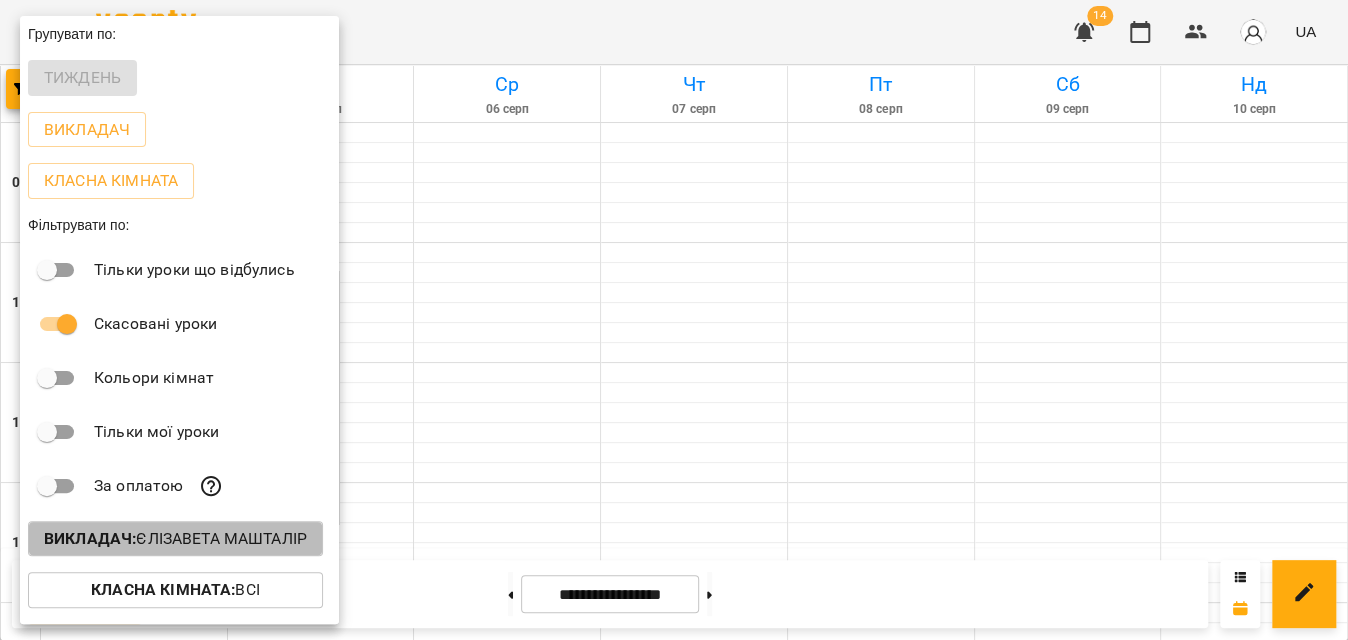 click on "Викладач :  Єлізавета Машталір" at bounding box center [175, 539] 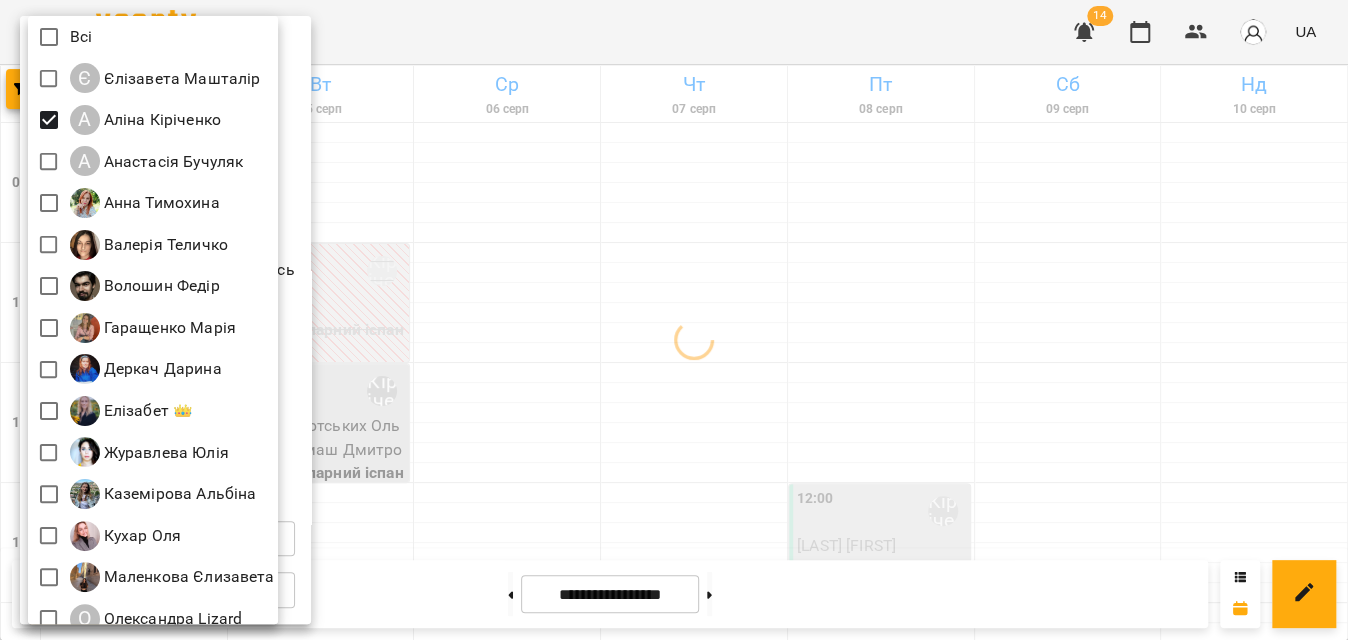 click at bounding box center (674, 320) 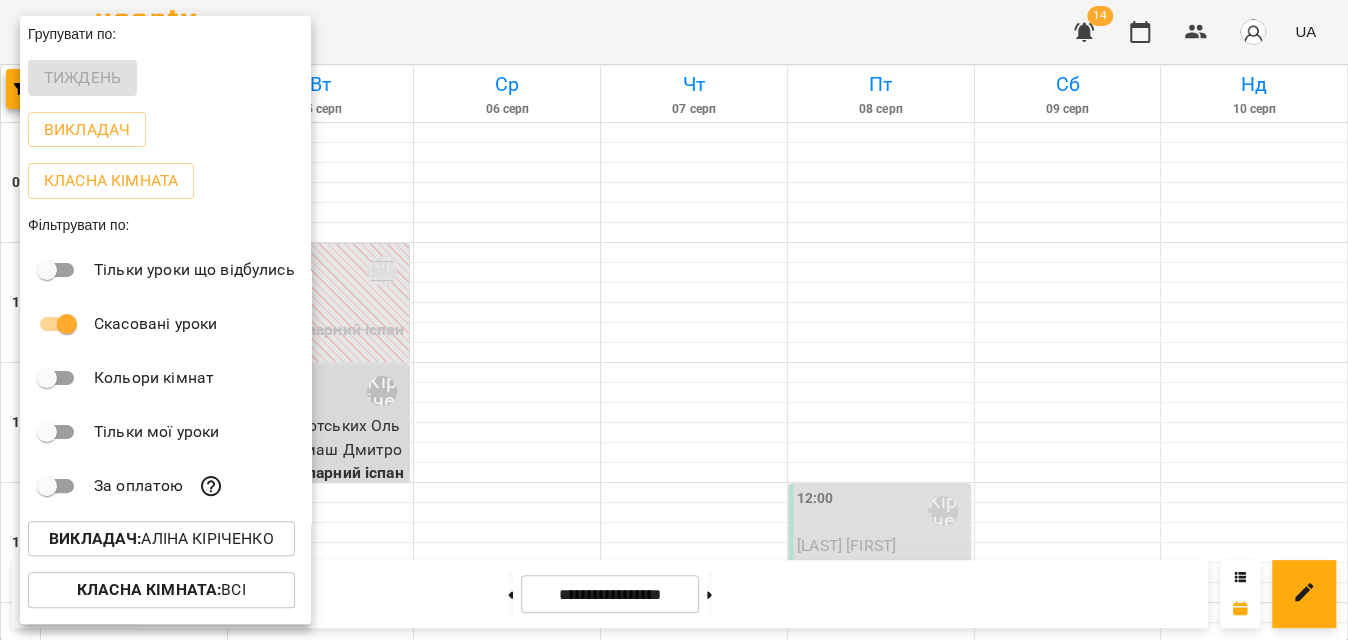 click at bounding box center (674, 320) 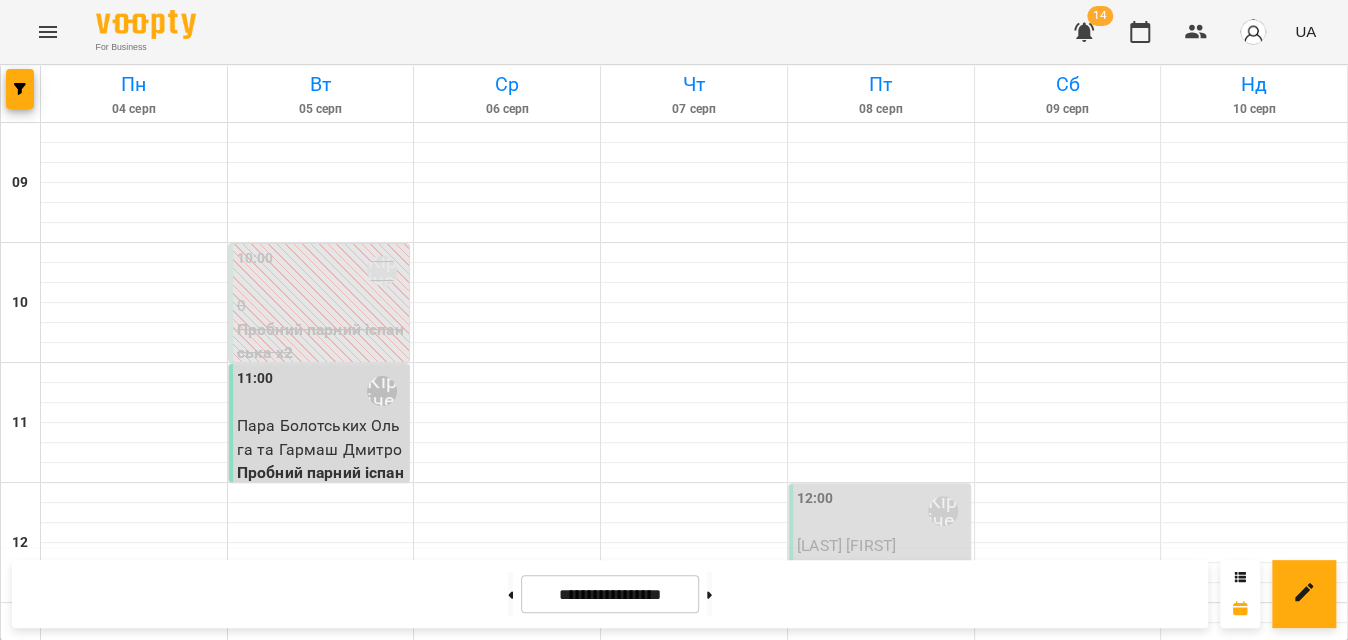 click on "Пара Болотських Ольга та Гармаш Дмитро" at bounding box center [320, 437] 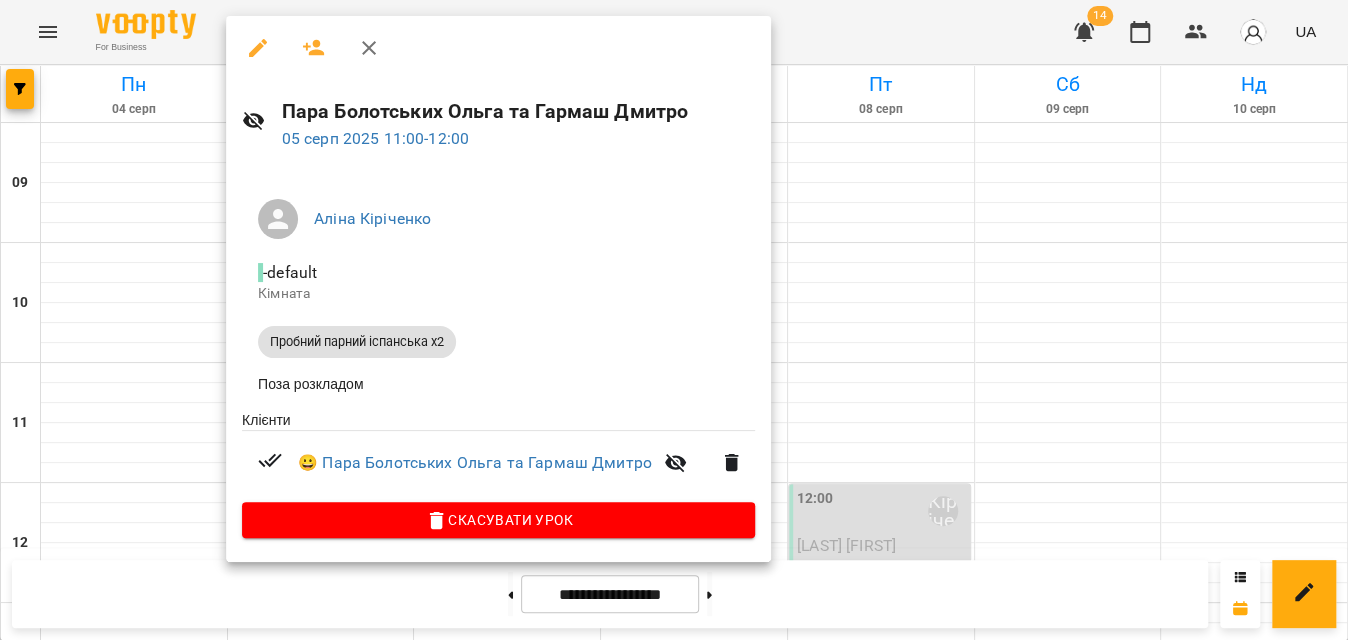 click on "Пара Болотських Ольга та Гармаш Дмитро" at bounding box center (519, 111) 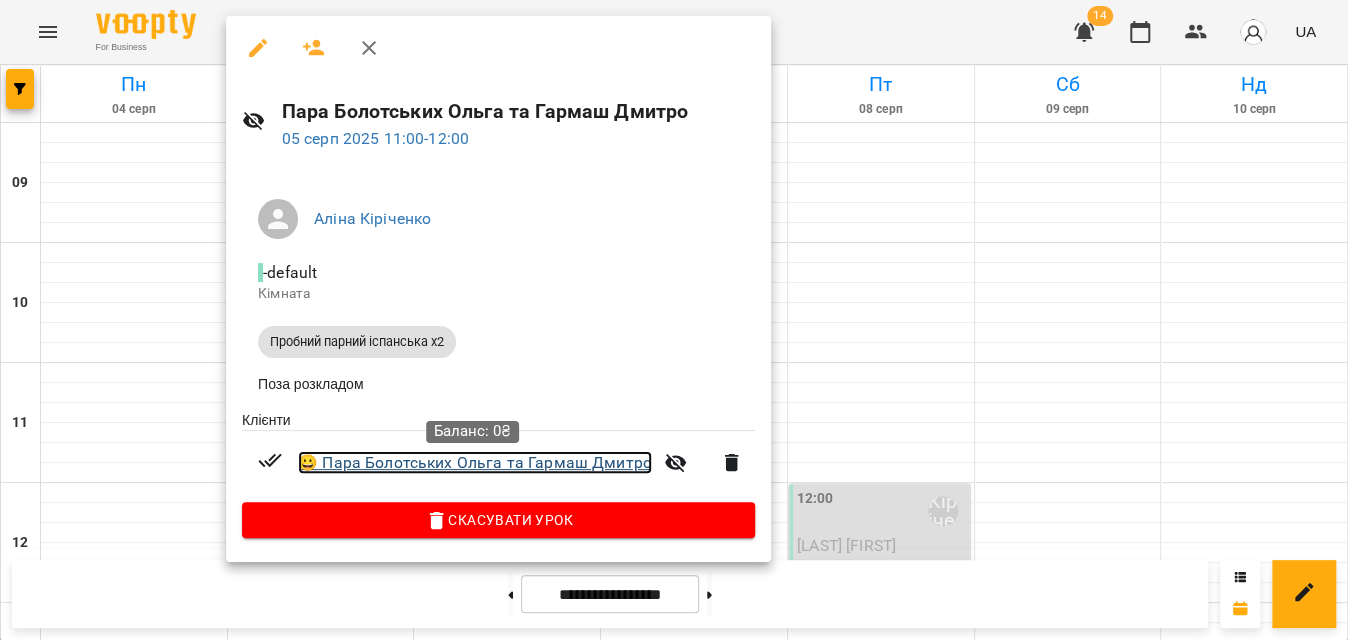 click on "😀   Пара Болотських Ольга та Гармаш Дмитро" at bounding box center [475, 463] 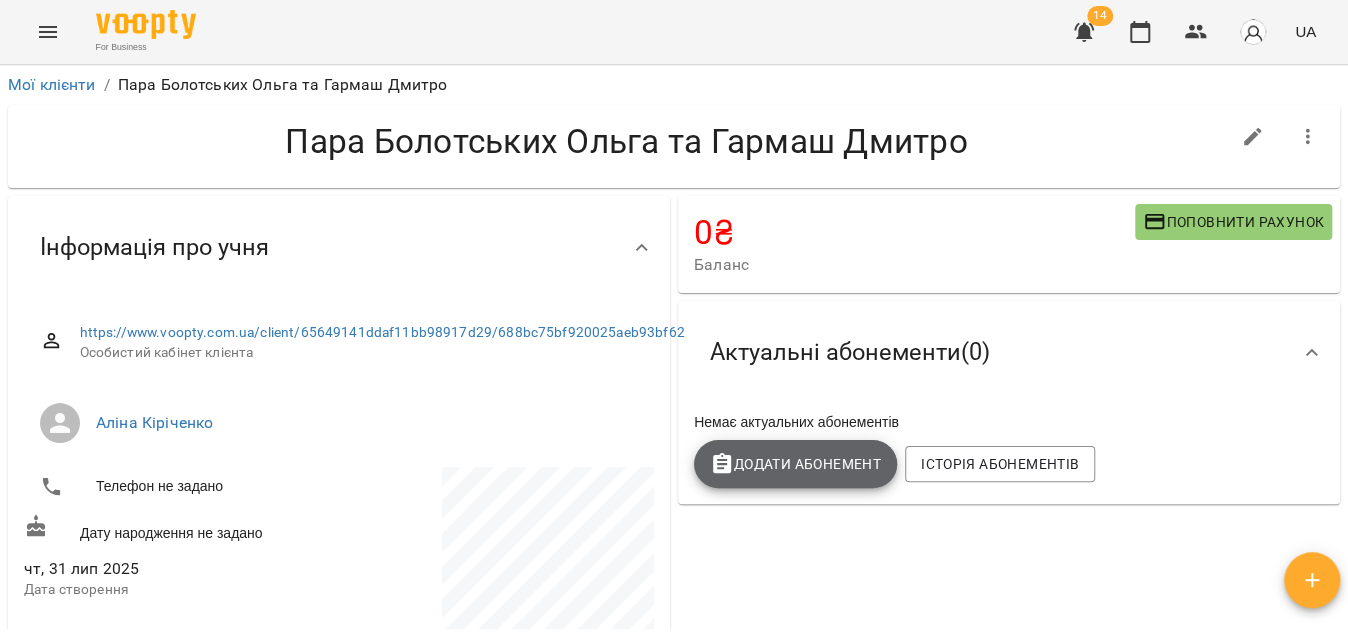 click on "Додати Абонемент" at bounding box center (795, 464) 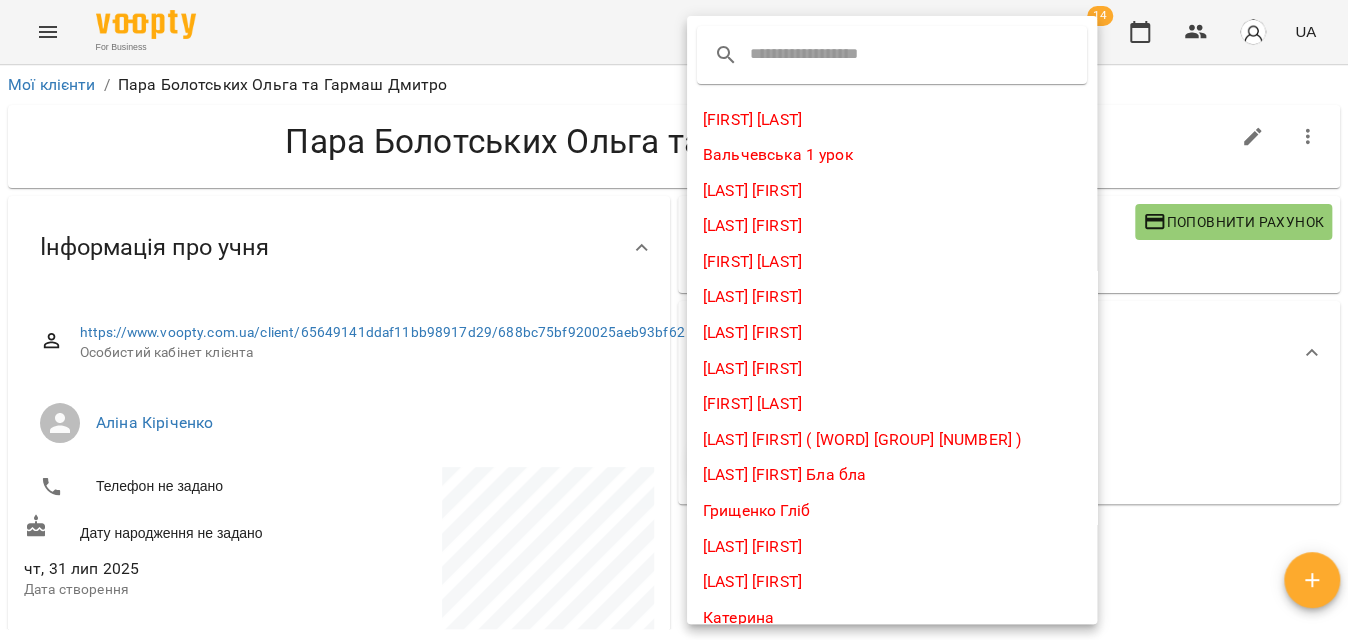click at bounding box center (829, 55) 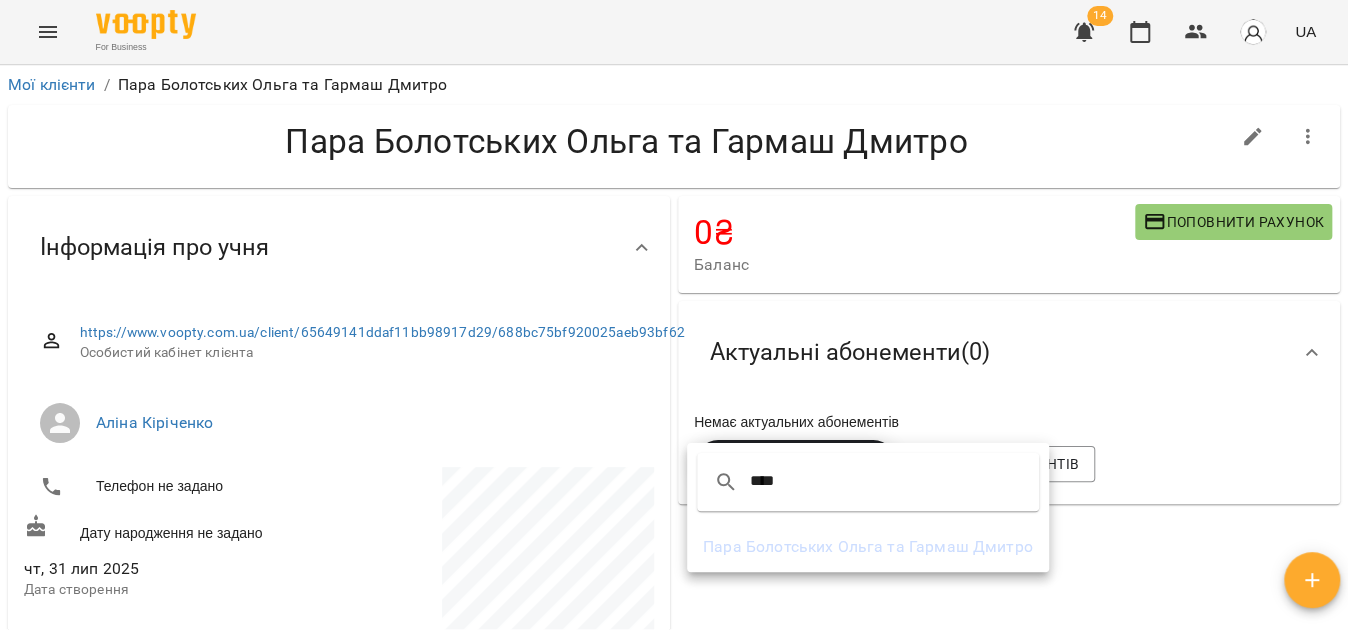 type on "****" 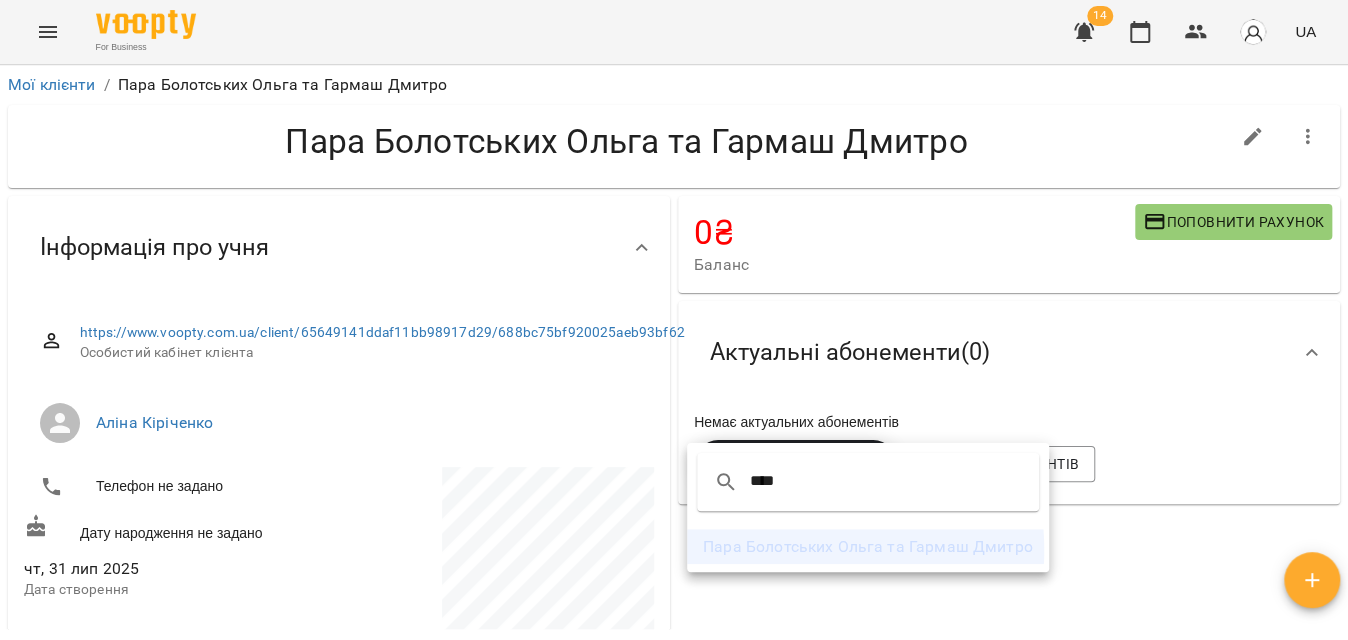 click on "Пара Болотських Ольга та Гармаш Дмитро" at bounding box center [868, 547] 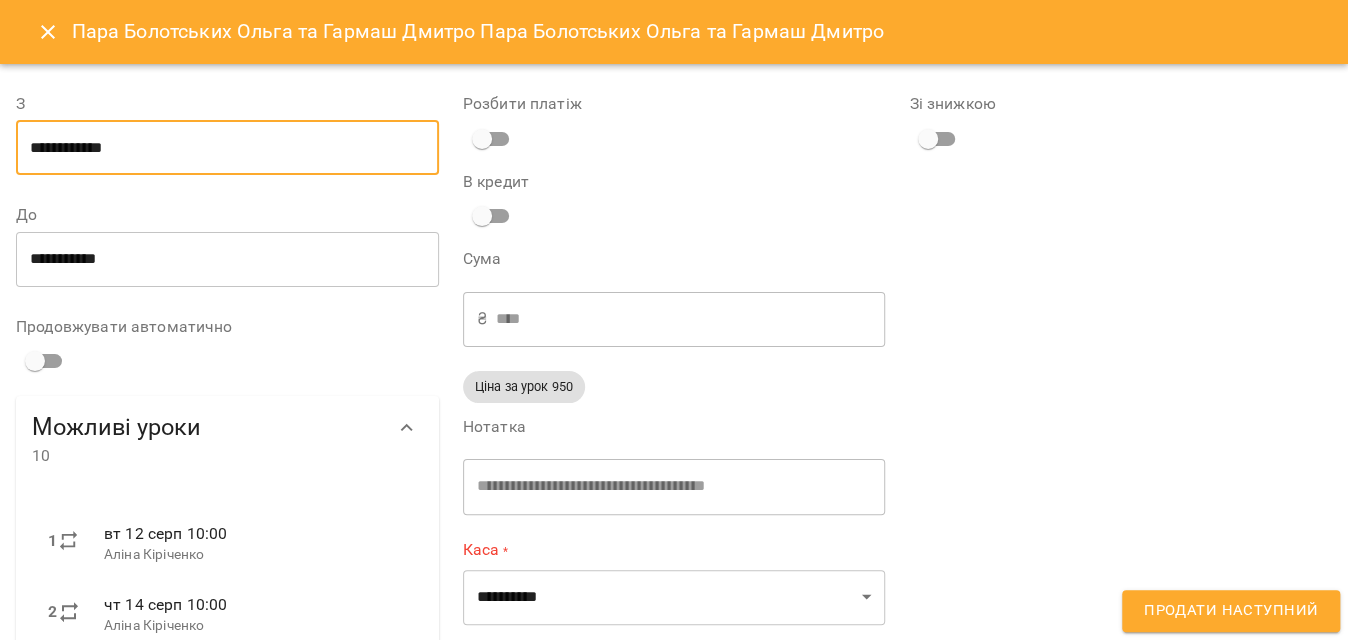 click on "**********" at bounding box center (227, 148) 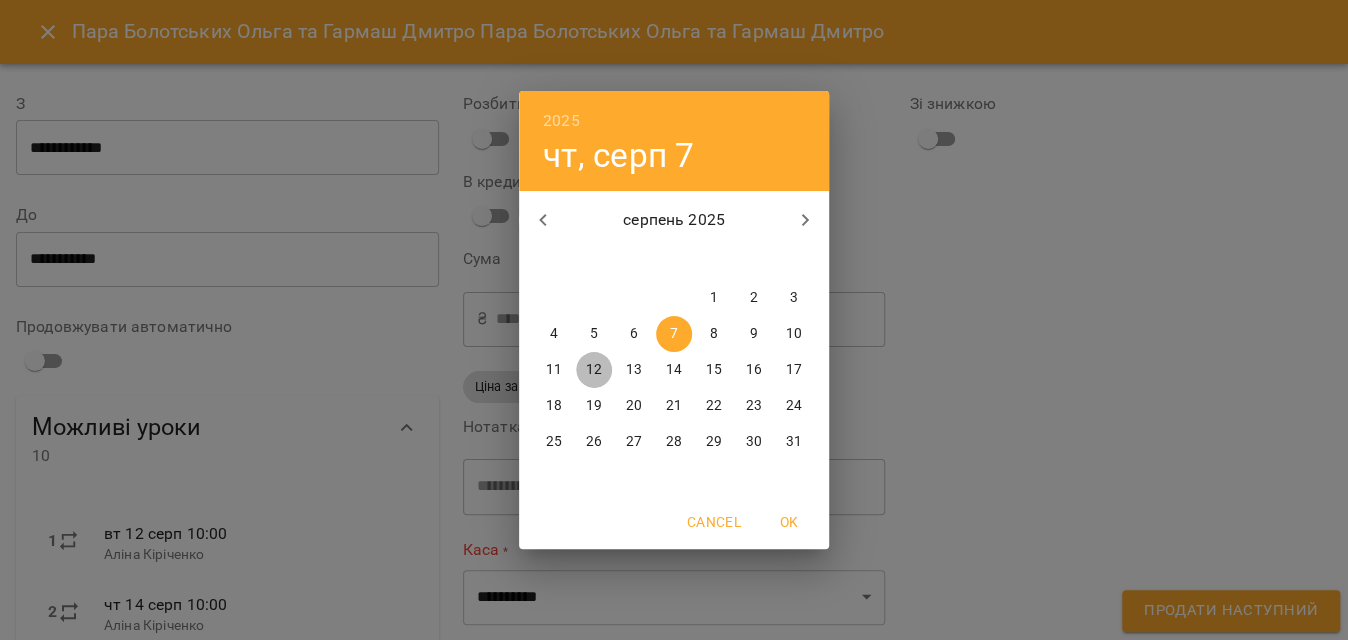 click on "12" at bounding box center [594, 370] 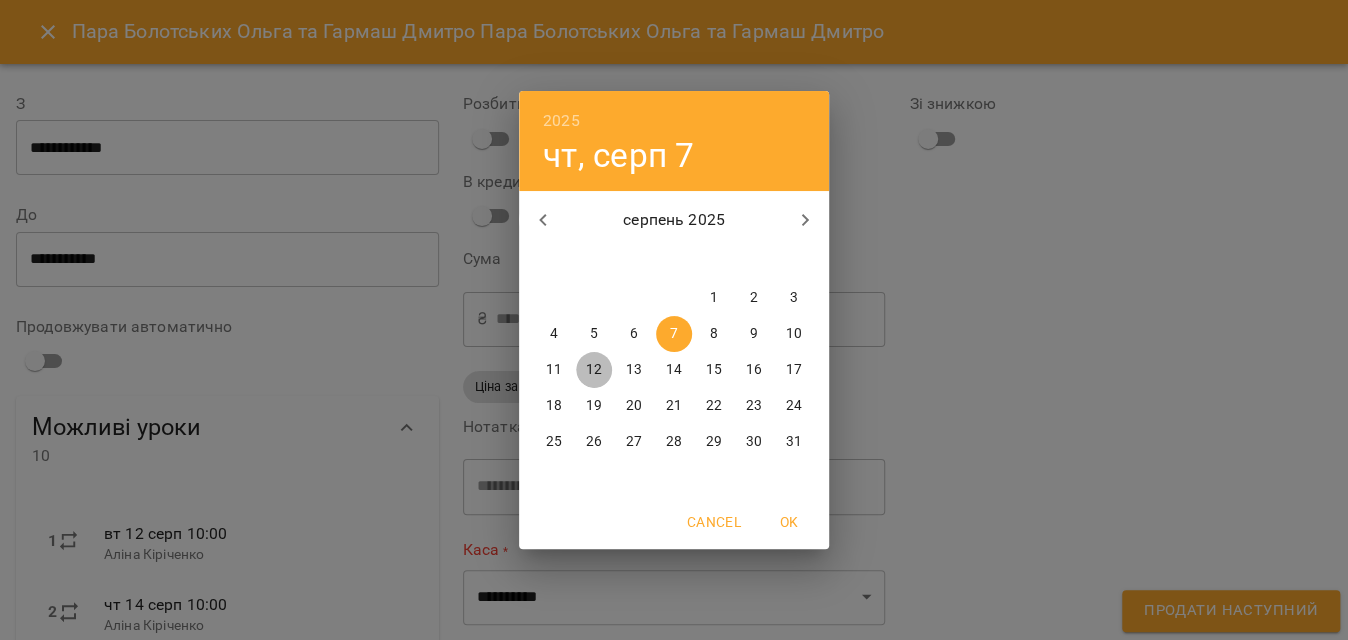 type on "**********" 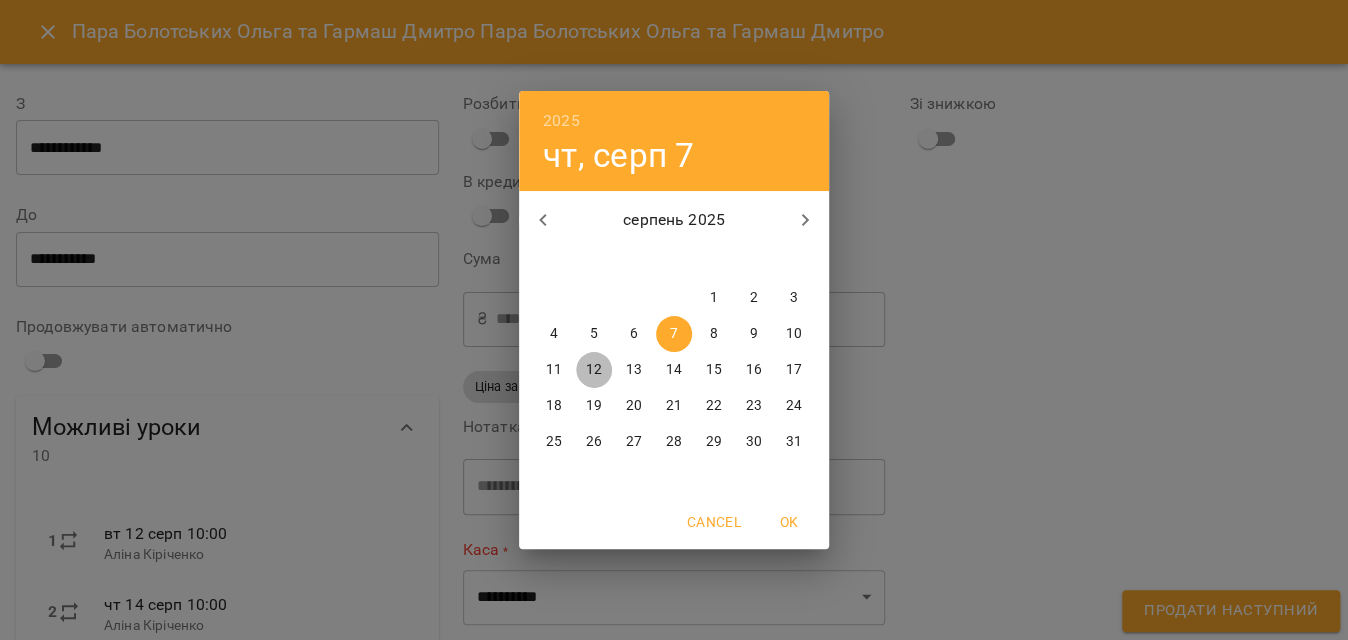 type on "**********" 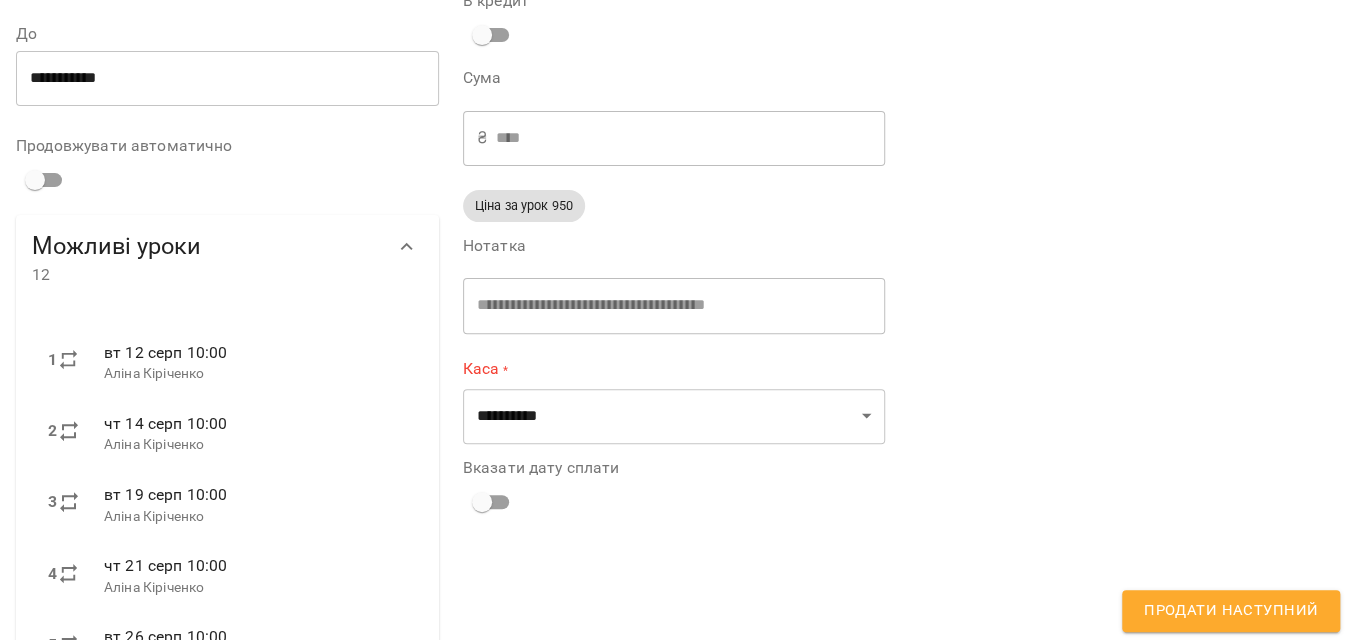 scroll, scrollTop: 181, scrollLeft: 0, axis: vertical 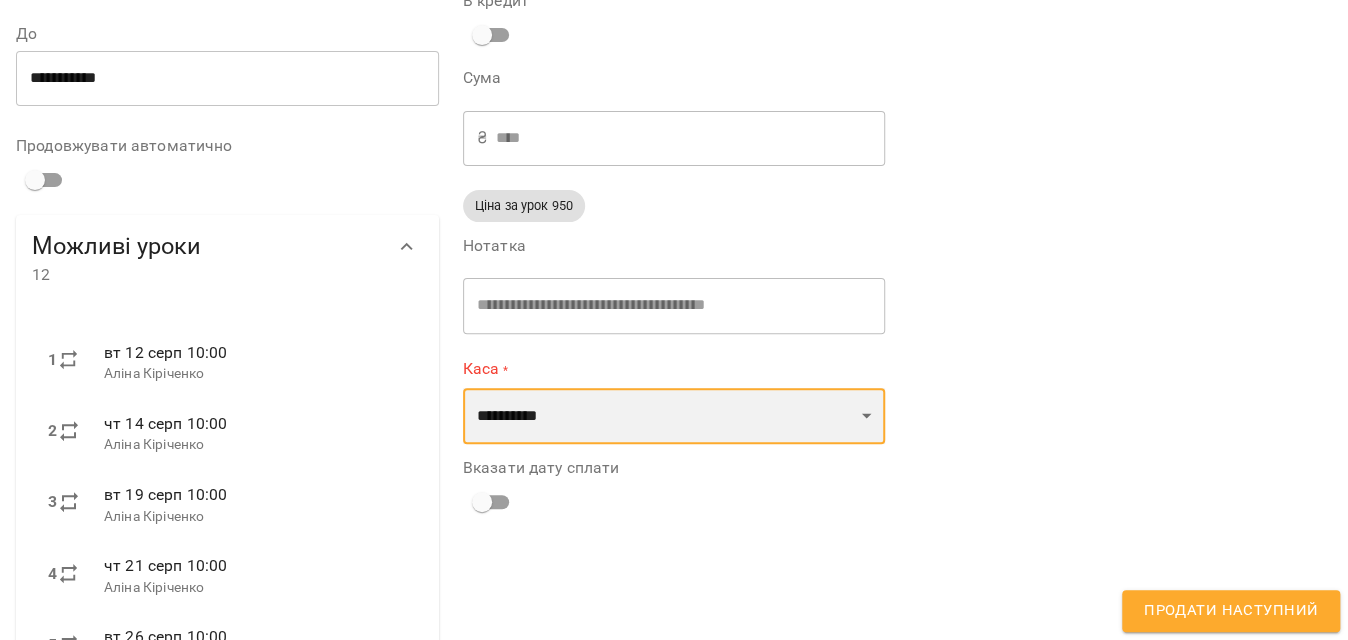 click on "**********" at bounding box center [674, 416] 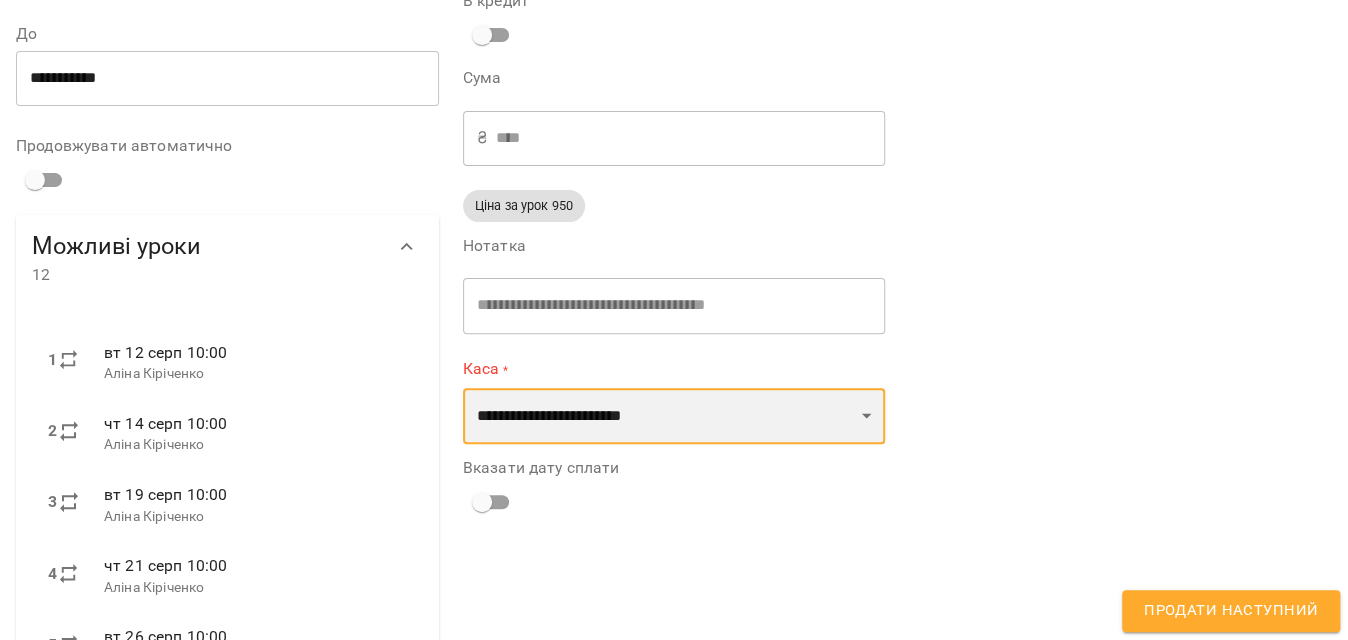 click on "**********" at bounding box center [674, 416] 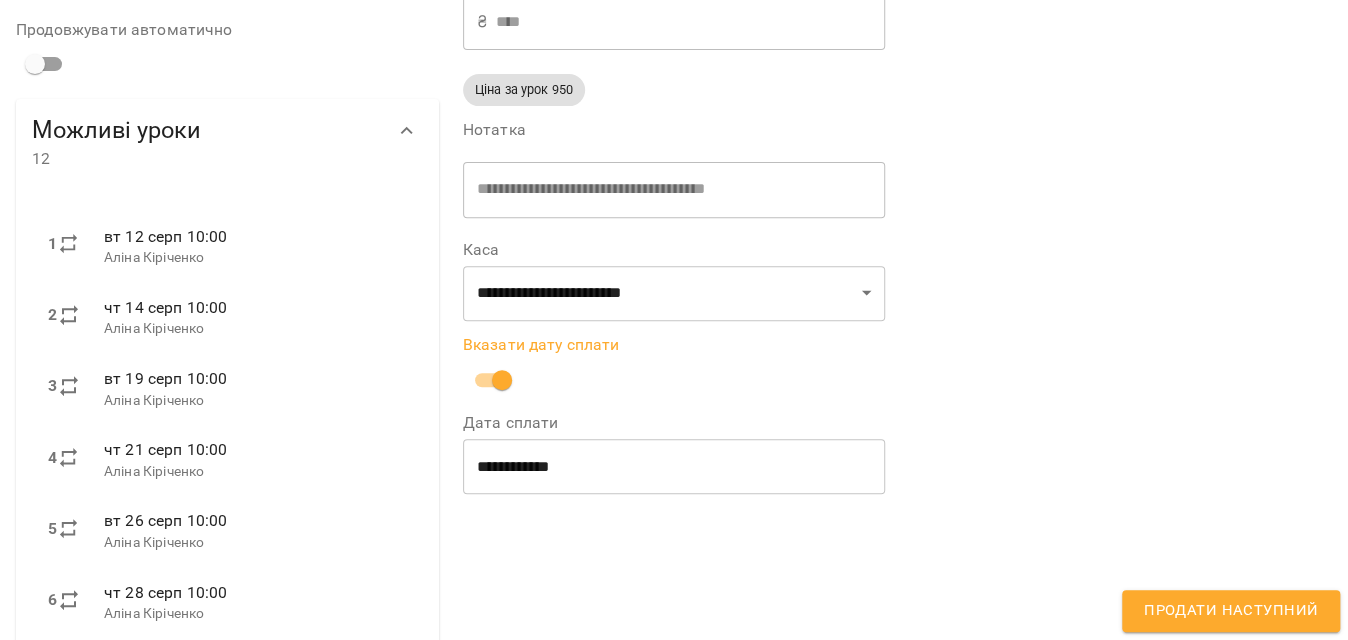scroll, scrollTop: 90, scrollLeft: 0, axis: vertical 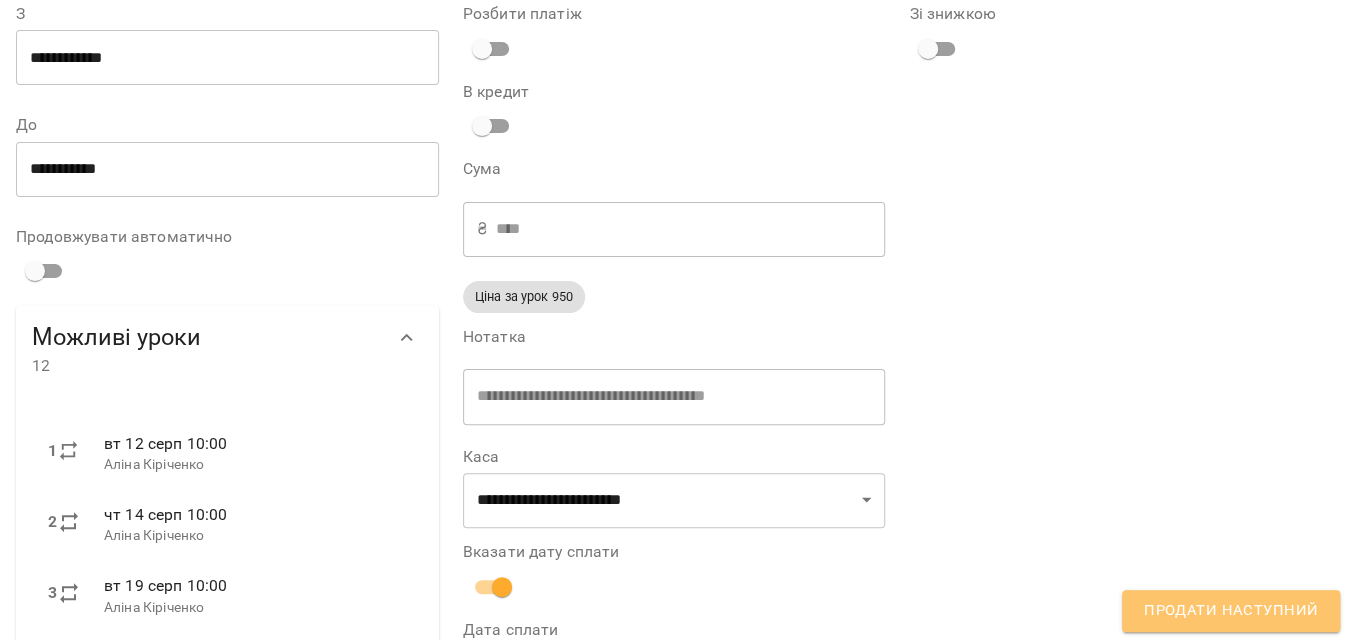 click on "Продати наступний" at bounding box center [1231, 611] 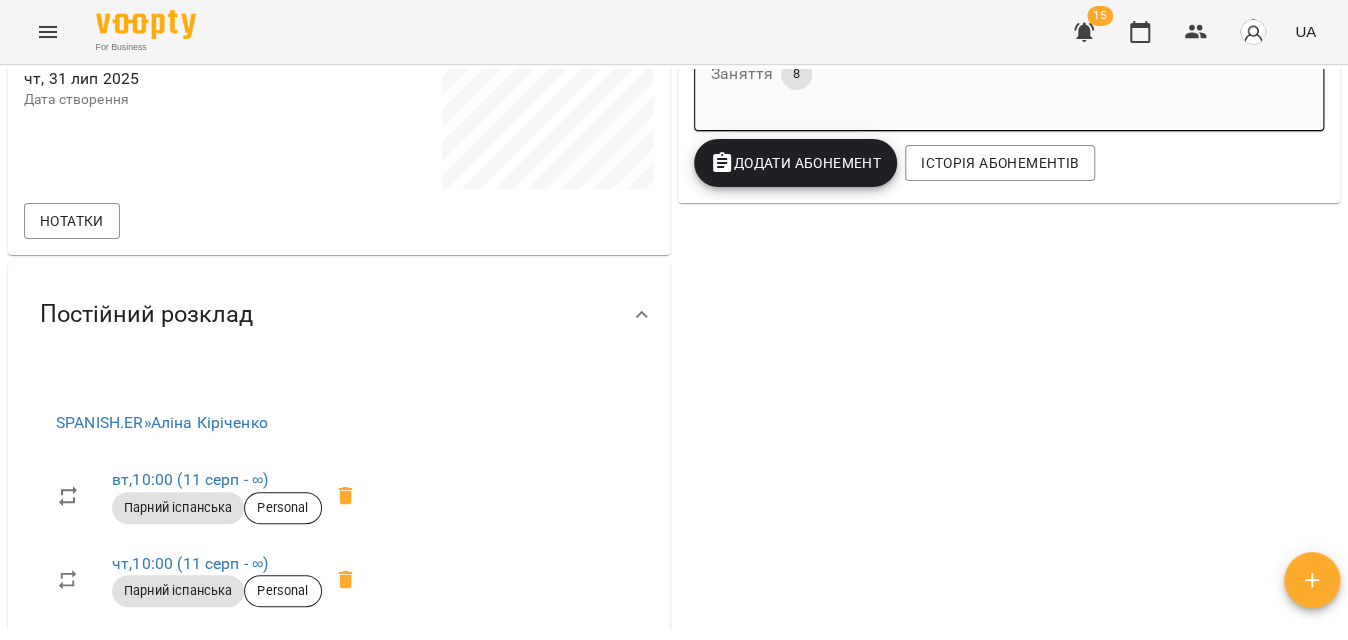 scroll, scrollTop: 545, scrollLeft: 0, axis: vertical 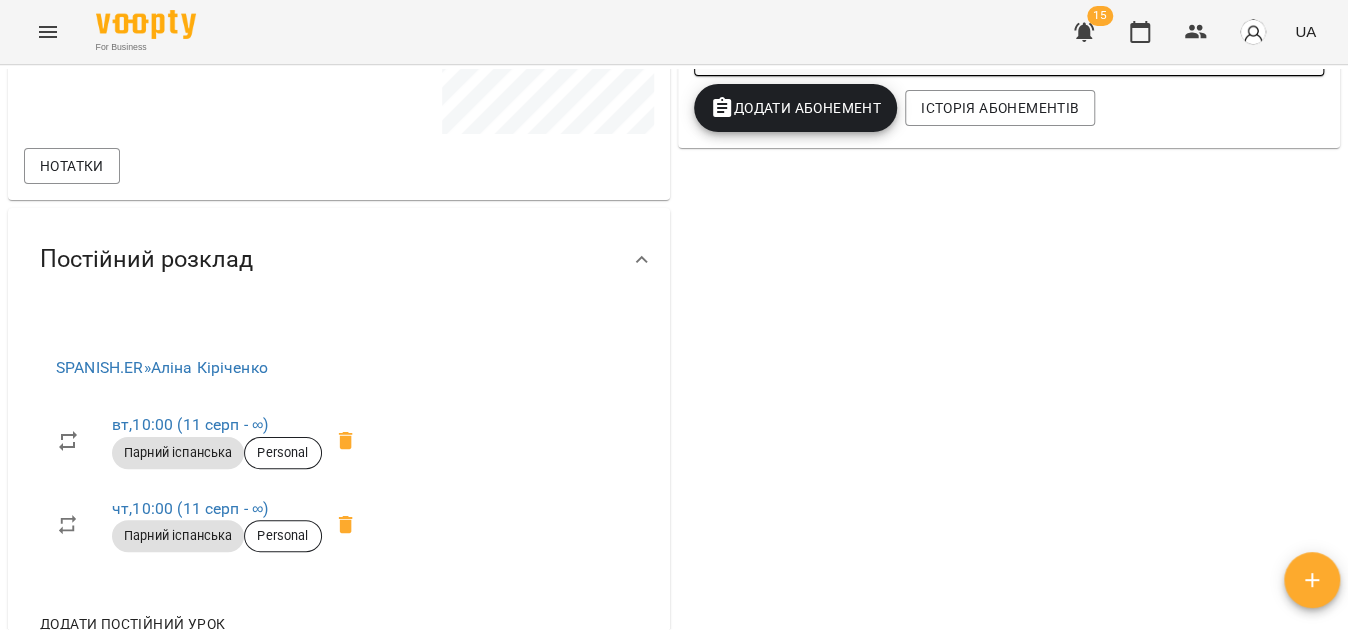 click 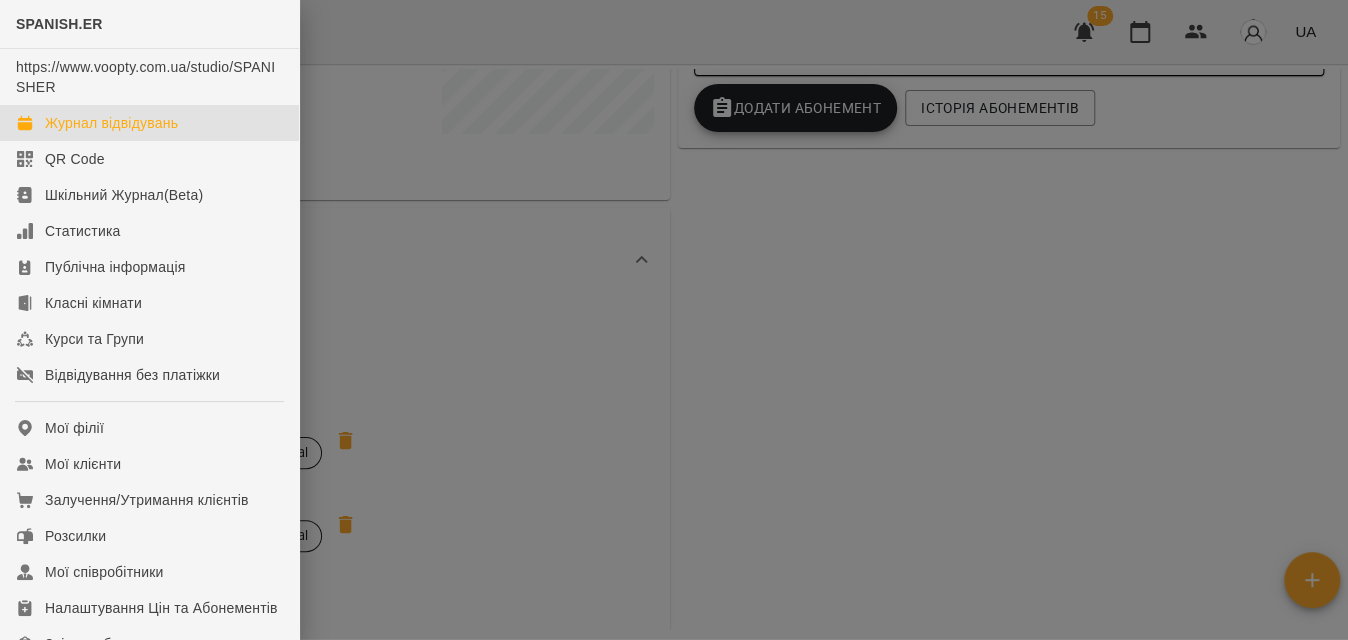 click on "Журнал відвідувань" at bounding box center (111, 123) 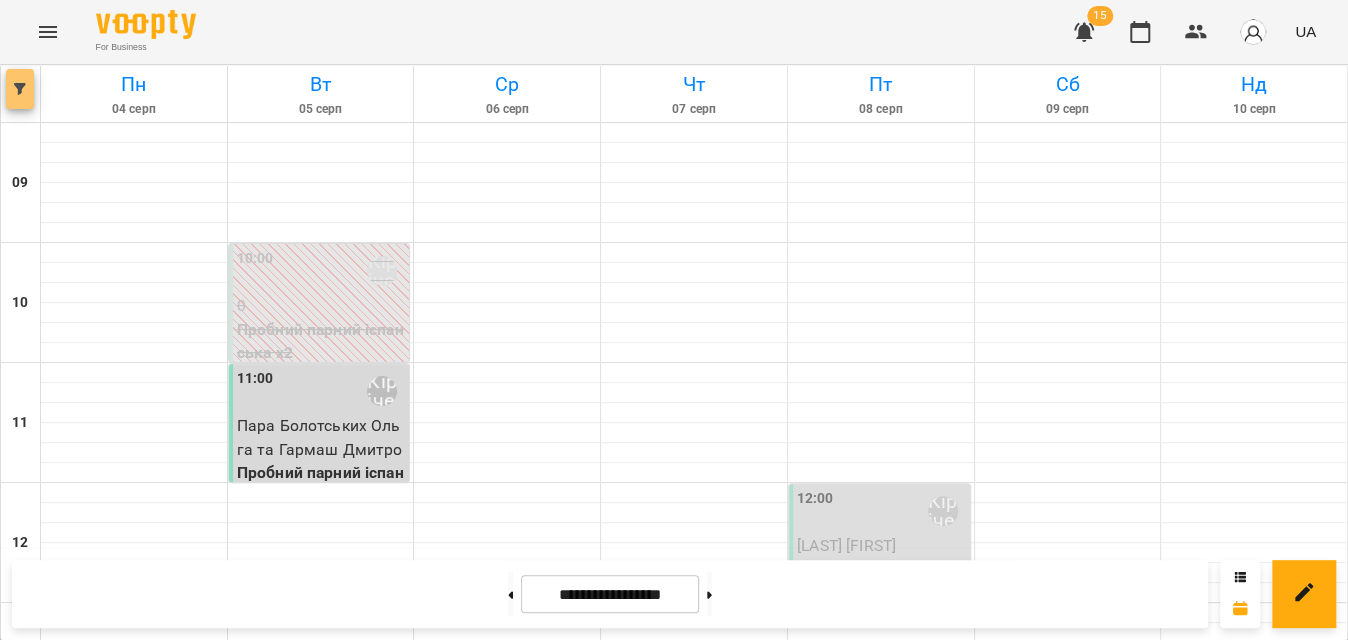 click at bounding box center (20, 89) 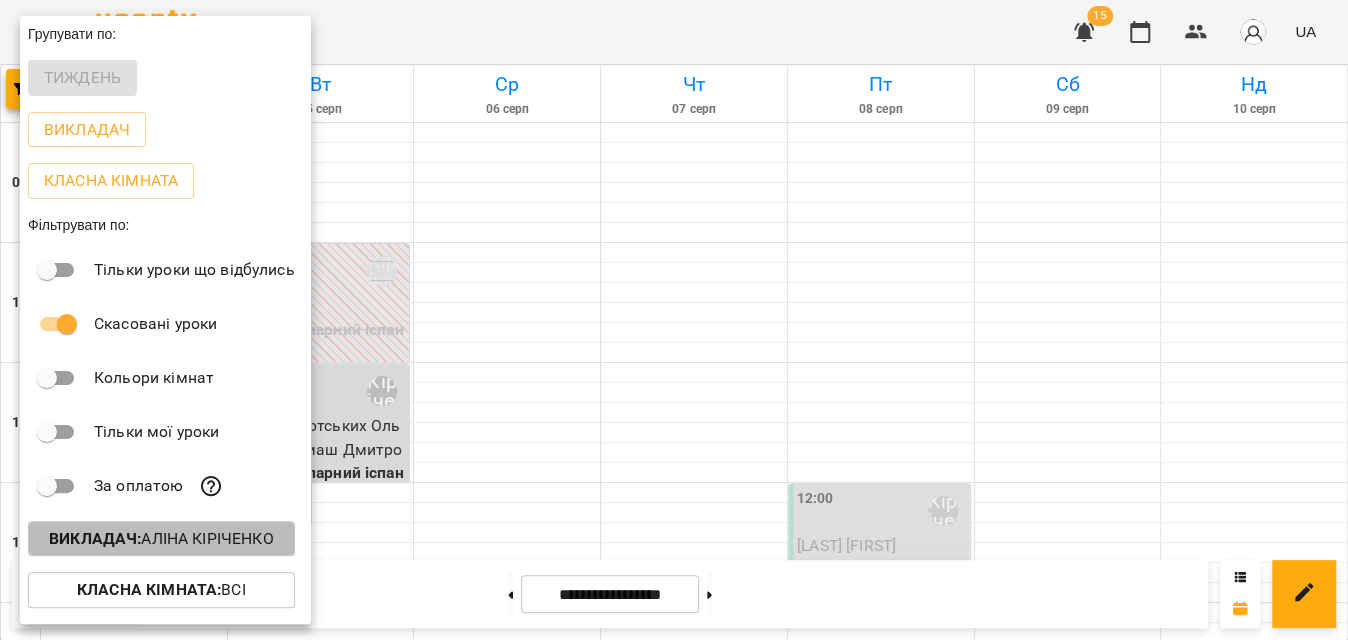 click on "Викладач :  Аліна Кіріченко" at bounding box center [161, 539] 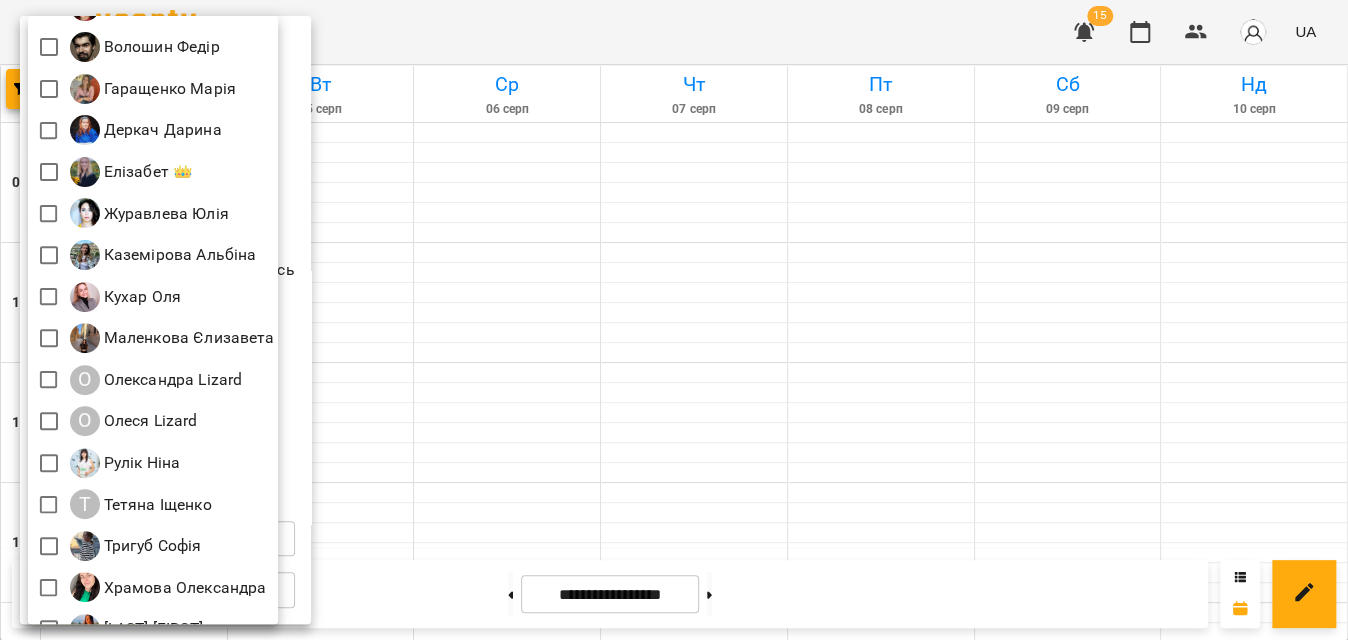 scroll, scrollTop: 269, scrollLeft: 0, axis: vertical 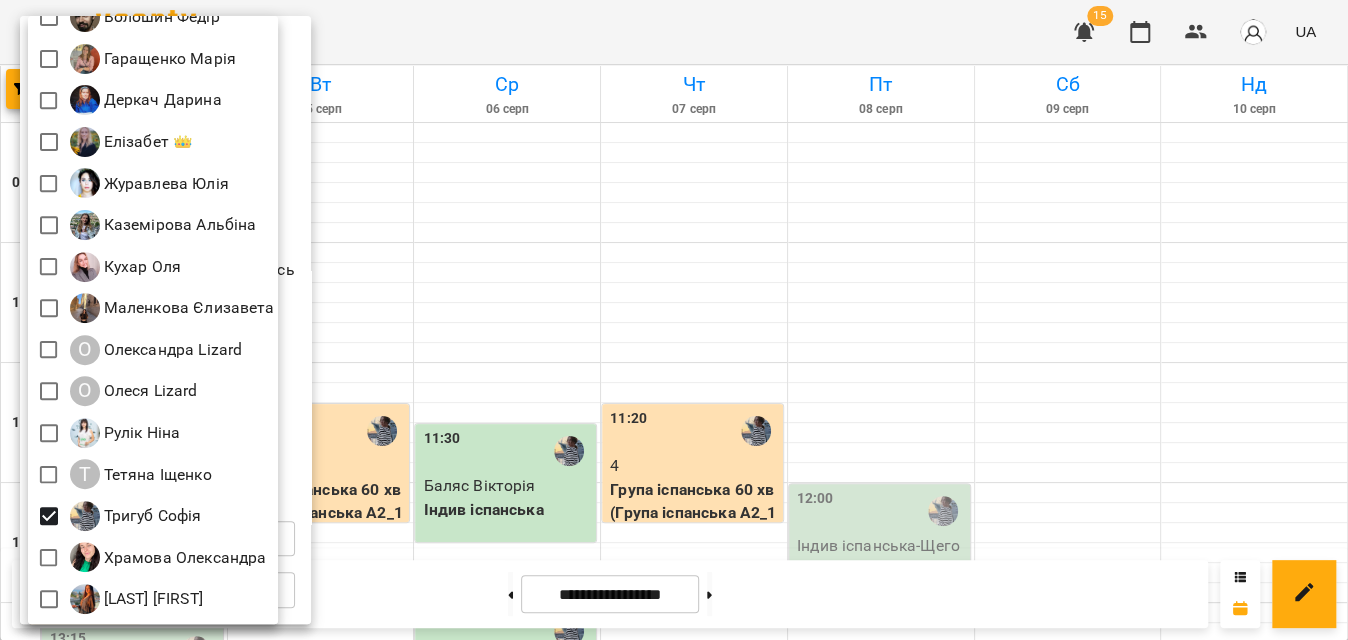 click at bounding box center [674, 320] 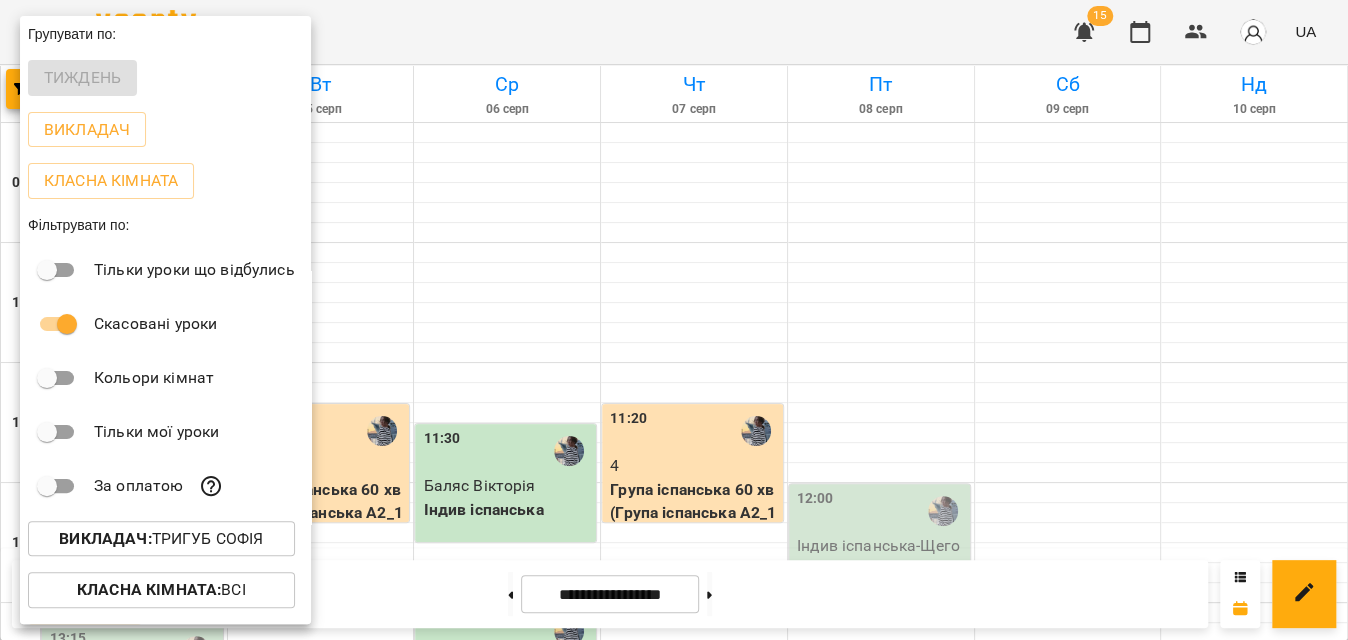 click at bounding box center [674, 320] 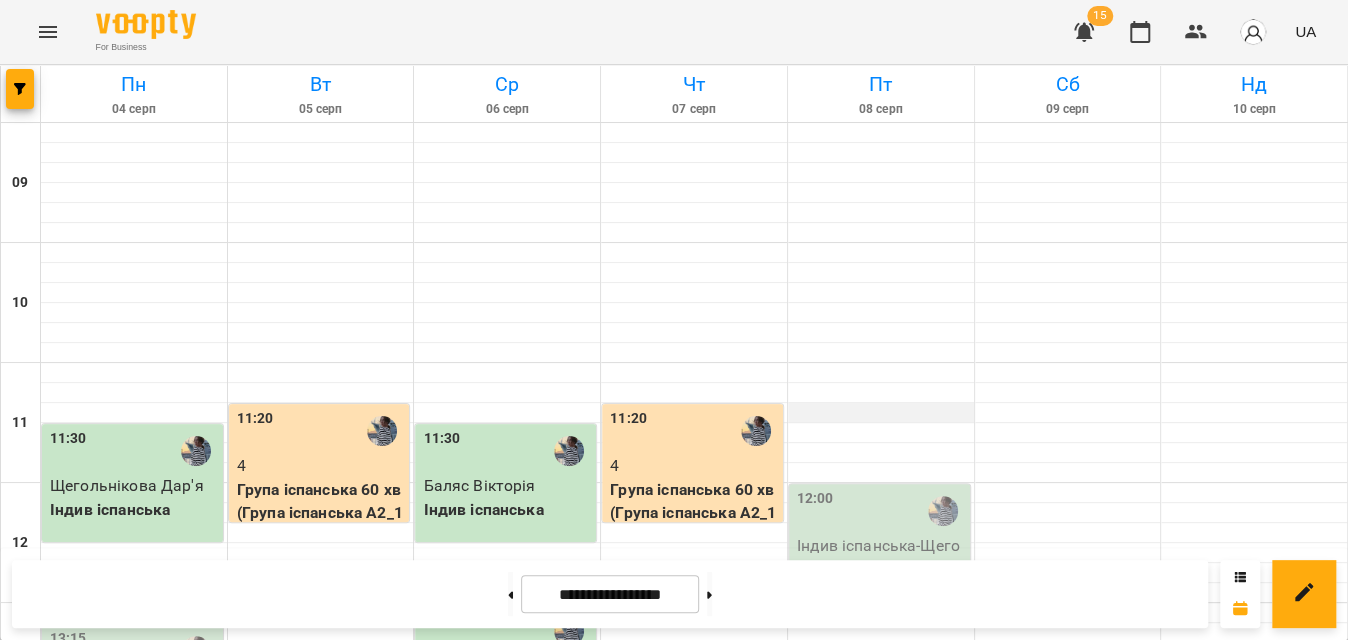 scroll, scrollTop: 181, scrollLeft: 0, axis: vertical 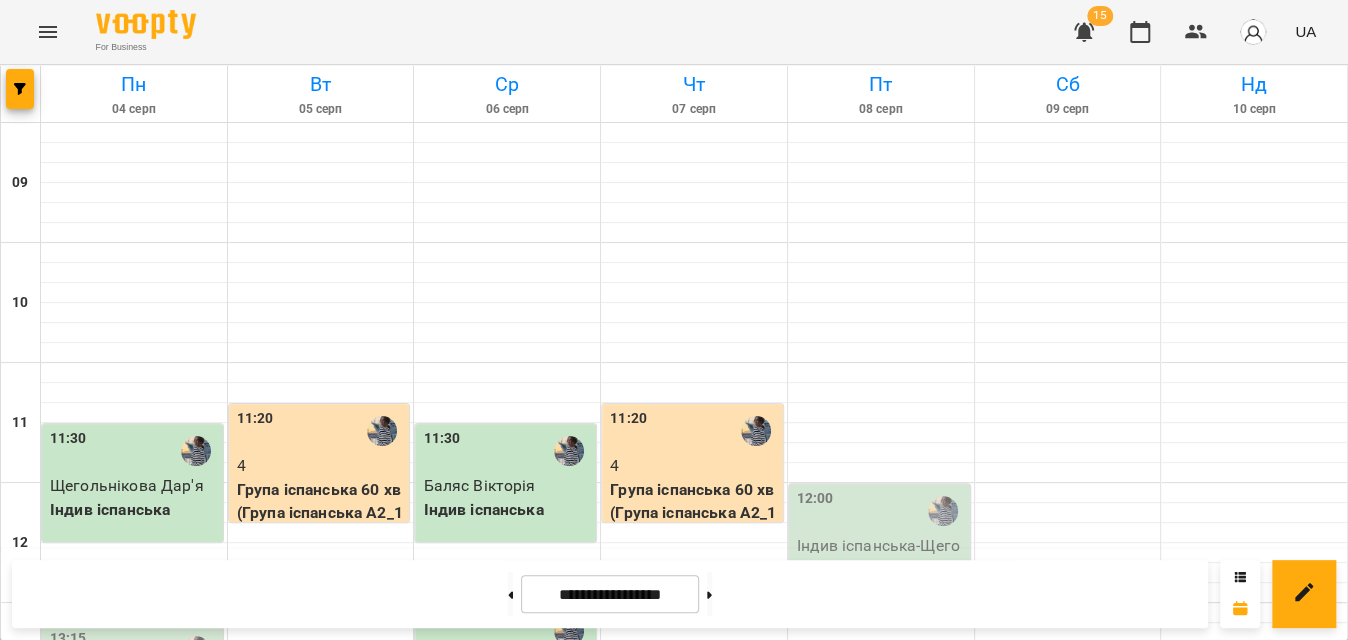 click on "Індив іспанська - Щегольнікова Дар'я" at bounding box center (881, 557) 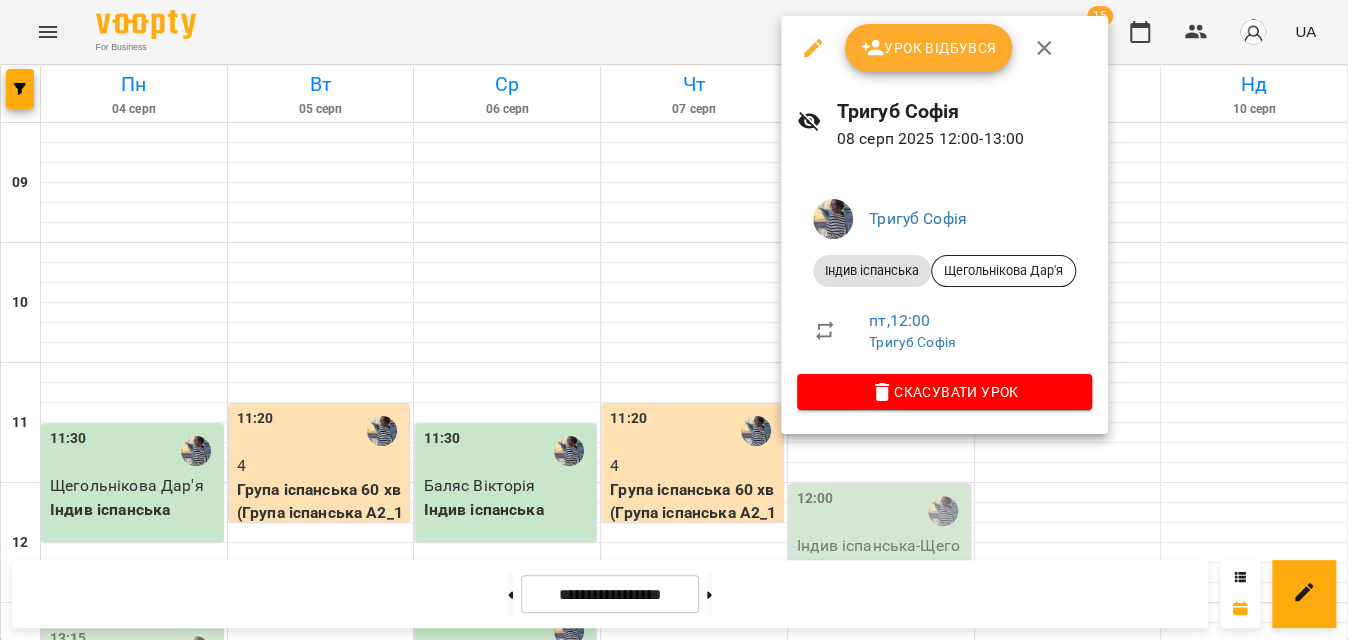 click 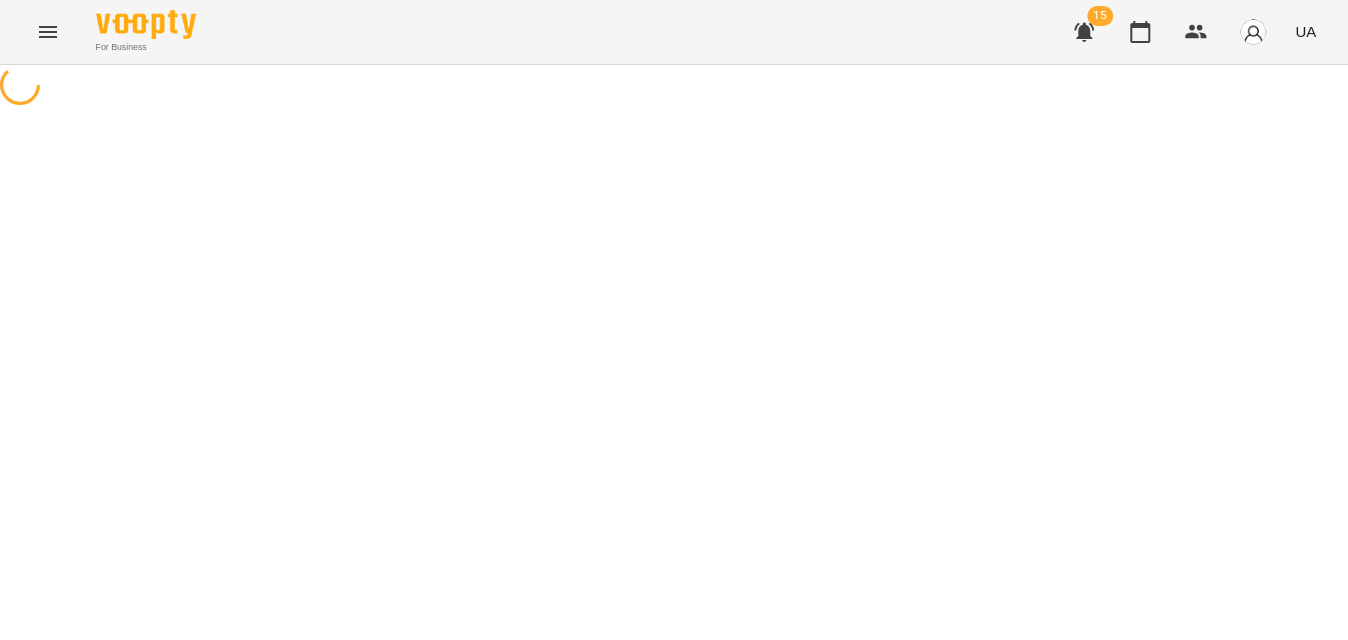 select on "**********" 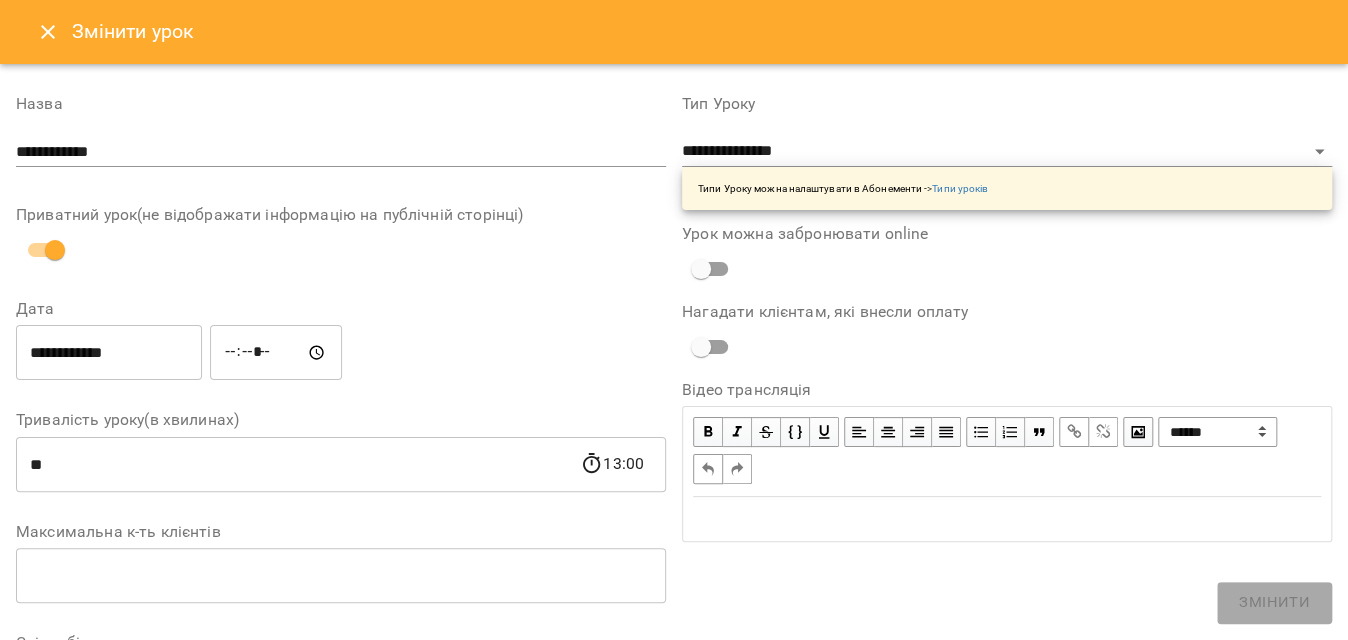 click on "**********" at bounding box center (109, 353) 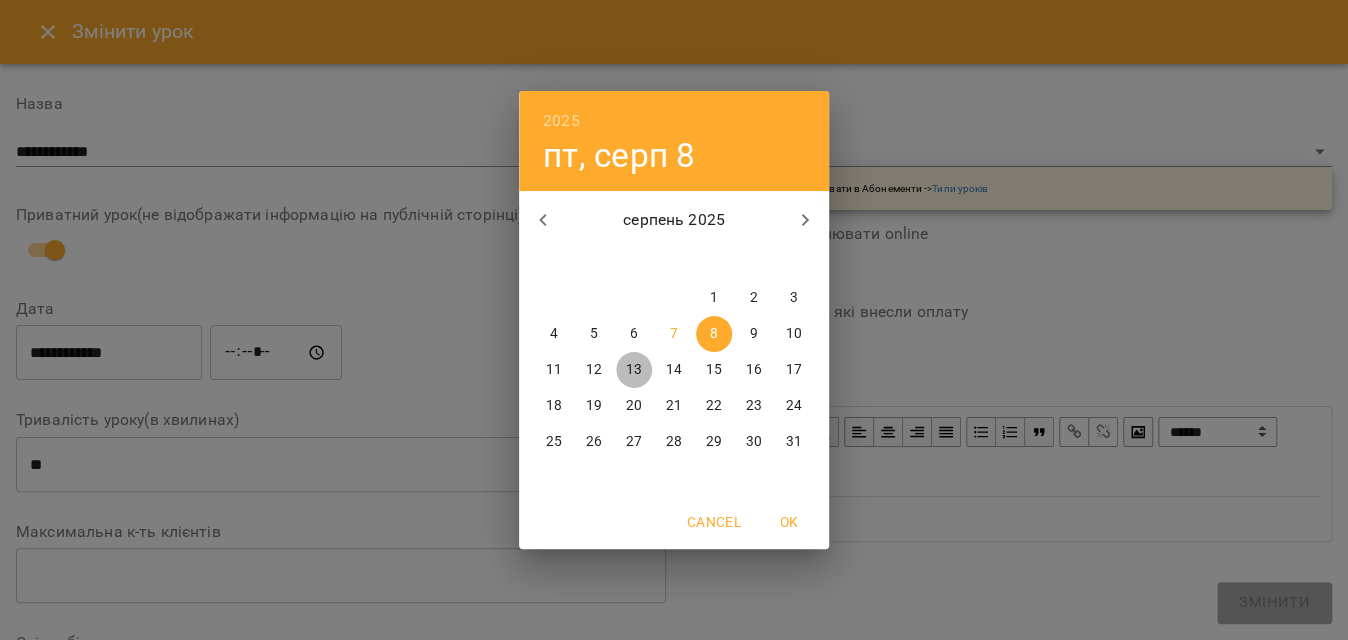 click on "13" at bounding box center [634, 370] 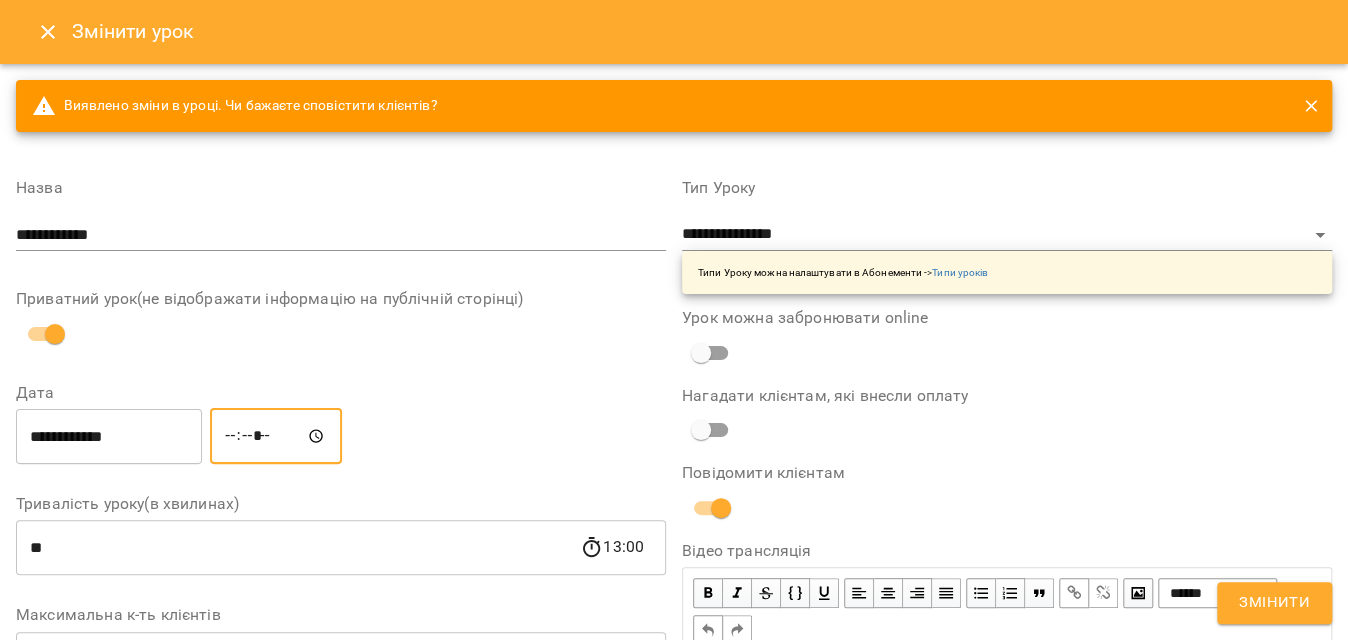 click on "*****" at bounding box center (276, 436) 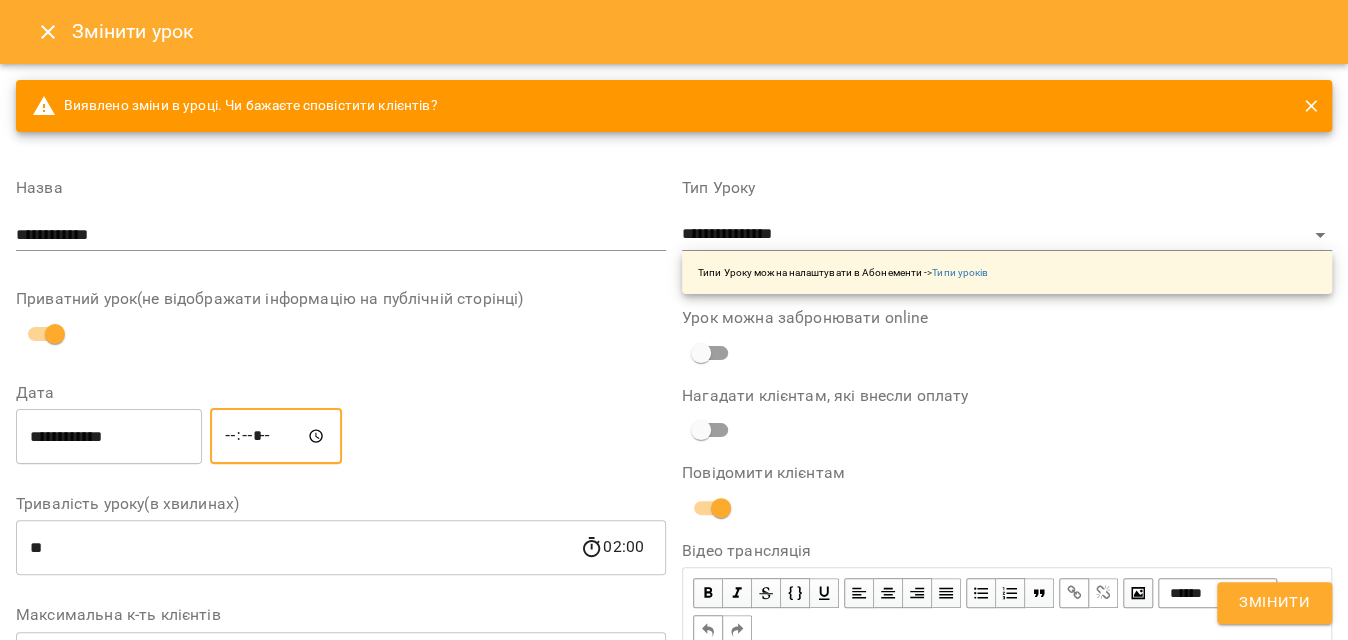 type on "*****" 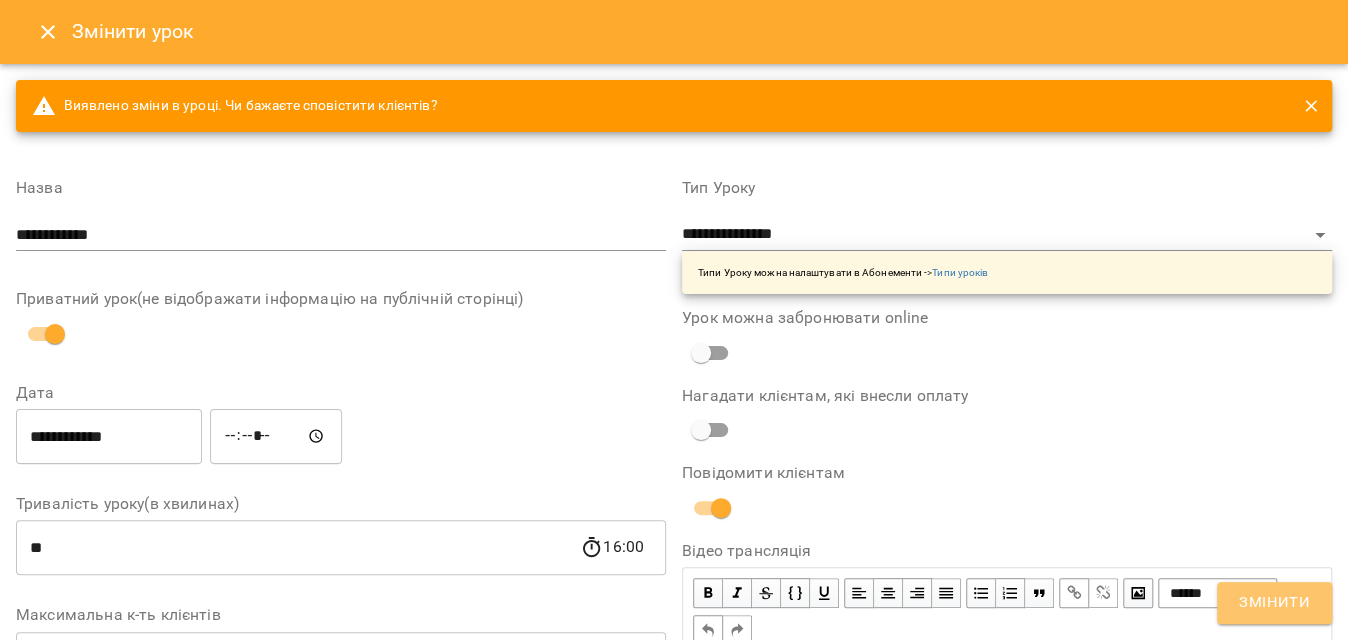 click on "Змінити" at bounding box center (1274, 603) 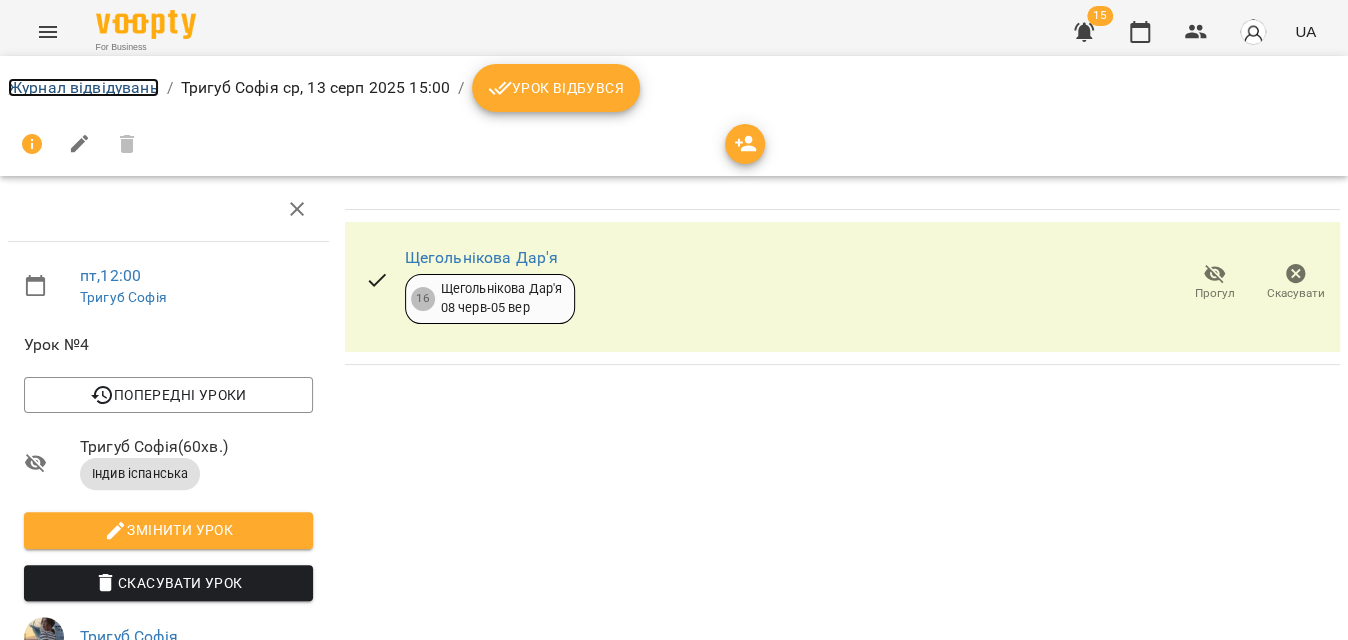 click on "Журнал відвідувань" at bounding box center [83, 87] 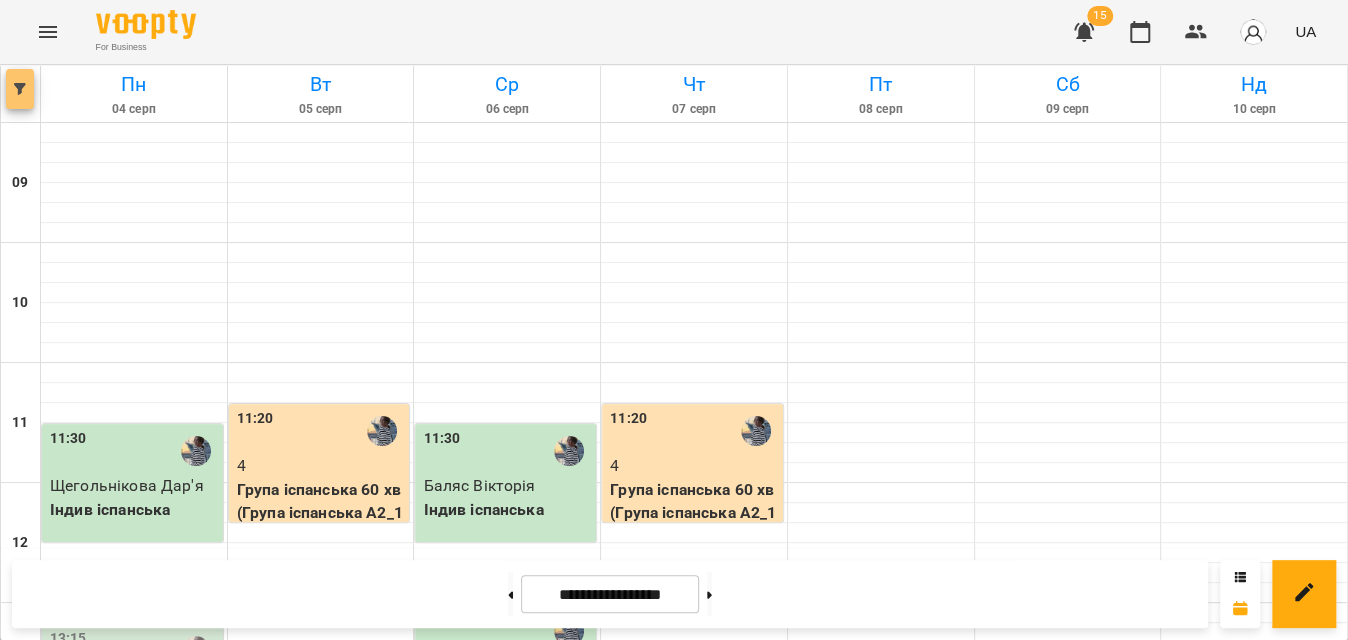click at bounding box center [20, 89] 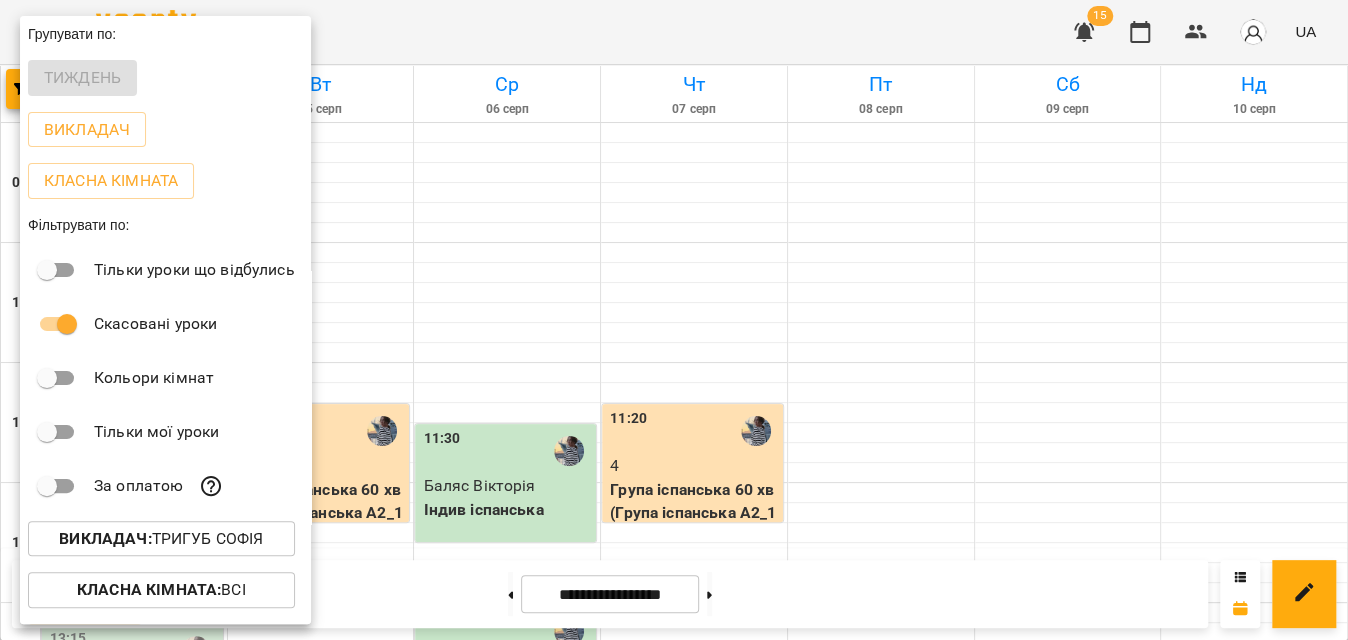 click on "Викладач :" at bounding box center [105, 538] 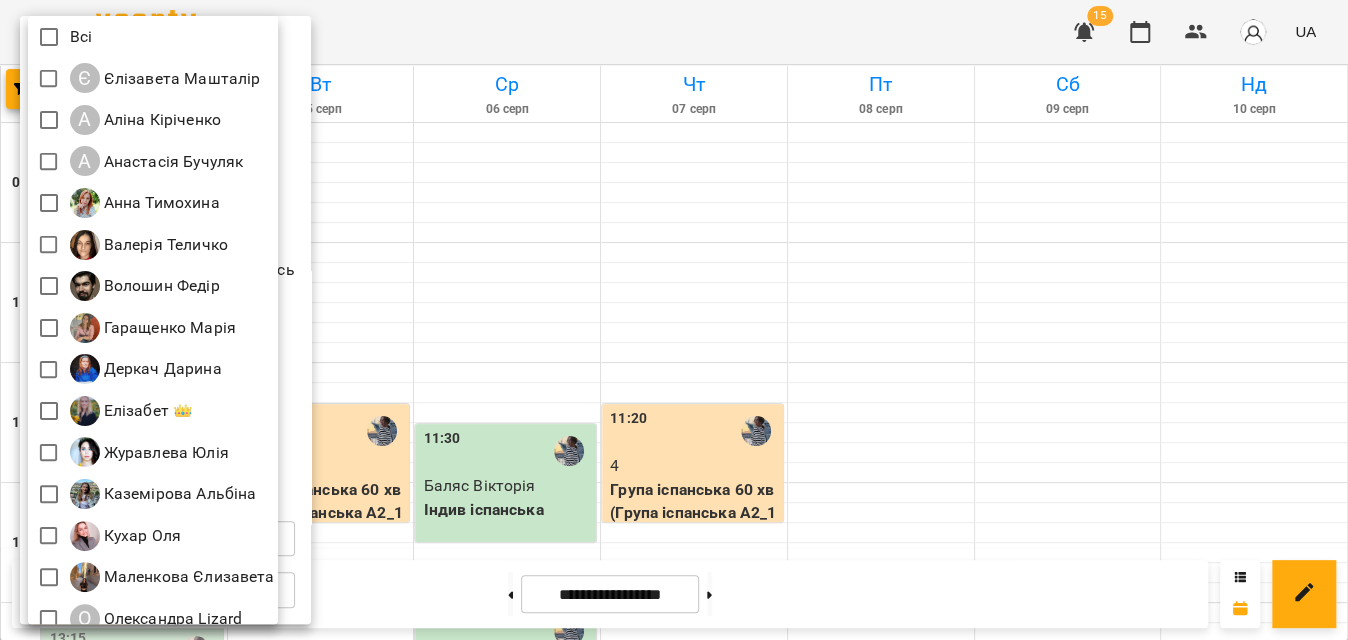 scroll, scrollTop: 269, scrollLeft: 0, axis: vertical 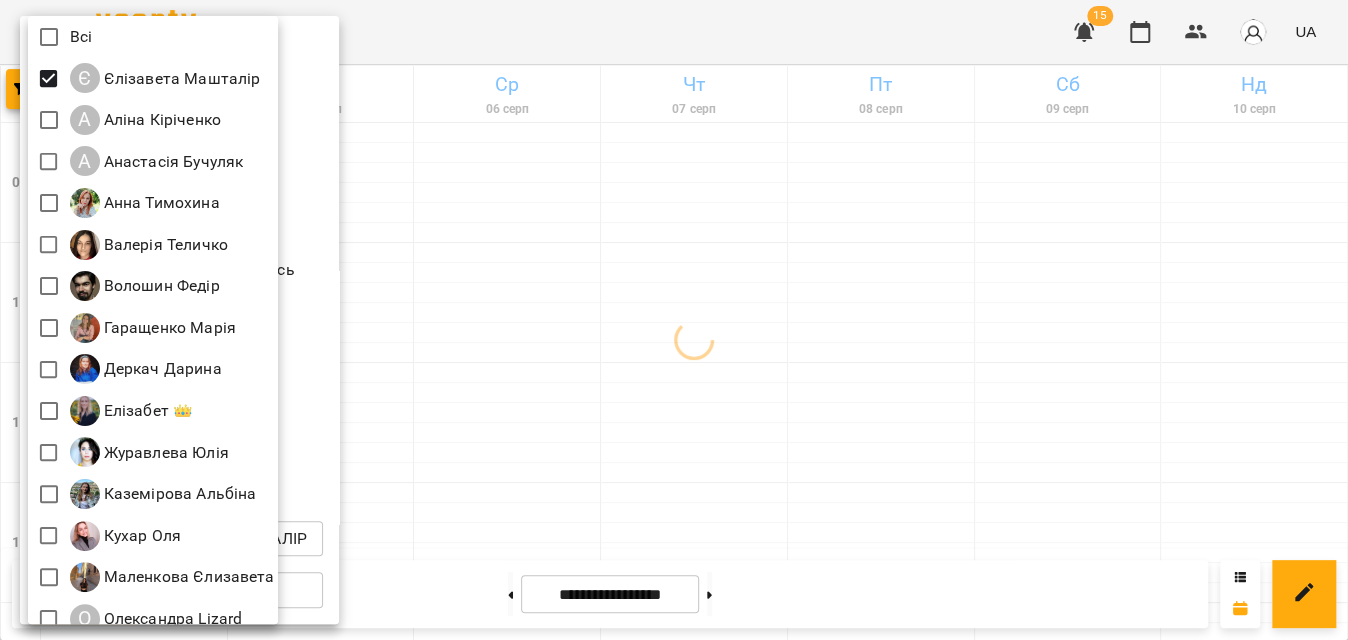 click at bounding box center (674, 320) 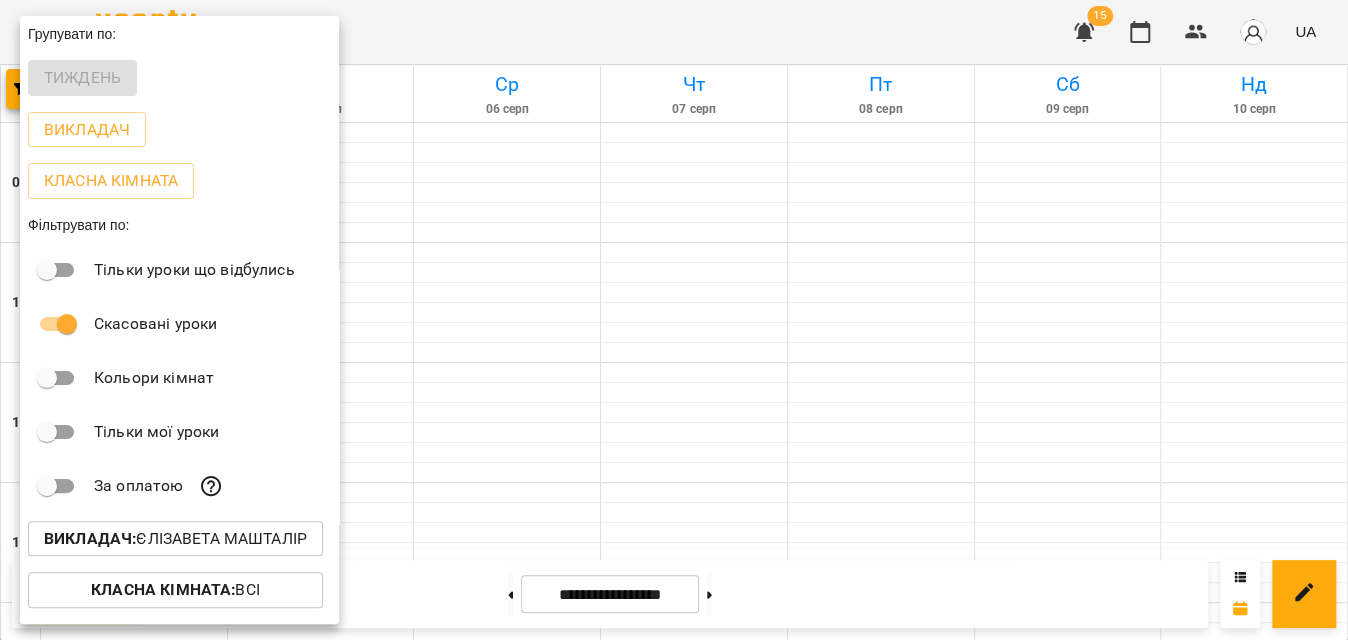 click at bounding box center [674, 320] 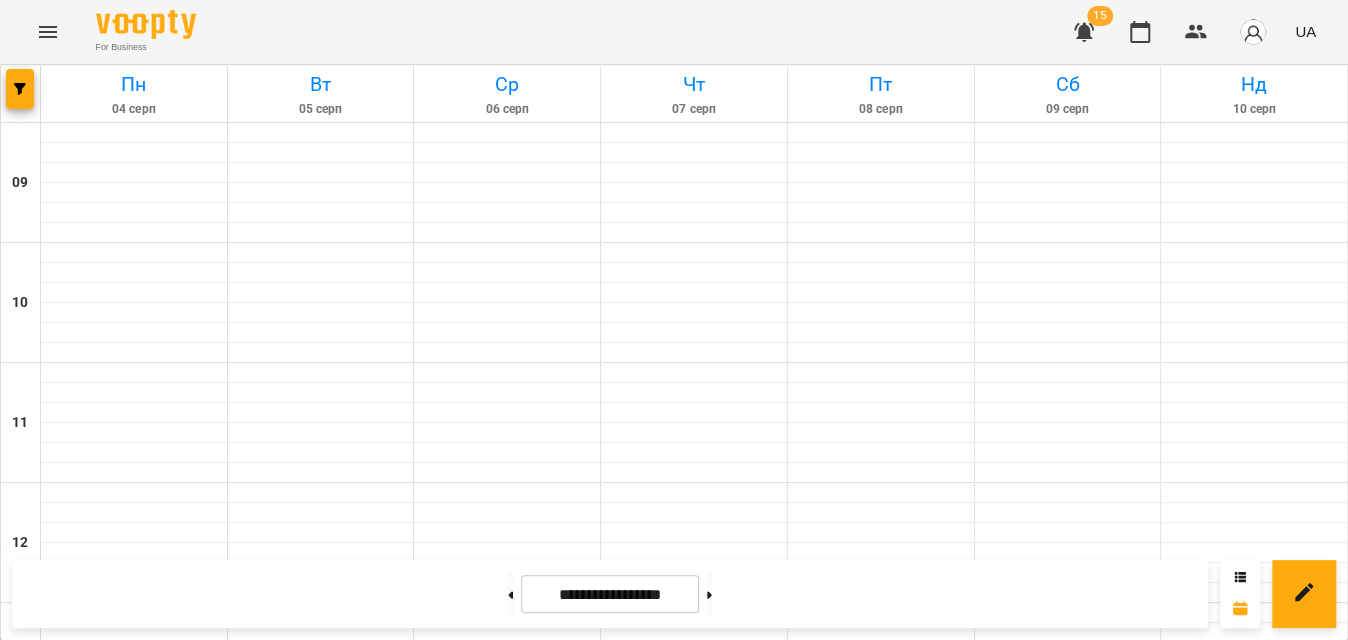 scroll, scrollTop: 1132, scrollLeft: 0, axis: vertical 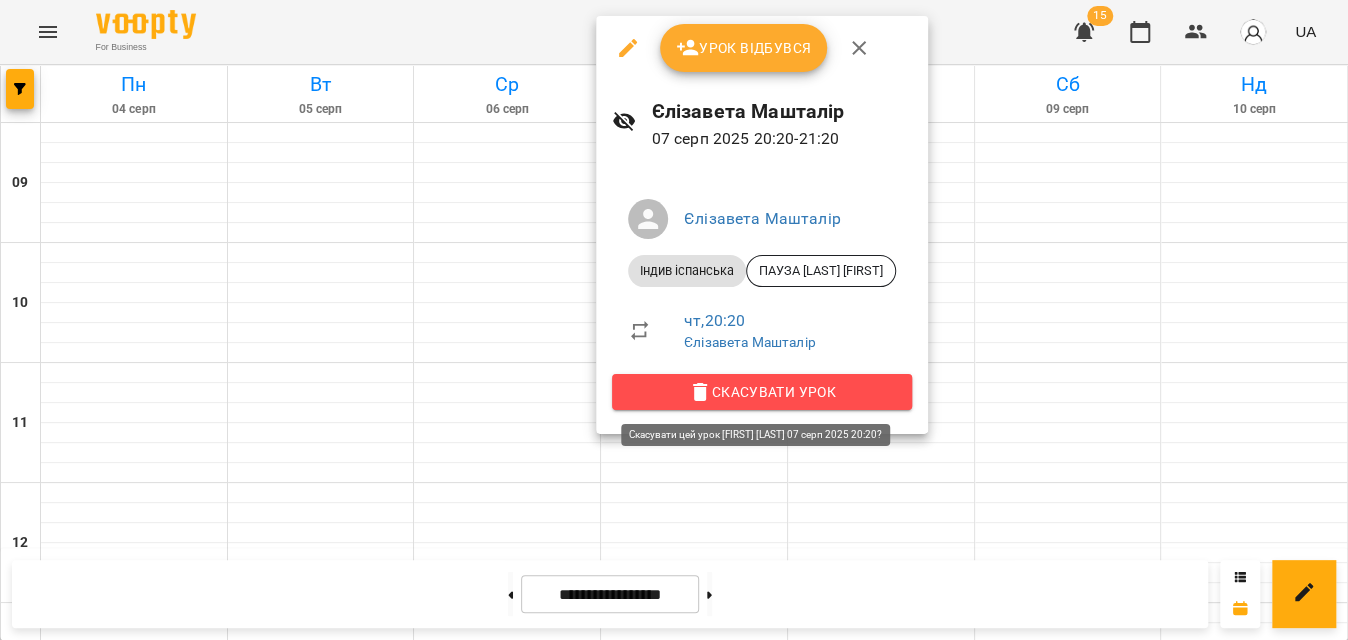 click 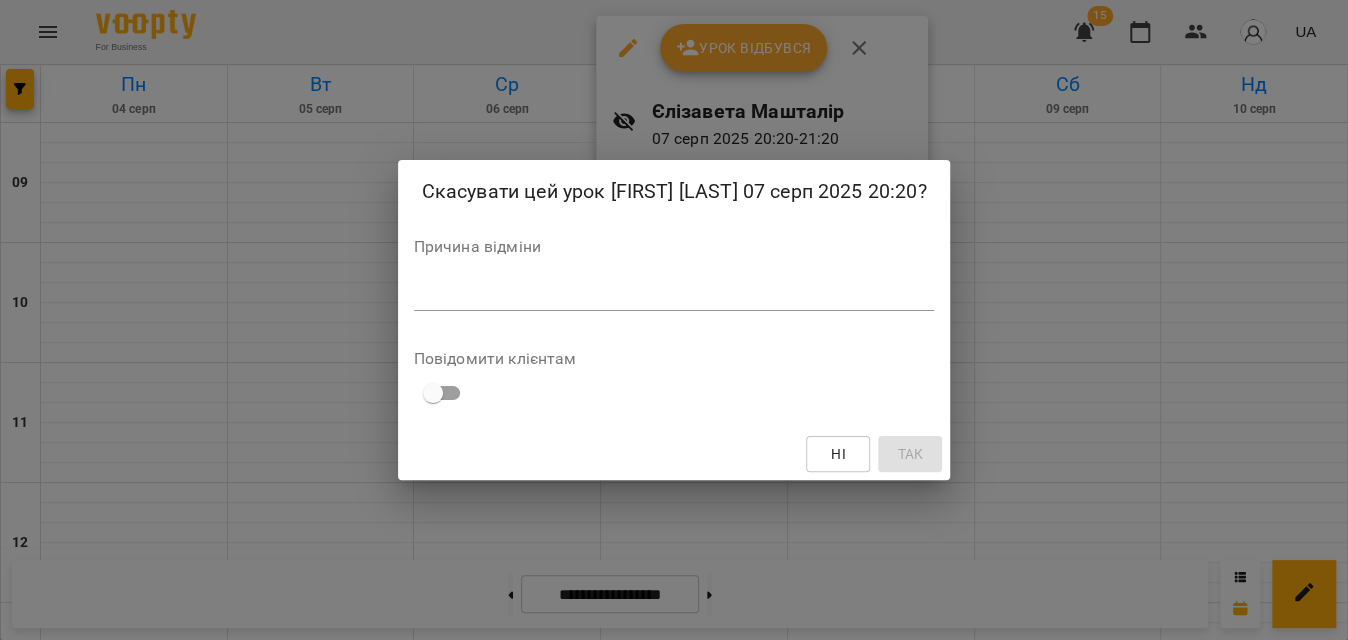 click at bounding box center [674, 294] 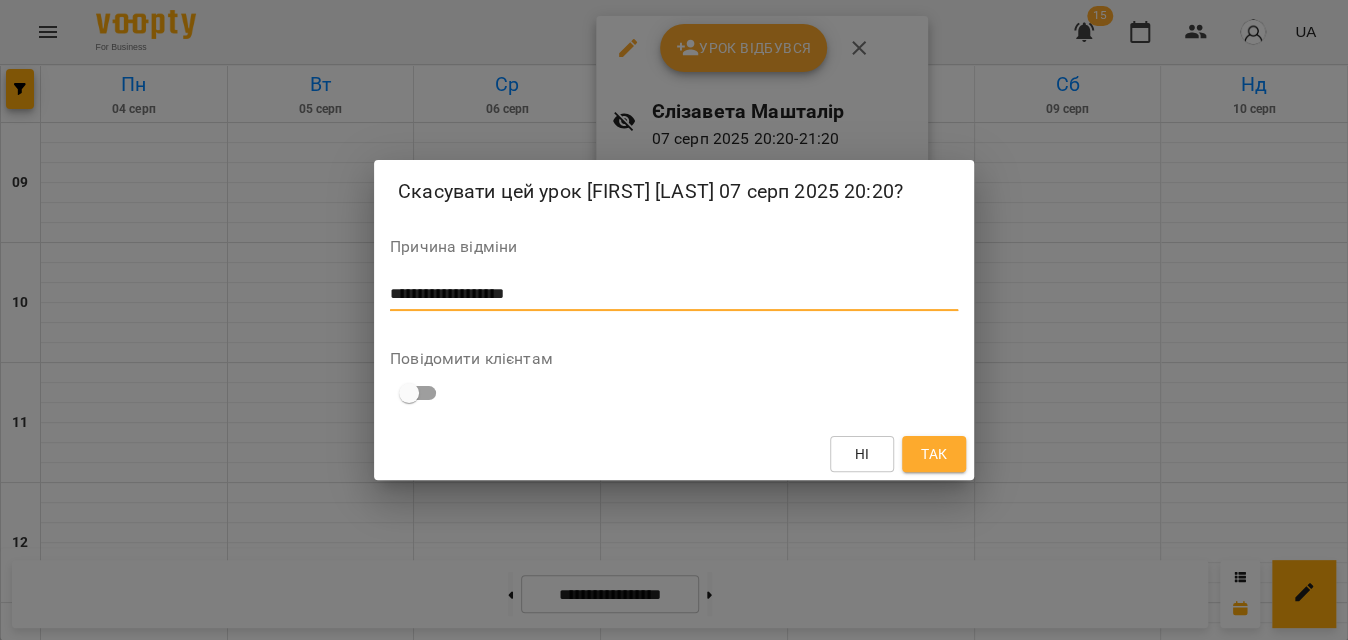 type on "**********" 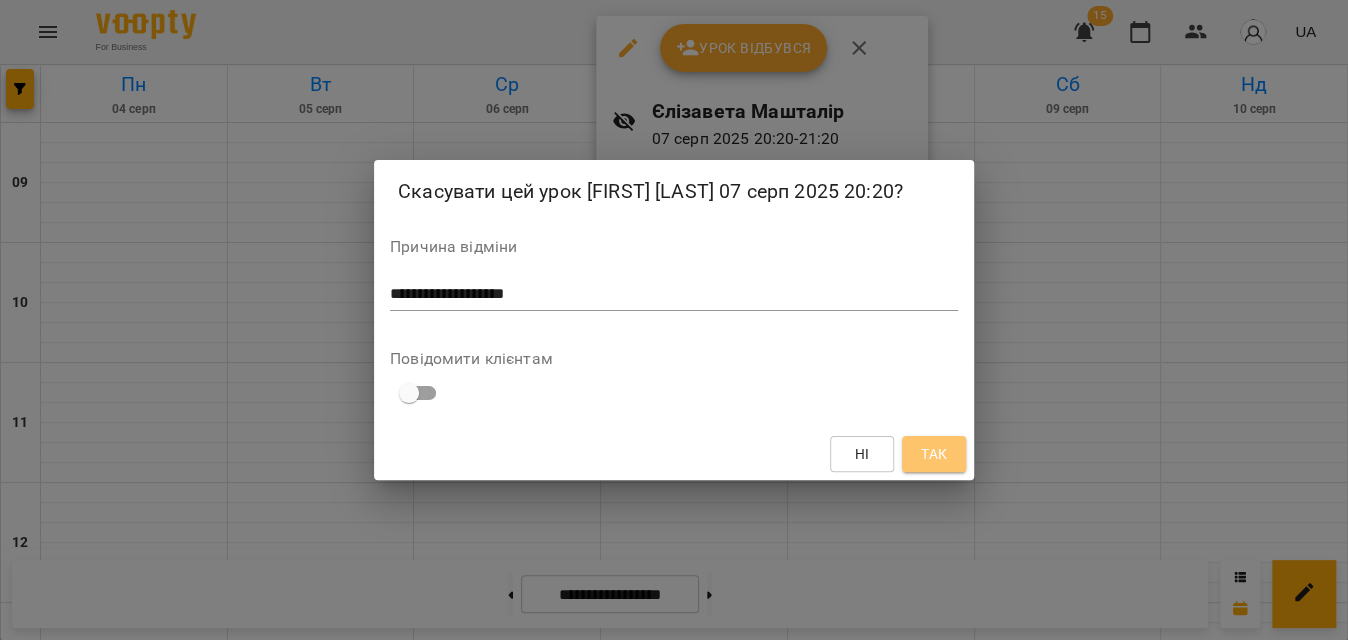 click on "Так" at bounding box center [934, 454] 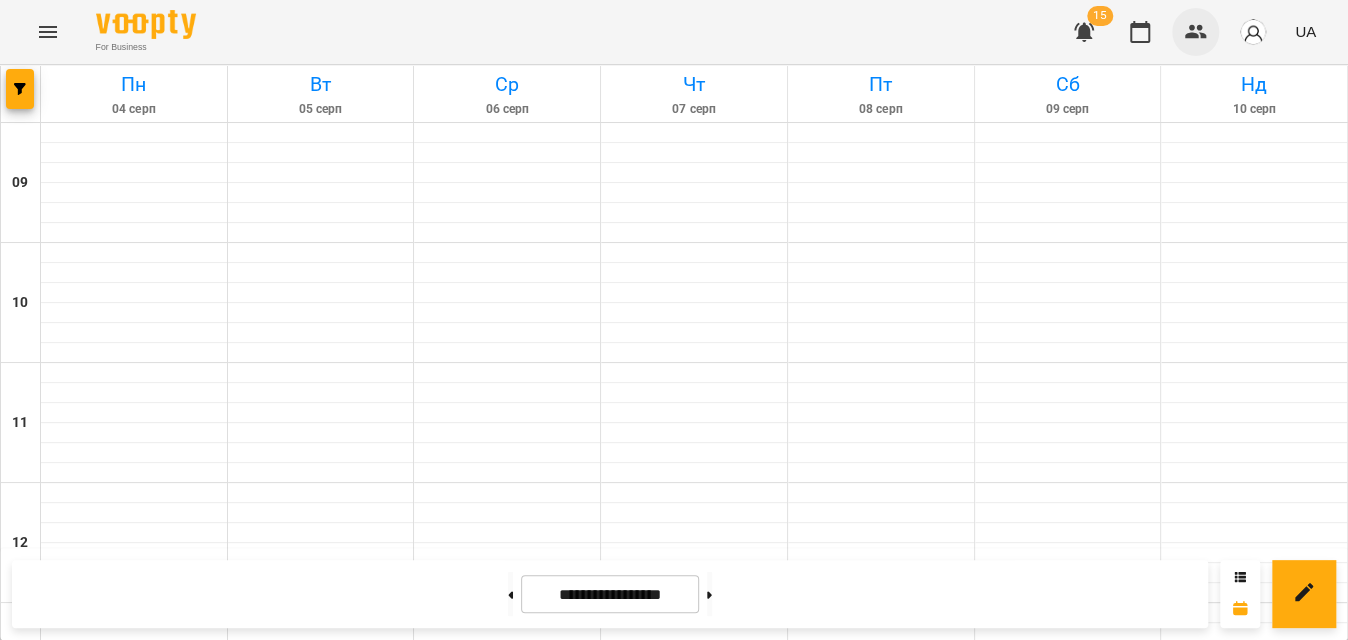 click 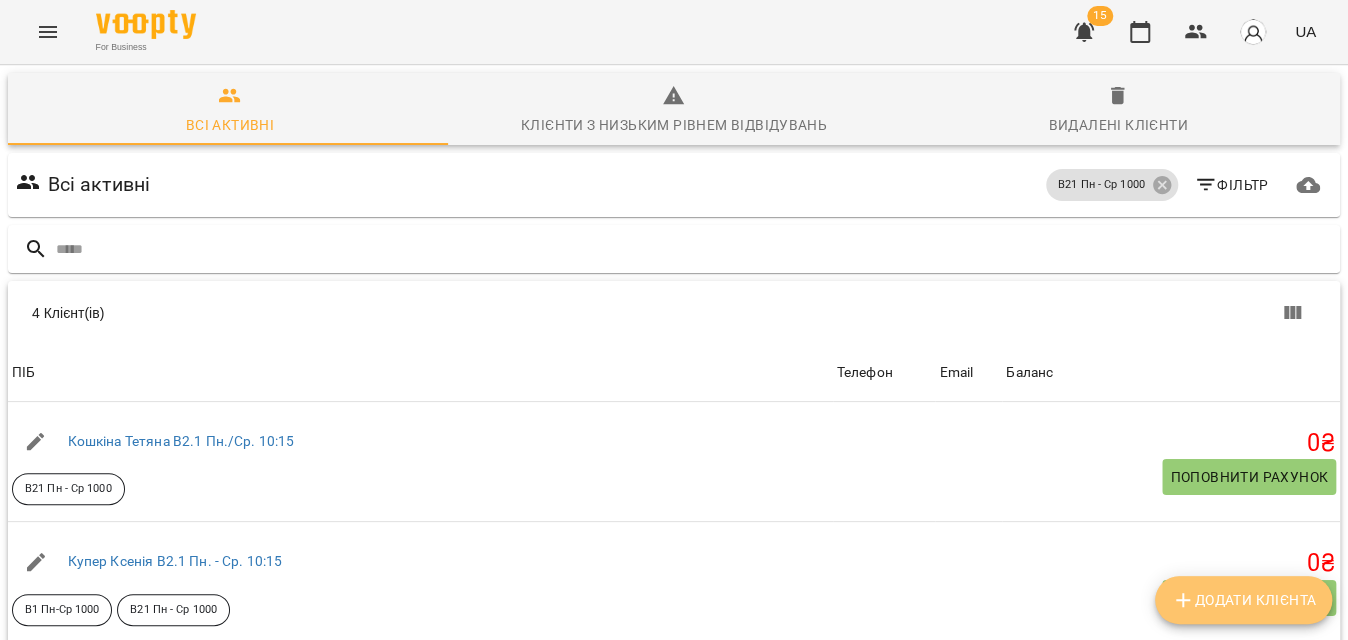 click on "Додати клієнта" at bounding box center [1243, 600] 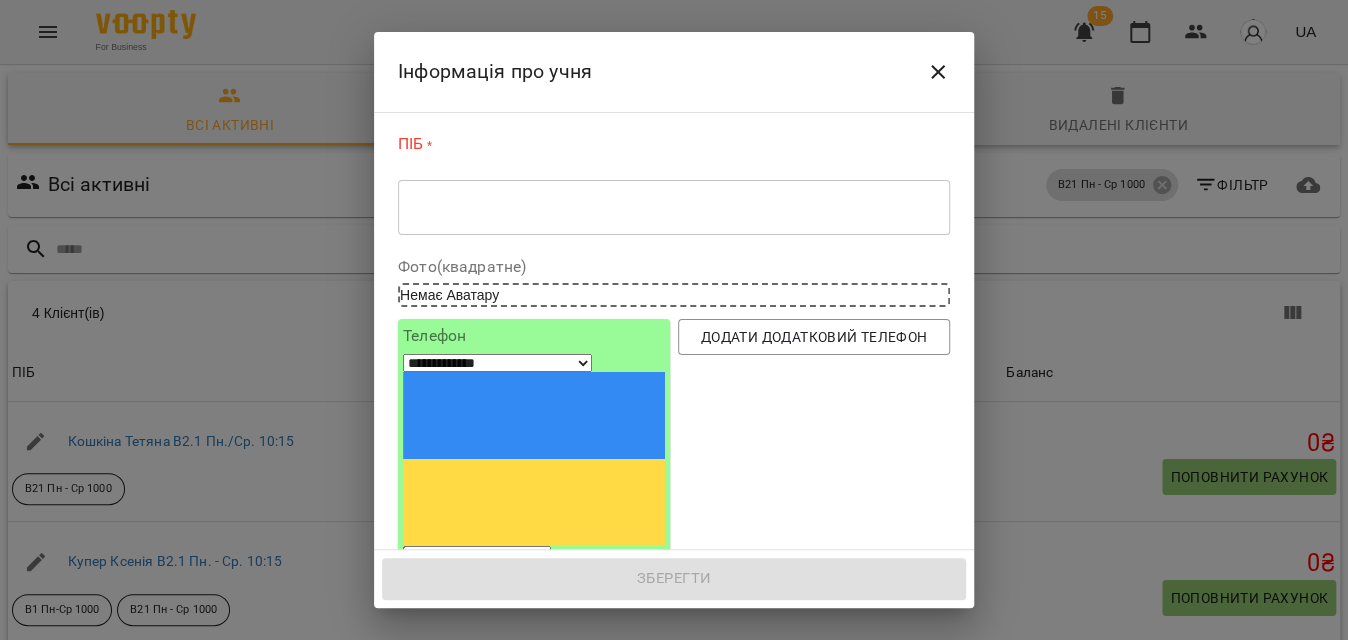 click on "* ​" at bounding box center [674, 207] 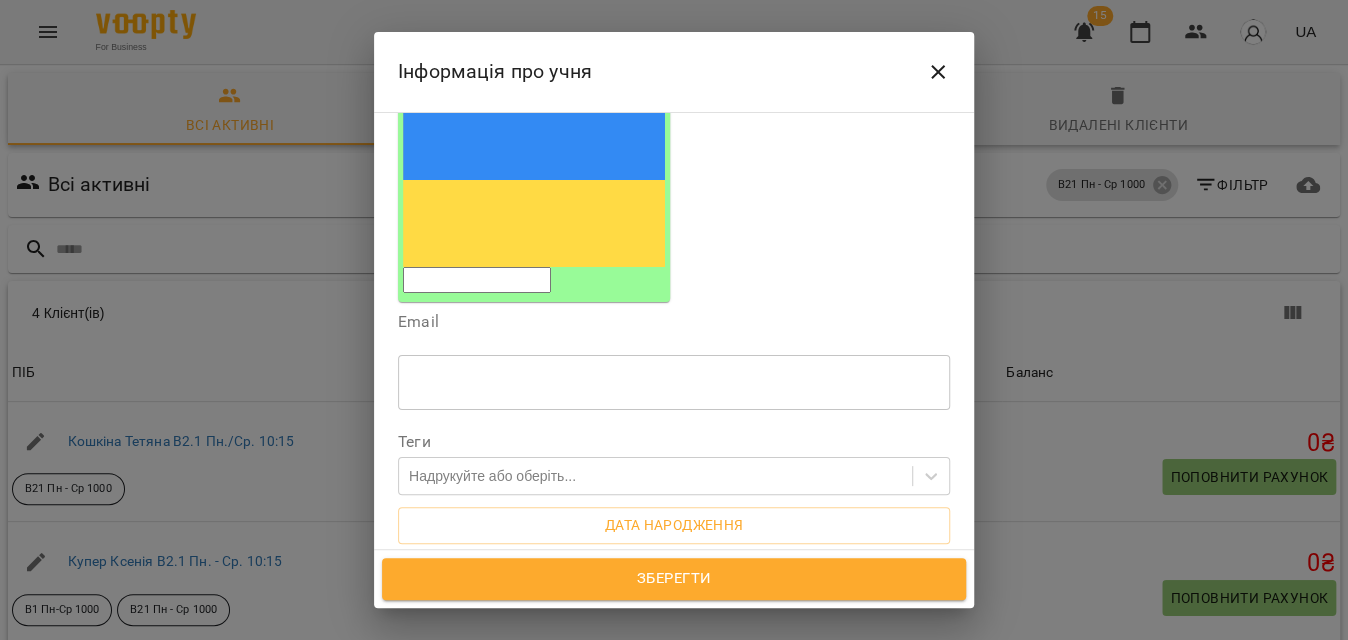scroll, scrollTop: 363, scrollLeft: 0, axis: vertical 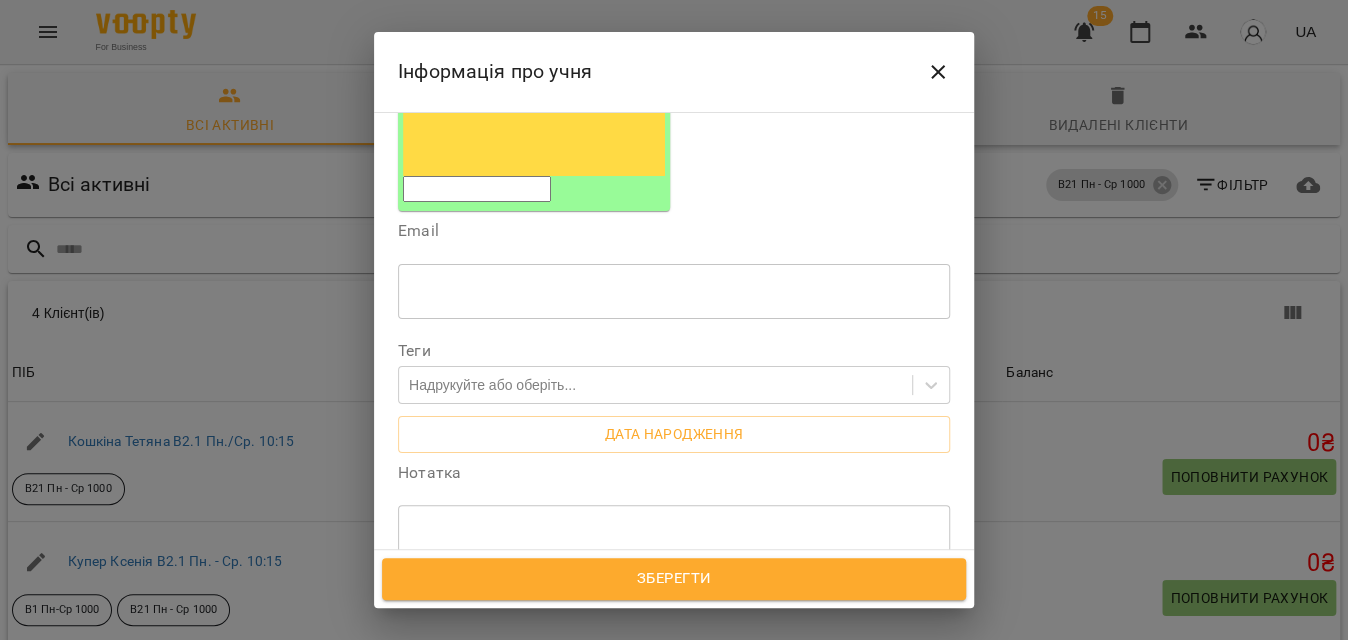 type on "**********" 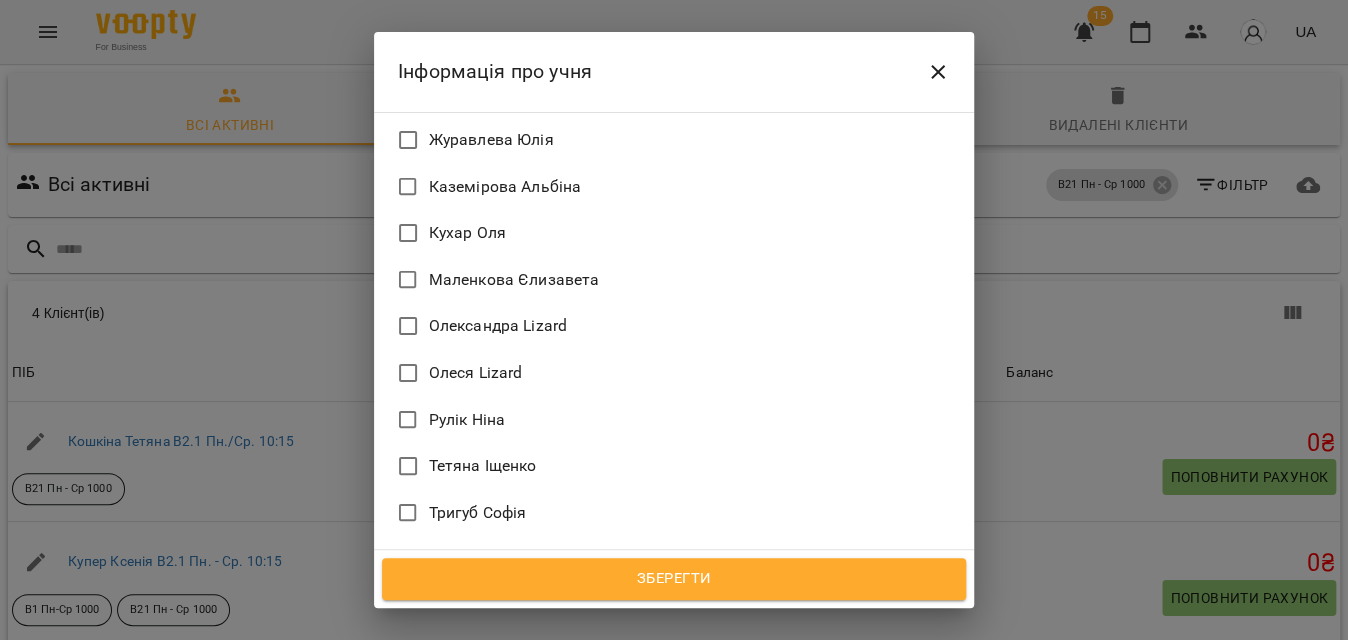 scroll, scrollTop: 1541, scrollLeft: 0, axis: vertical 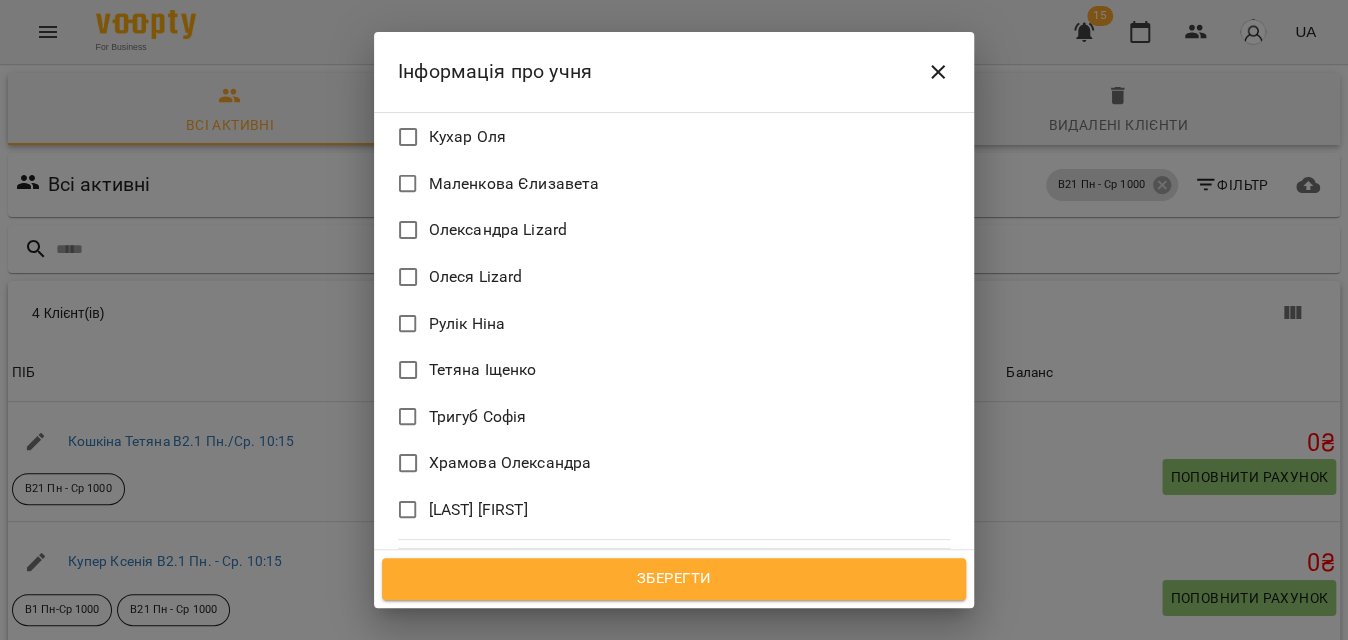 click on "Тетяна Іщенко" at bounding box center [483, 370] 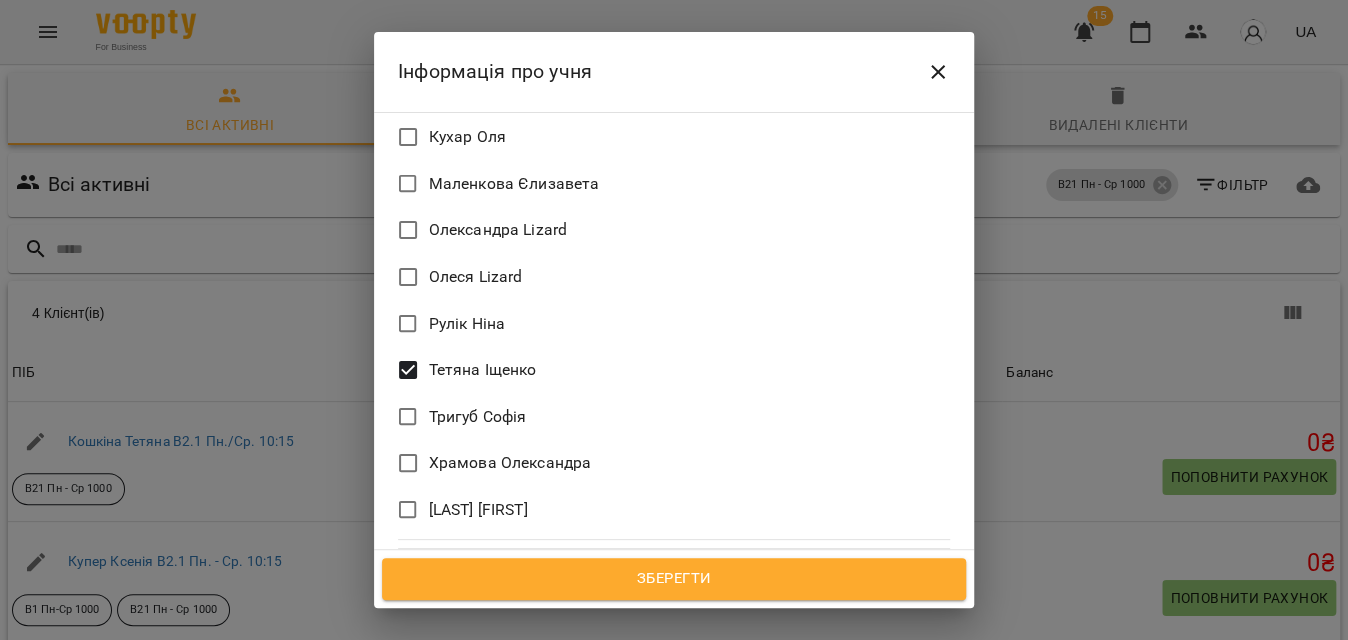 click on "Зберегти" at bounding box center (674, 579) 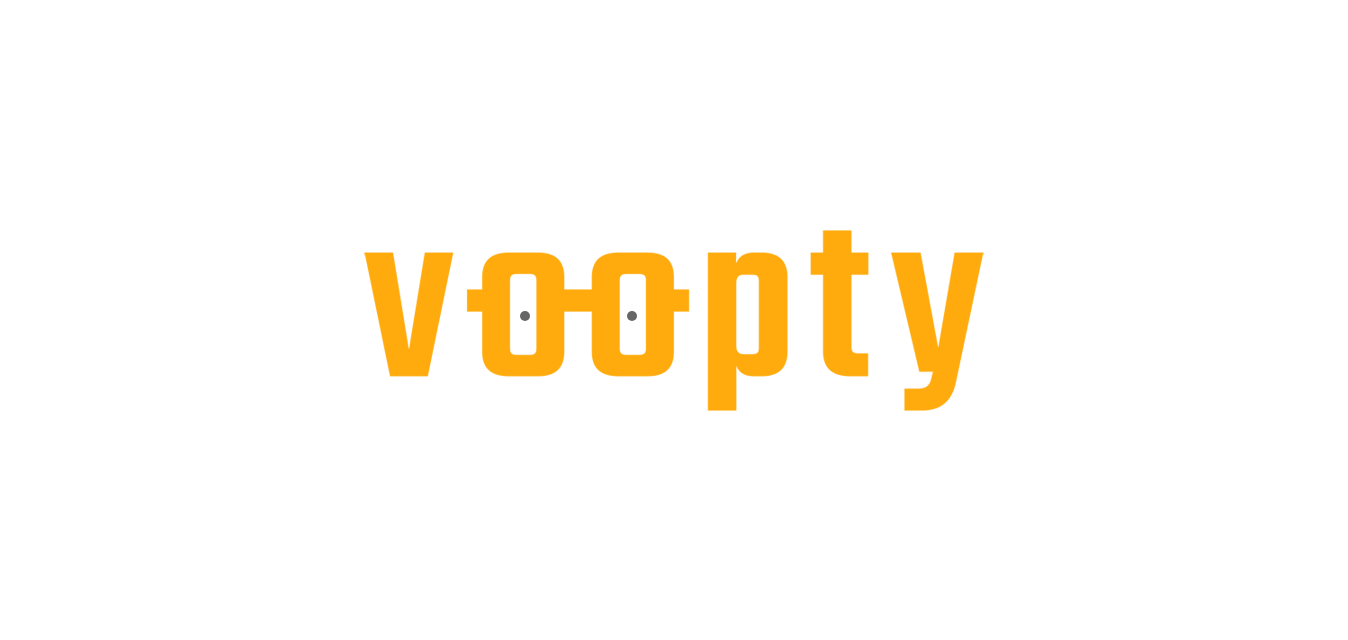 scroll, scrollTop: 0, scrollLeft: 0, axis: both 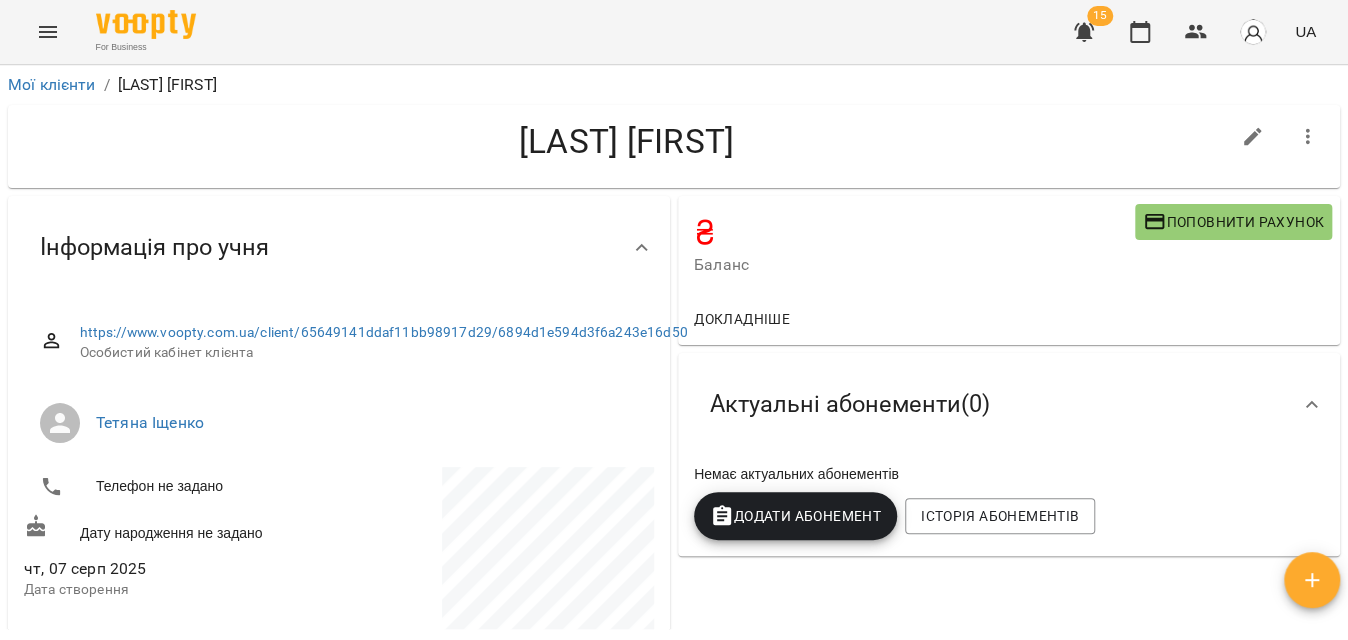 click 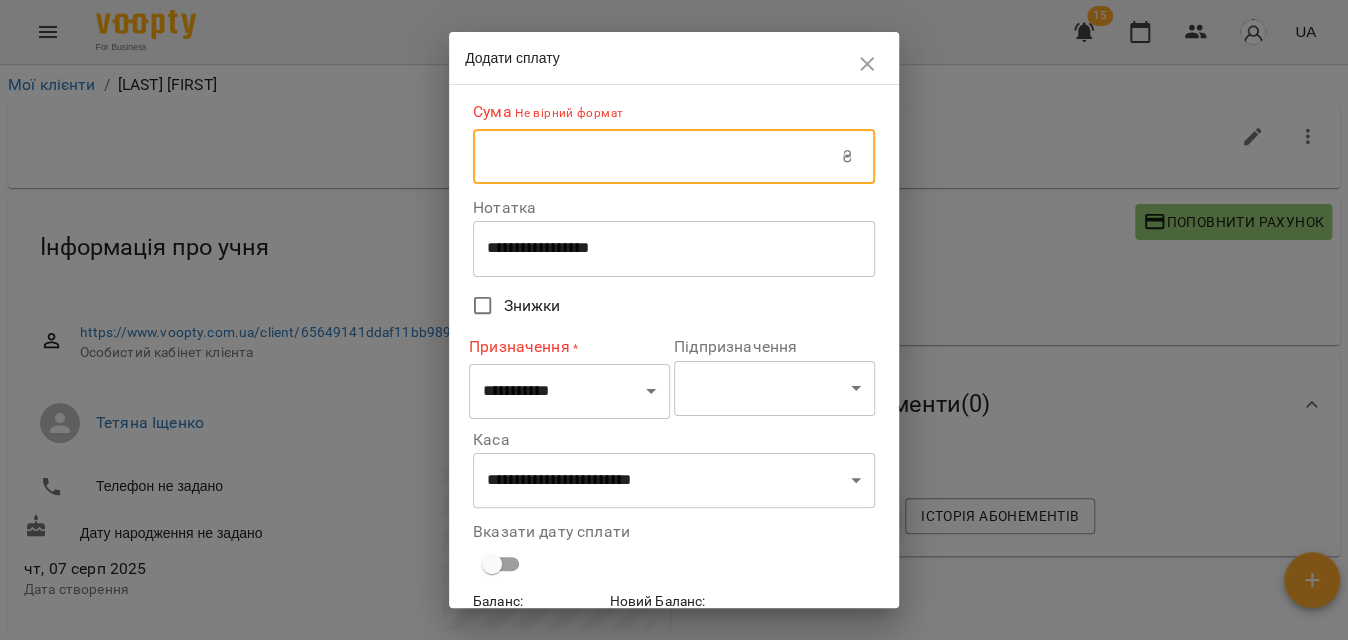 click at bounding box center [657, 157] 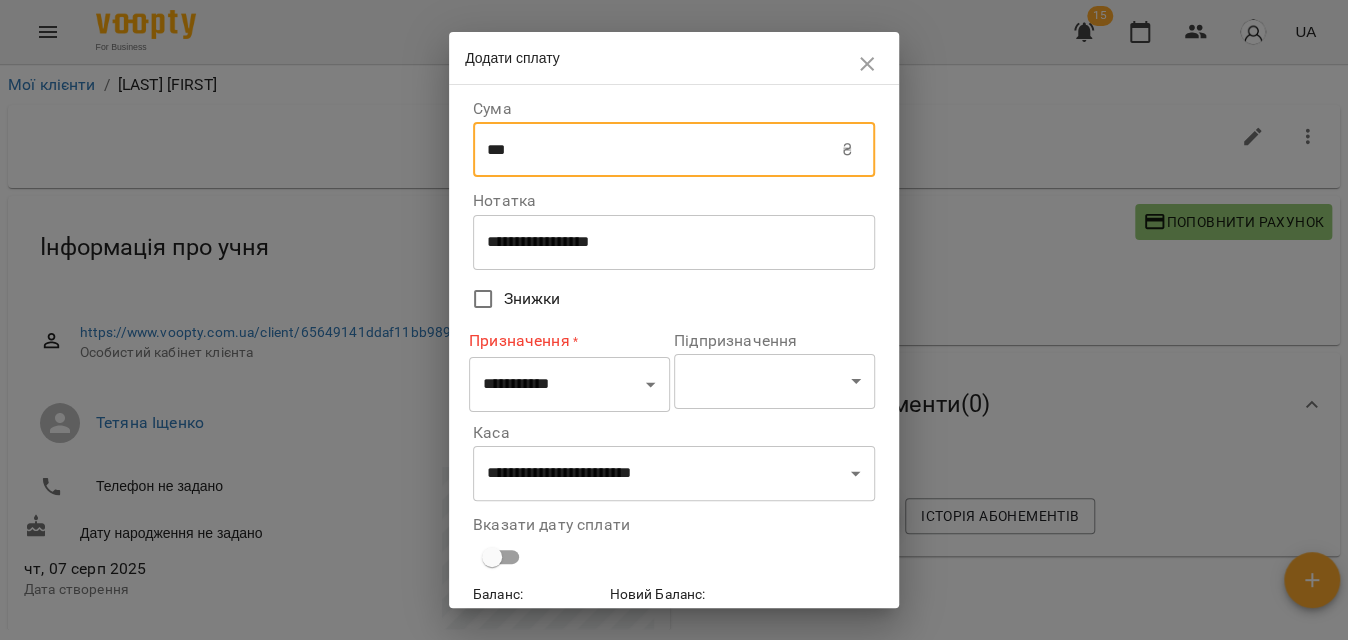 type on "***" 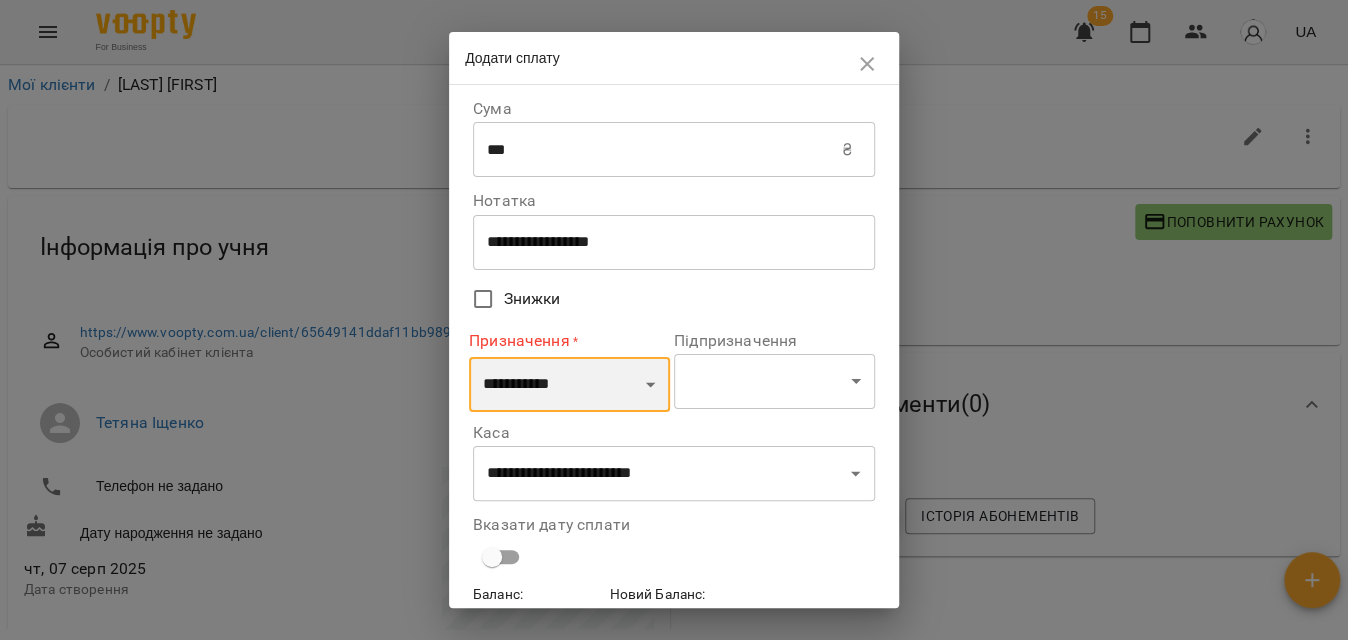 click on "**********" at bounding box center [569, 385] 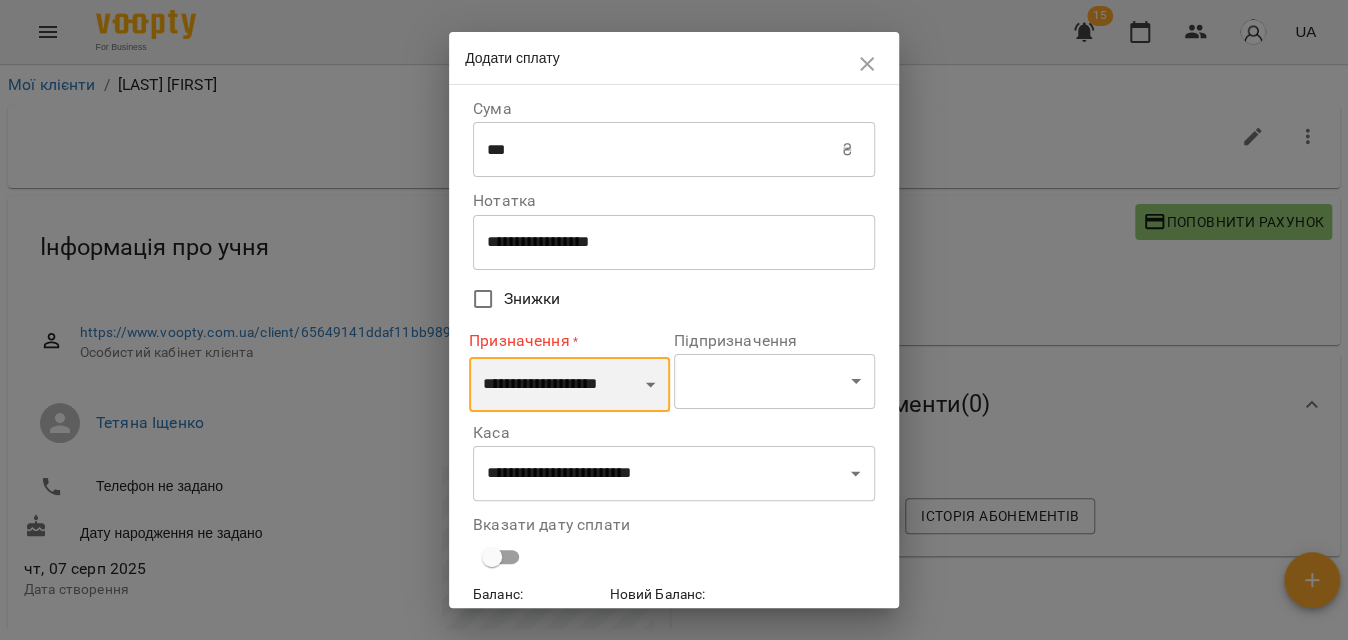 click on "**********" at bounding box center (569, 385) 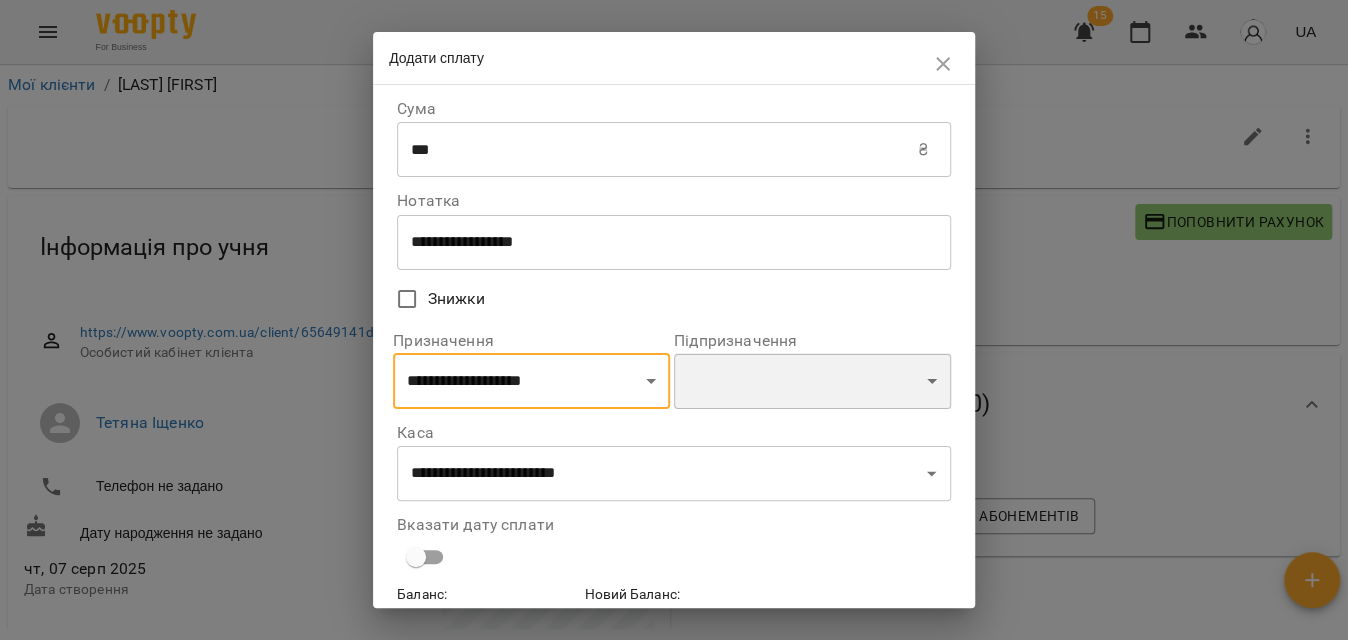 click on "**********" at bounding box center [812, 381] 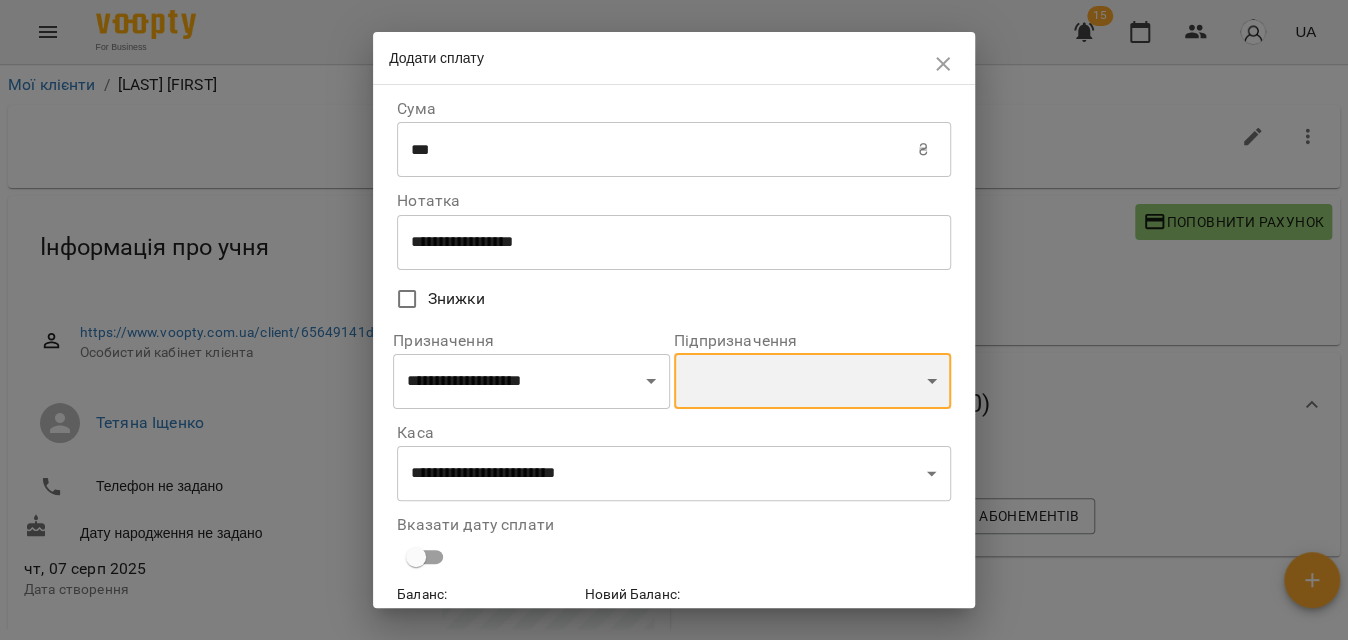 select on "**********" 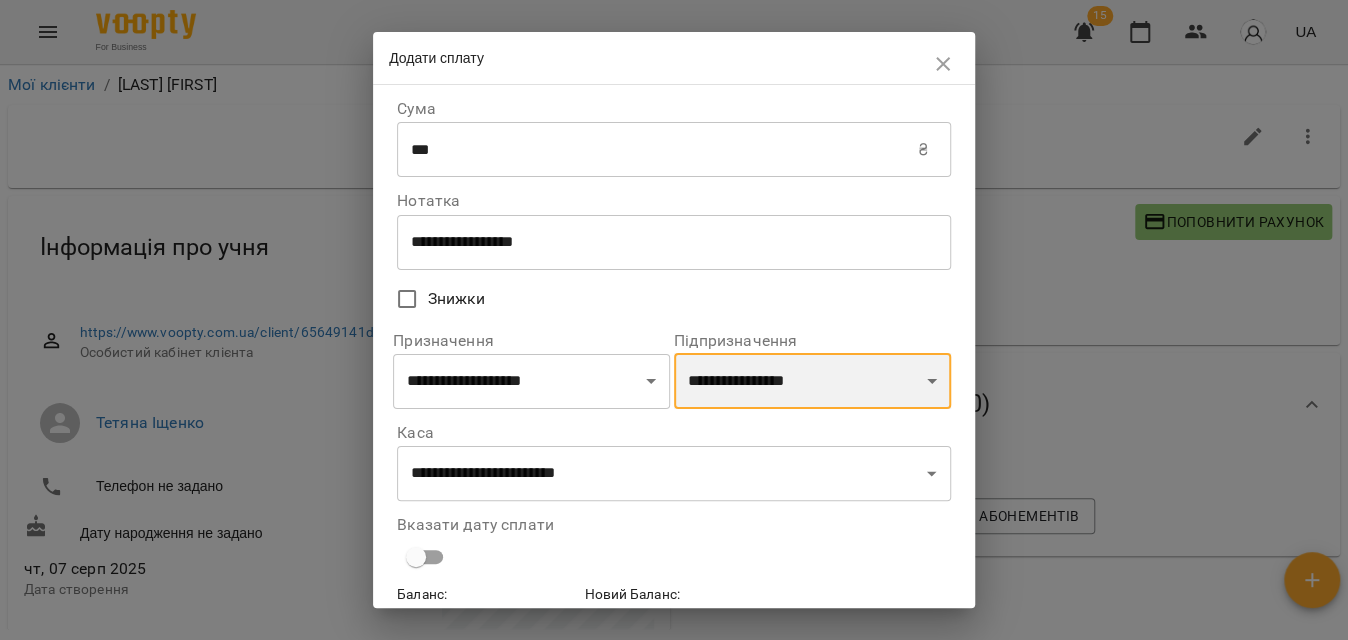 click on "**********" at bounding box center [812, 381] 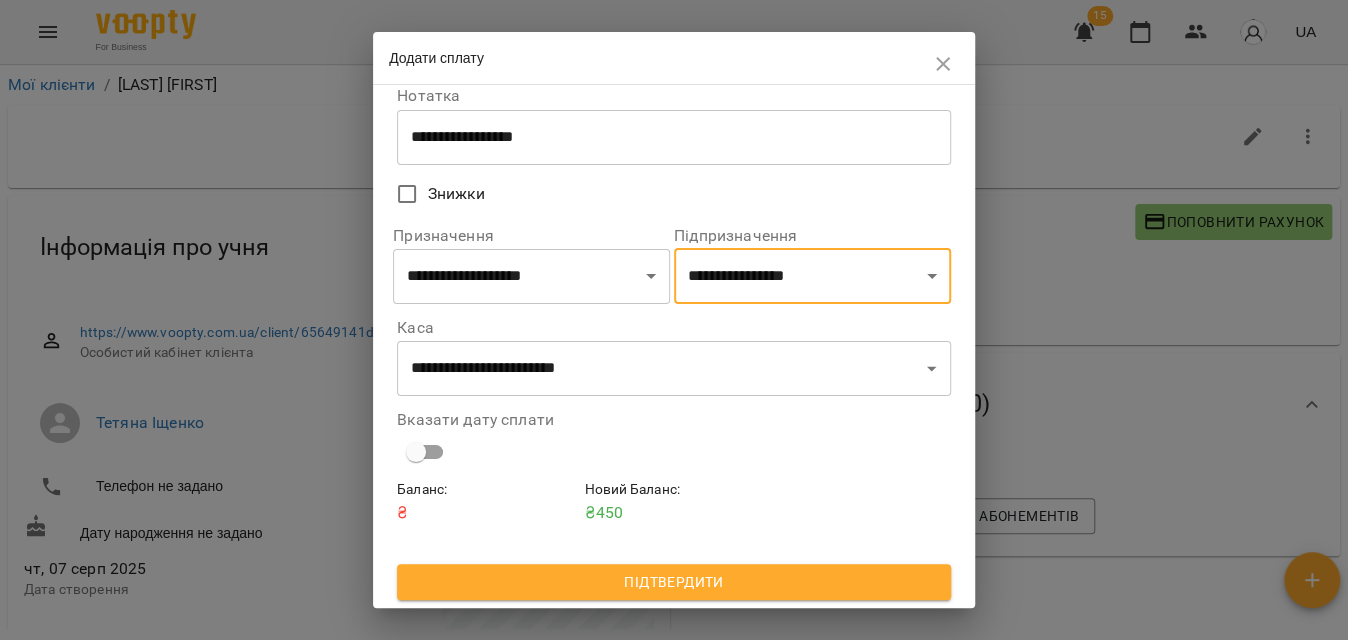 click on "Підтвердити" at bounding box center (674, 582) 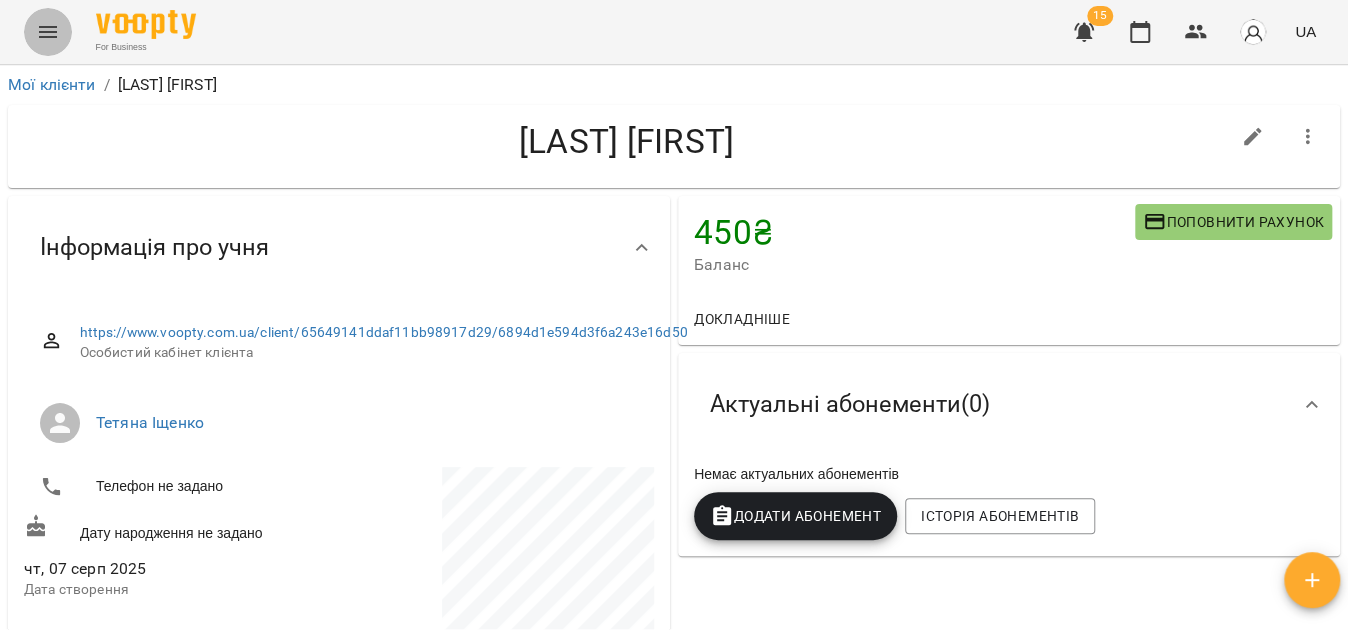 click 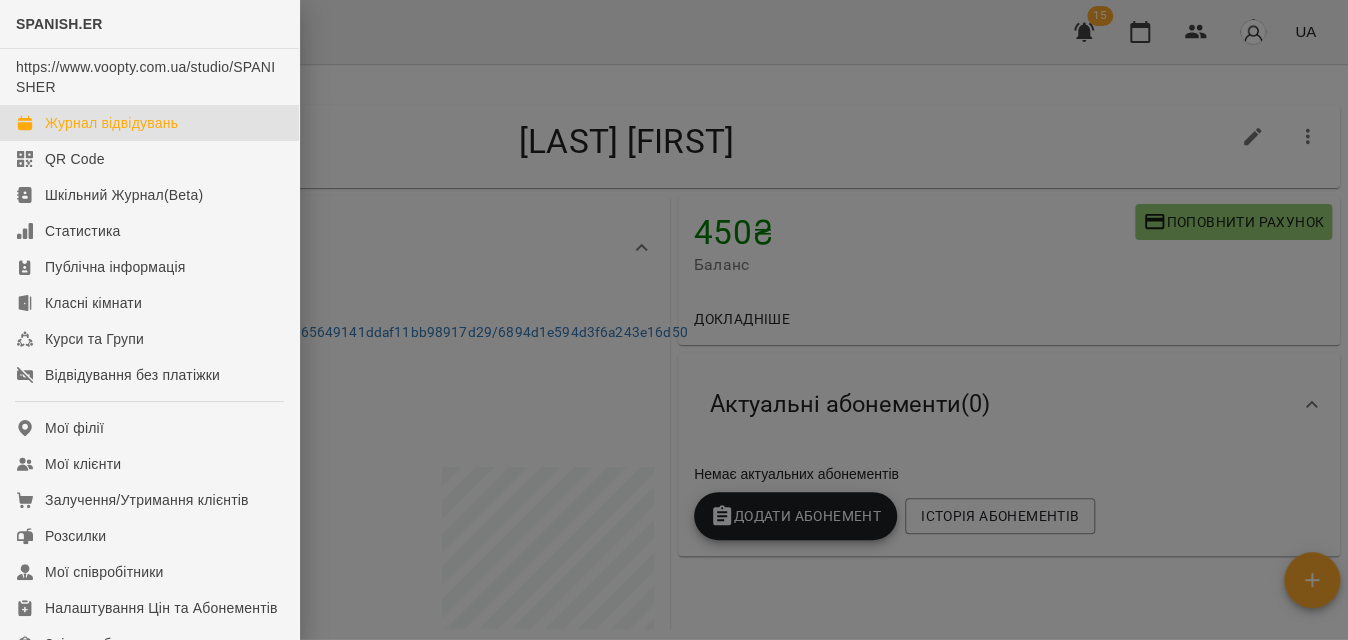 click on "Журнал відвідувань" at bounding box center [111, 123] 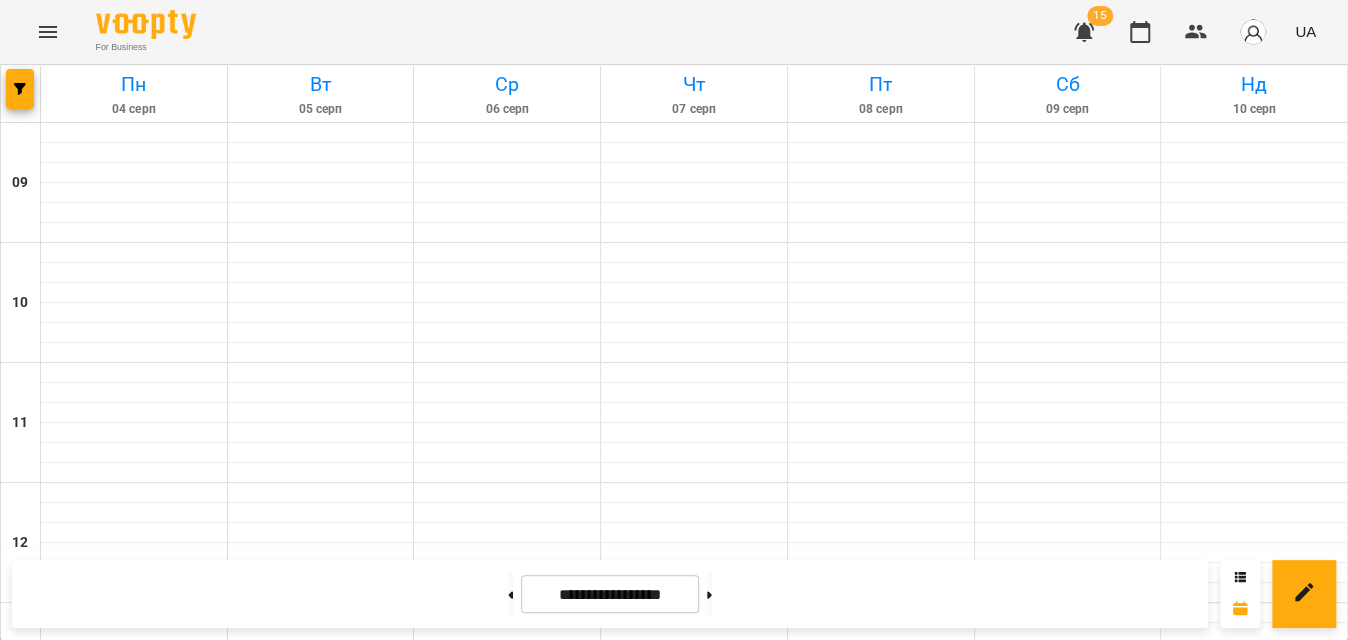 drag, startPoint x: 727, startPoint y: 603, endPoint x: 674, endPoint y: 577, distance: 59.03389 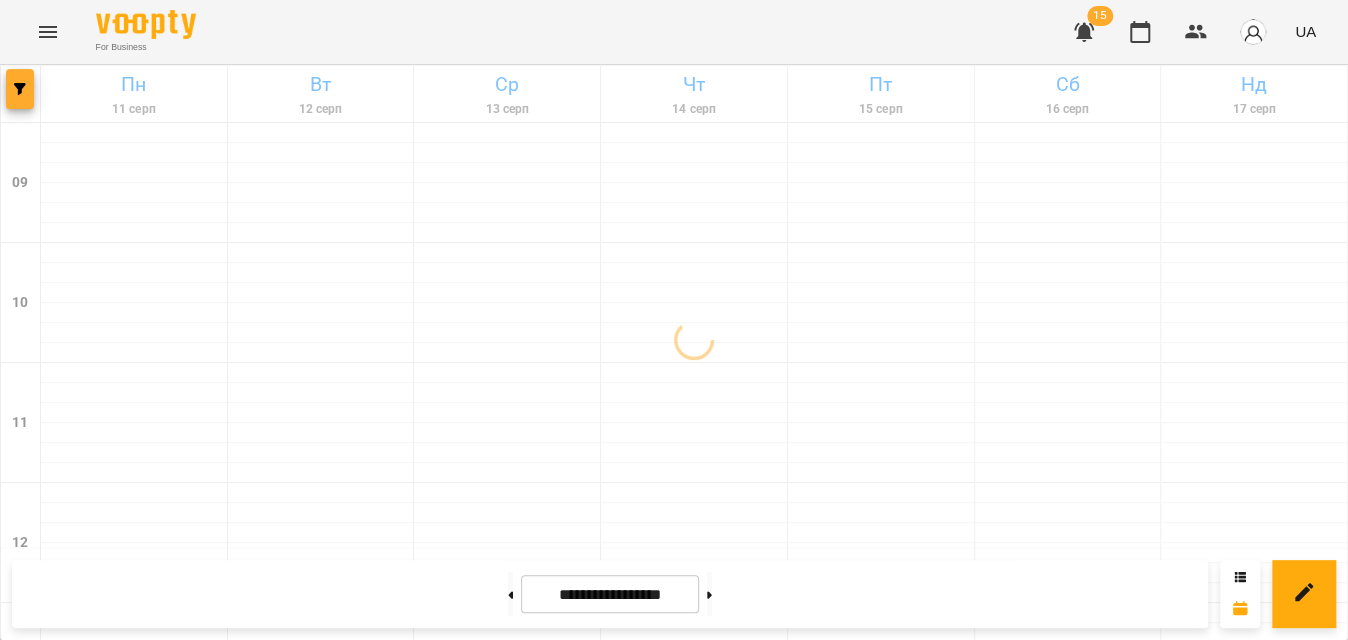 click at bounding box center [20, 89] 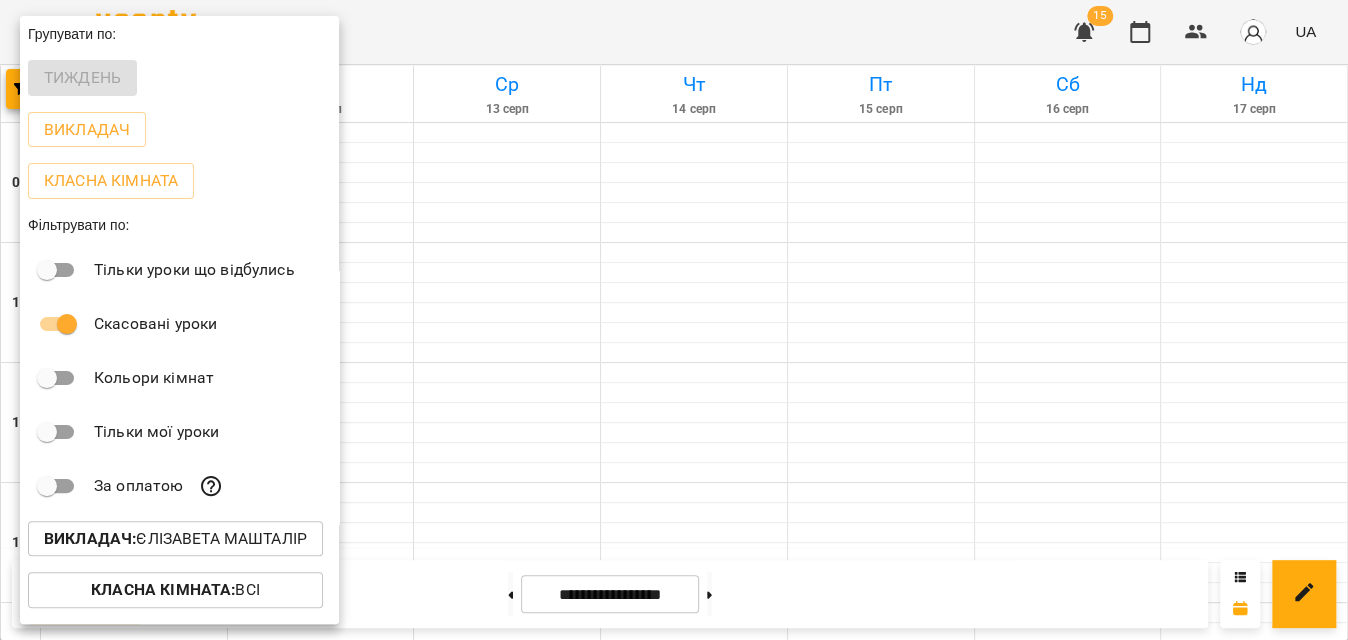 click on "Викладач :  Єлізавета Машталір" at bounding box center (175, 539) 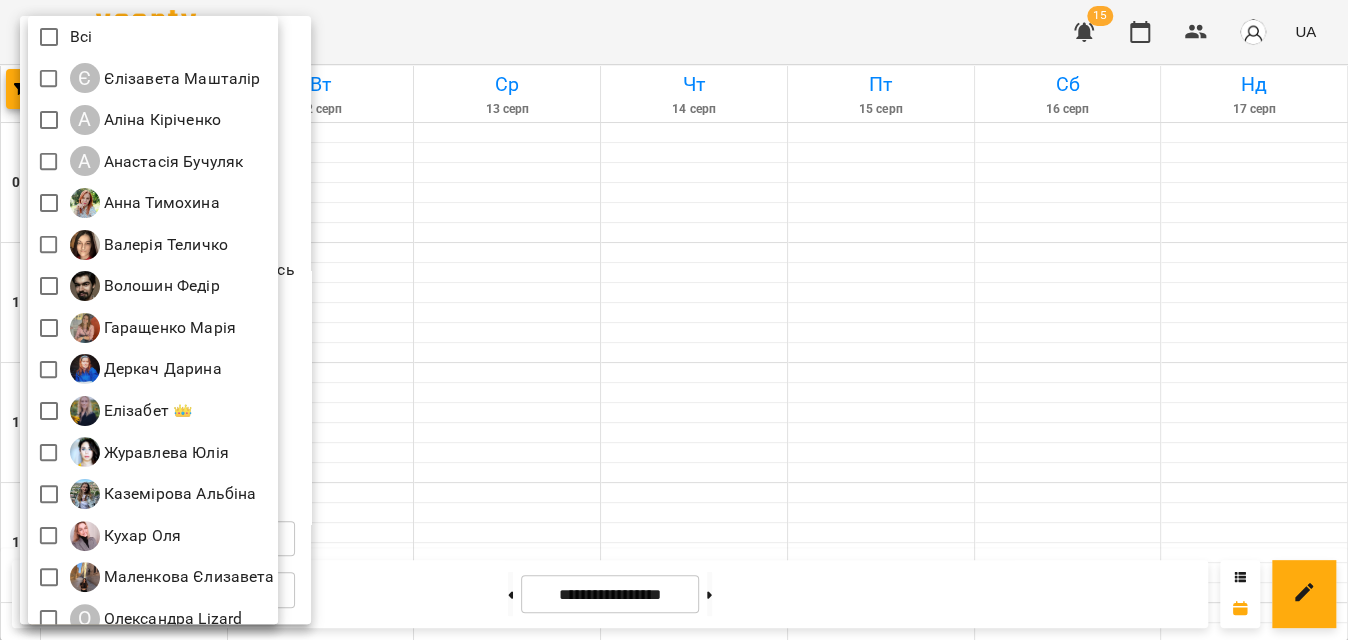 scroll, scrollTop: 269, scrollLeft: 0, axis: vertical 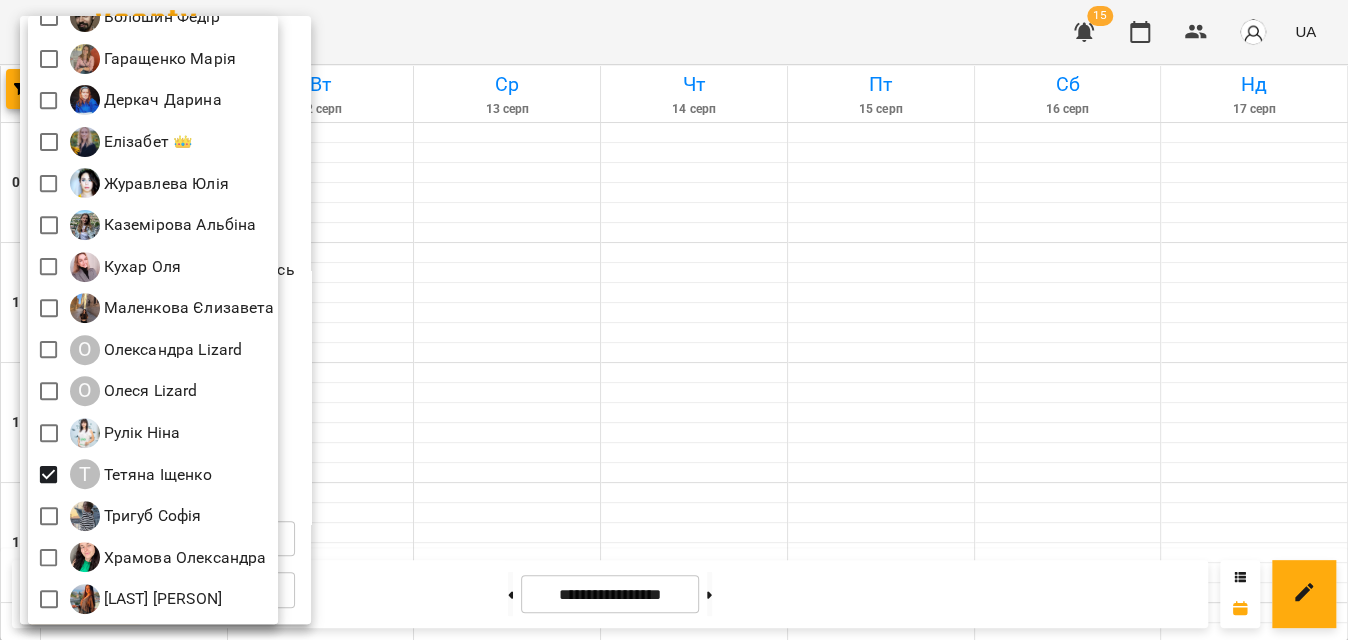 click at bounding box center (674, 320) 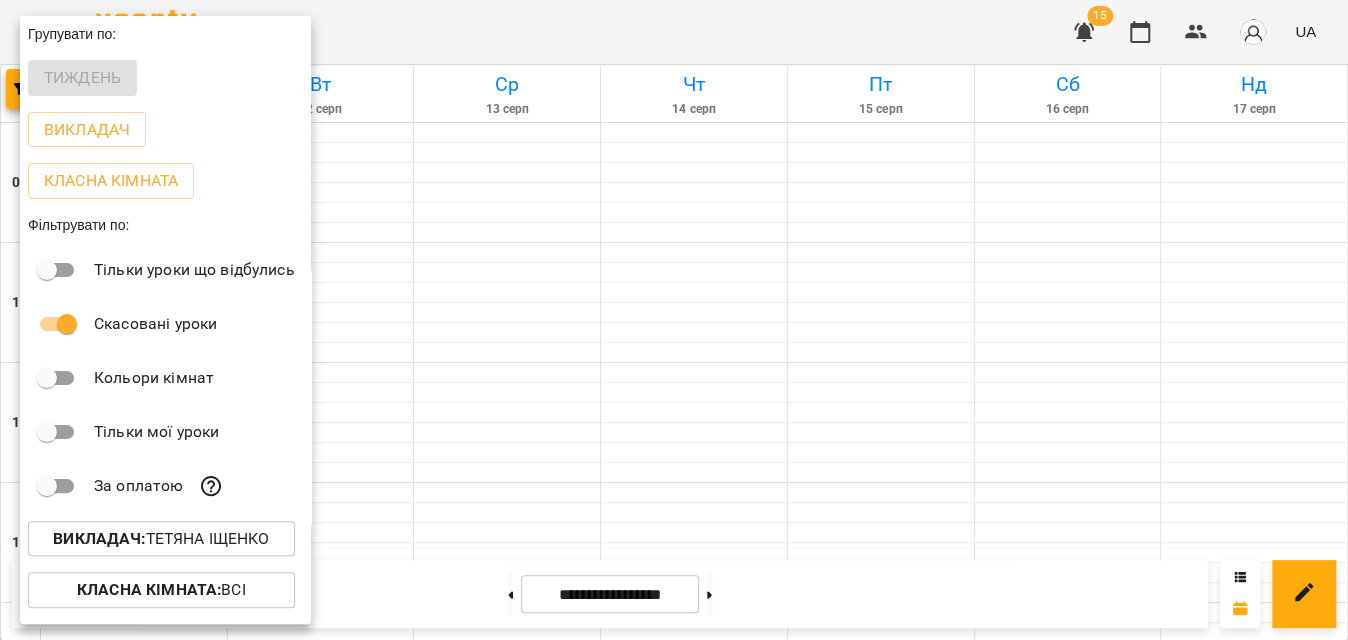 click at bounding box center (674, 320) 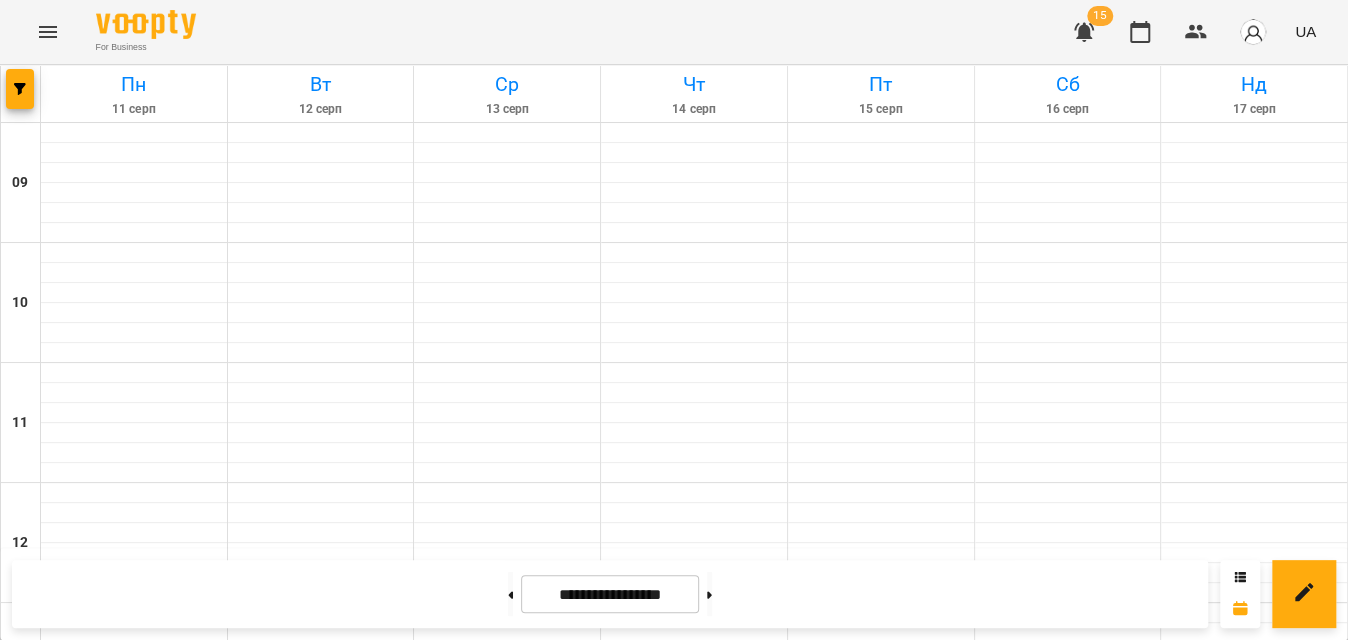 scroll, scrollTop: 950, scrollLeft: 0, axis: vertical 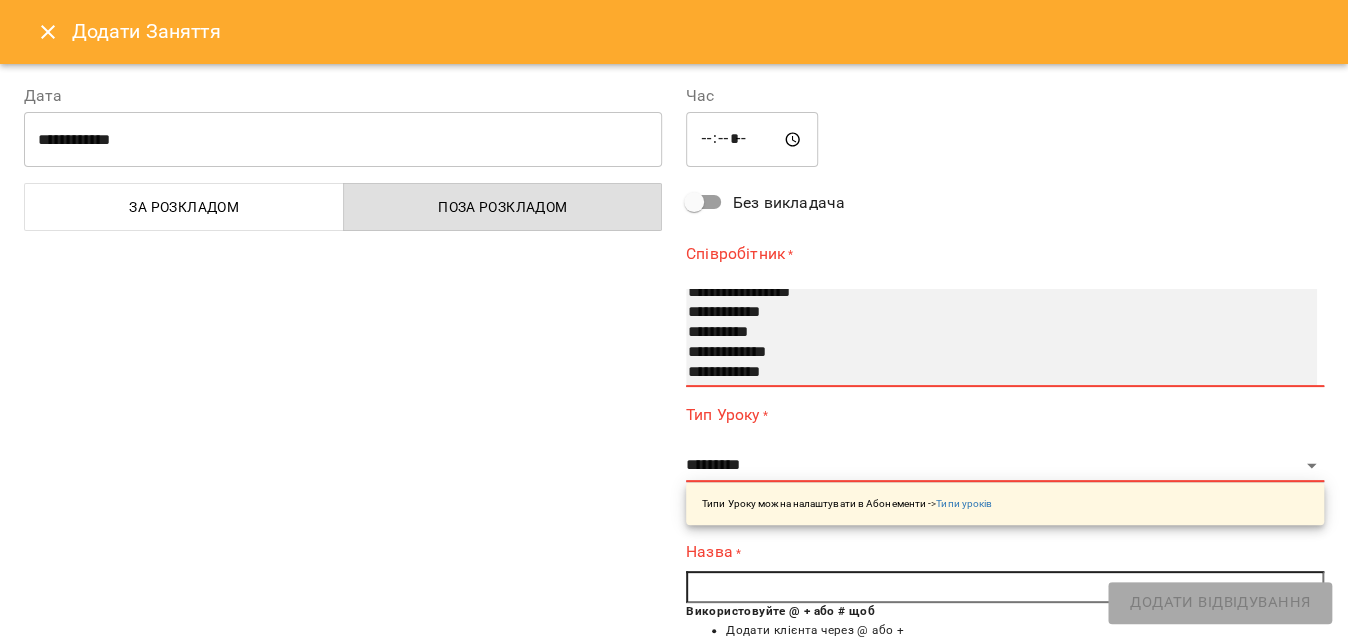 select on "**********" 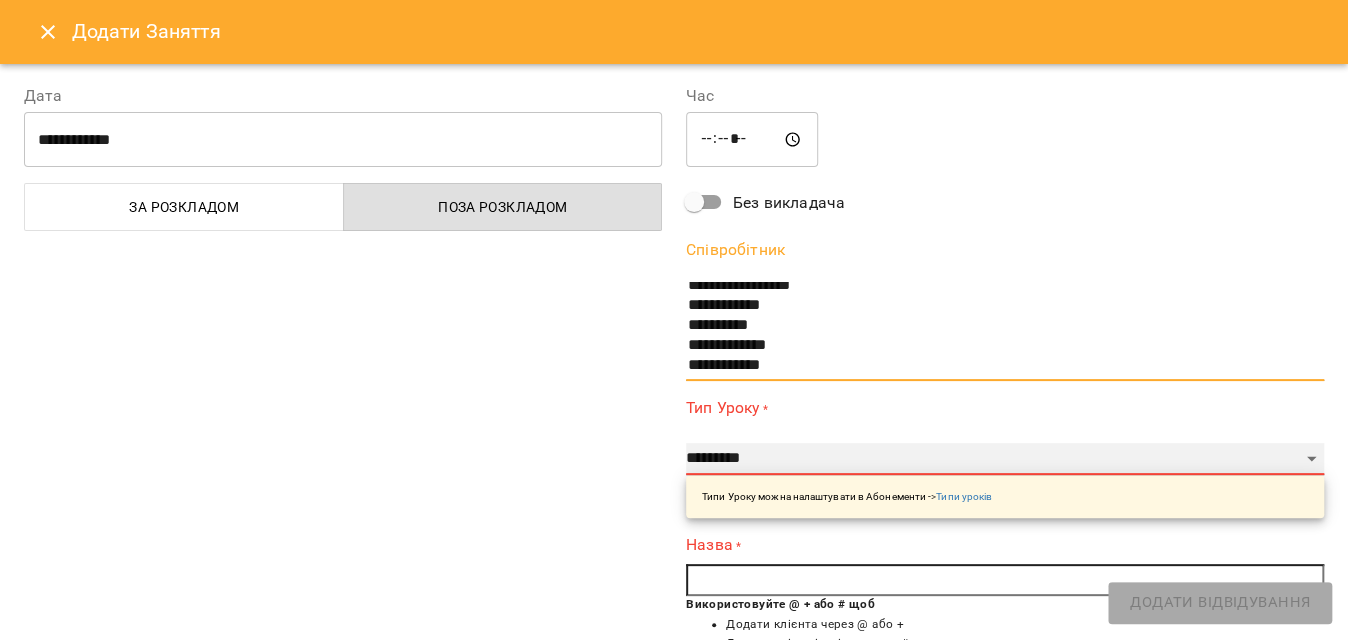 click on "**********" at bounding box center (1005, 459) 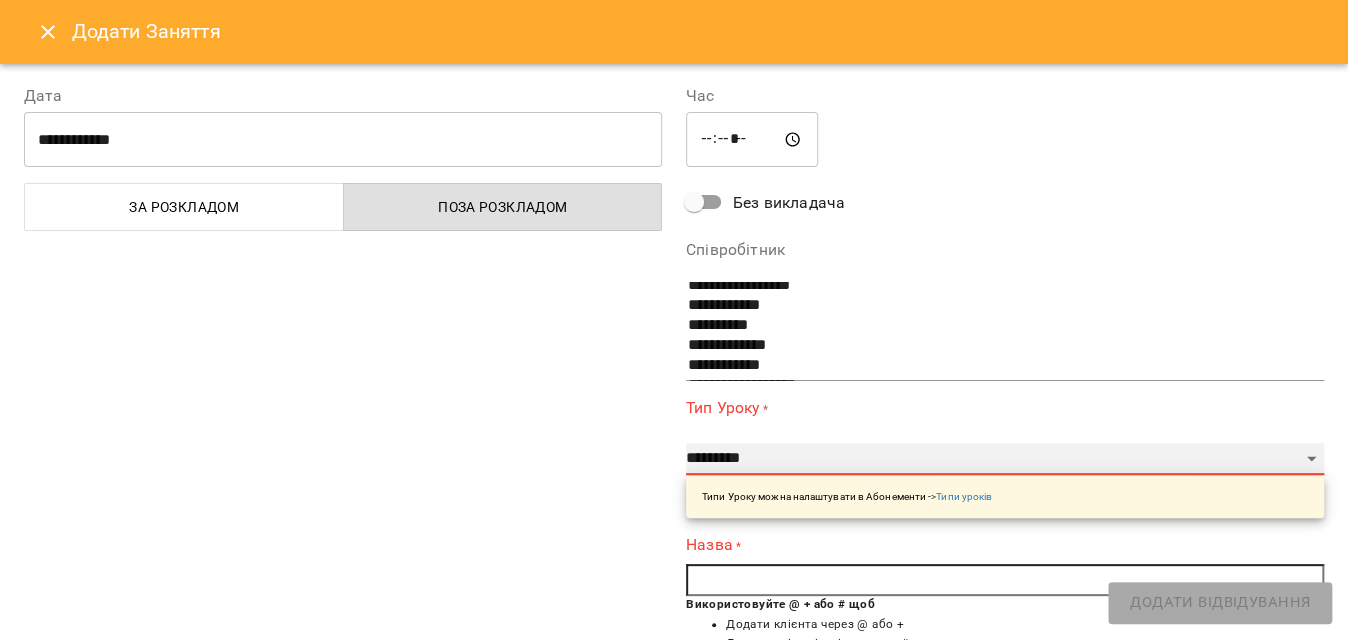select on "**********" 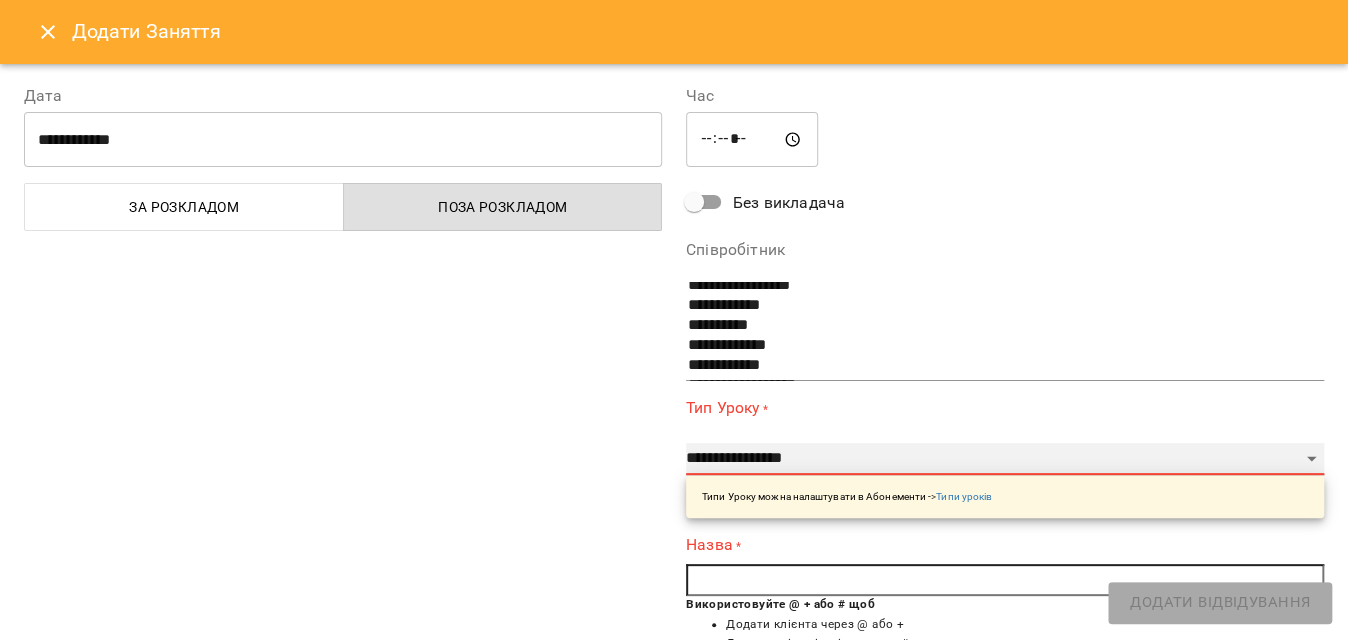 click on "**********" at bounding box center [1005, 459] 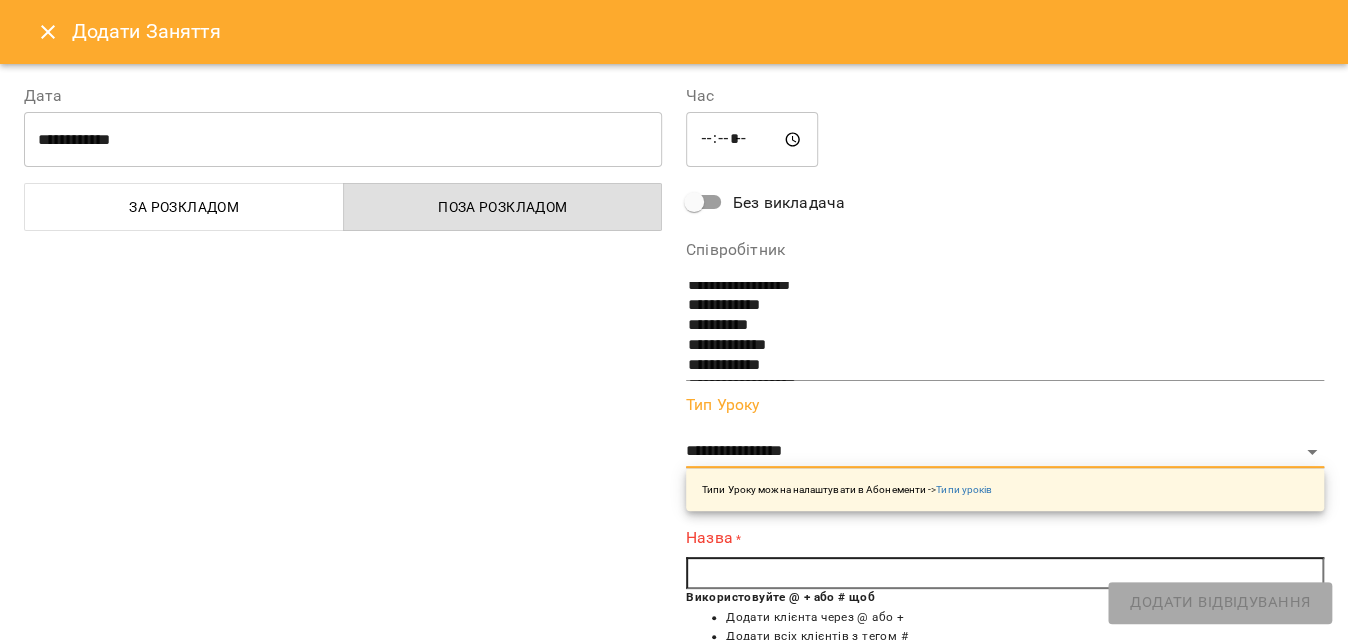 click at bounding box center (1005, 573) 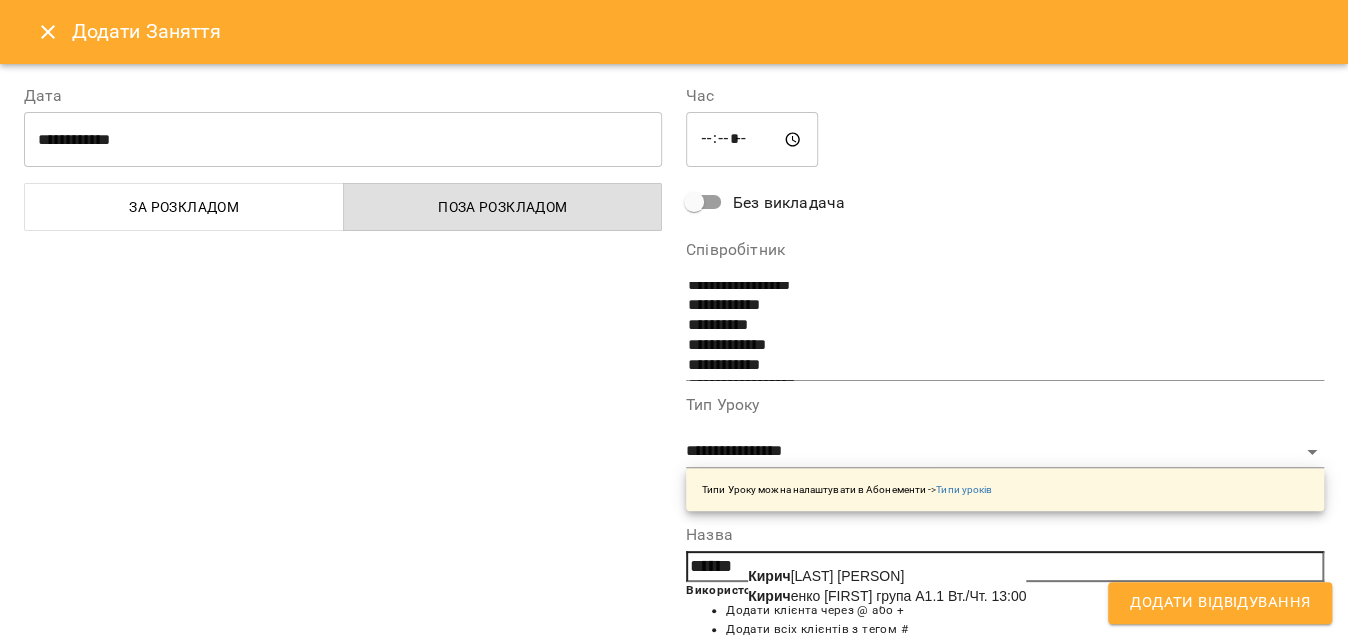 click on "Кирич" 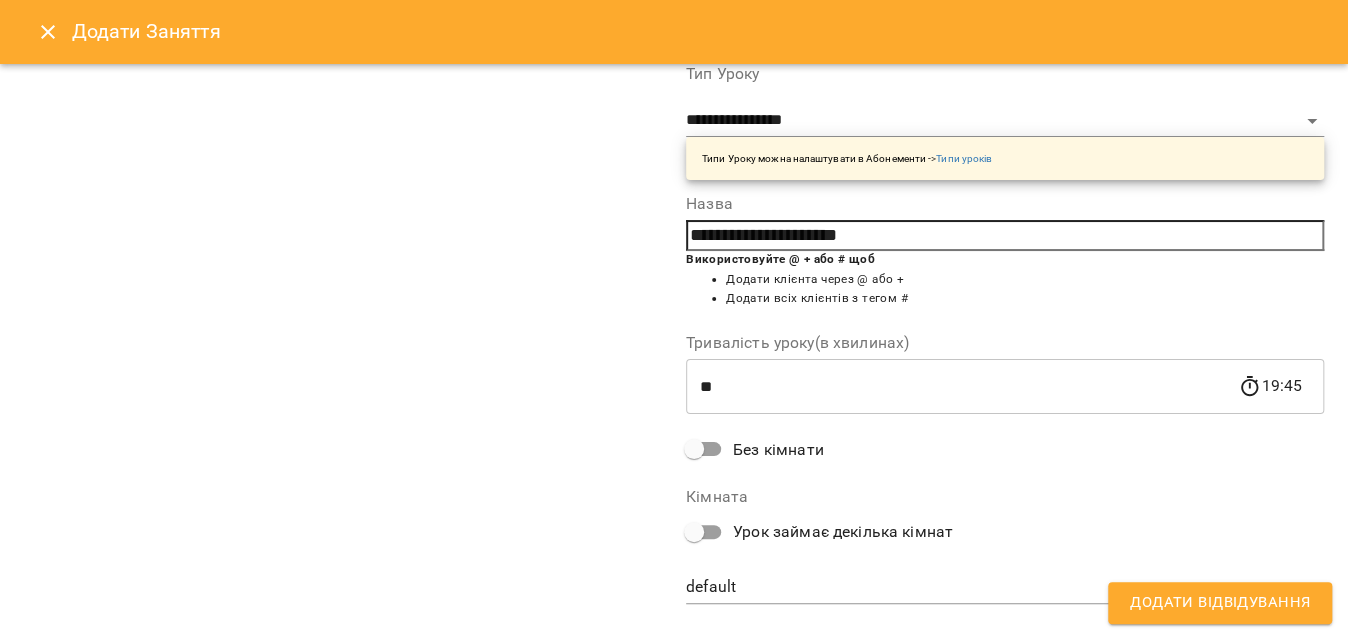scroll, scrollTop: 362, scrollLeft: 0, axis: vertical 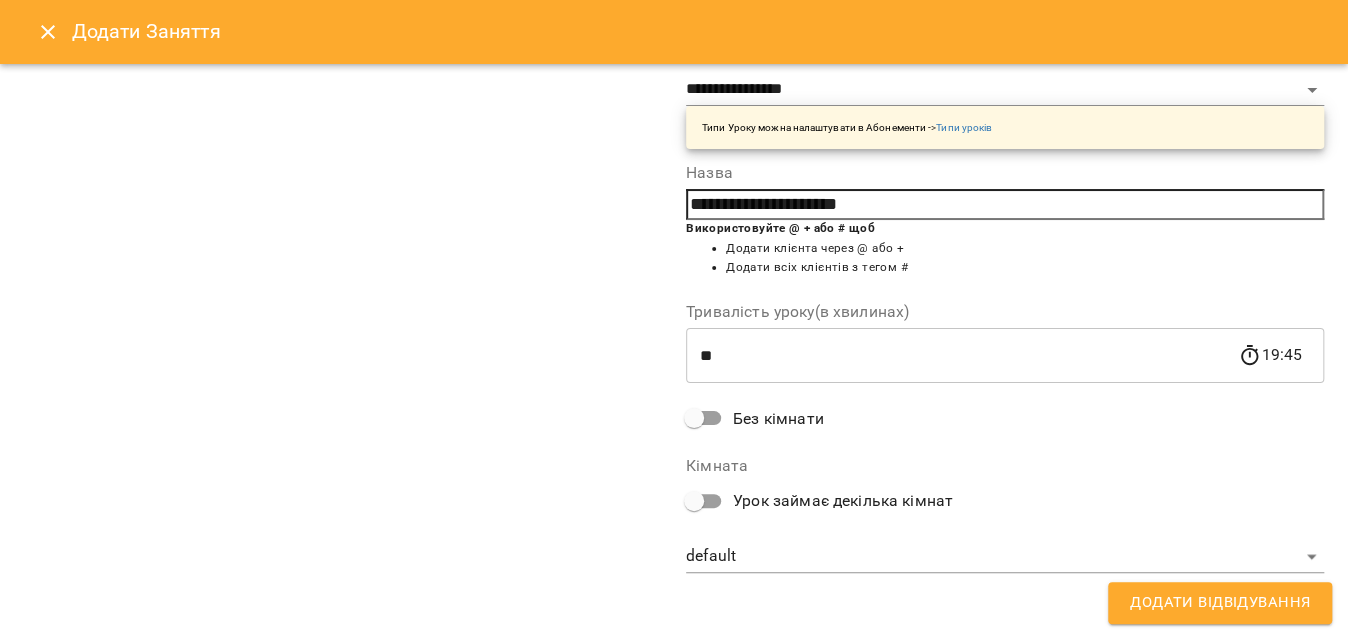 click on "**********" at bounding box center (674, 886) 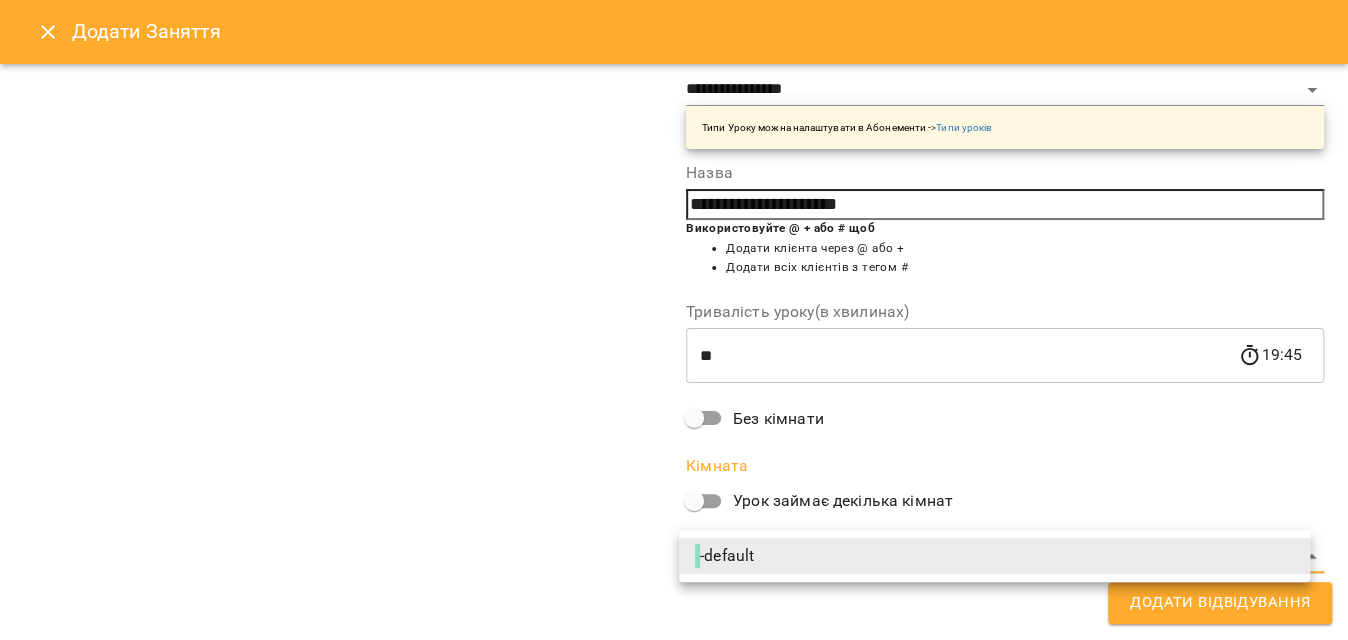 click on "-  default" at bounding box center [726, 556] 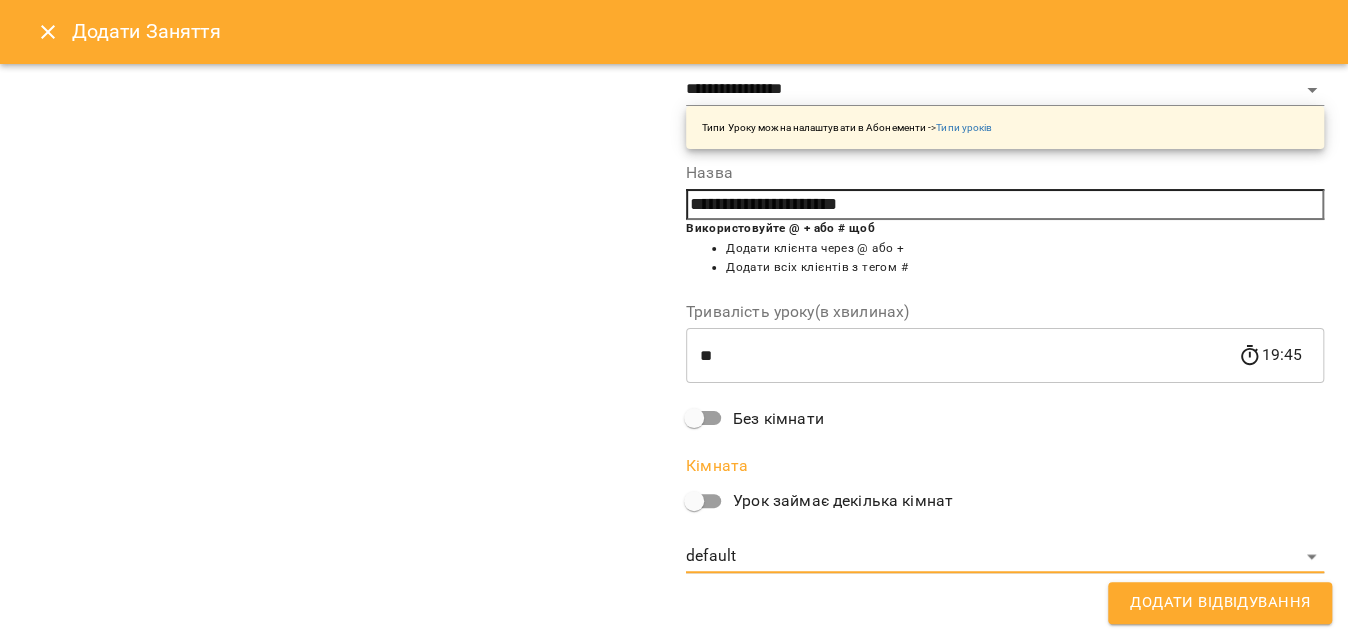 click on "Додати Відвідування" at bounding box center [1220, 603] 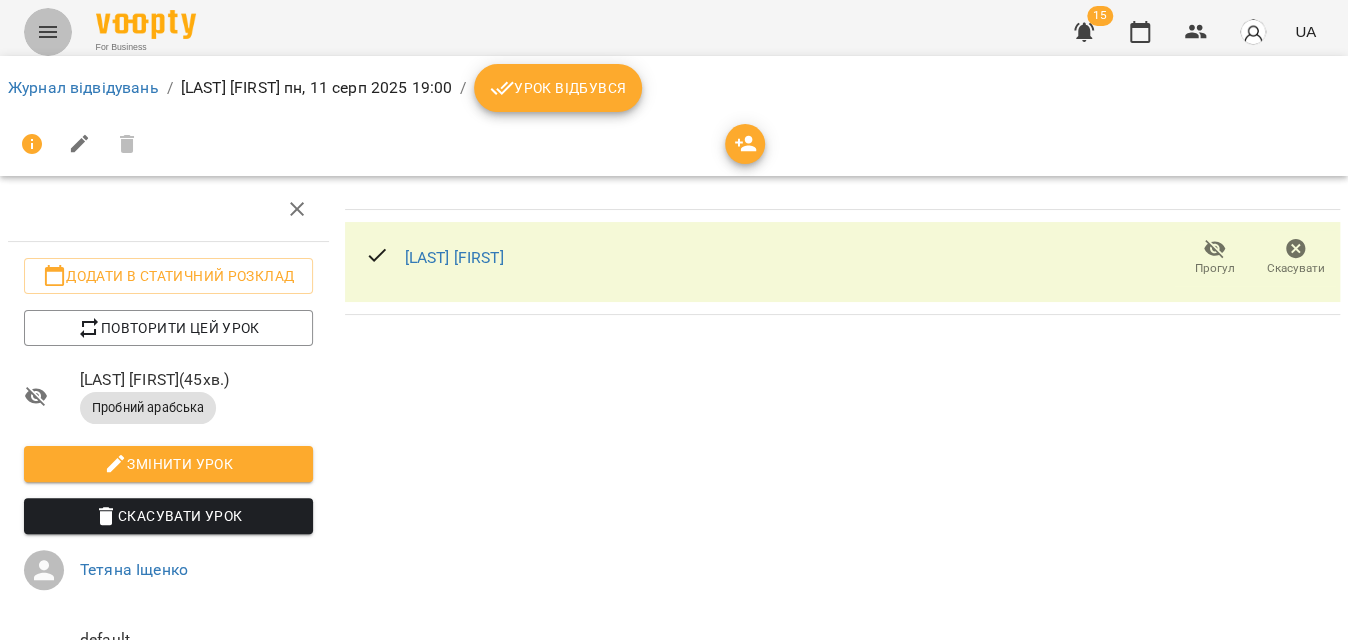 click 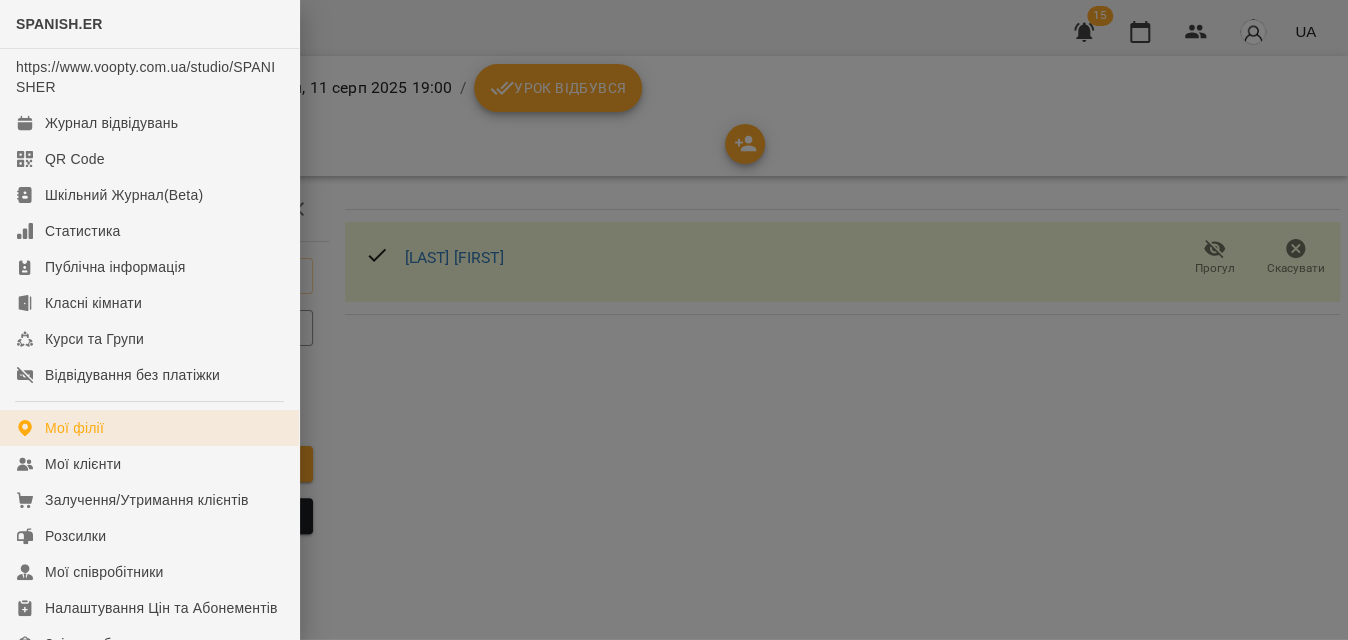 scroll, scrollTop: 90, scrollLeft: 0, axis: vertical 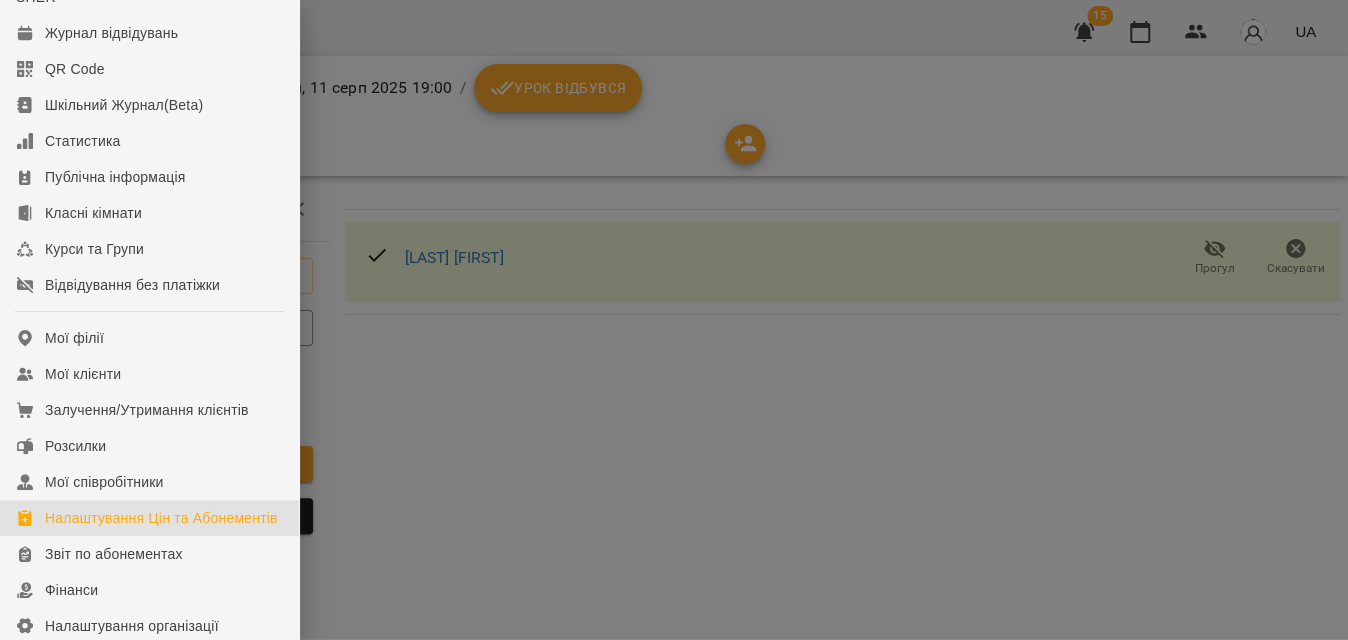 click on "Налаштування Цін та Абонементів" at bounding box center (161, 518) 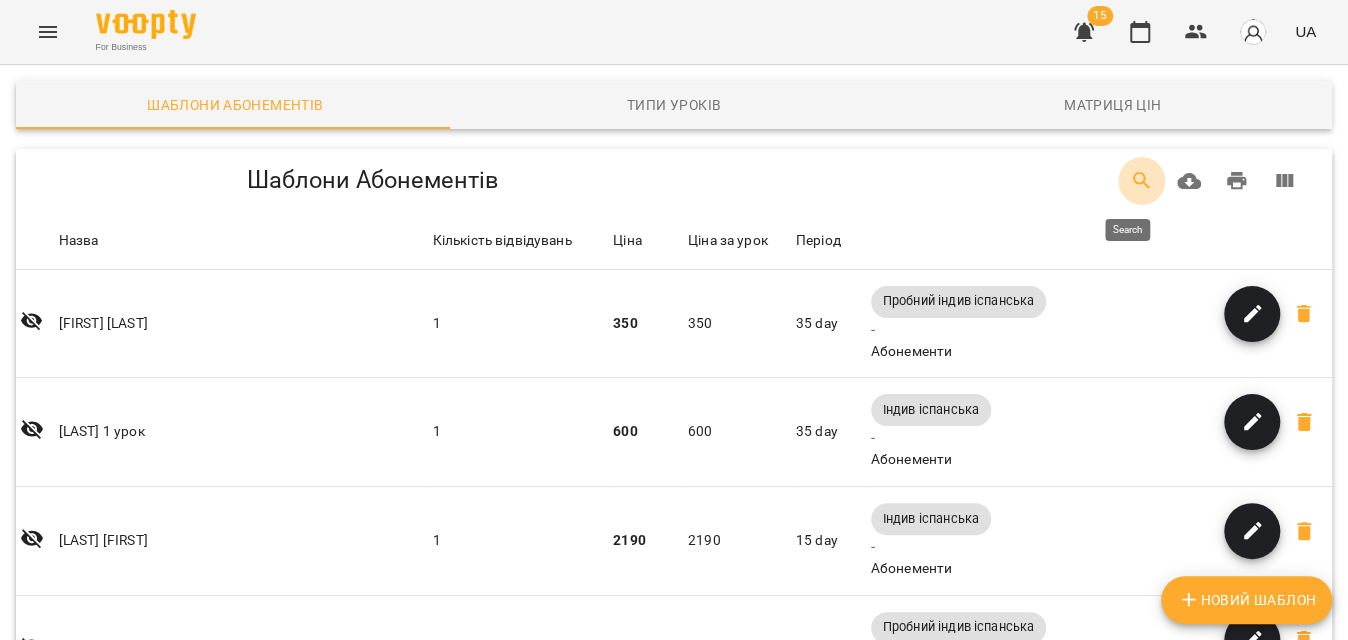 click 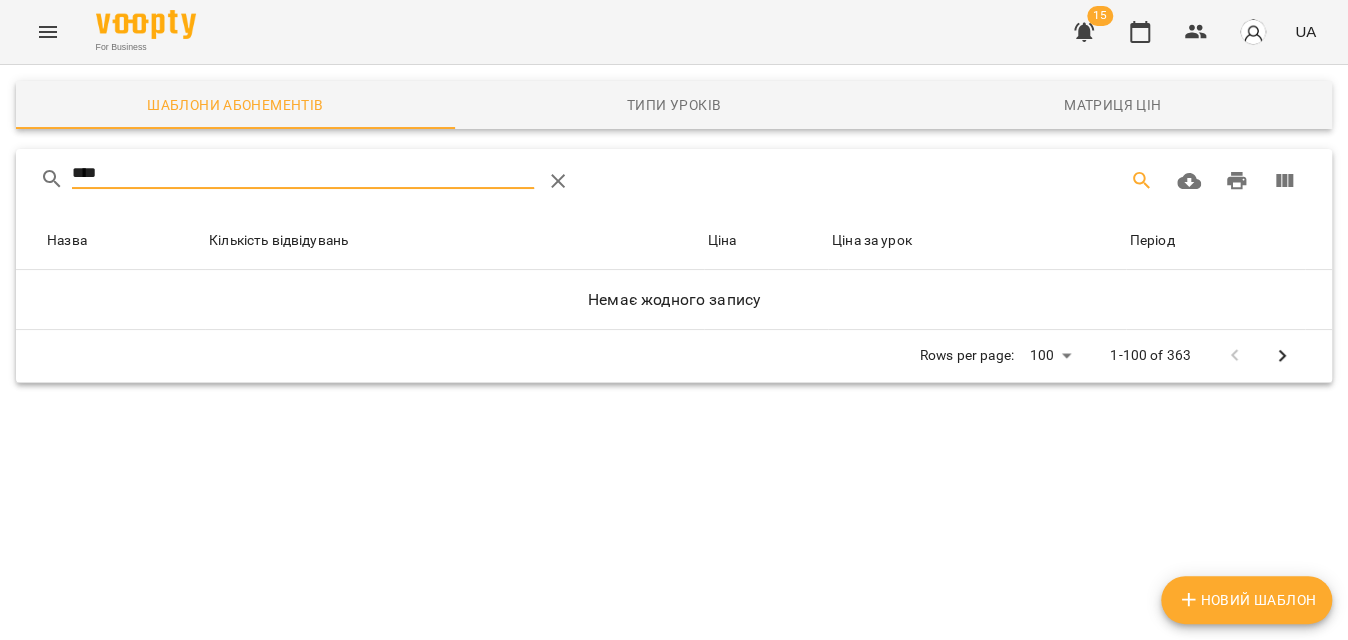 type on "****" 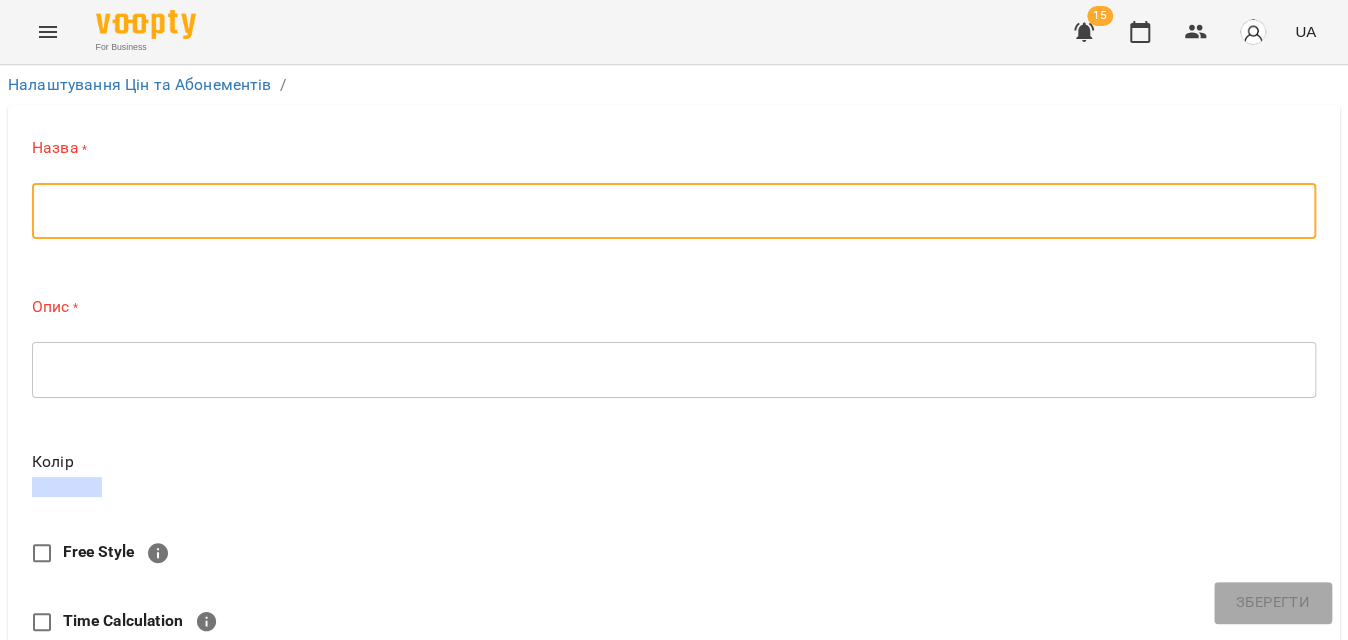 click at bounding box center (674, 211) 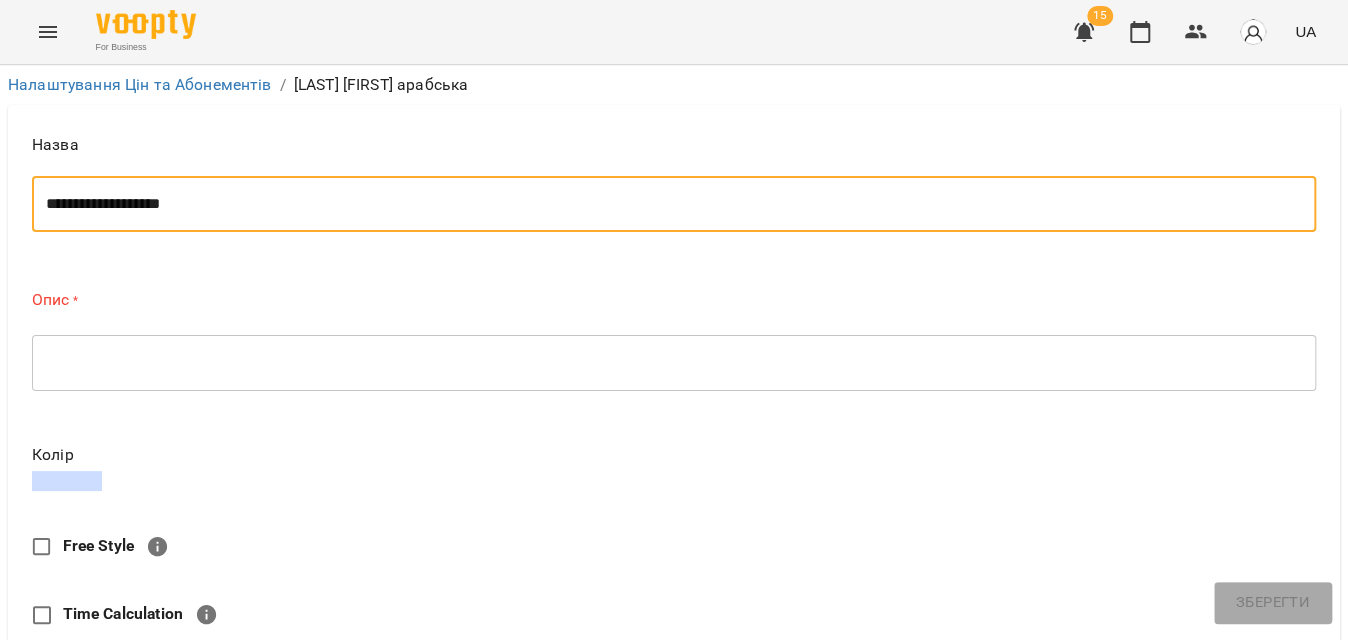 type on "**********" 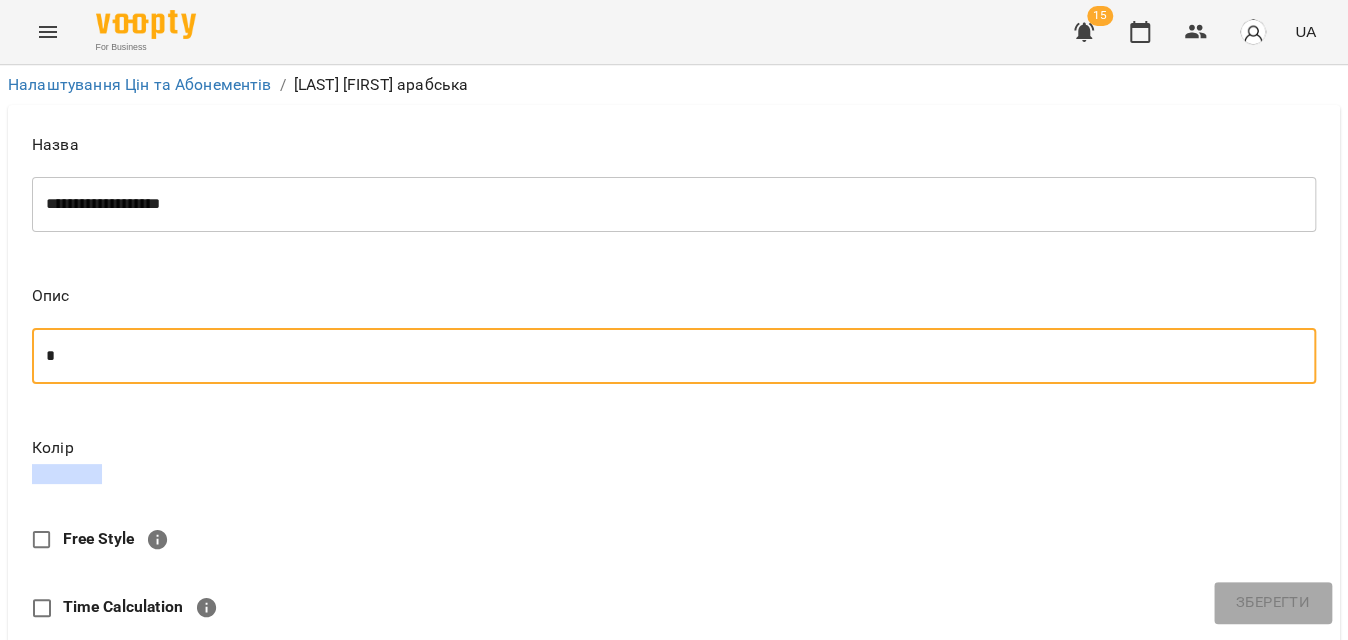 scroll, scrollTop: 272, scrollLeft: 0, axis: vertical 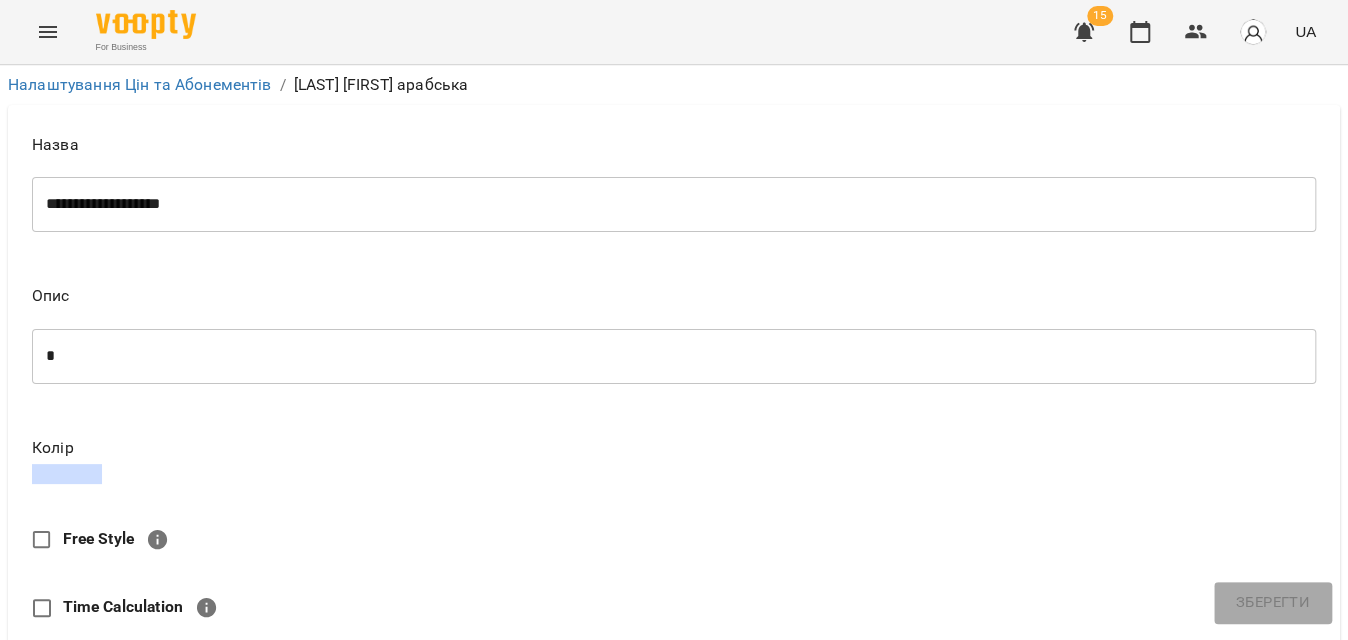 type on "*" 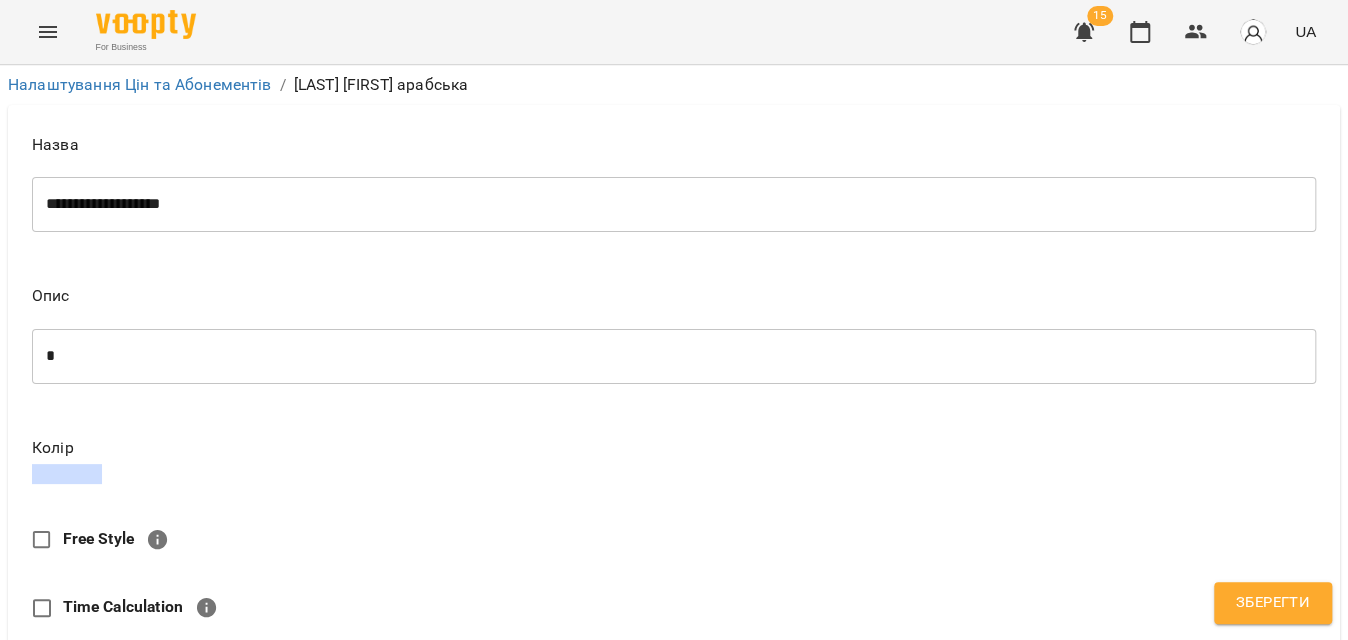 type on "*" 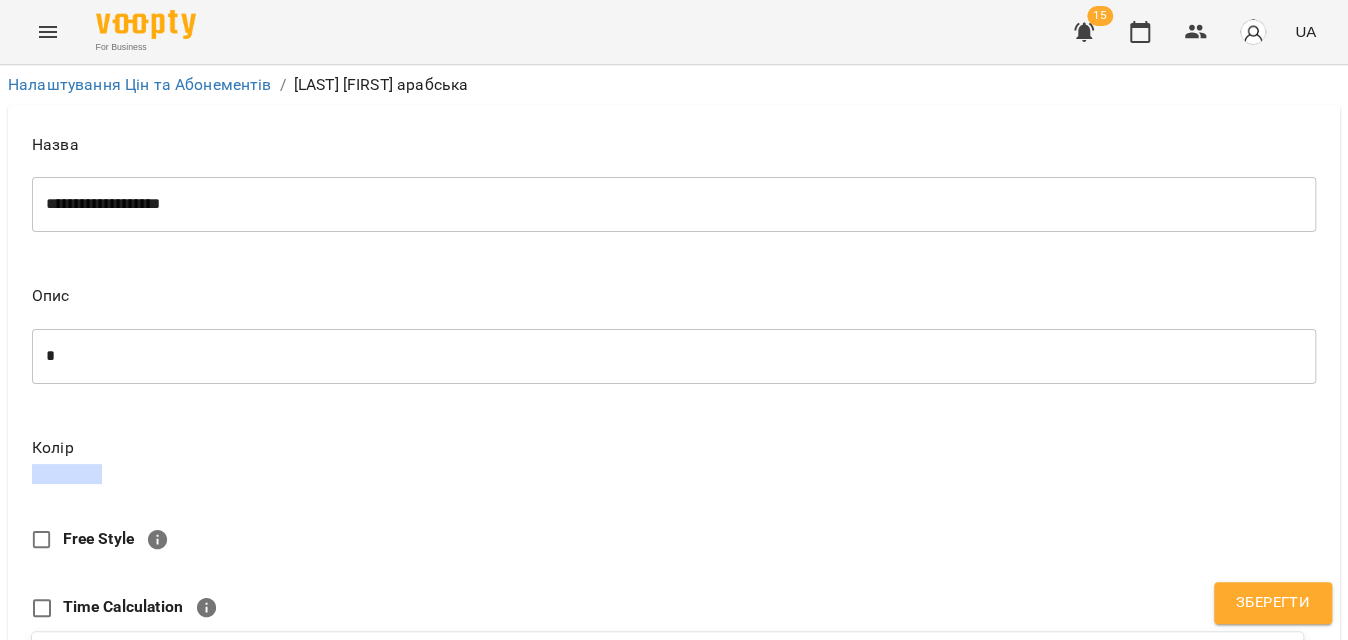 scroll, scrollTop: 232, scrollLeft: 0, axis: vertical 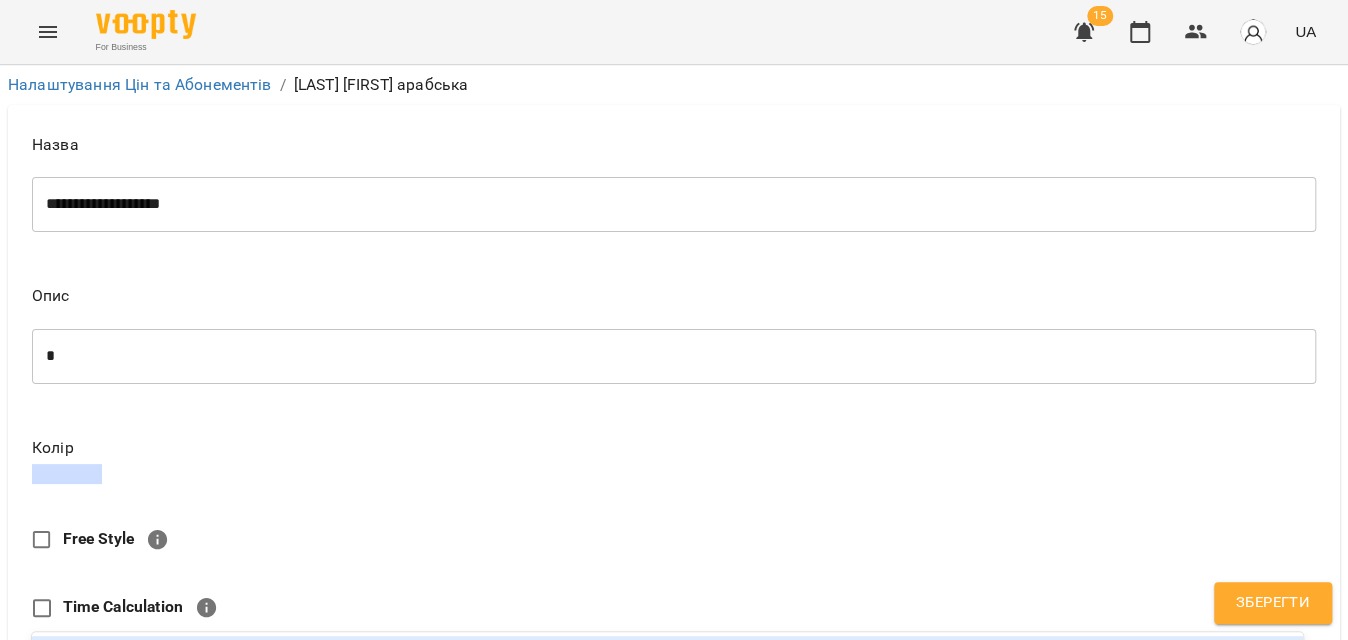 click on "**********" at bounding box center (674, 924) 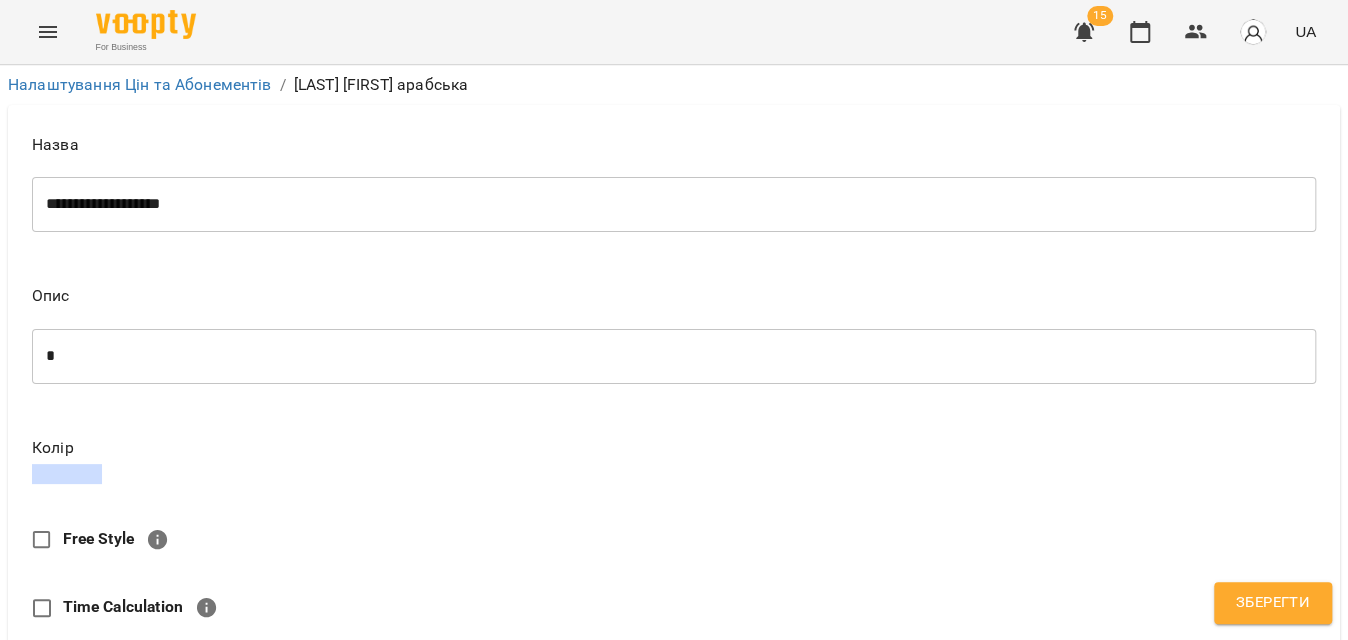 scroll, scrollTop: 1114, scrollLeft: 0, axis: vertical 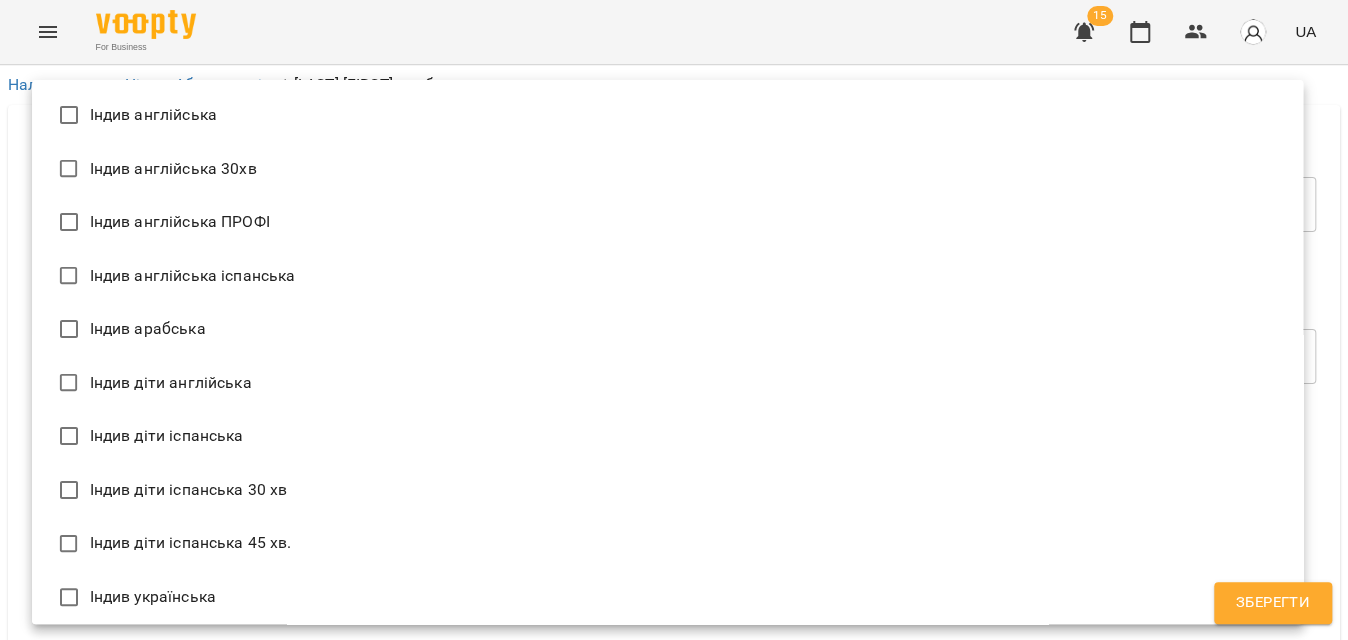 type on "**********" 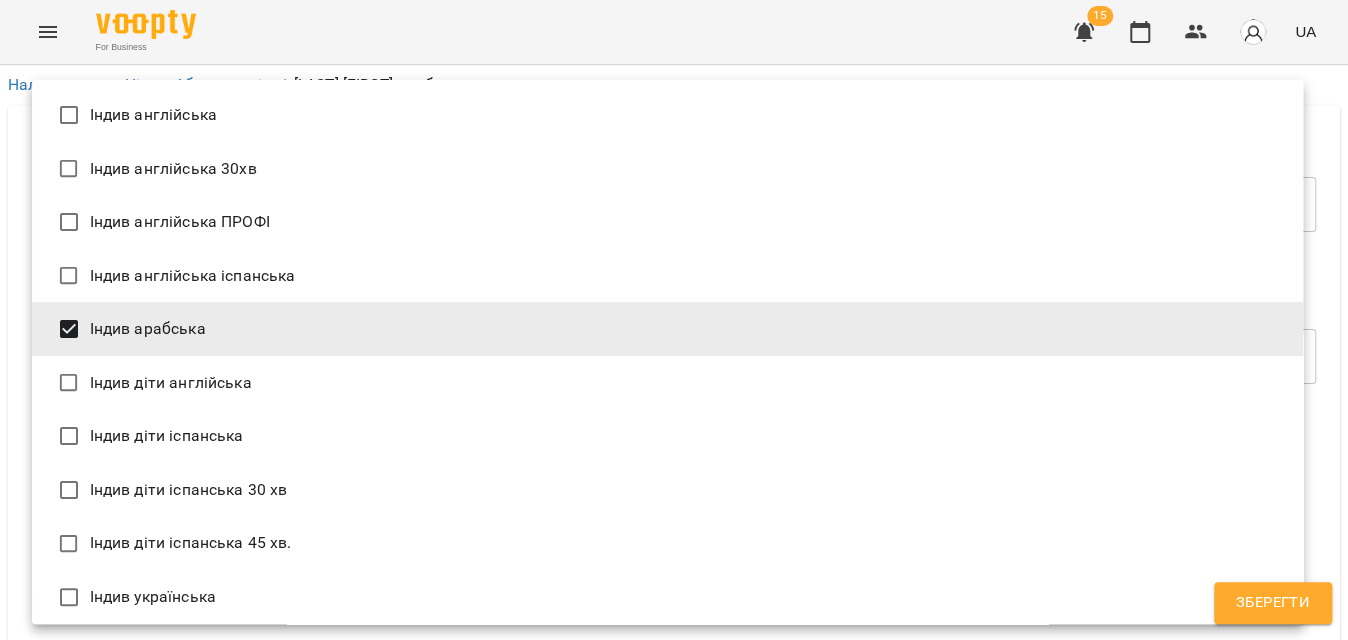 click at bounding box center (674, 320) 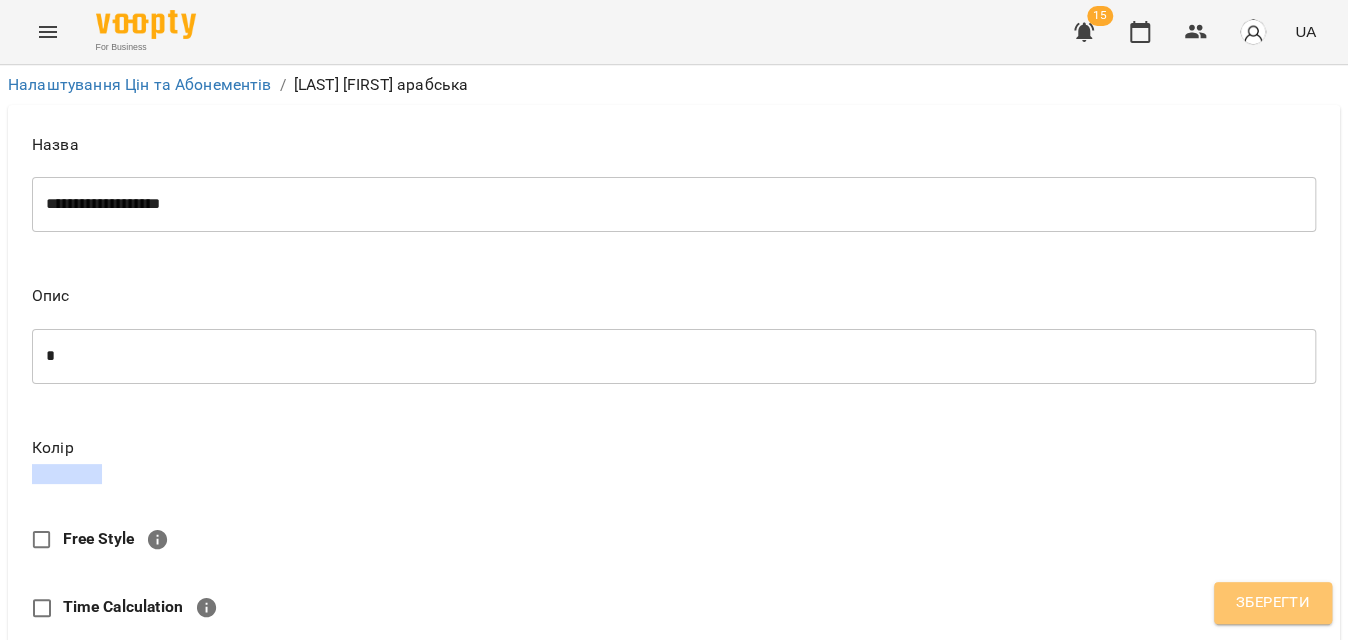 click on "Зберегти" at bounding box center [1273, 603] 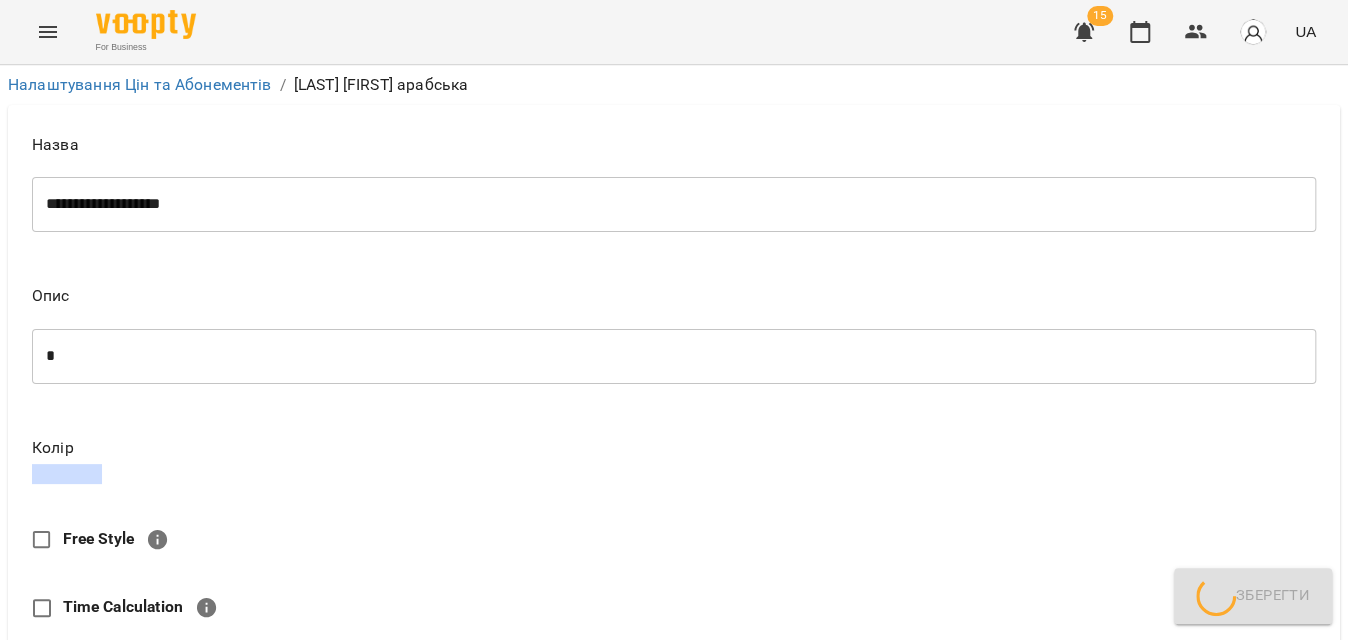 scroll, scrollTop: 1113, scrollLeft: 0, axis: vertical 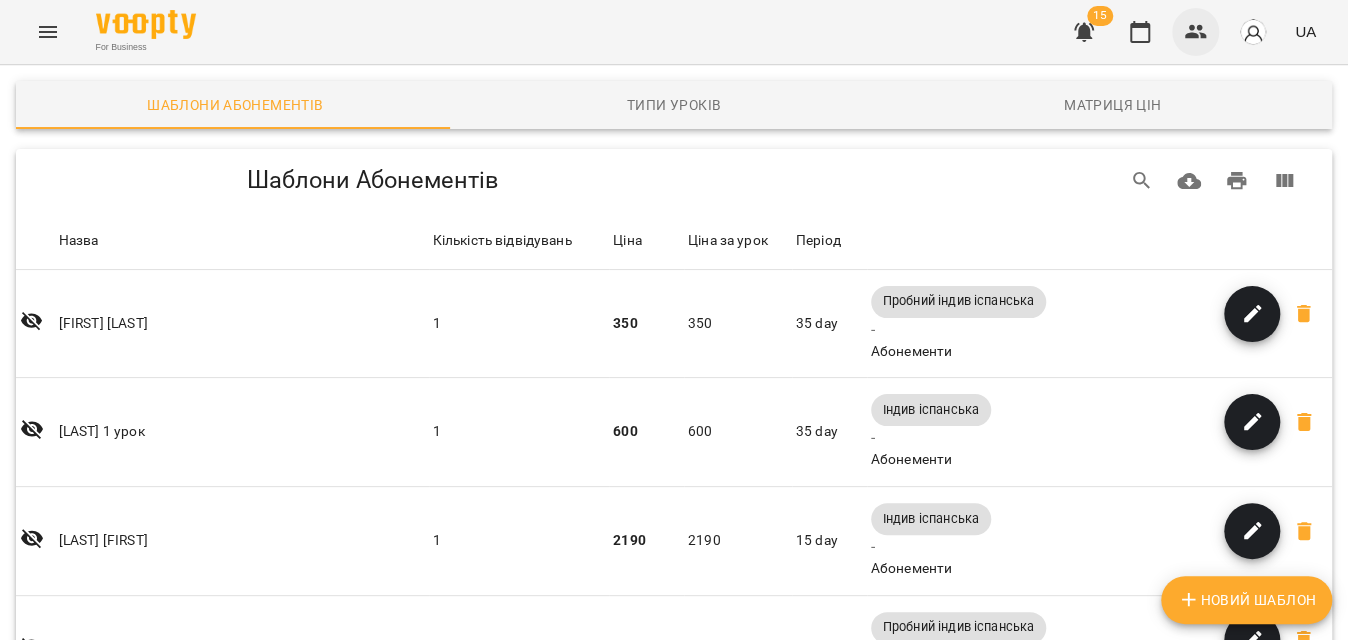 click at bounding box center (1196, 32) 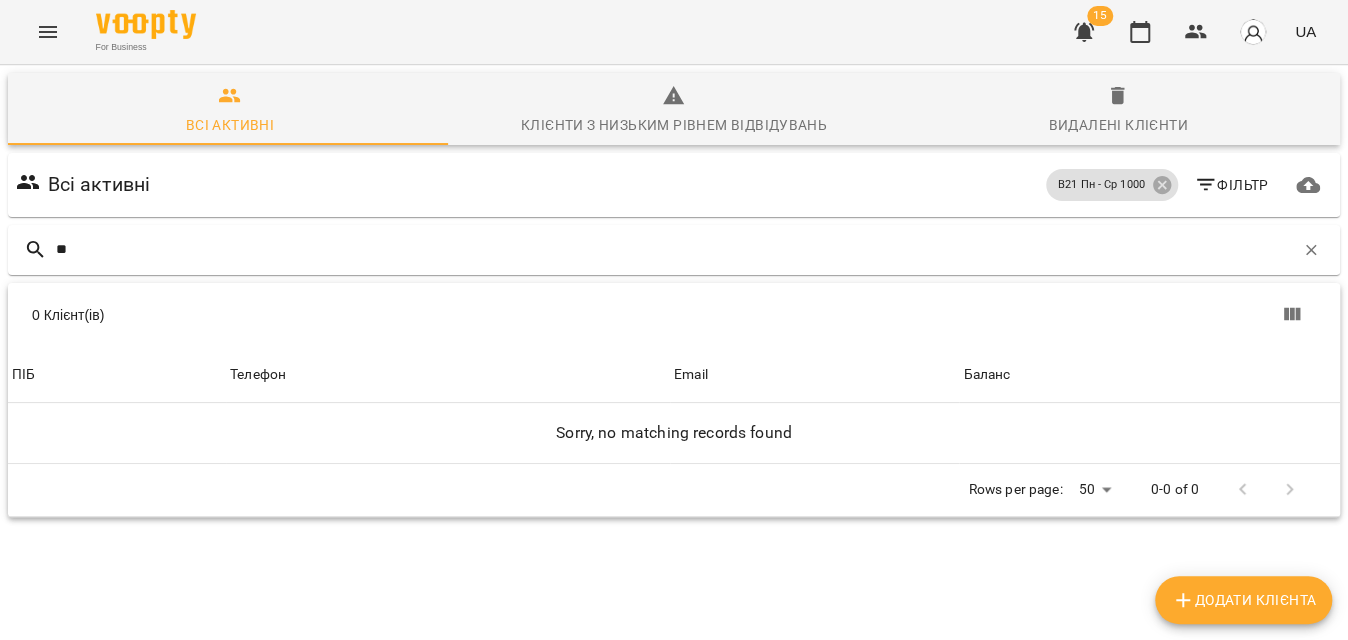 type on "*" 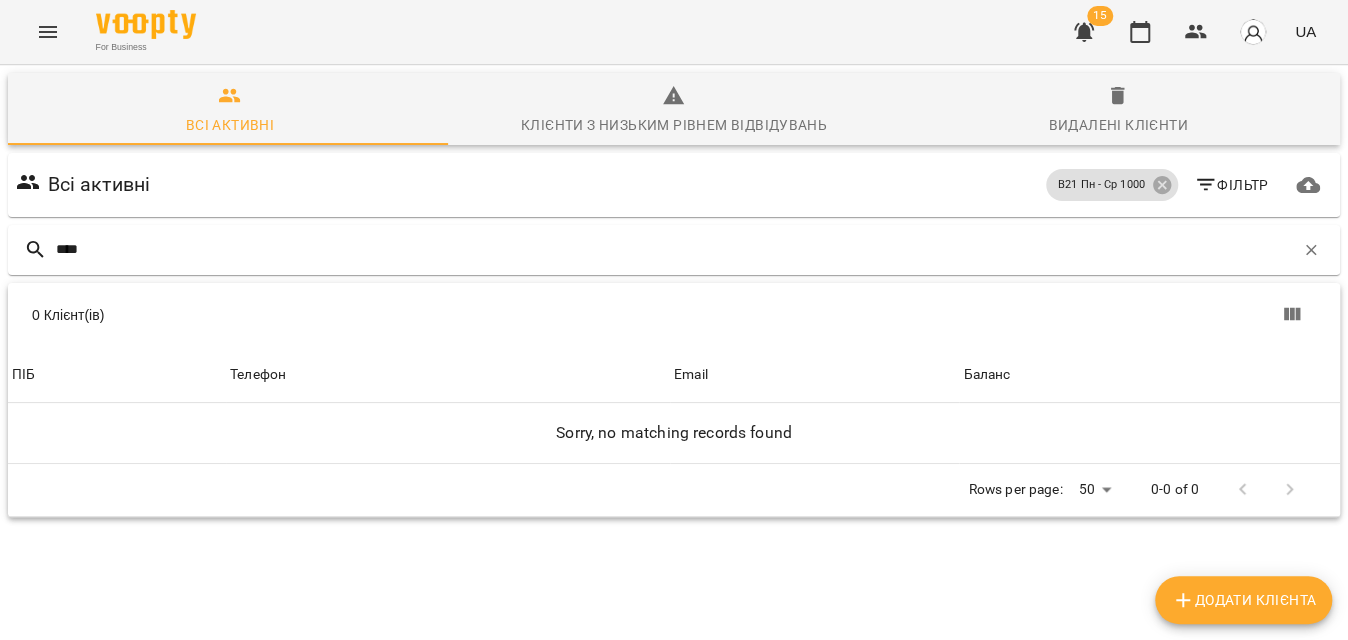 type on "****" 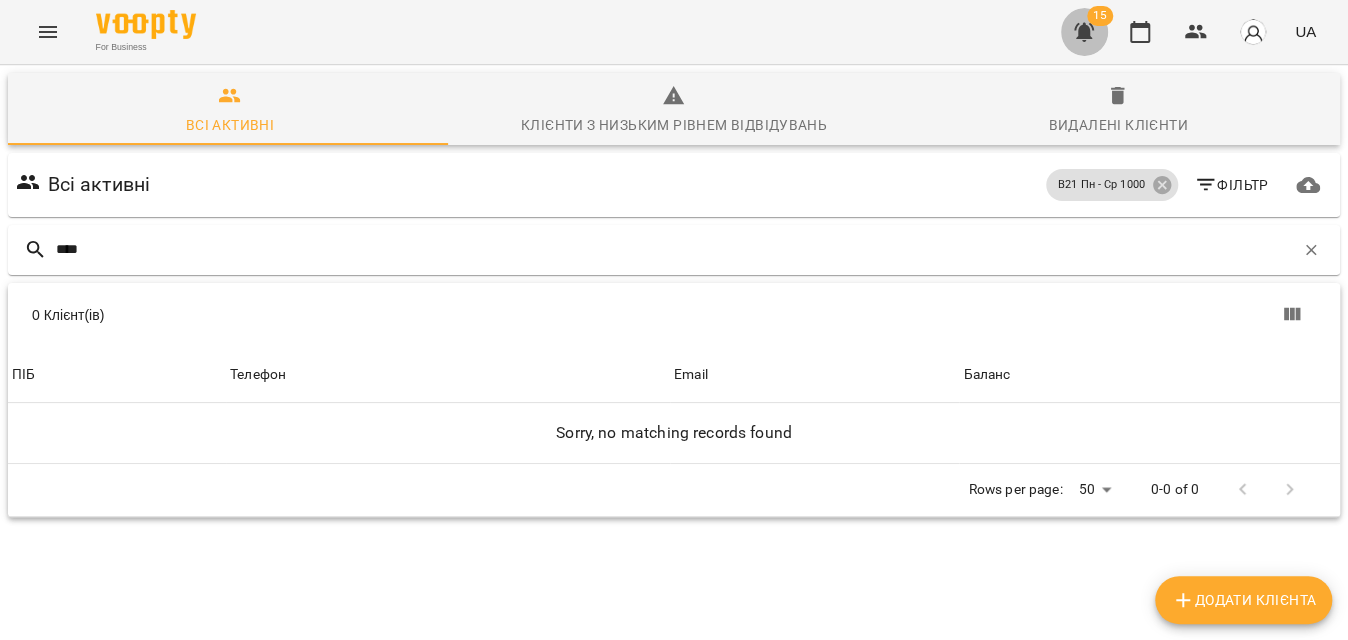 click 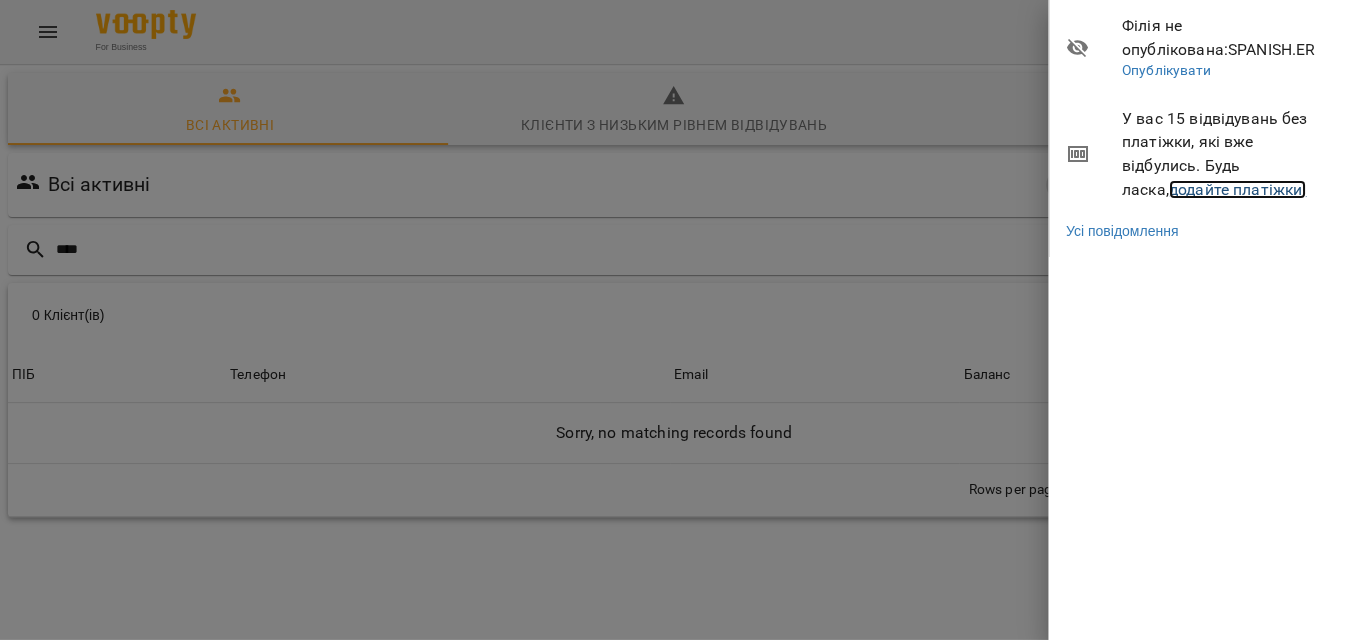 click on "додайте платіжки!" at bounding box center (1238, 189) 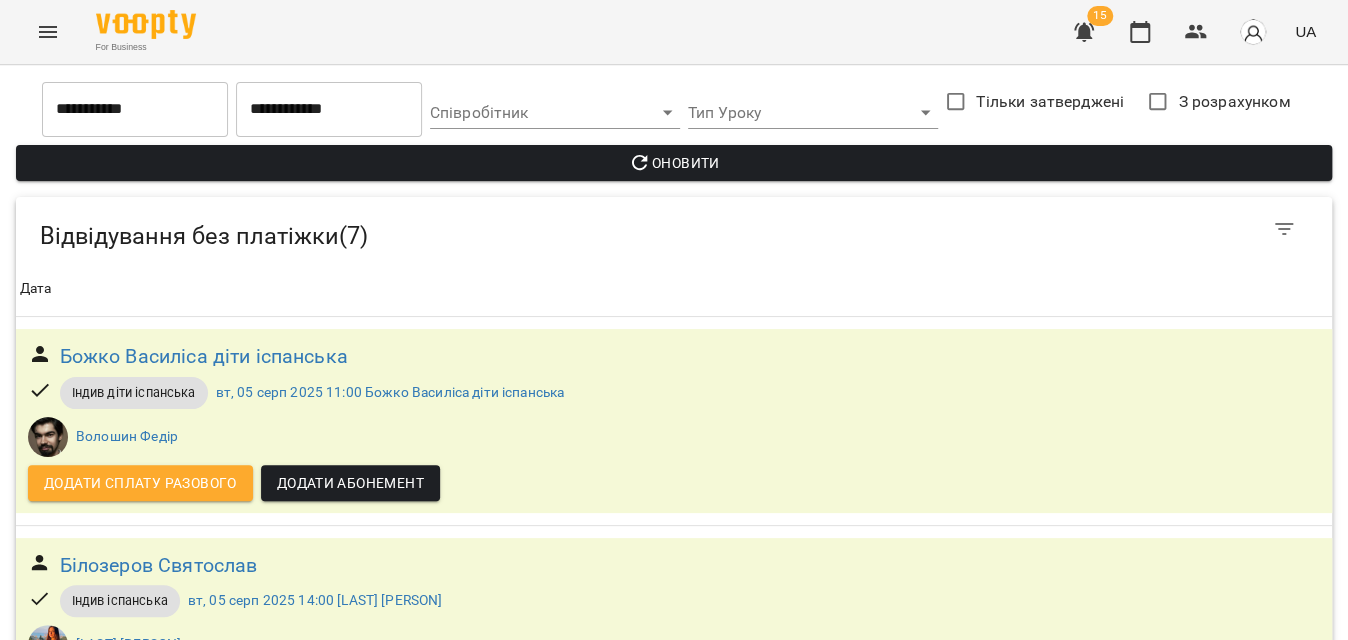 scroll, scrollTop: 1000, scrollLeft: 0, axis: vertical 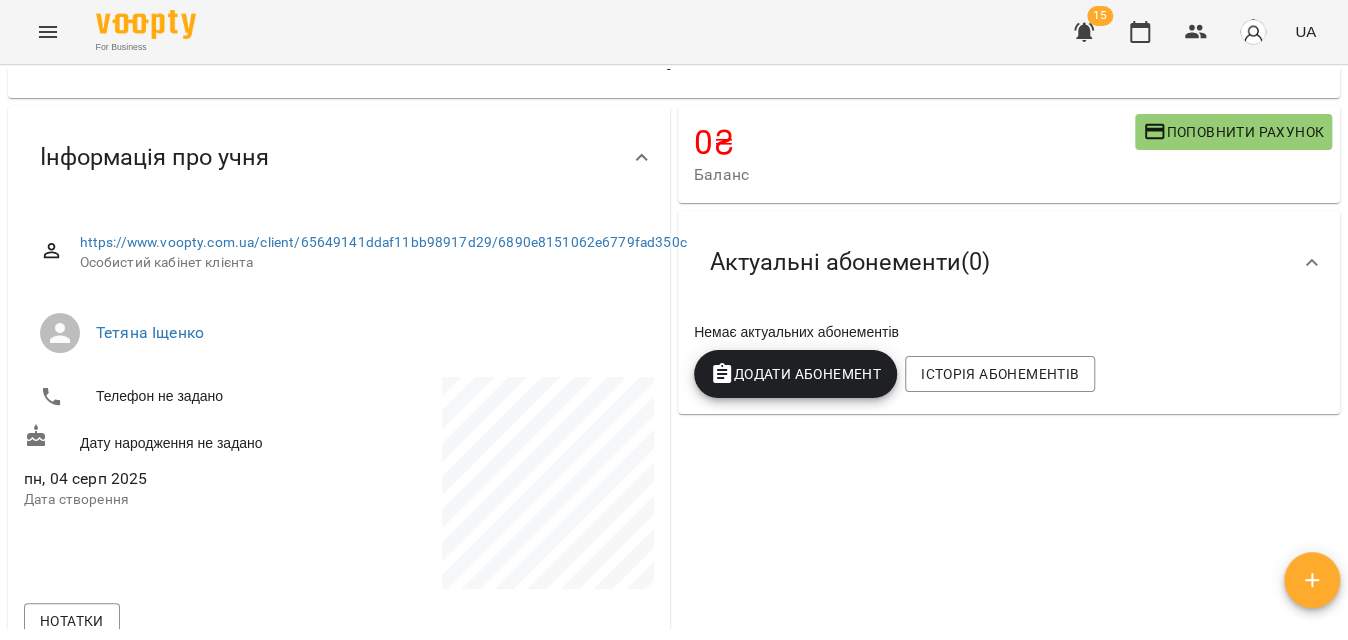 click on "Додати Абонемент" at bounding box center (795, 374) 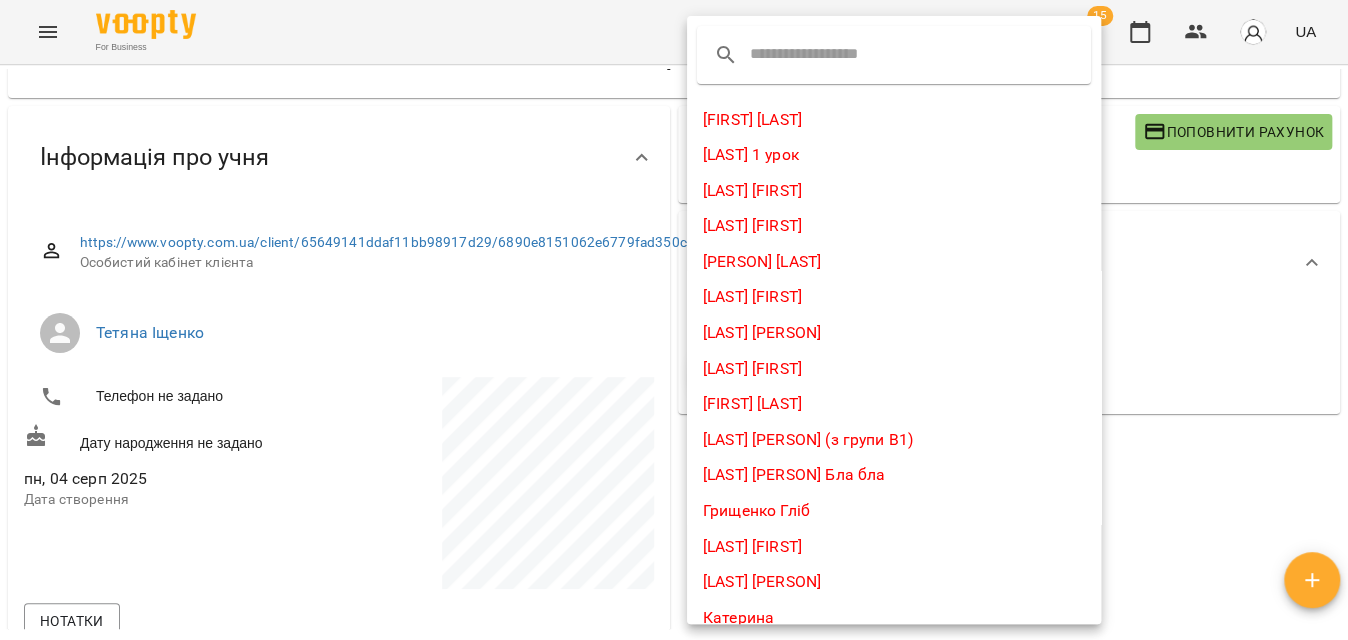 click at bounding box center [829, 55] 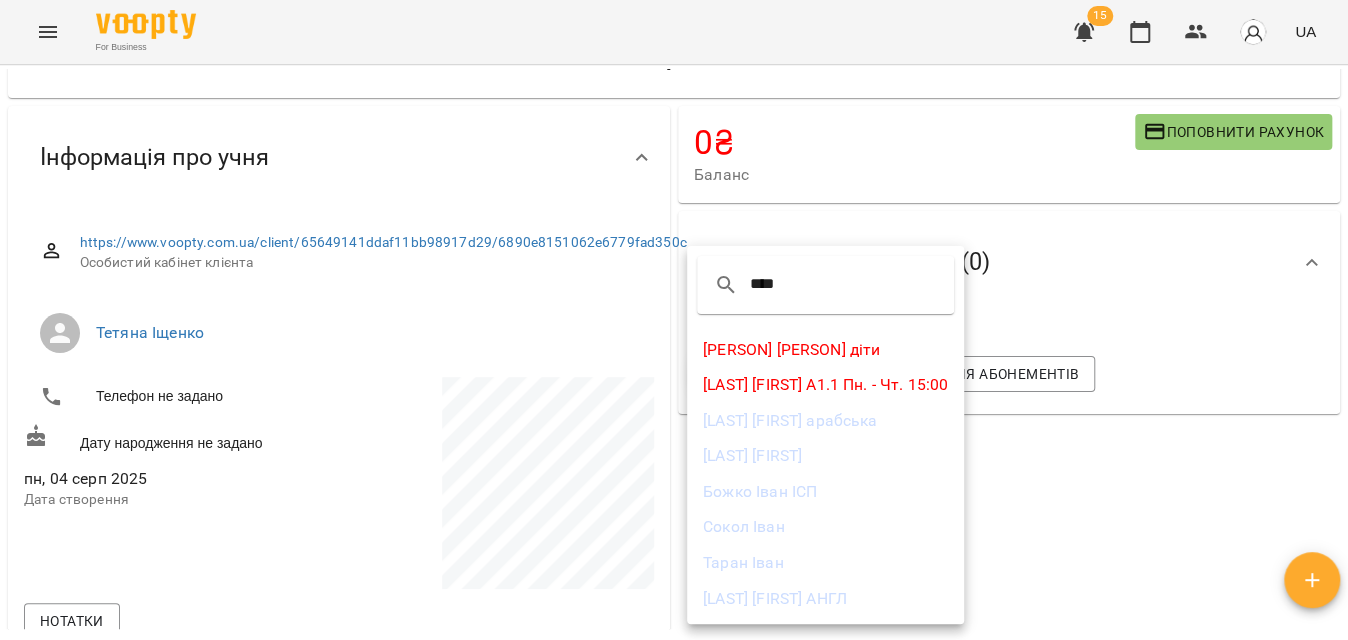type on "****" 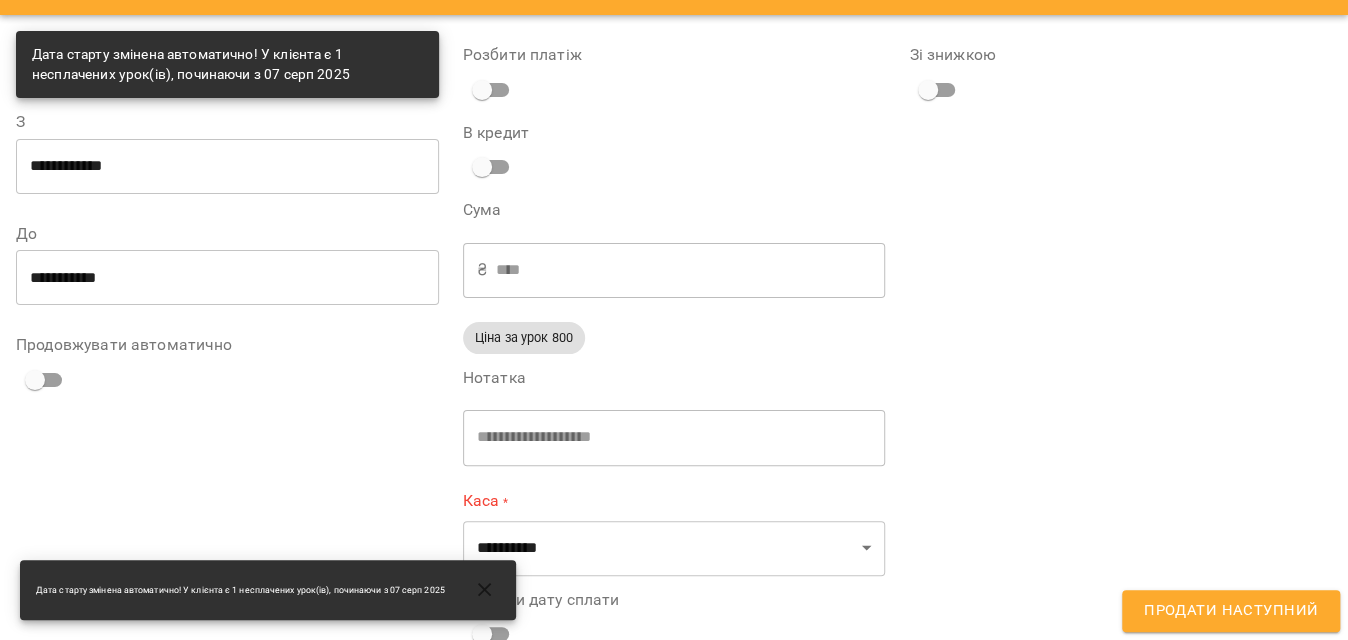 scroll, scrollTop: 94, scrollLeft: 0, axis: vertical 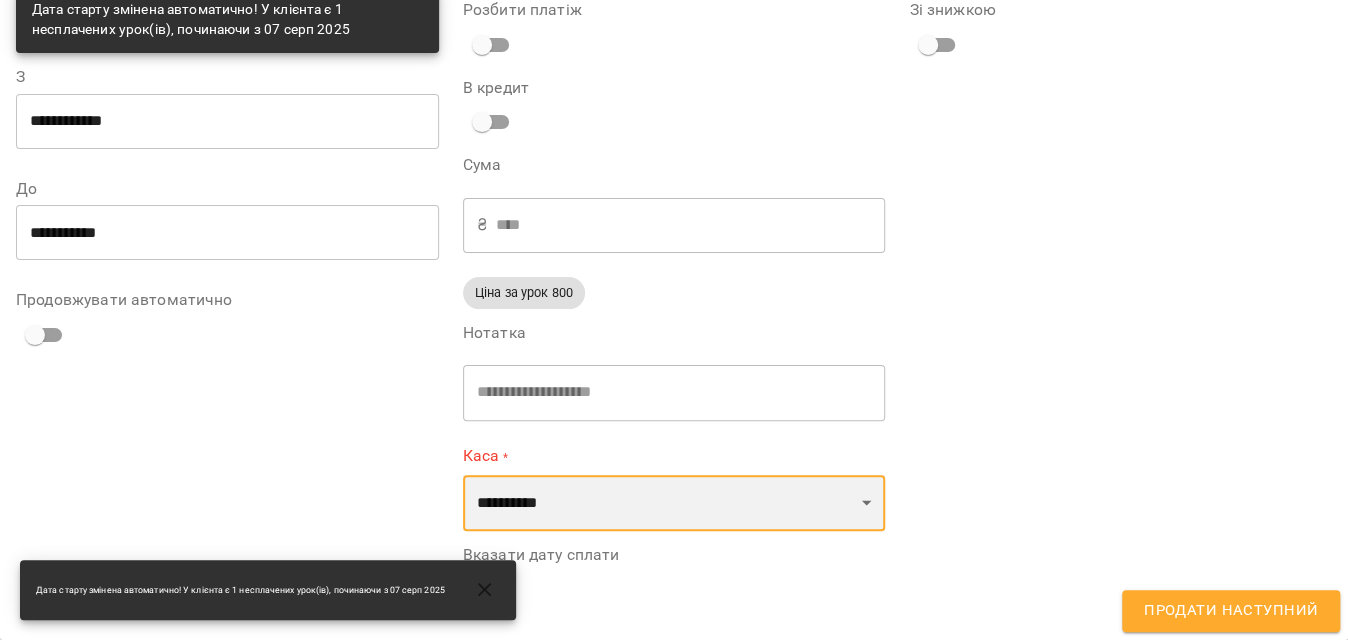 click on "**********" at bounding box center (674, 503) 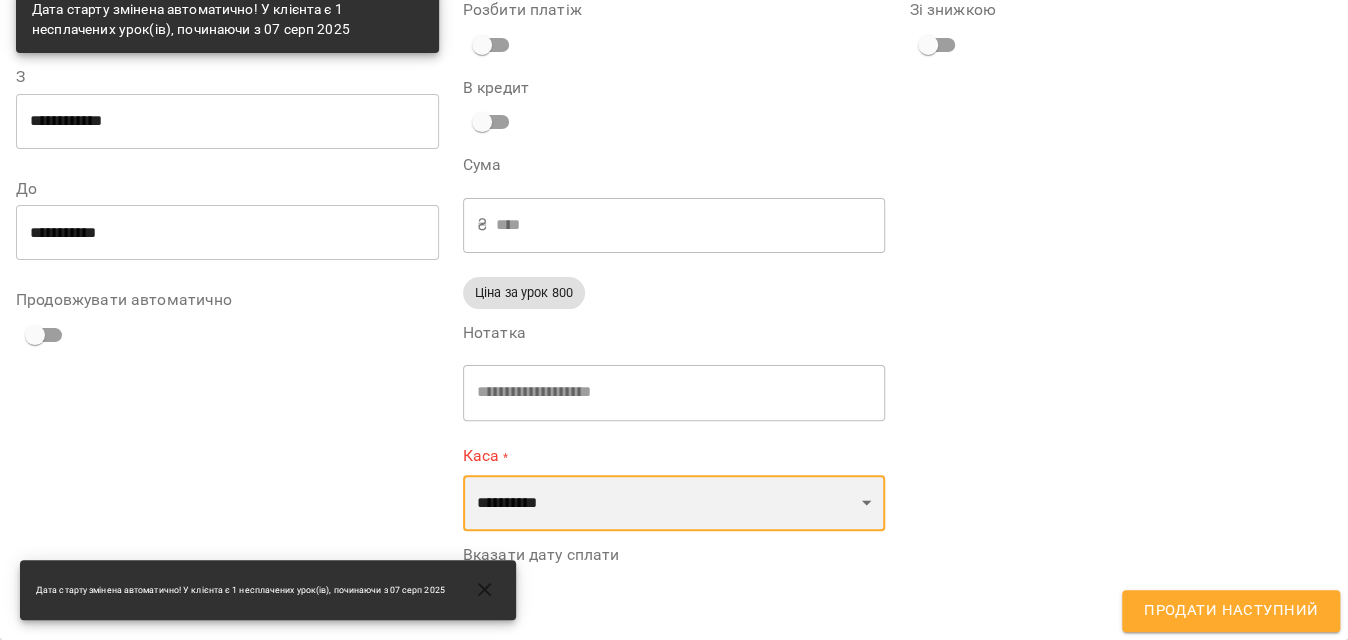 select on "****" 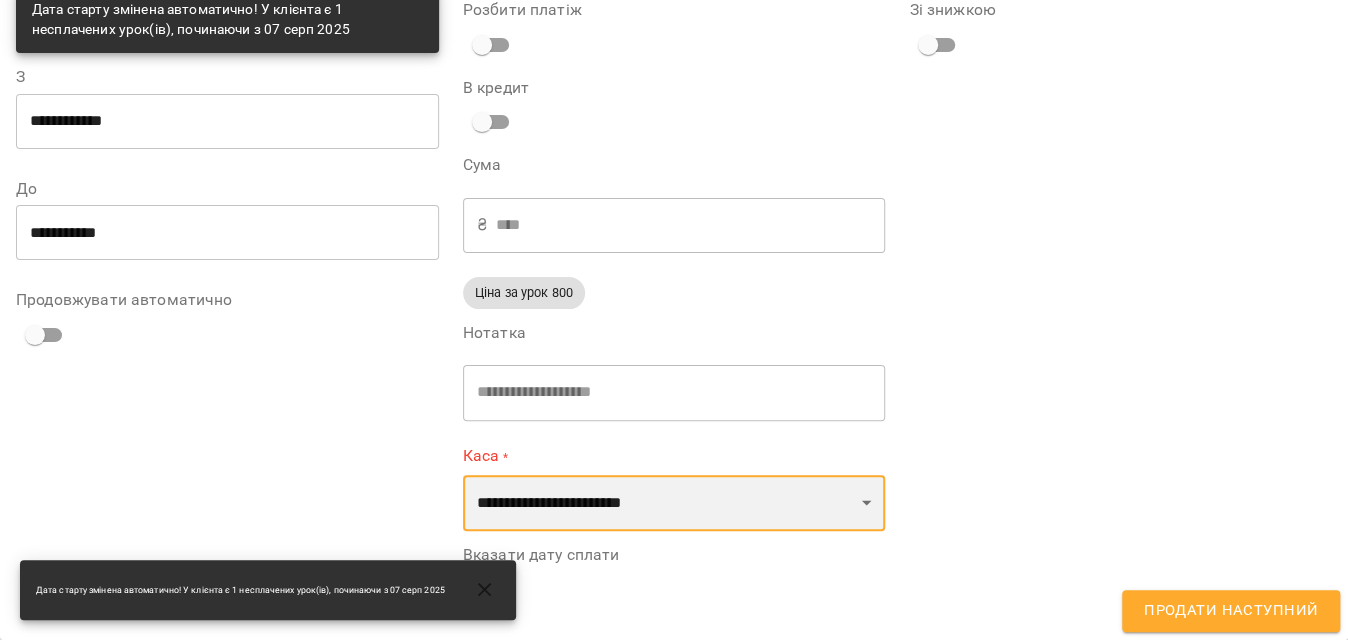 click on "**********" at bounding box center [674, 503] 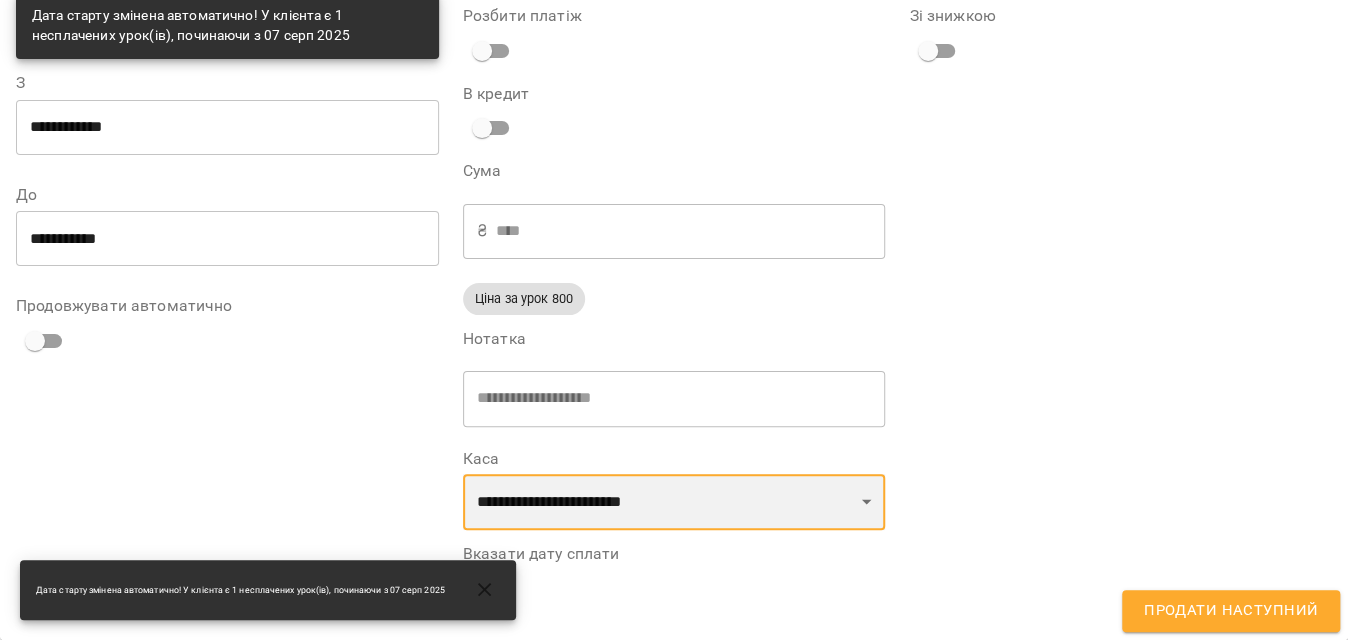 scroll, scrollTop: 87, scrollLeft: 0, axis: vertical 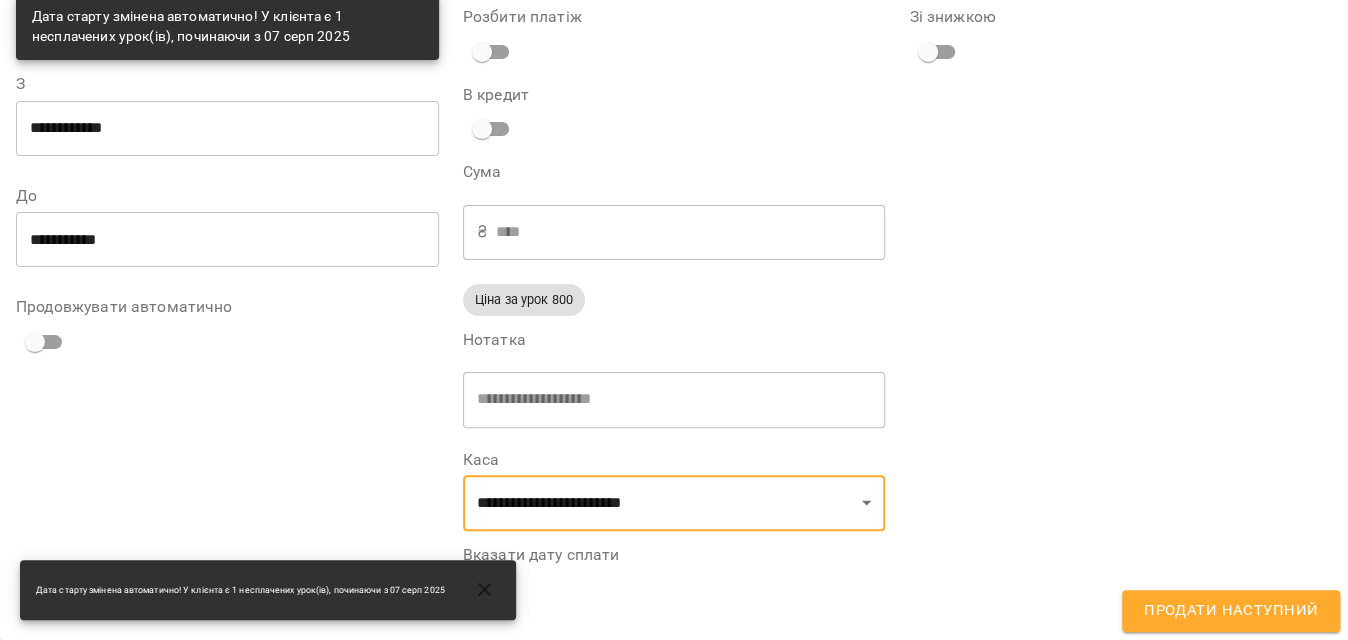 click on "Продати наступний" at bounding box center [1231, 611] 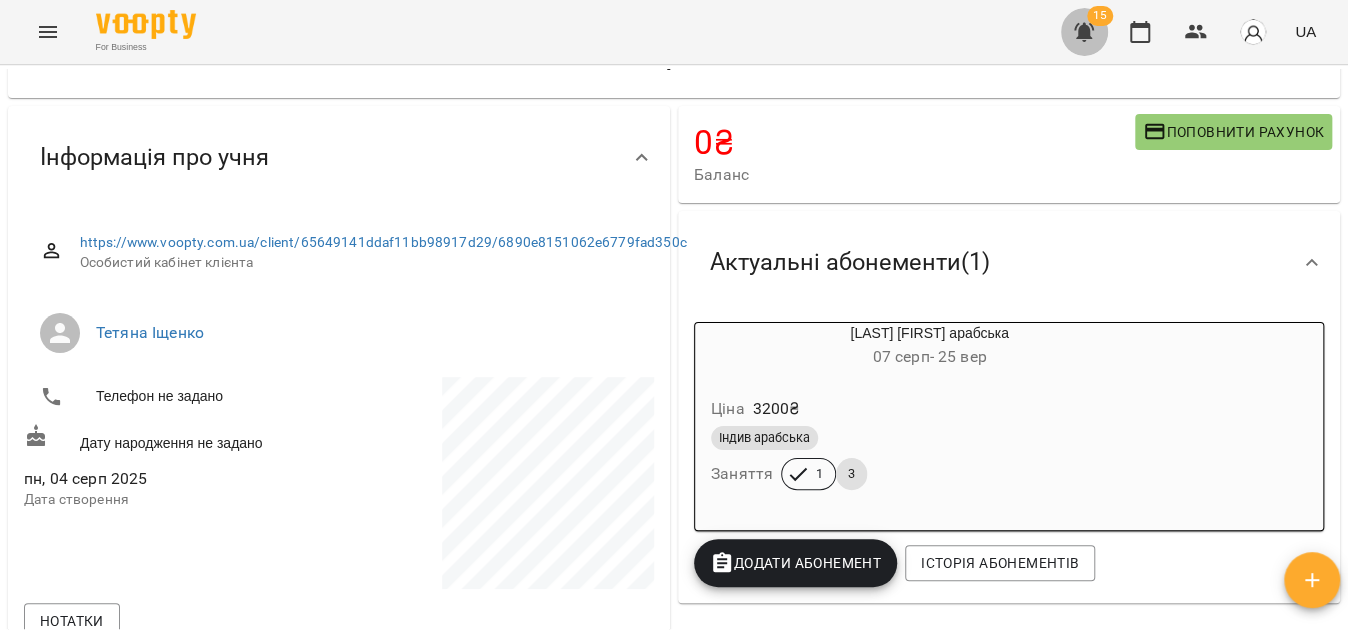 click 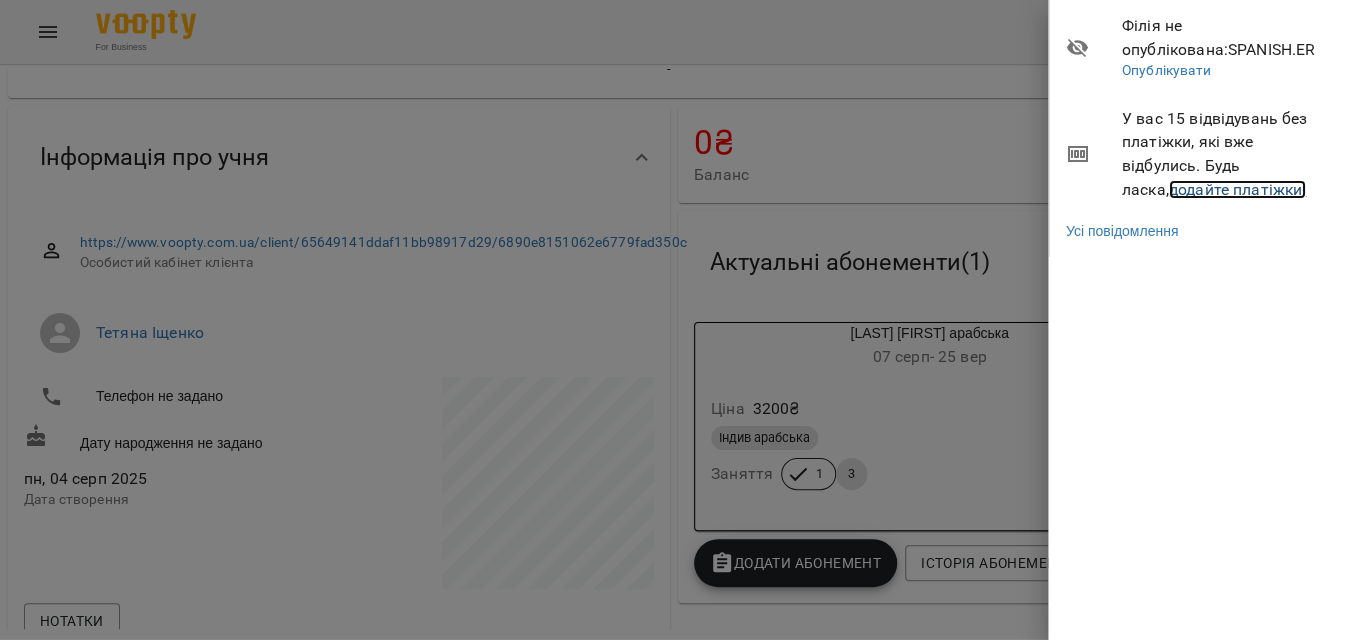 click on "додайте платіжки!" at bounding box center (1238, 189) 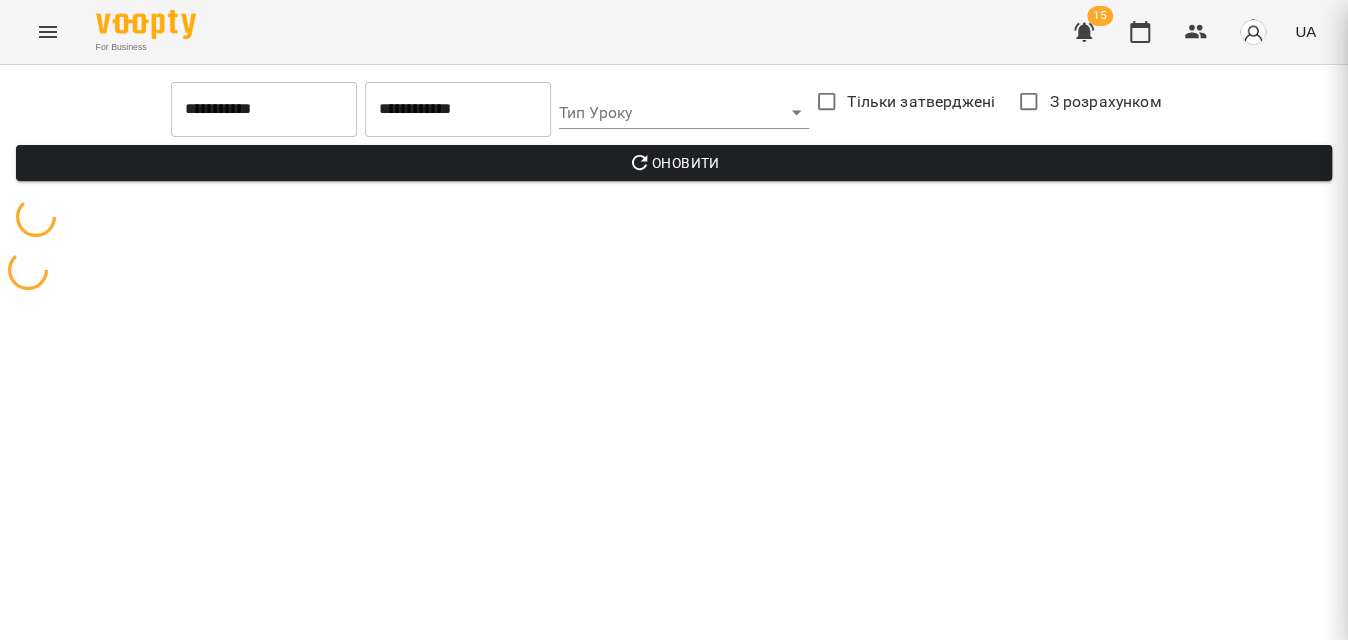 scroll, scrollTop: 0, scrollLeft: 0, axis: both 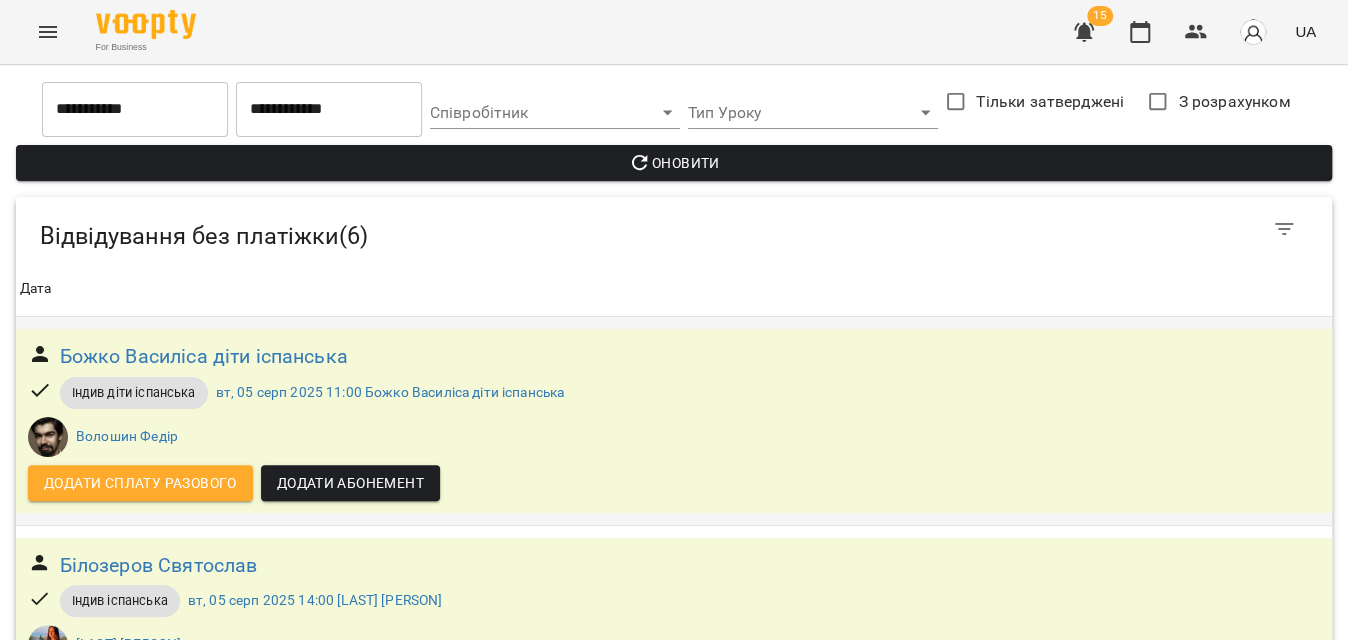 click on "Додати сплату разового" at bounding box center [140, 483] 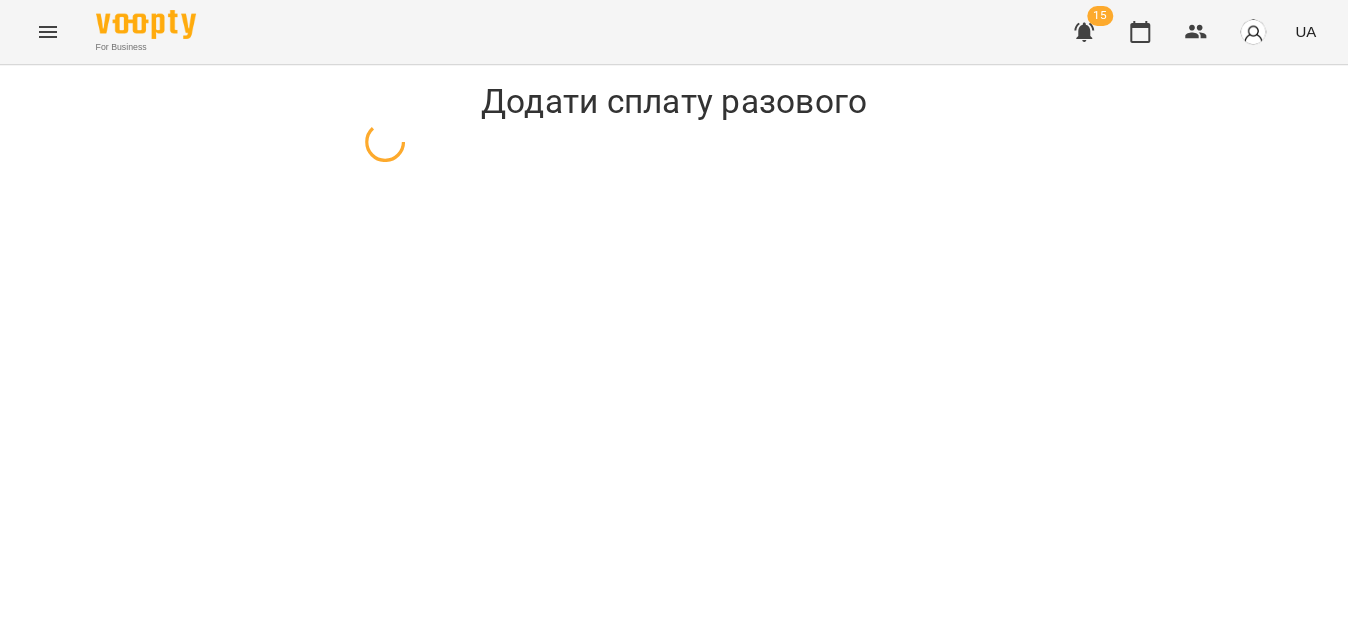 select on "**********" 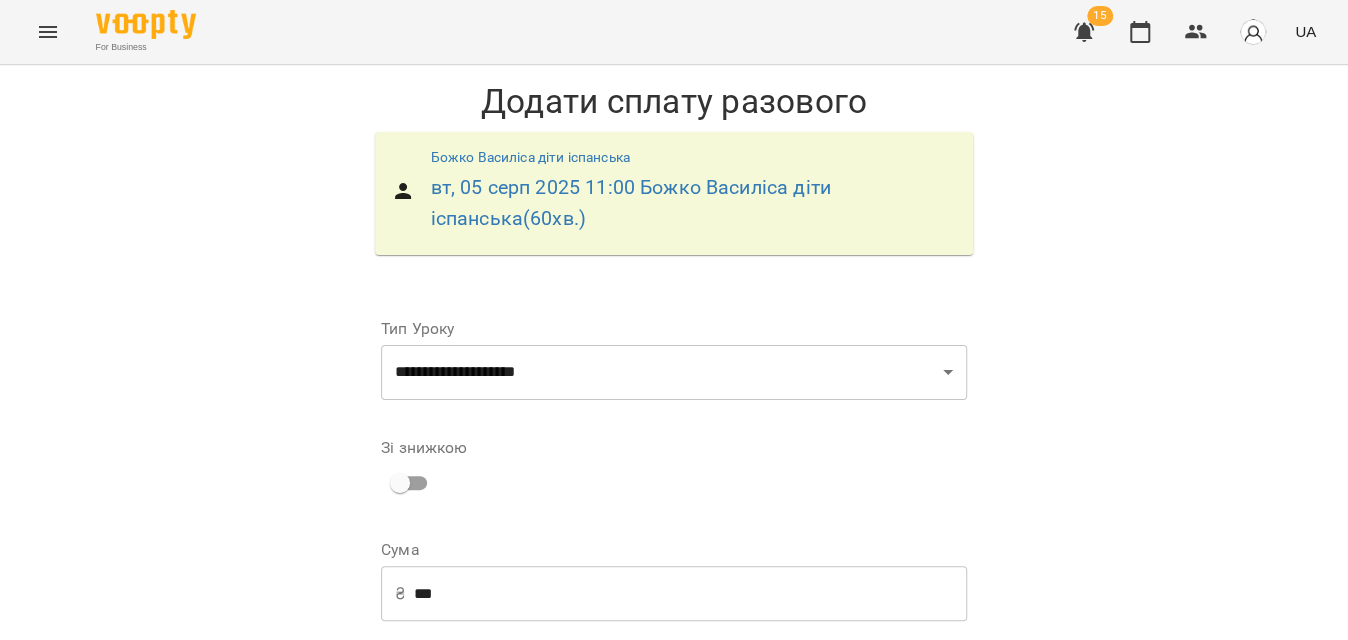 scroll, scrollTop: 181, scrollLeft: 0, axis: vertical 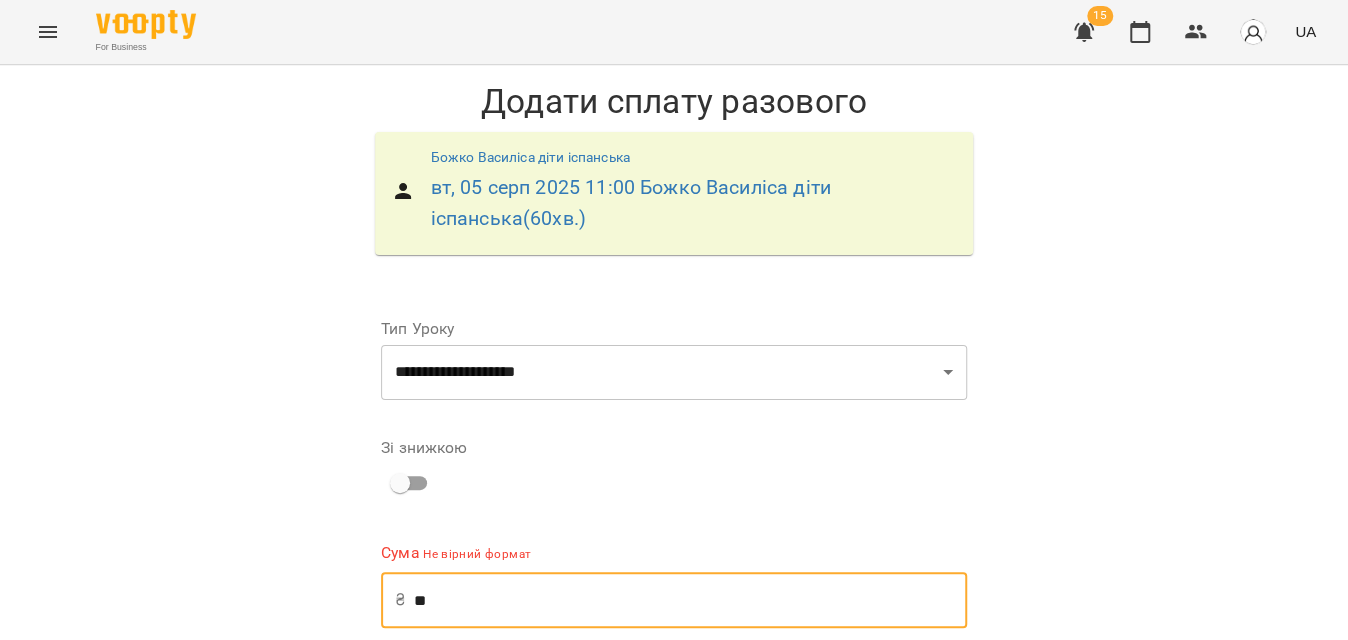 type on "*" 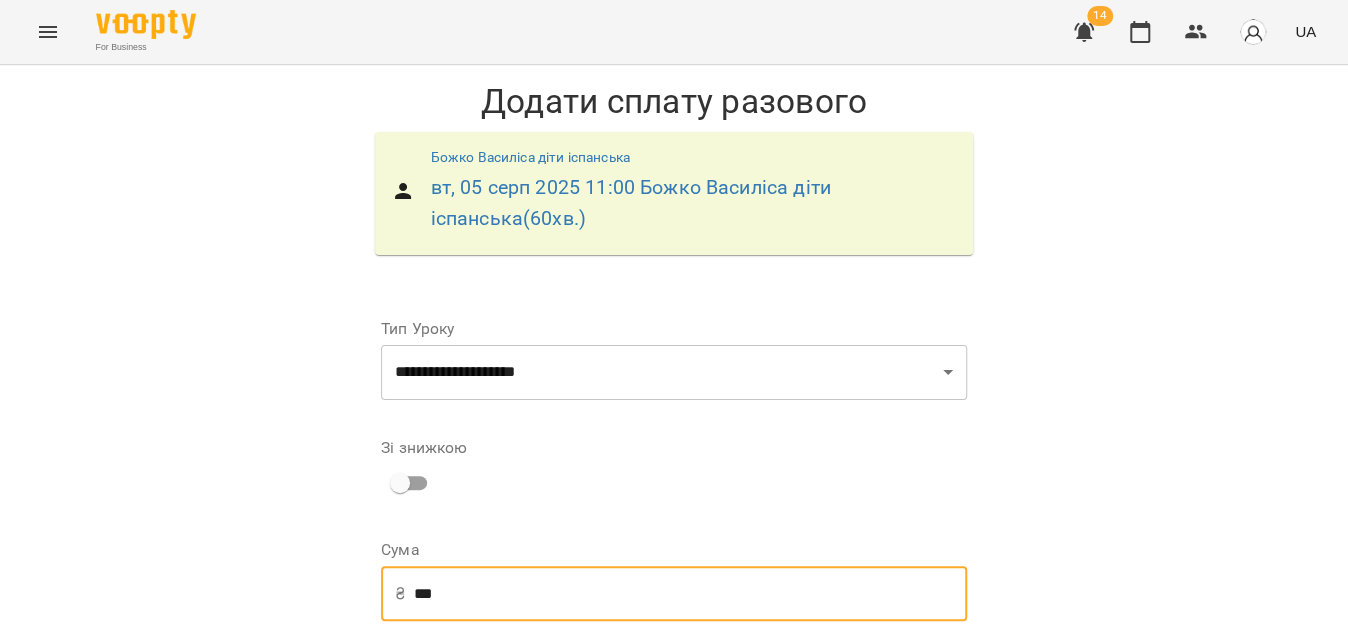 scroll, scrollTop: 349, scrollLeft: 0, axis: vertical 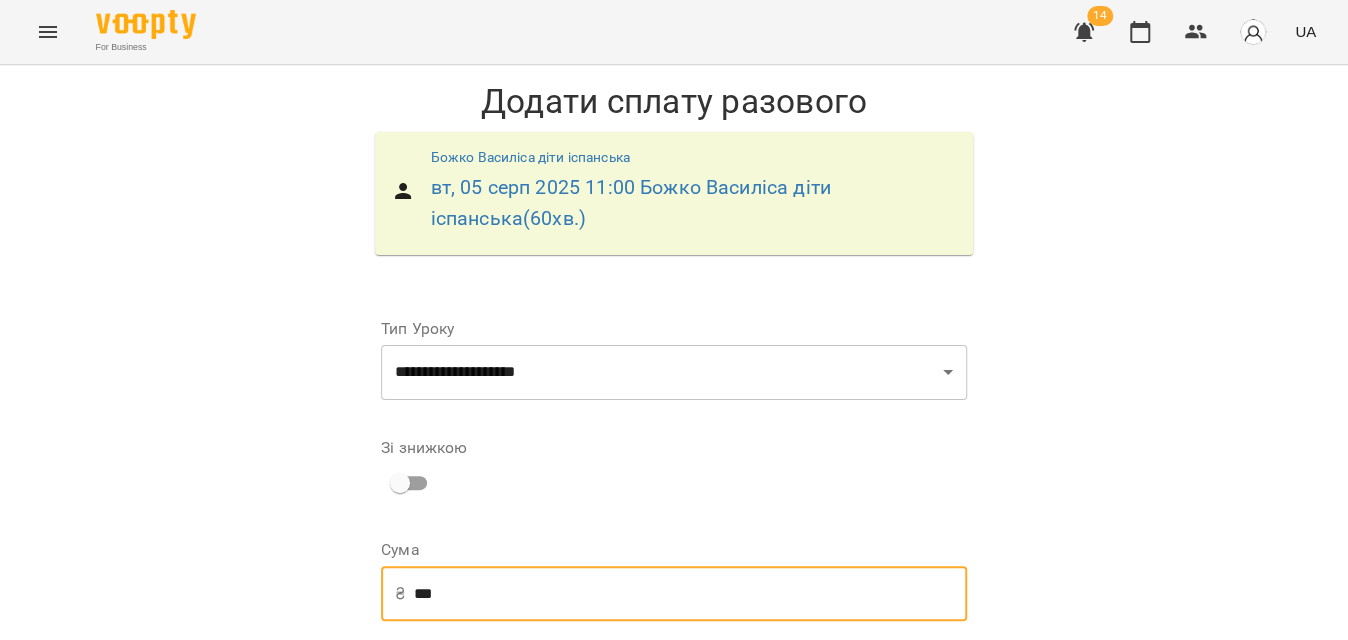 type on "***" 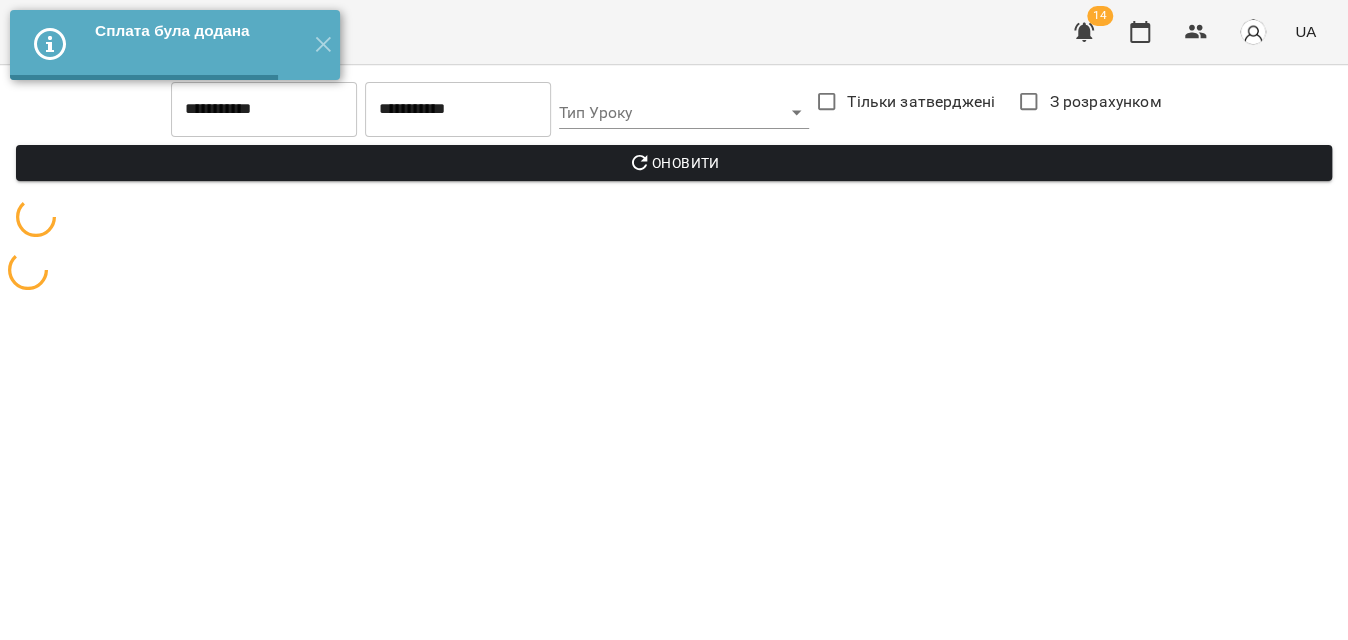 scroll, scrollTop: 0, scrollLeft: 0, axis: both 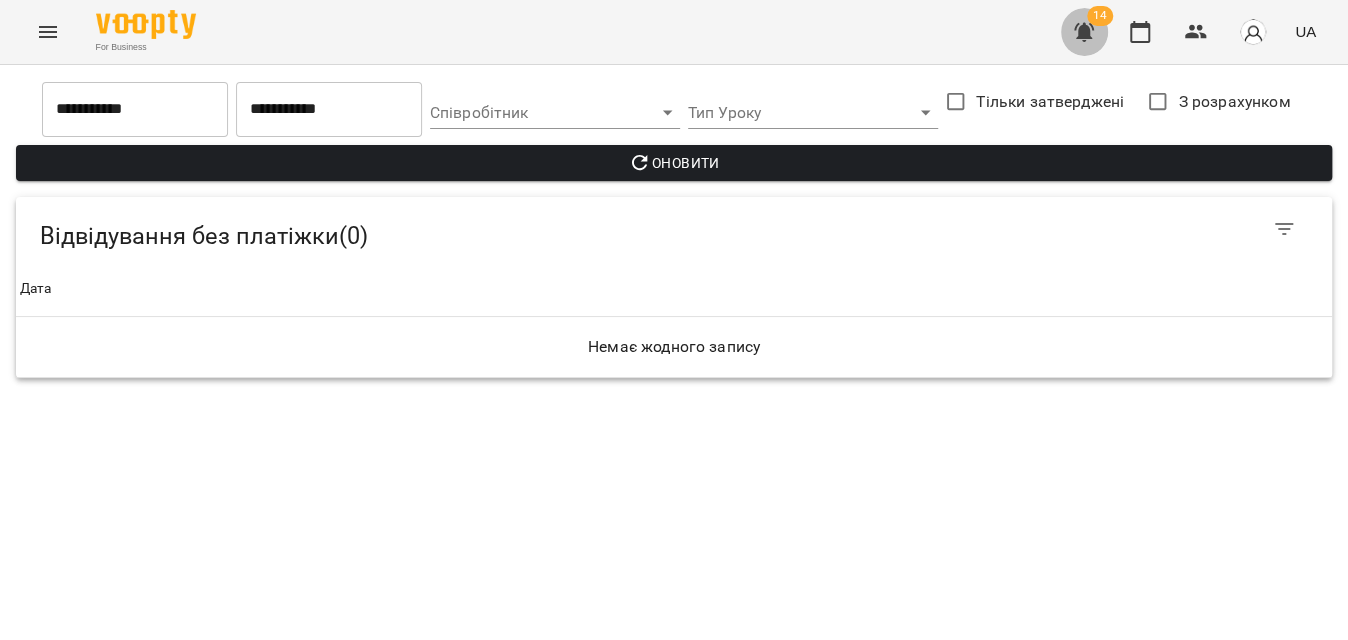 click 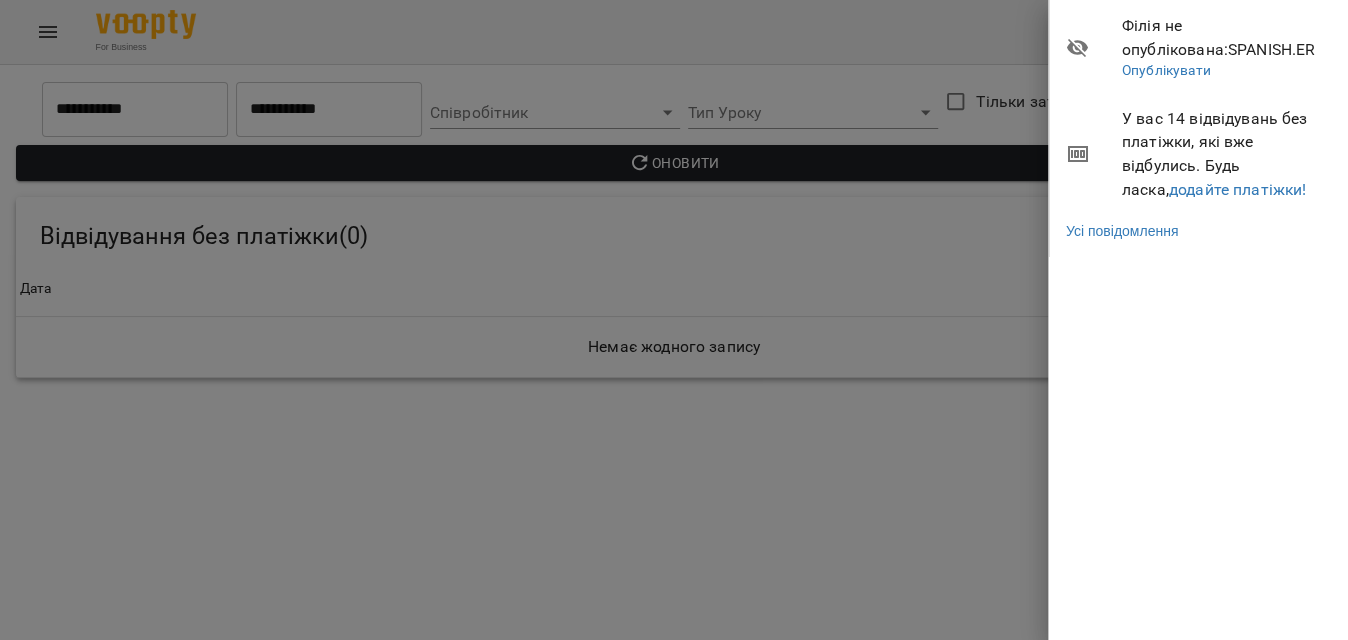 click on "У вас 14 відвідувань без платіжки, які вже відбулись. Будь ласка,  додайте платіжки!" at bounding box center (1199, 154) 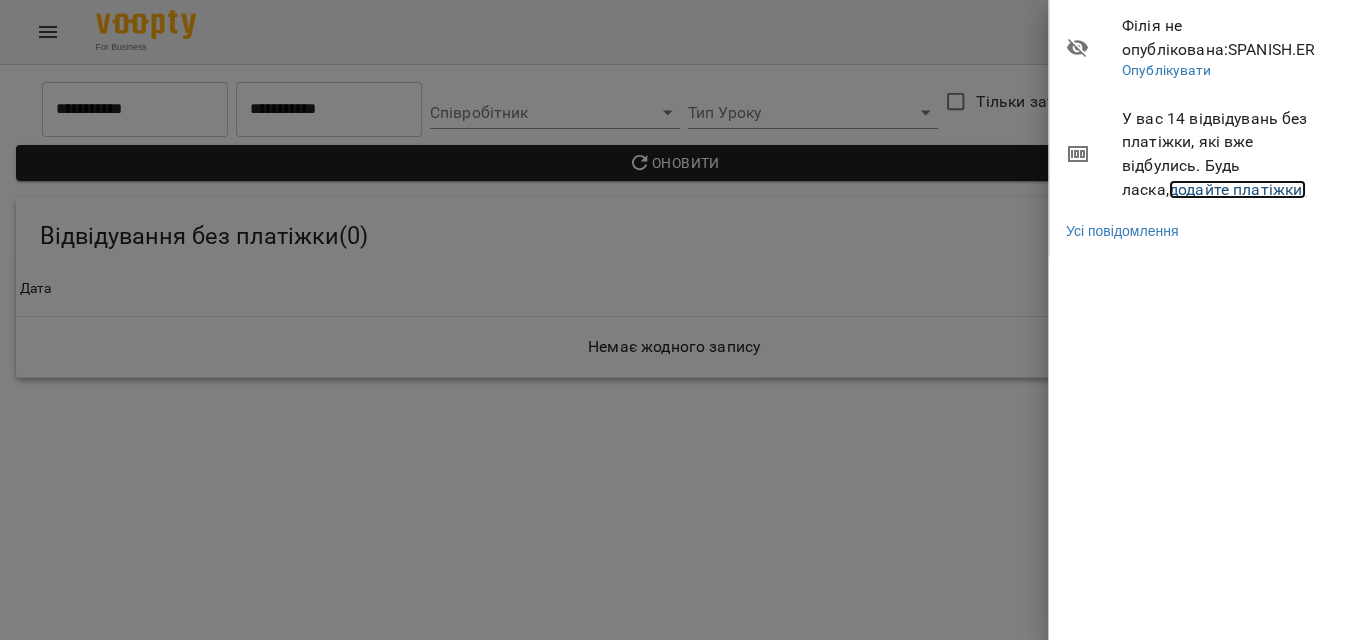 click on "додайте платіжки!" at bounding box center (1238, 189) 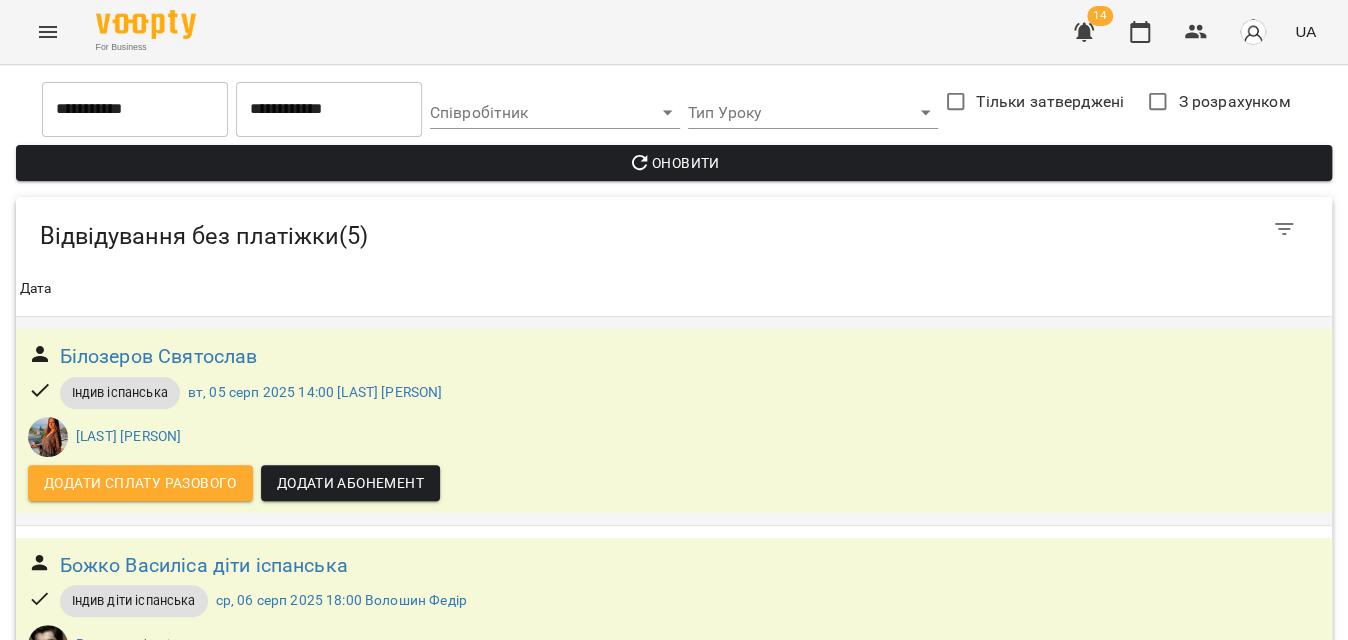scroll, scrollTop: 272, scrollLeft: 0, axis: vertical 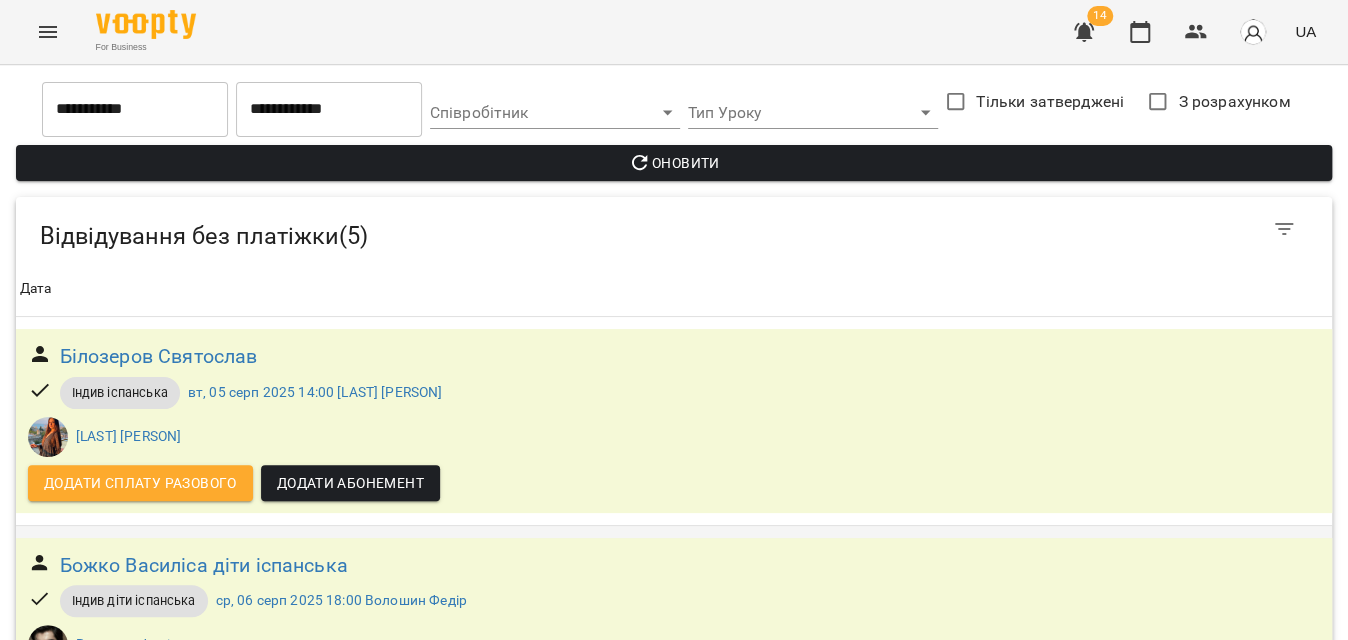click on "Додати сплату разового" at bounding box center [140, 691] 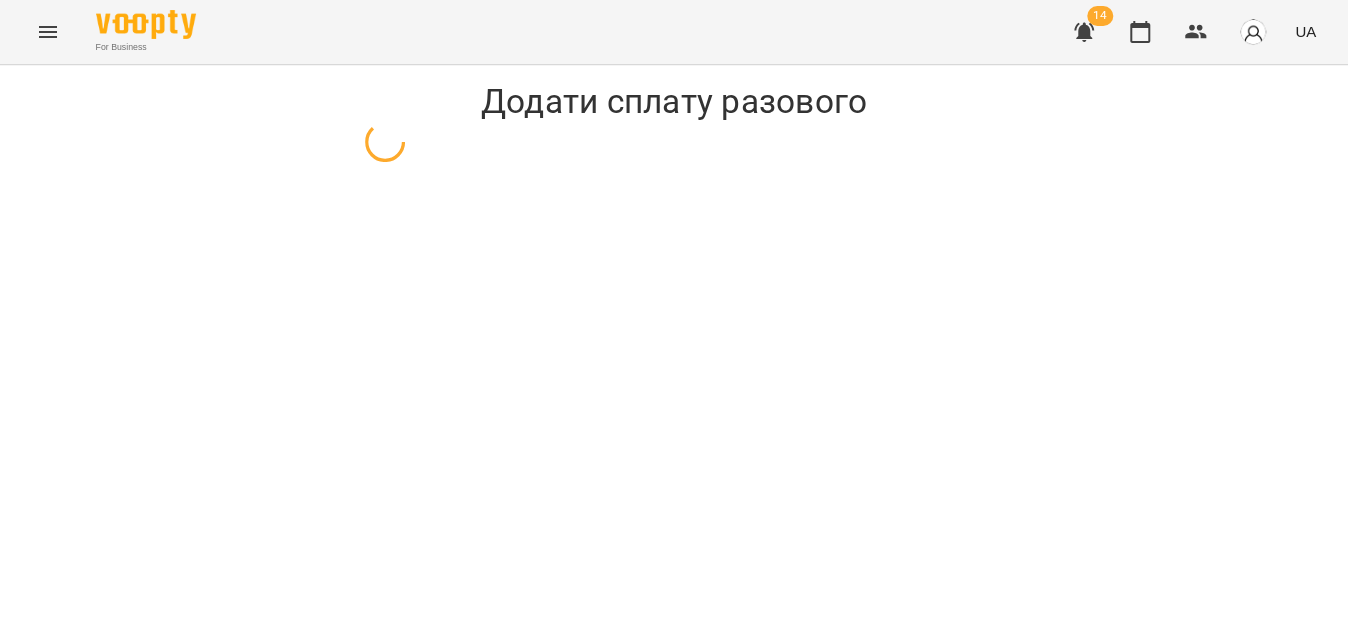 scroll, scrollTop: 0, scrollLeft: 0, axis: both 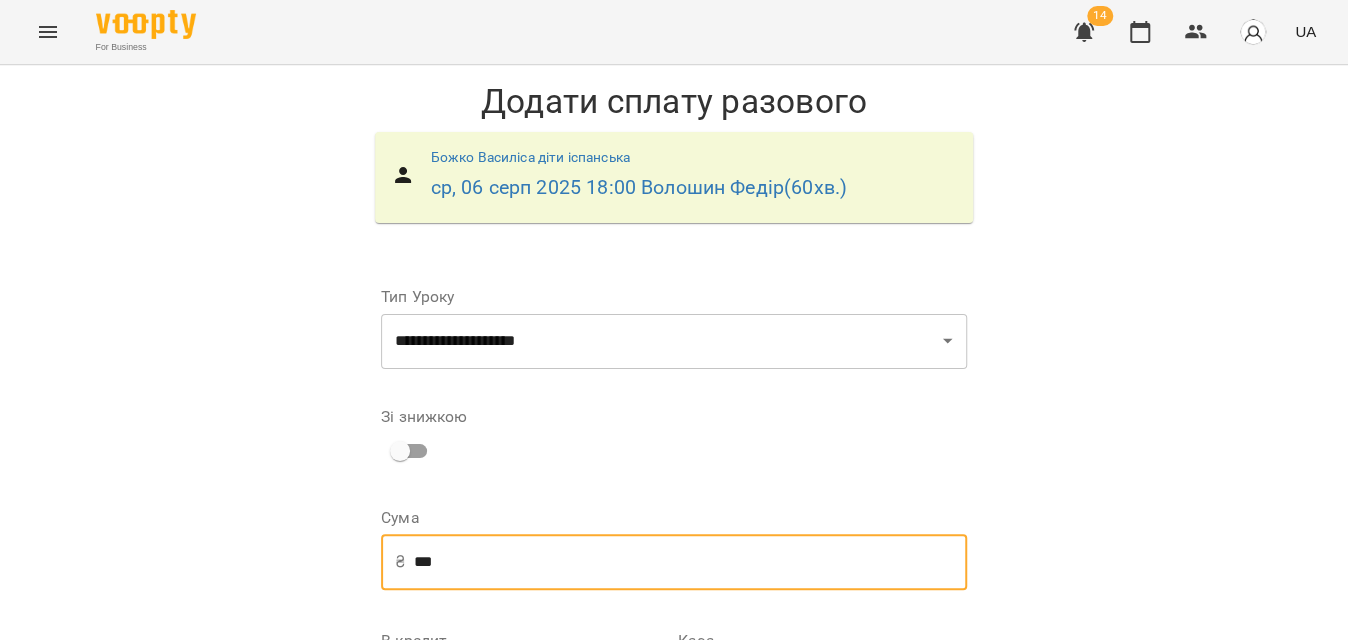 click on "***" at bounding box center (690, 562) 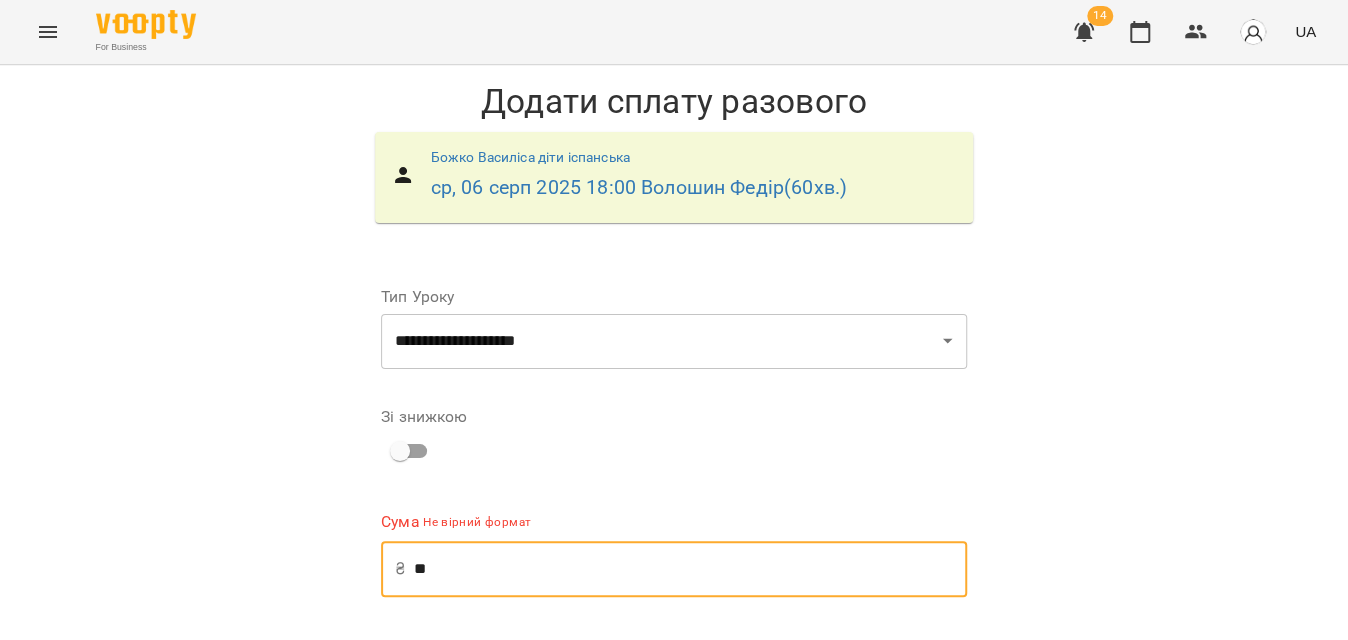 type on "*" 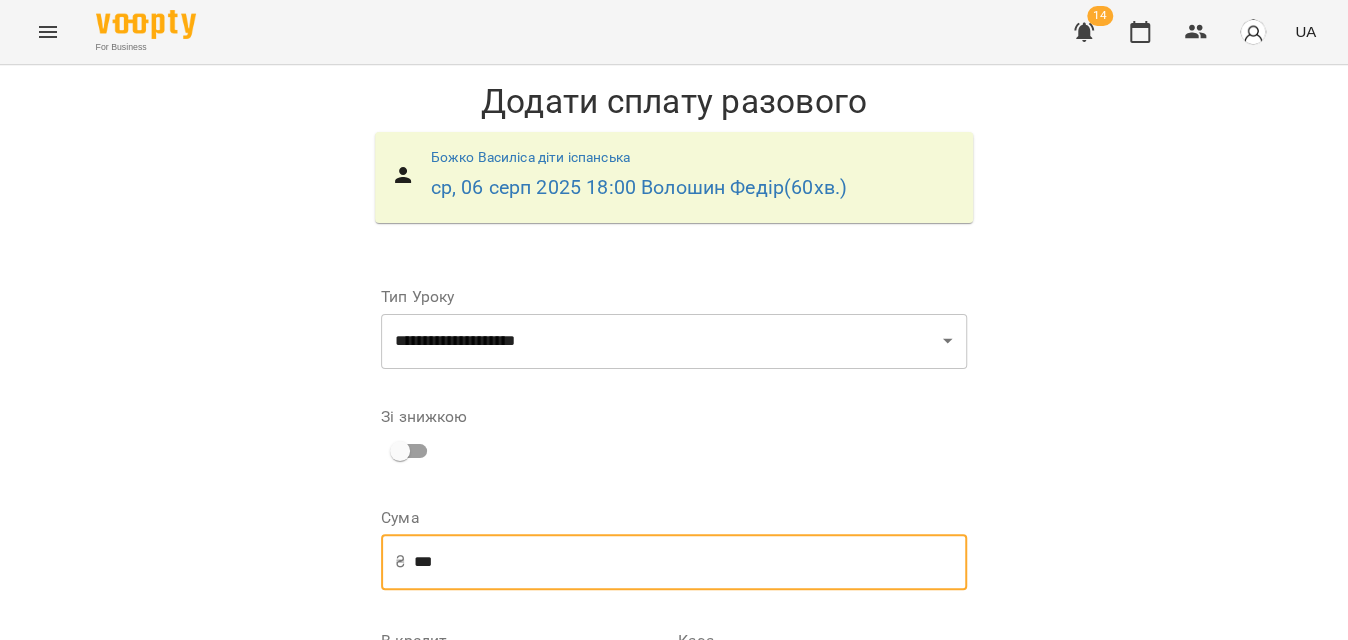 scroll, scrollTop: 271, scrollLeft: 0, axis: vertical 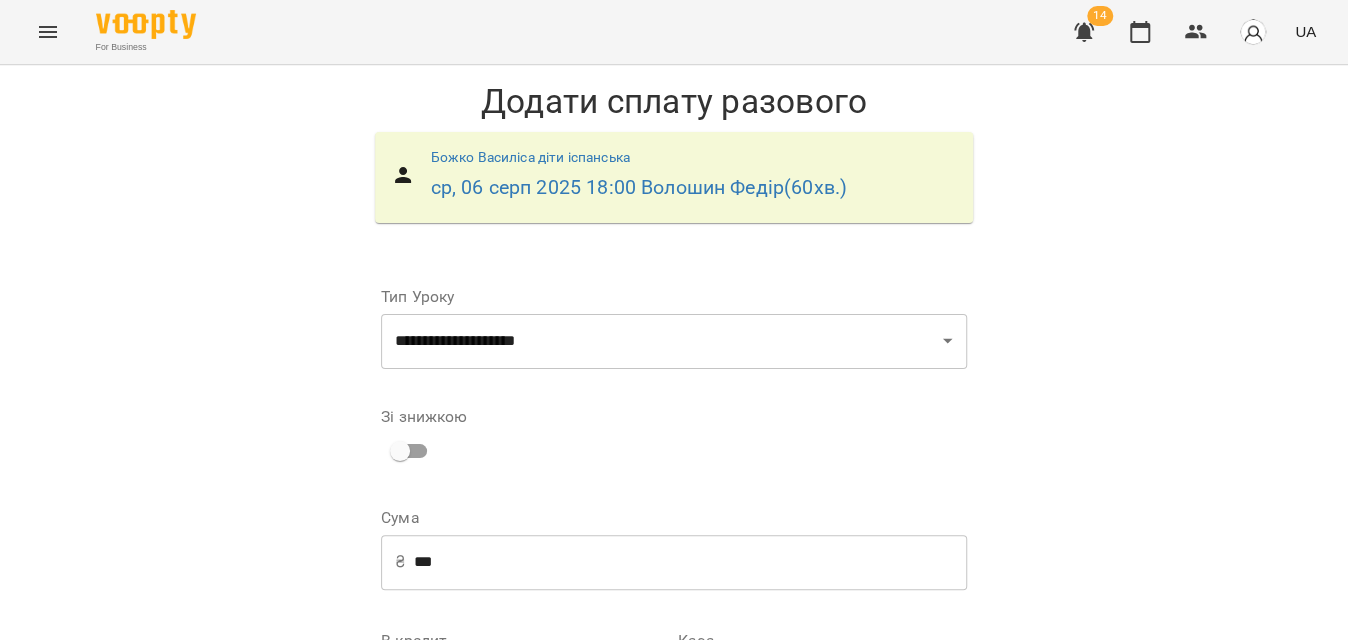 click on "Додати сплату разового" at bounding box center [840, 877] 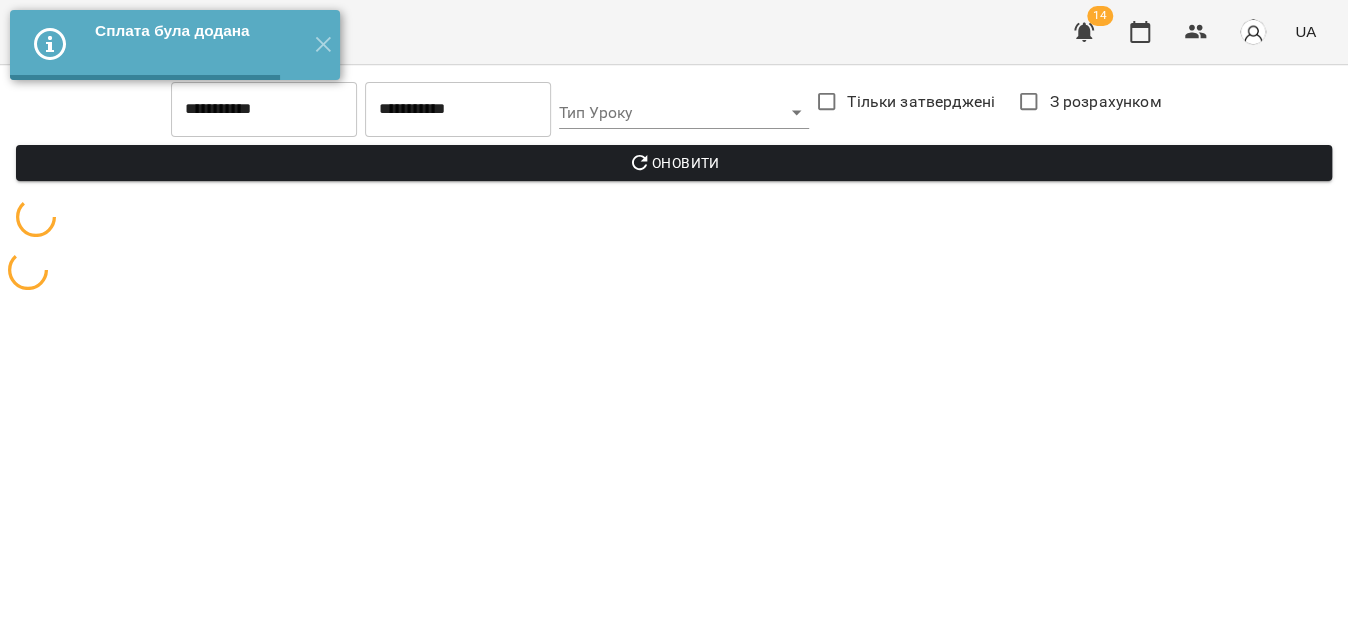 scroll, scrollTop: 0, scrollLeft: 0, axis: both 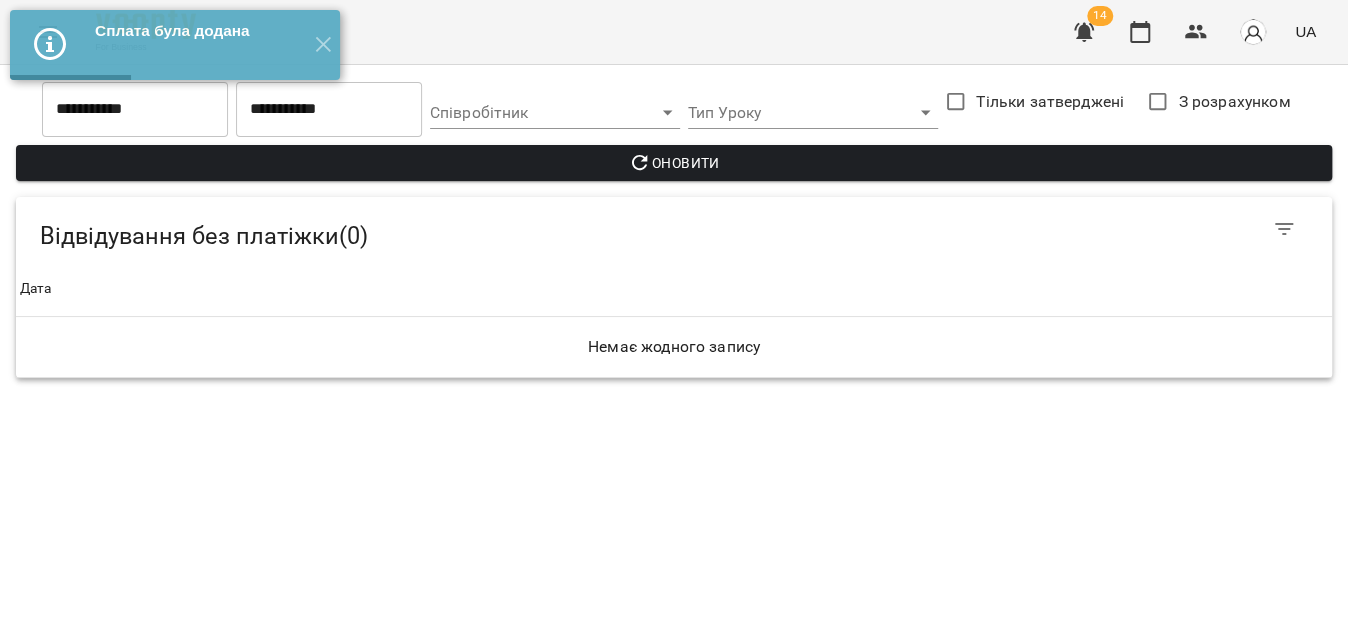 click 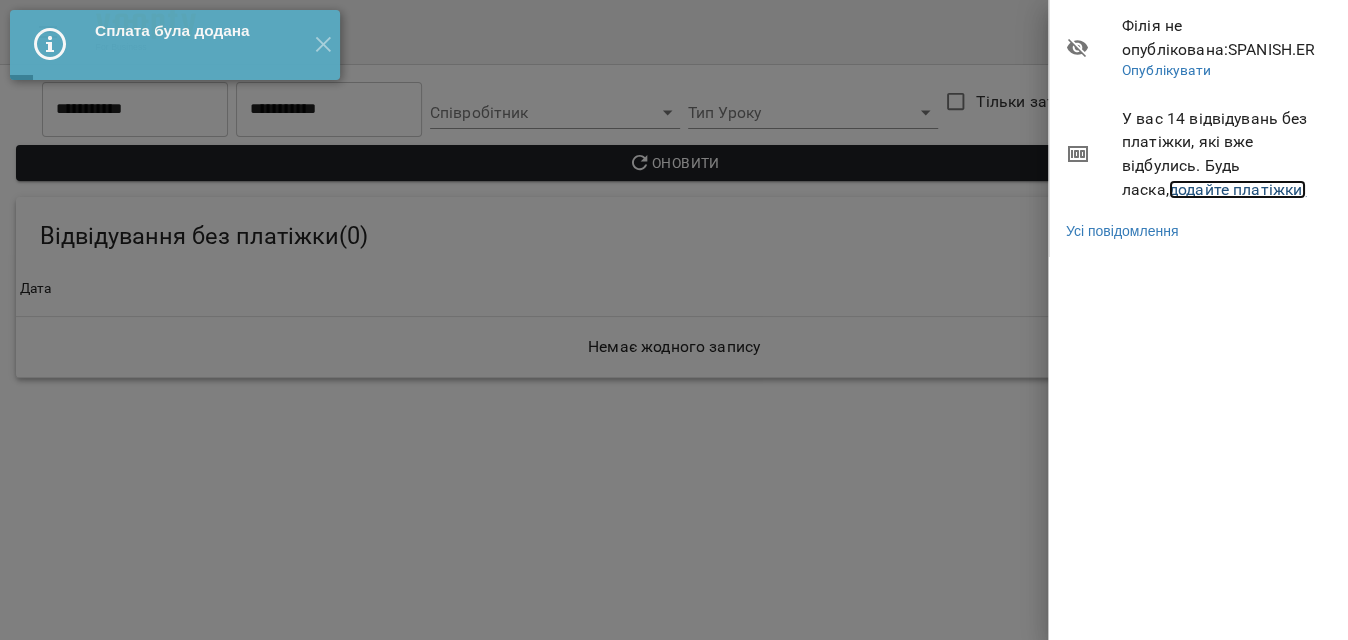click on "додайте платіжки!" at bounding box center [1238, 189] 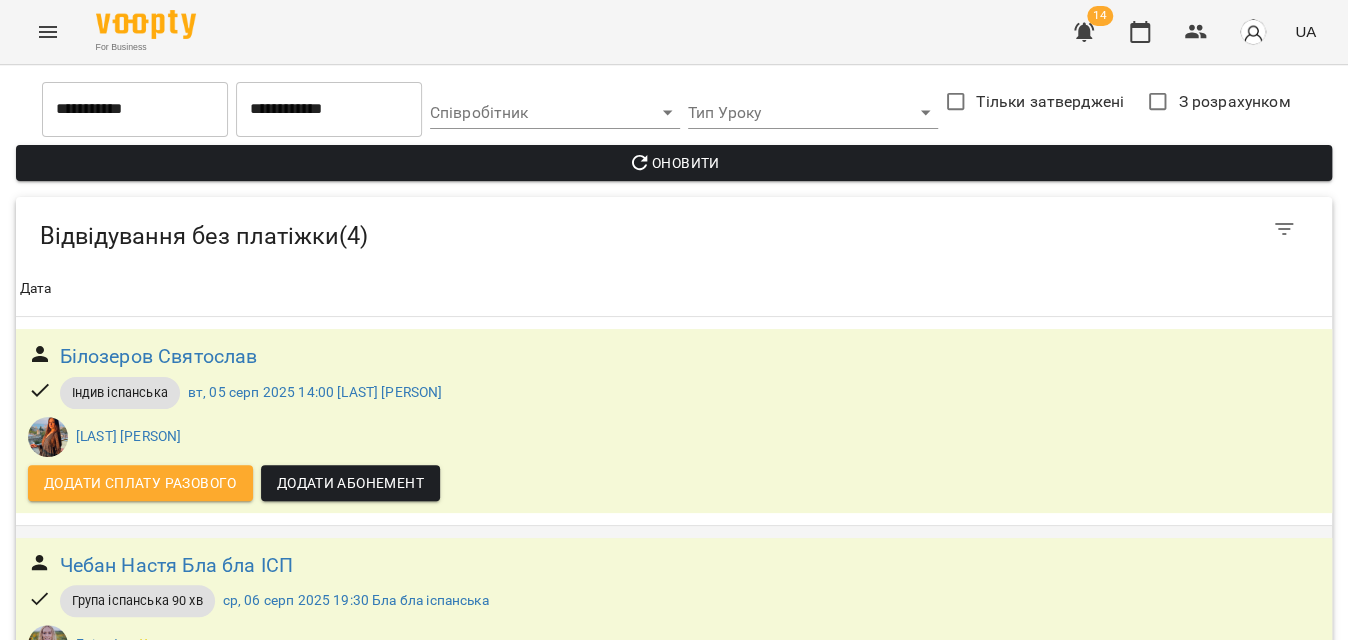 scroll, scrollTop: 181, scrollLeft: 0, axis: vertical 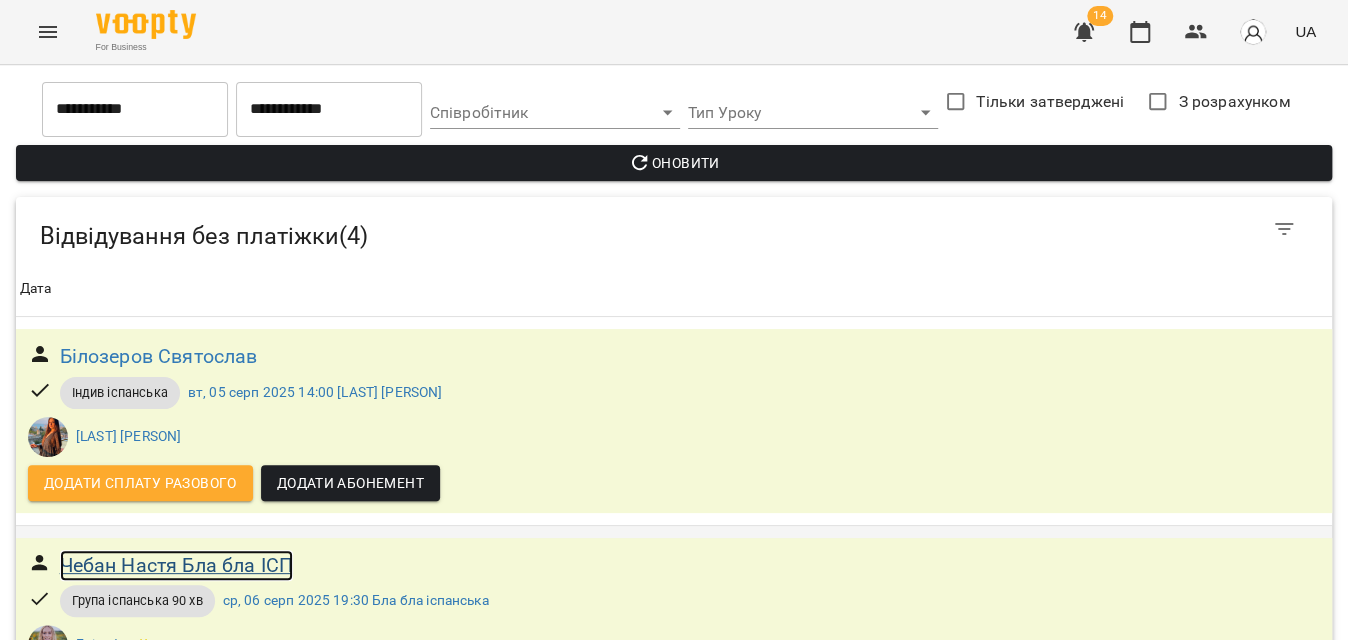 click on "Чебан Настя Бла бла ІСП" at bounding box center [176, 565] 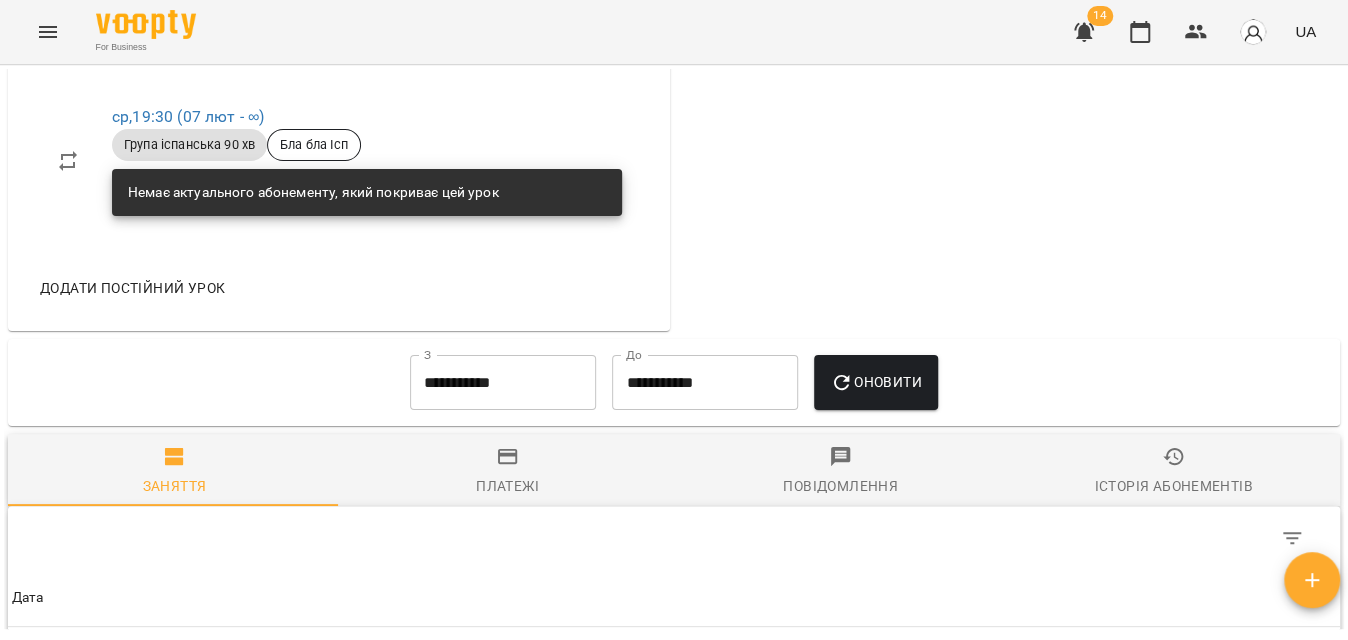 scroll, scrollTop: 1000, scrollLeft: 0, axis: vertical 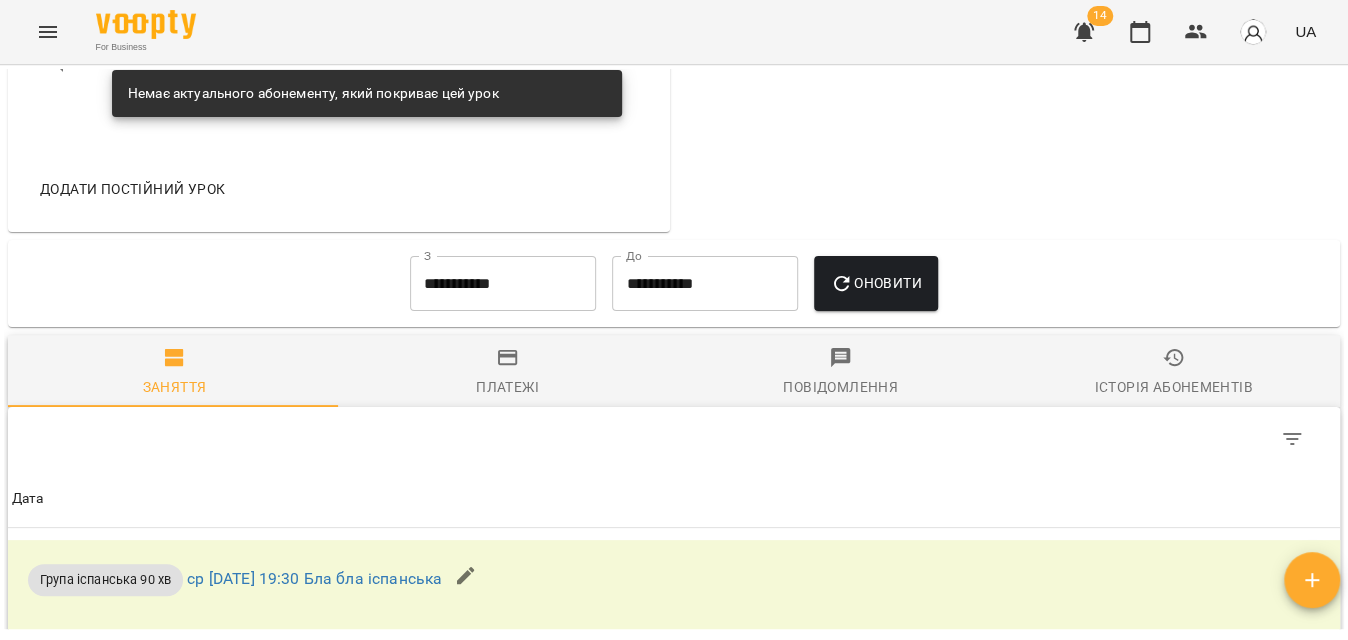 click on "**********" at bounding box center (503, 284) 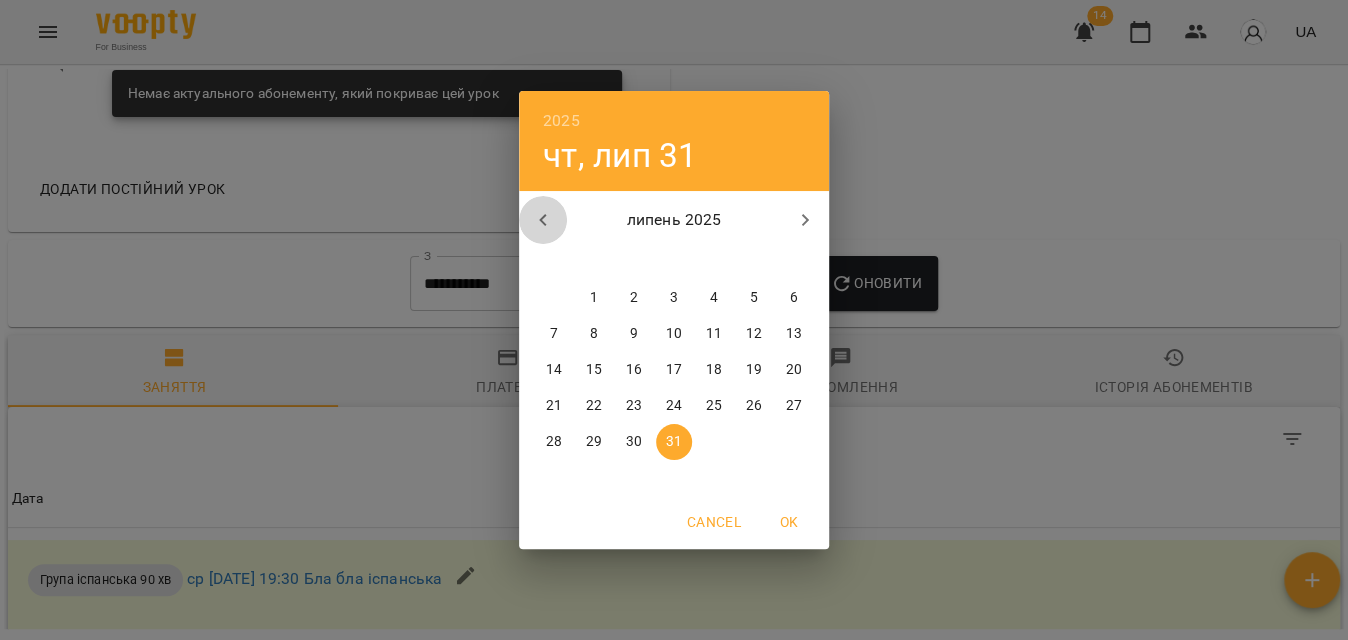 click 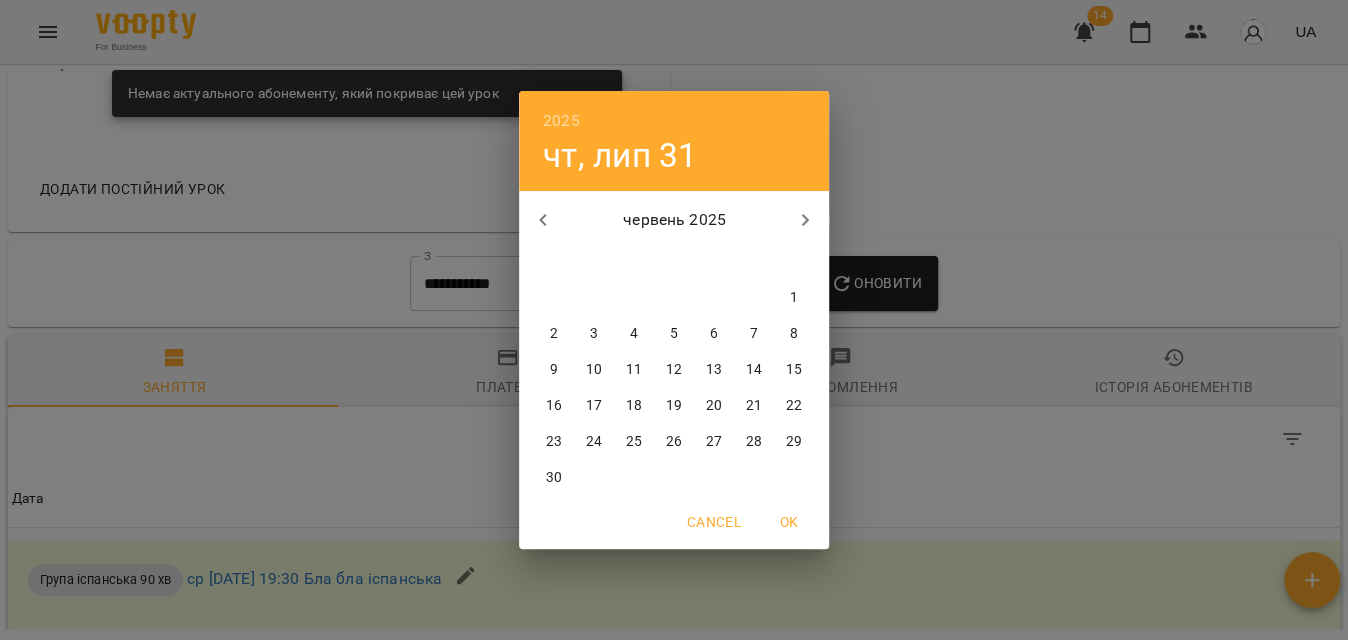 click 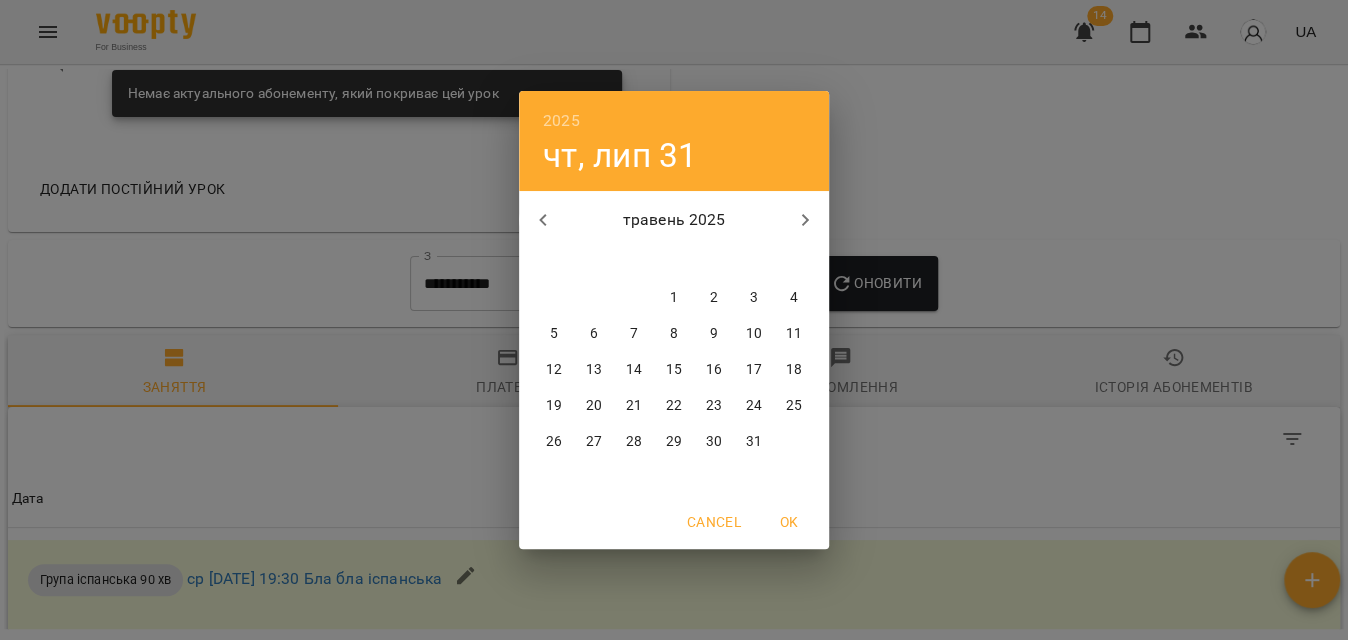 click on "1" at bounding box center (674, 298) 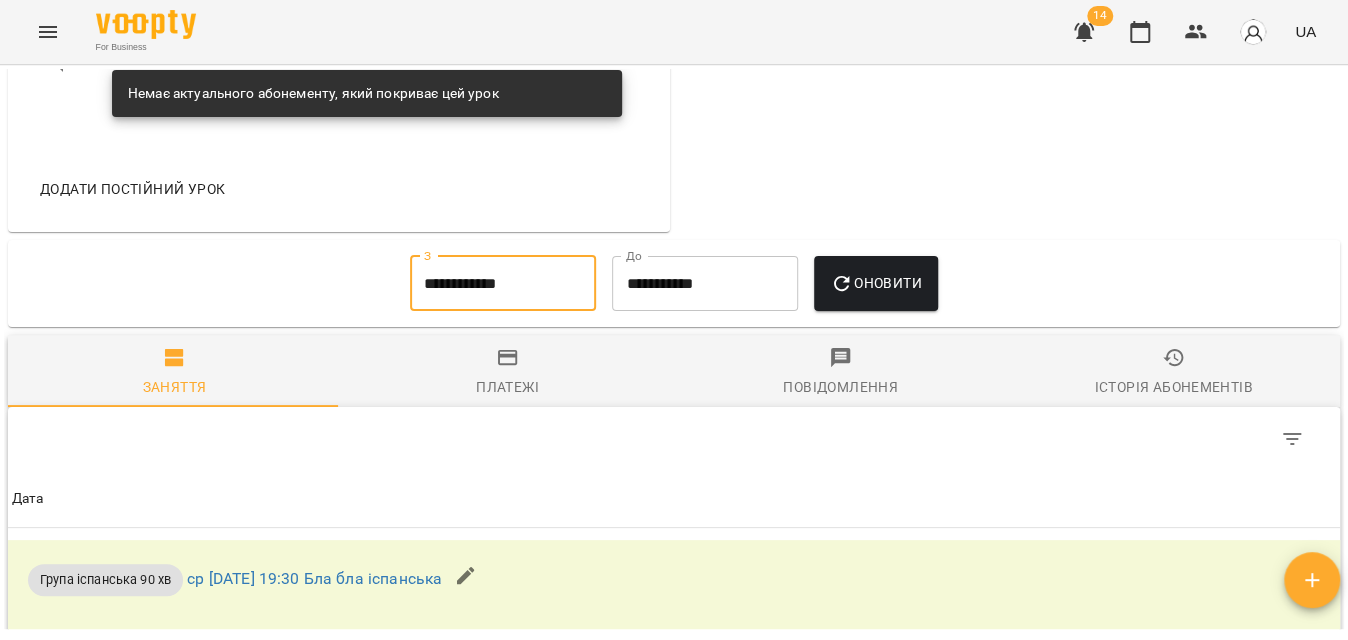 click 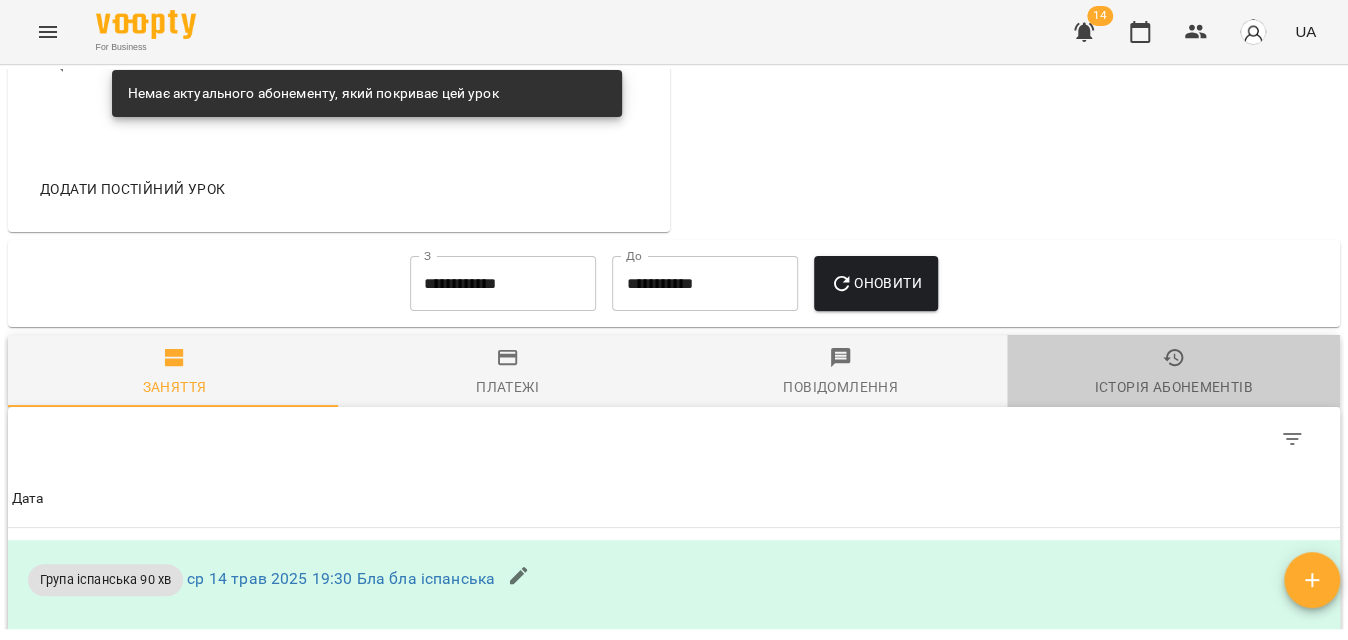 click on "Історія абонементів" at bounding box center (1173, 387) 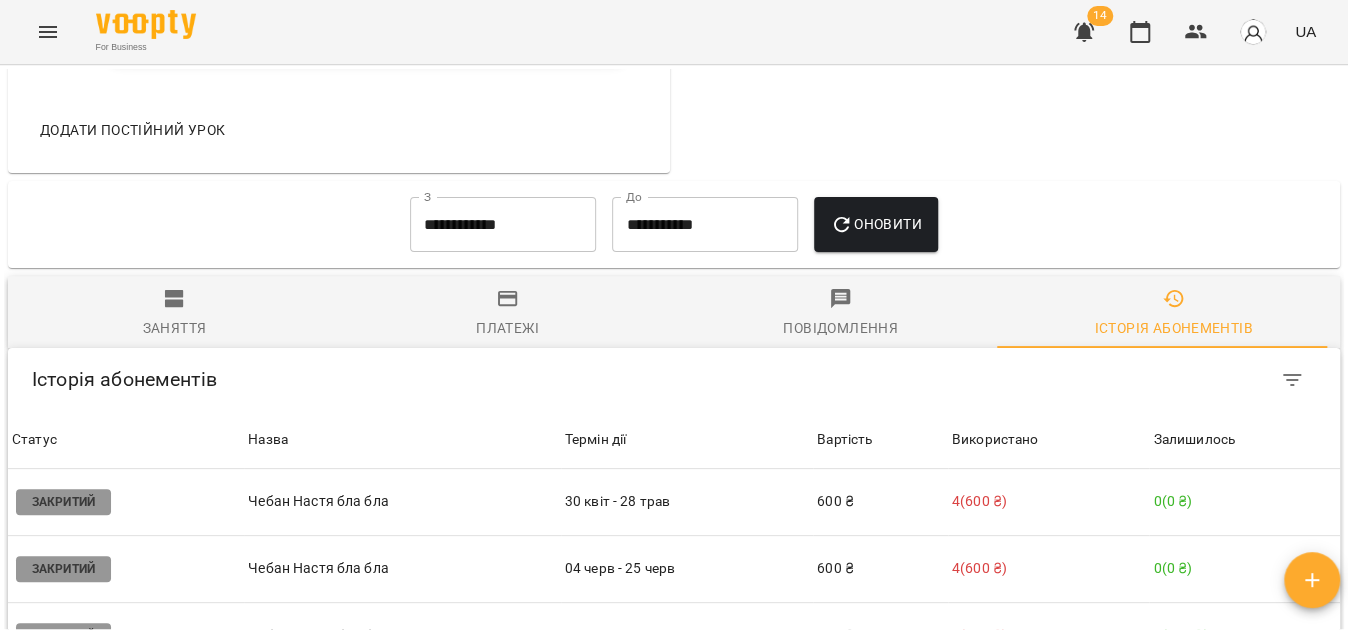 scroll, scrollTop: 1181, scrollLeft: 0, axis: vertical 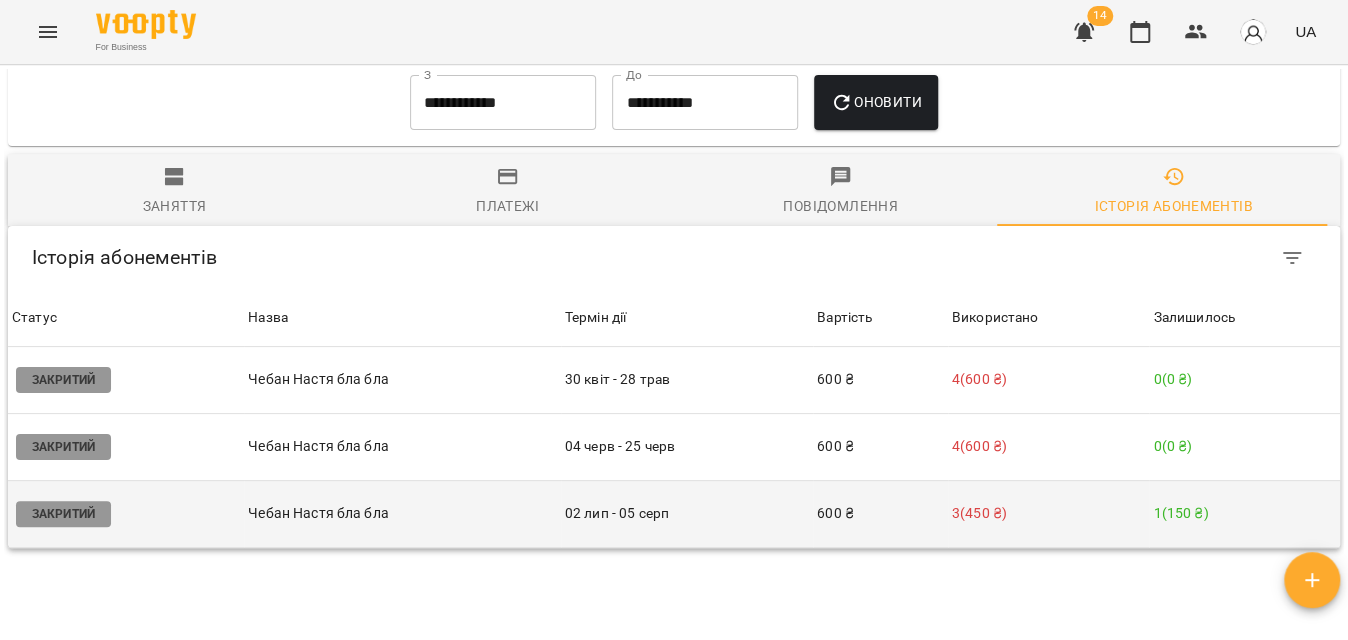 click on "3  ( 450   ₴ )" at bounding box center (1049, 513) 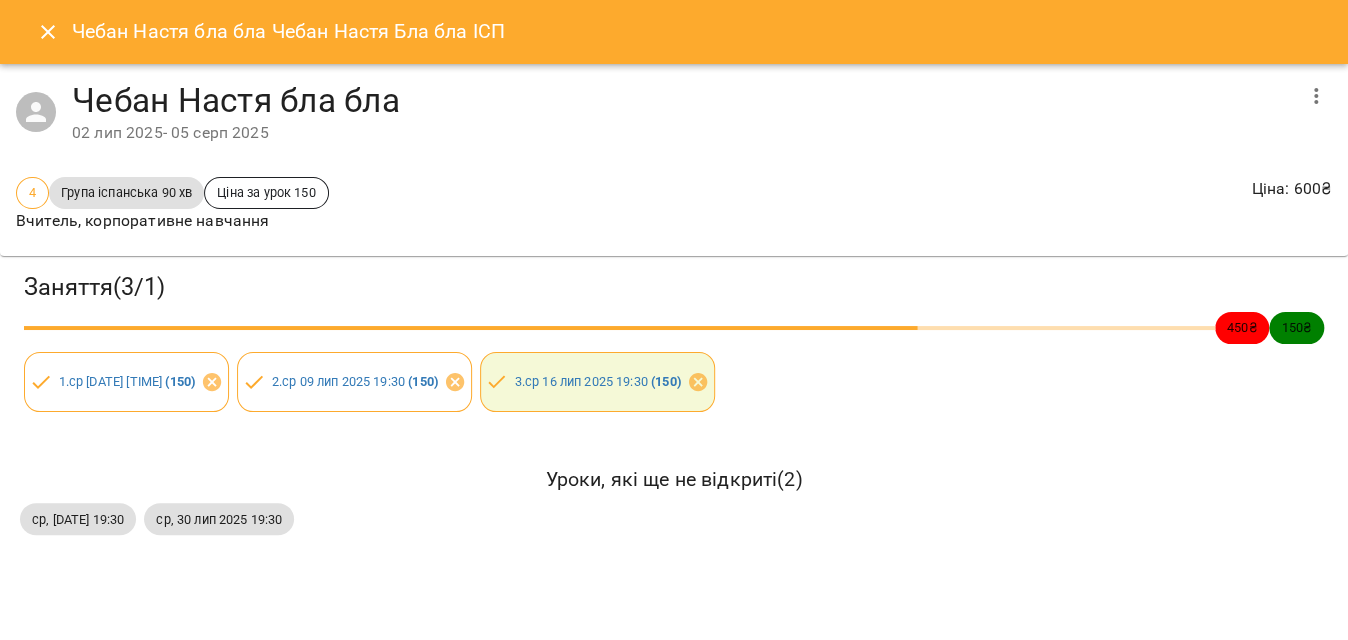 click 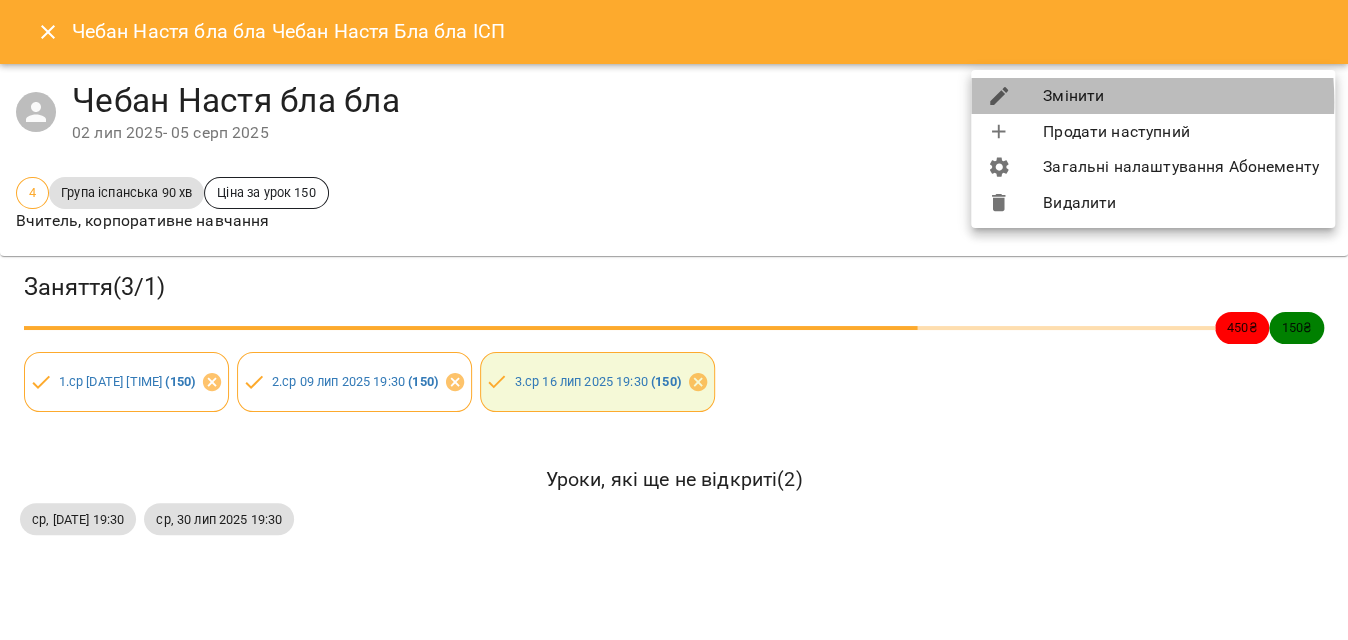 click at bounding box center (1015, 96) 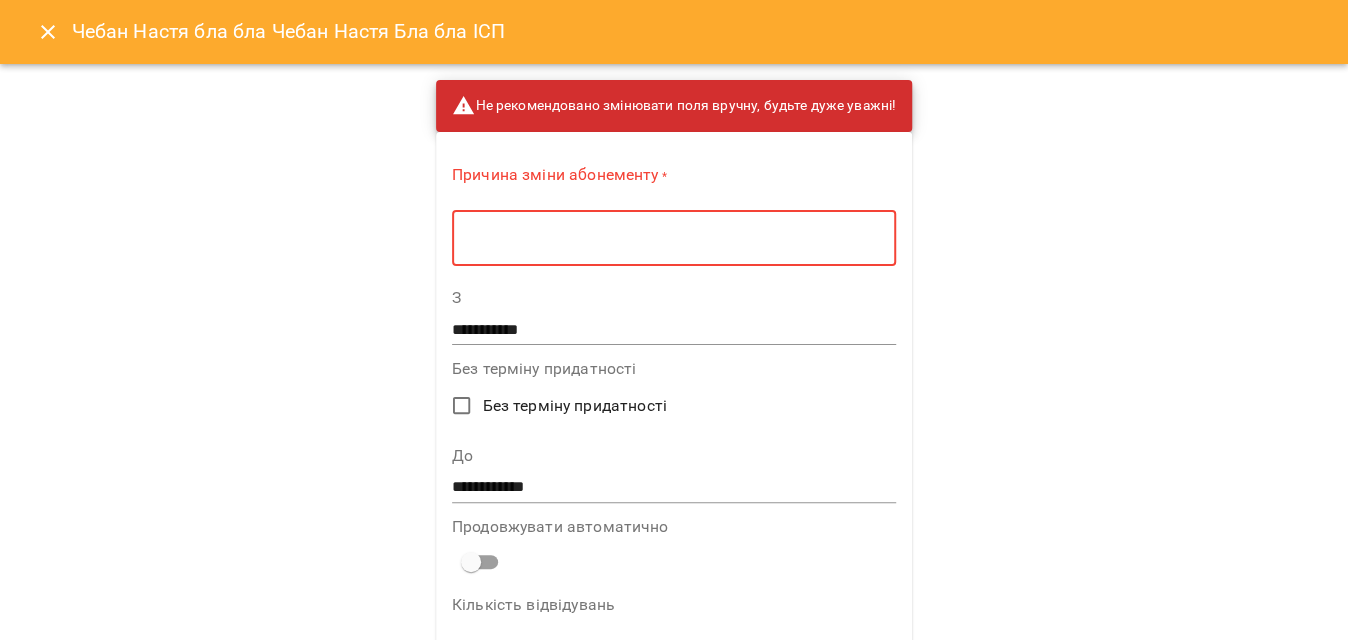 click at bounding box center (674, 238) 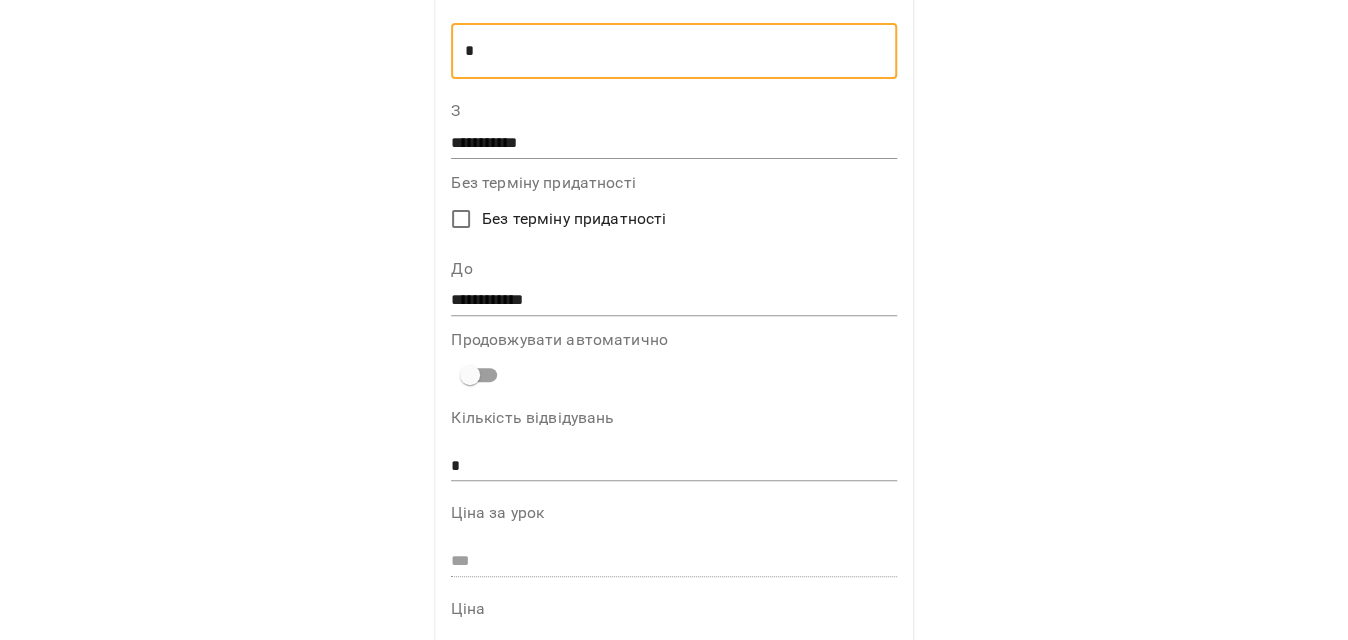 scroll, scrollTop: 181, scrollLeft: 0, axis: vertical 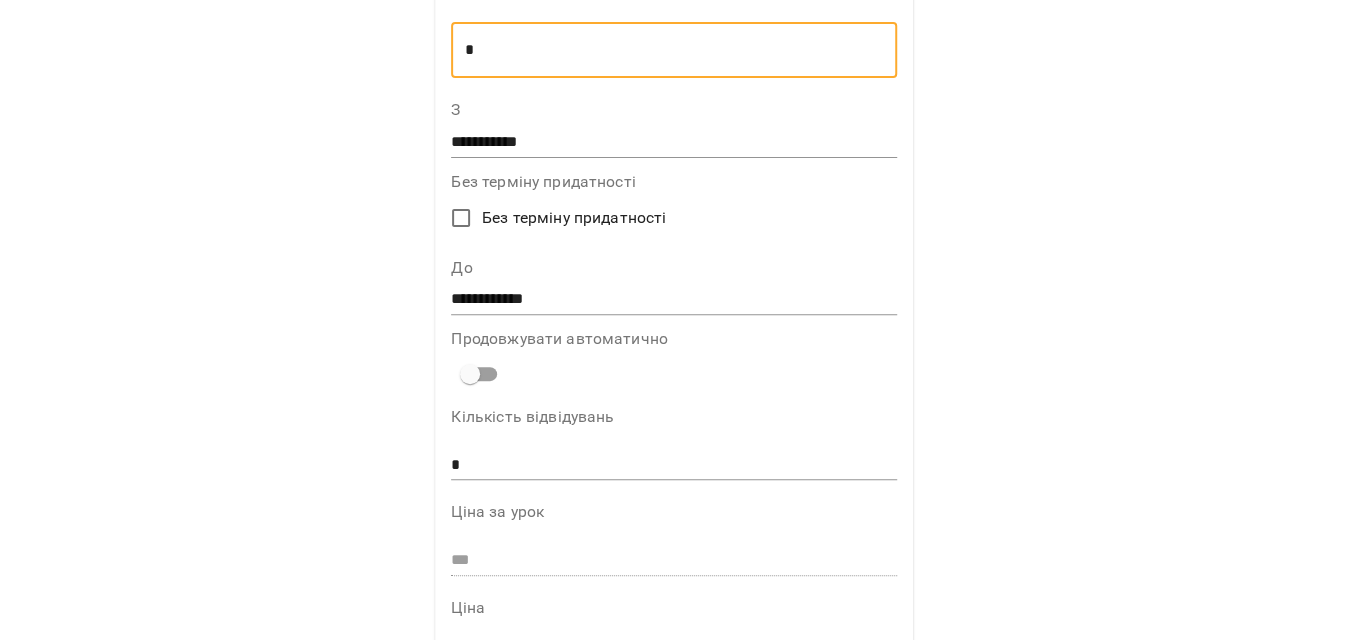 type on "*" 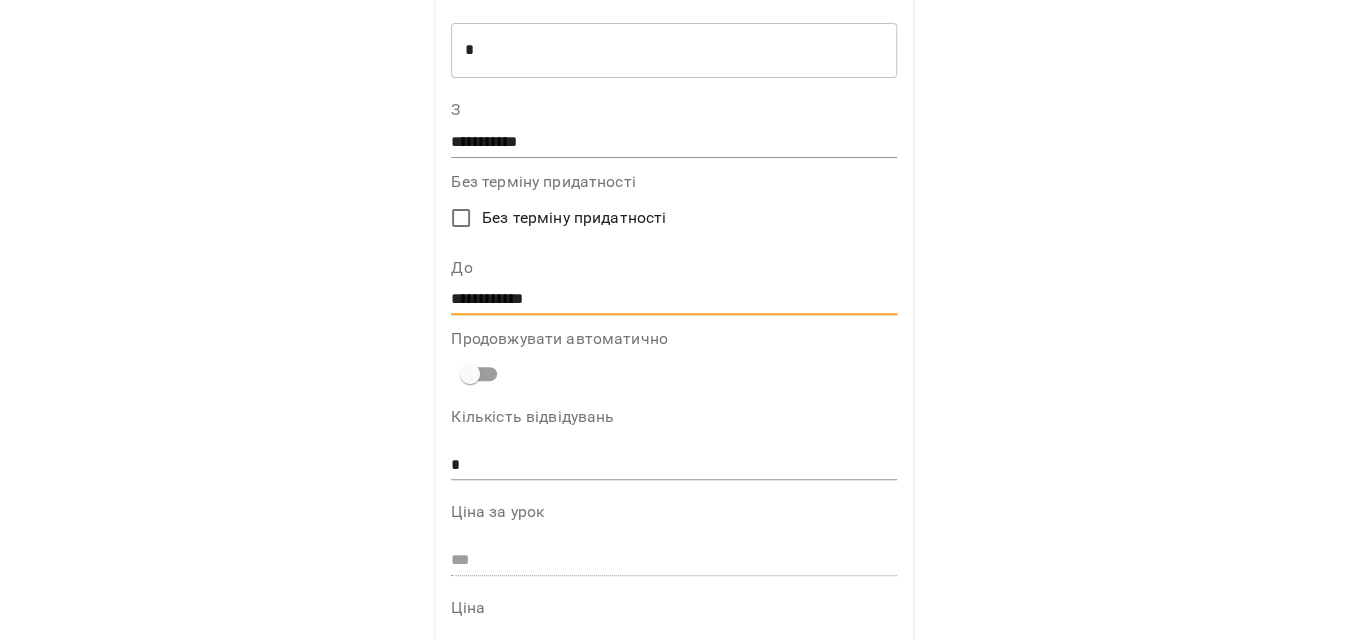 click on "**********" at bounding box center [673, 300] 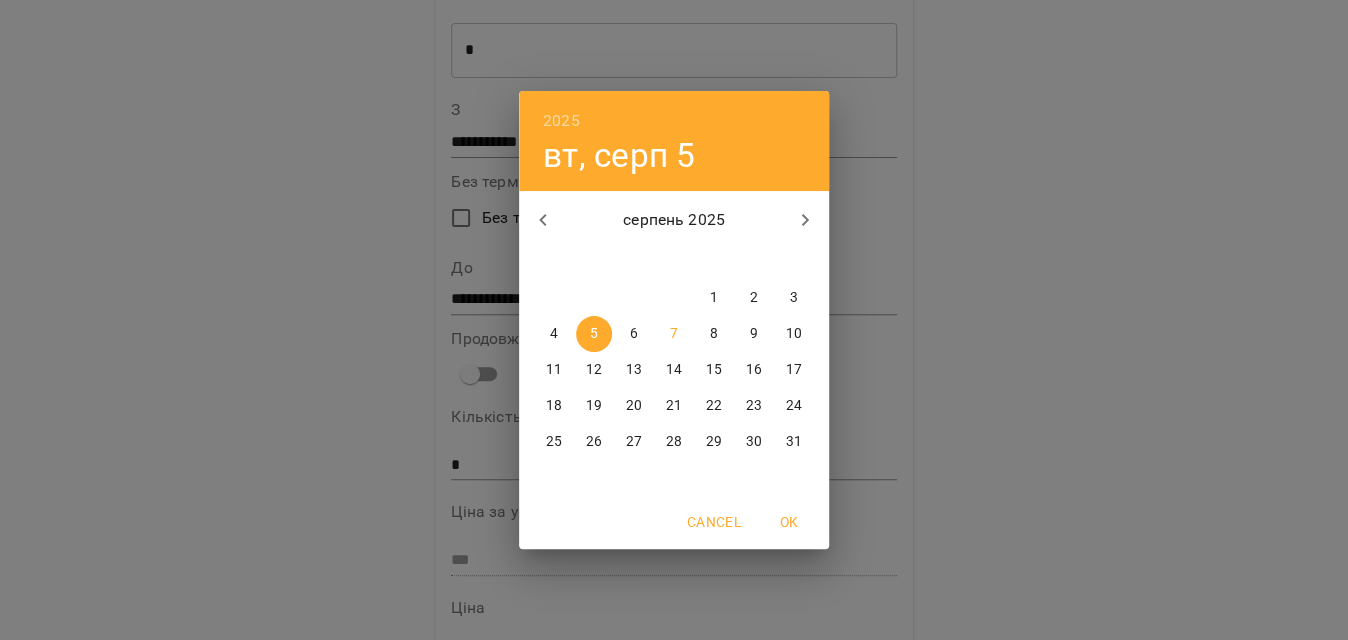 click on "10" at bounding box center (794, 334) 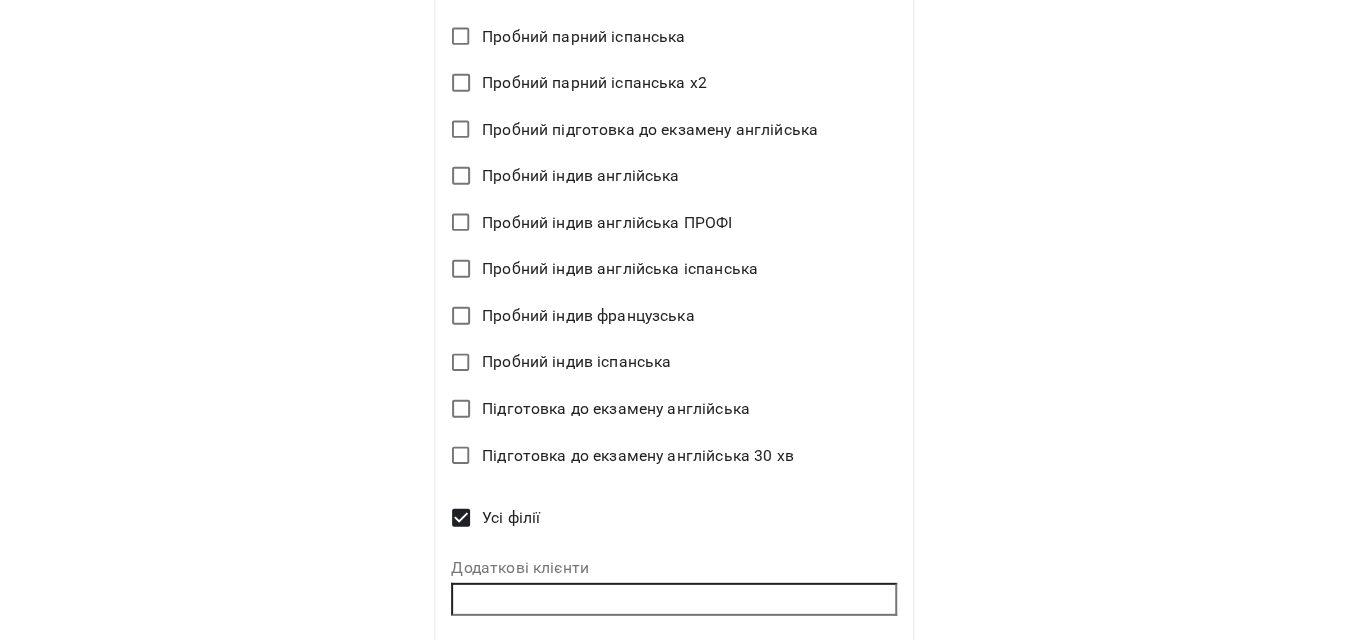 scroll, scrollTop: 2587, scrollLeft: 0, axis: vertical 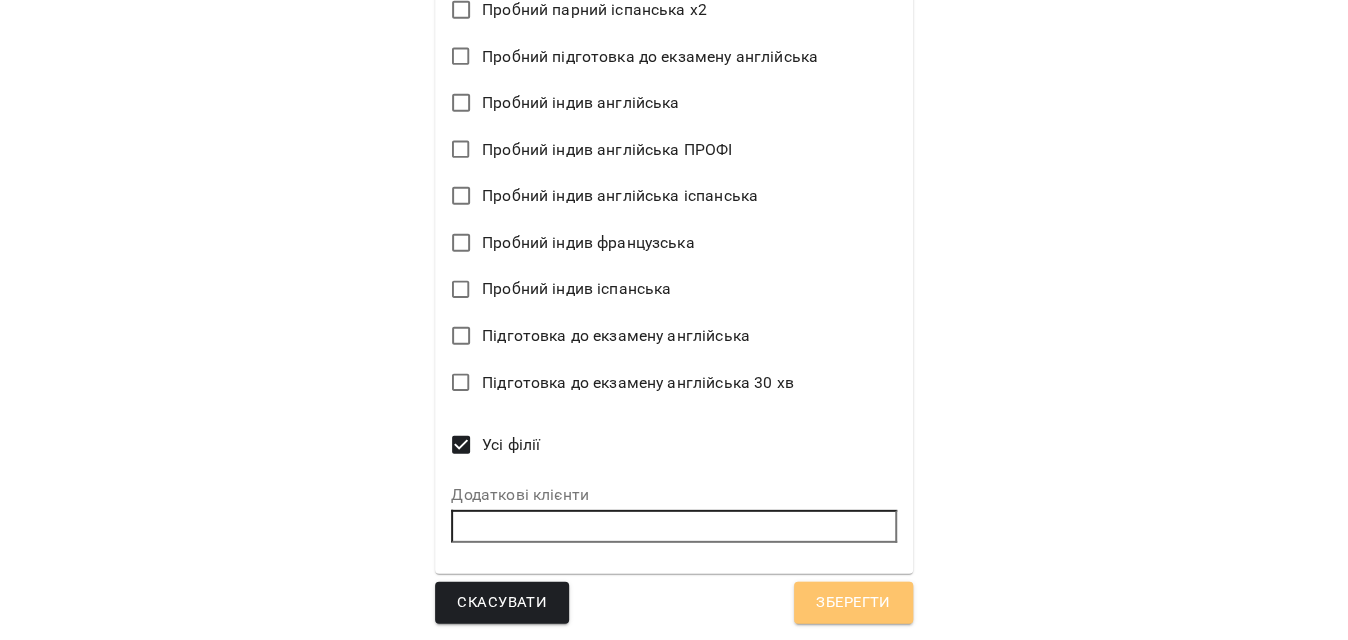 click on "Зберегти" at bounding box center (853, 603) 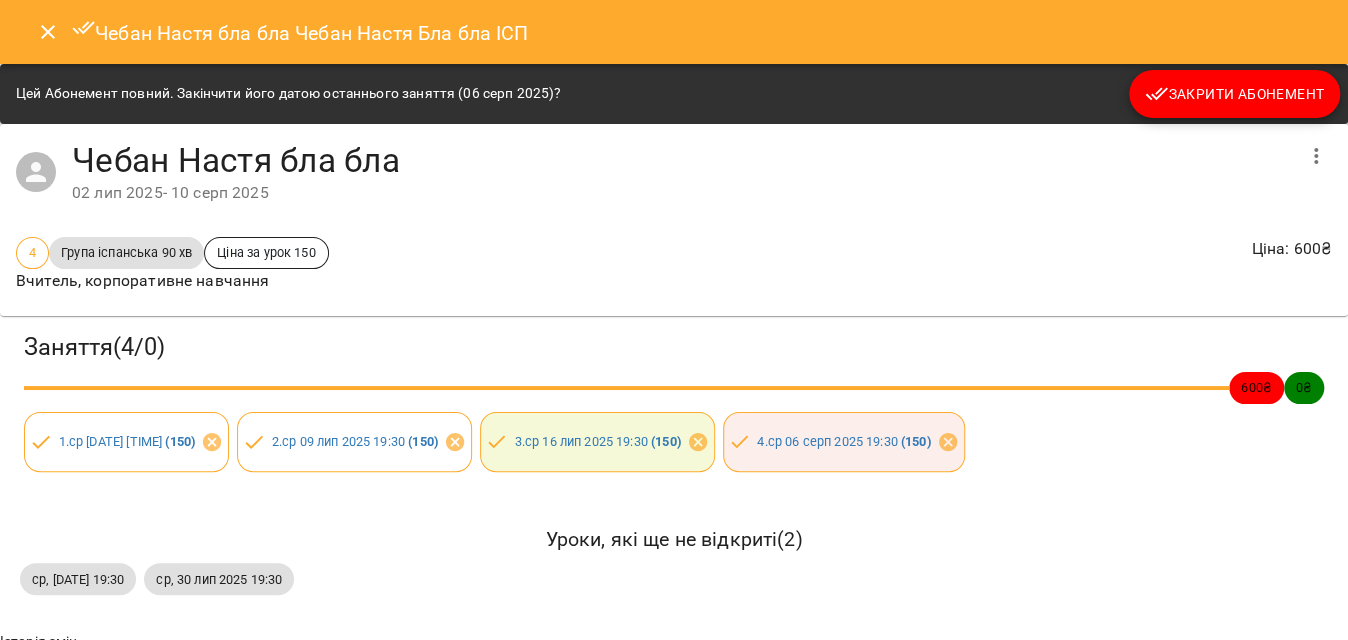 click 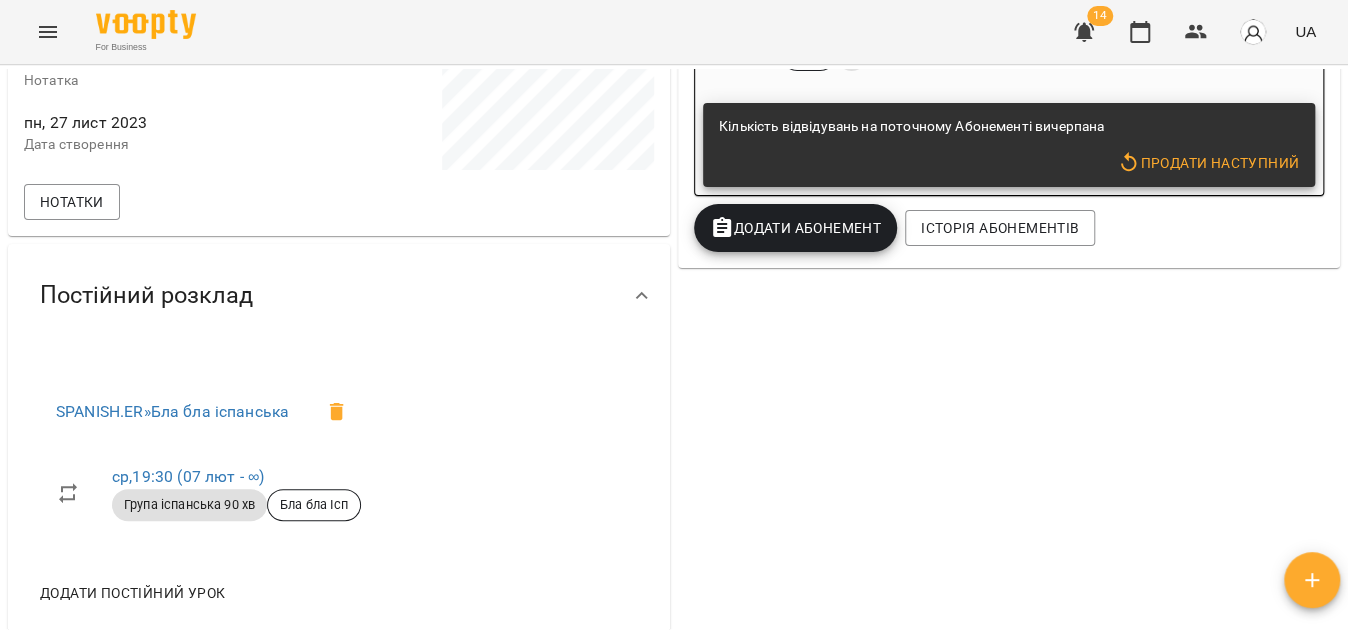 scroll, scrollTop: 0, scrollLeft: 0, axis: both 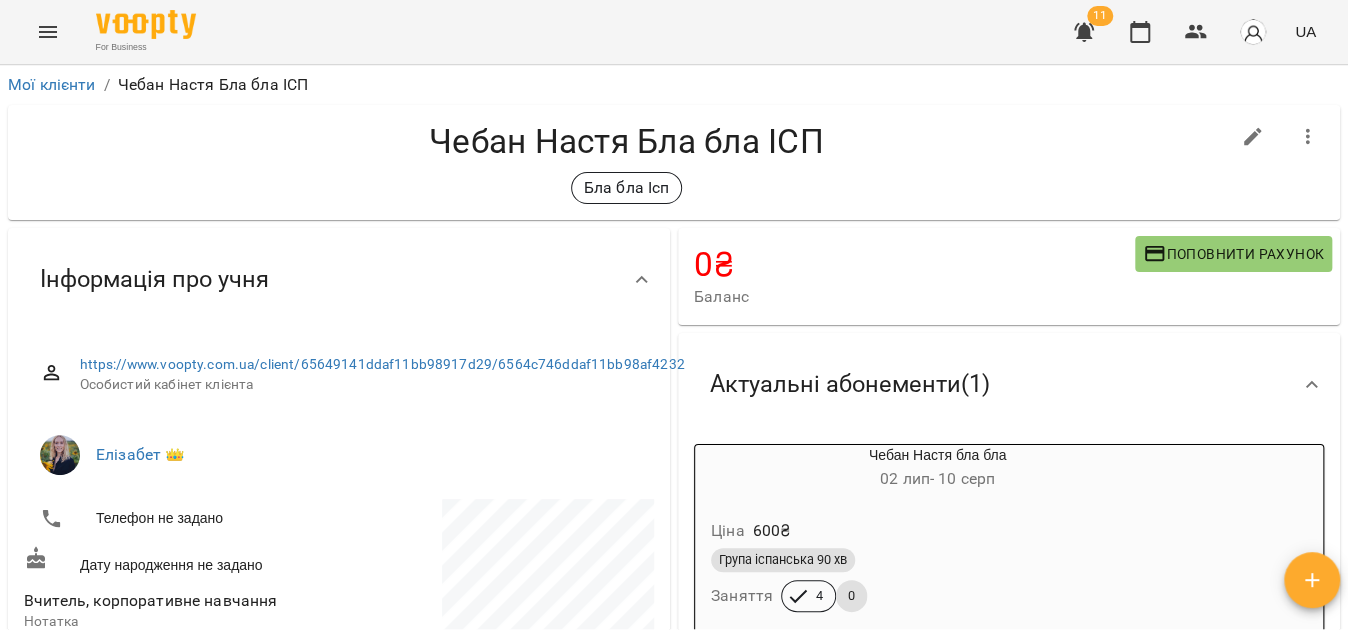 click 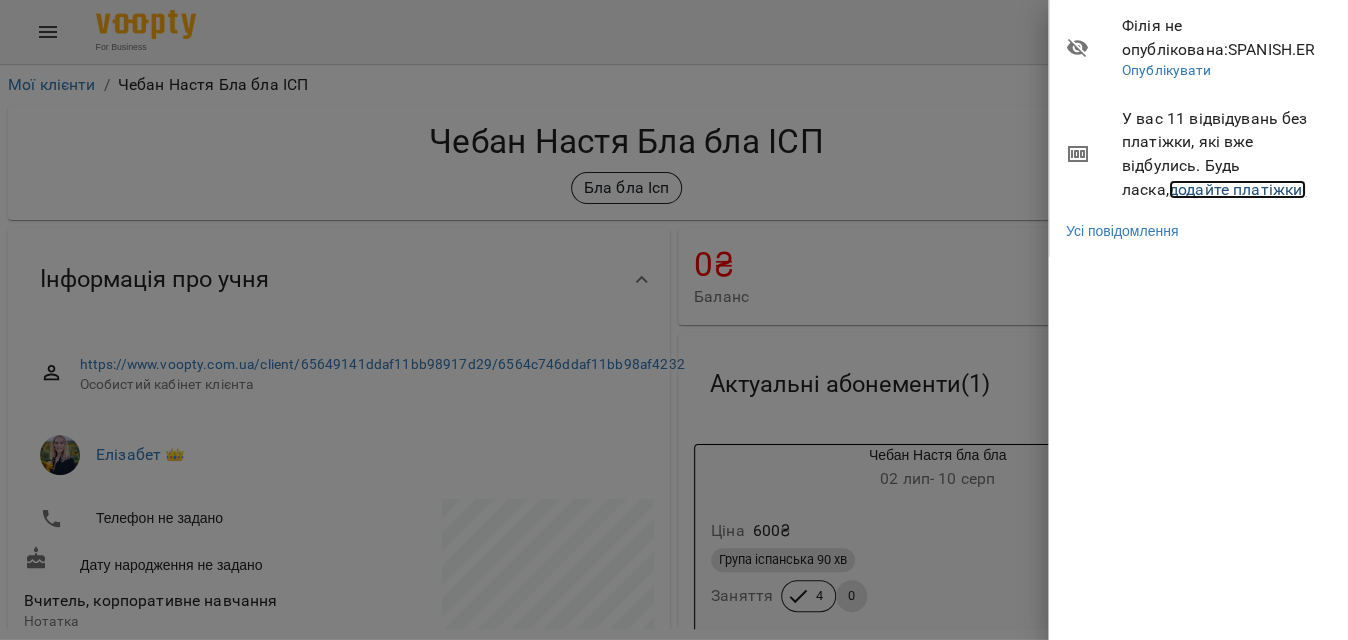 click on "додайте платіжки!" at bounding box center [1238, 189] 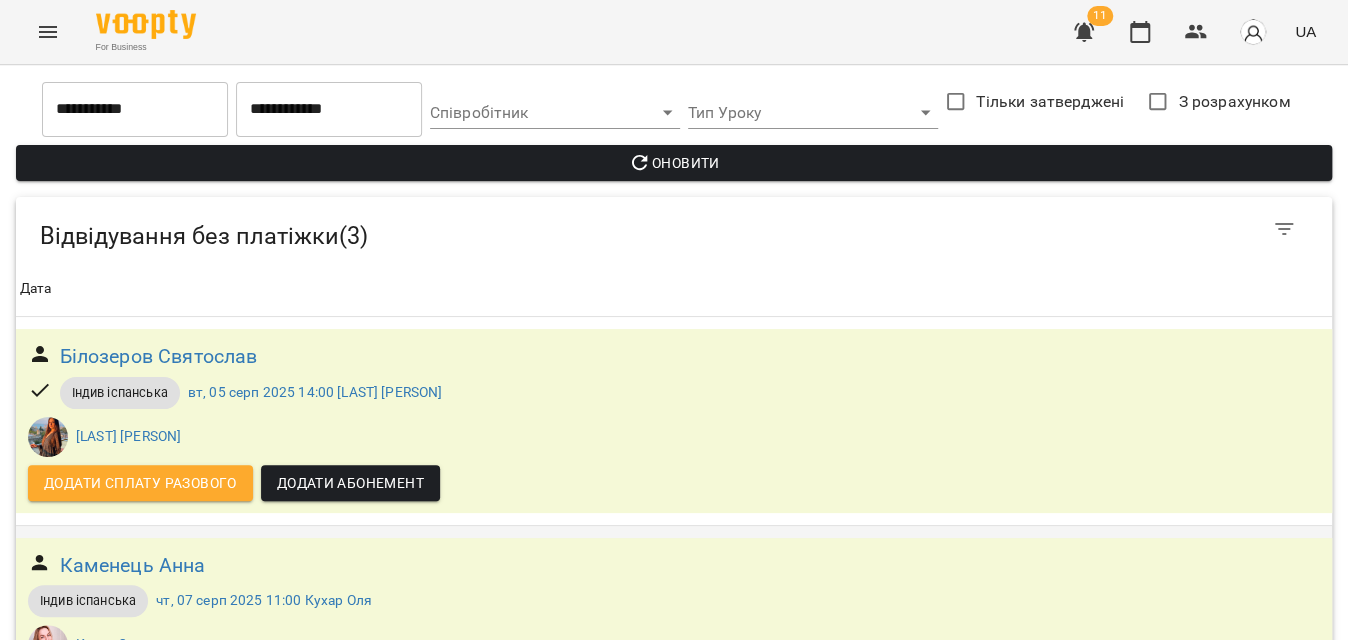 scroll, scrollTop: 0, scrollLeft: 0, axis: both 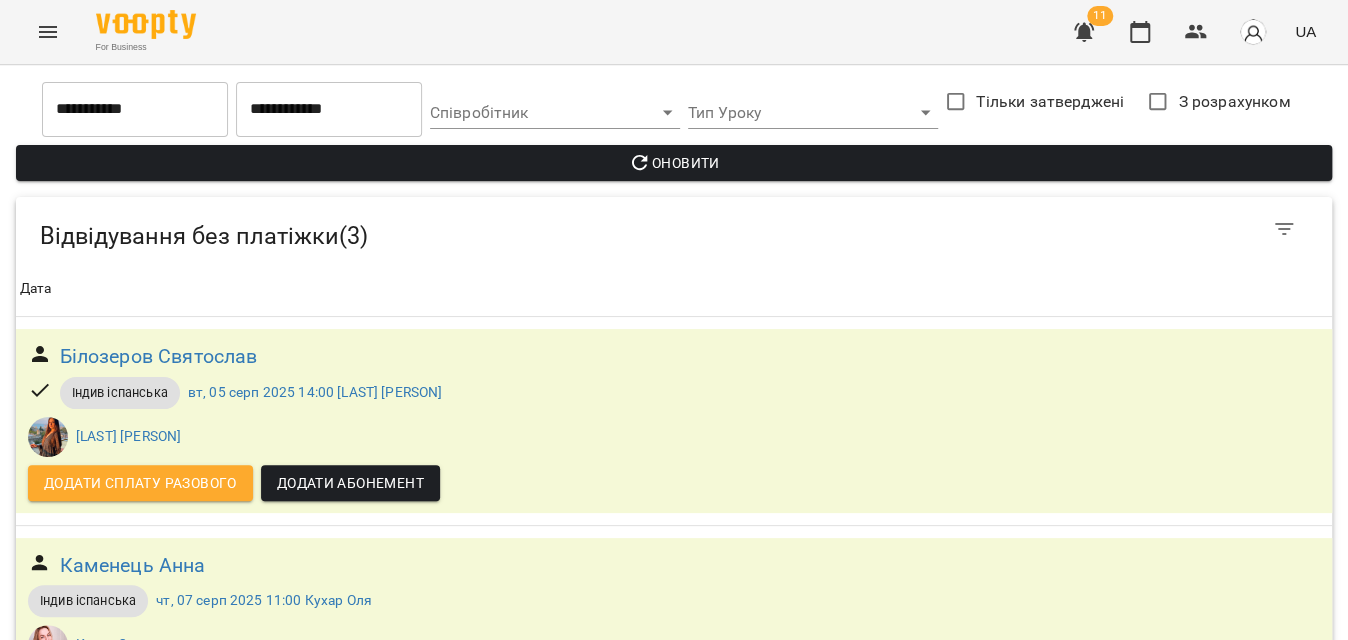 click on "For Business 11 UA" at bounding box center [674, 32] 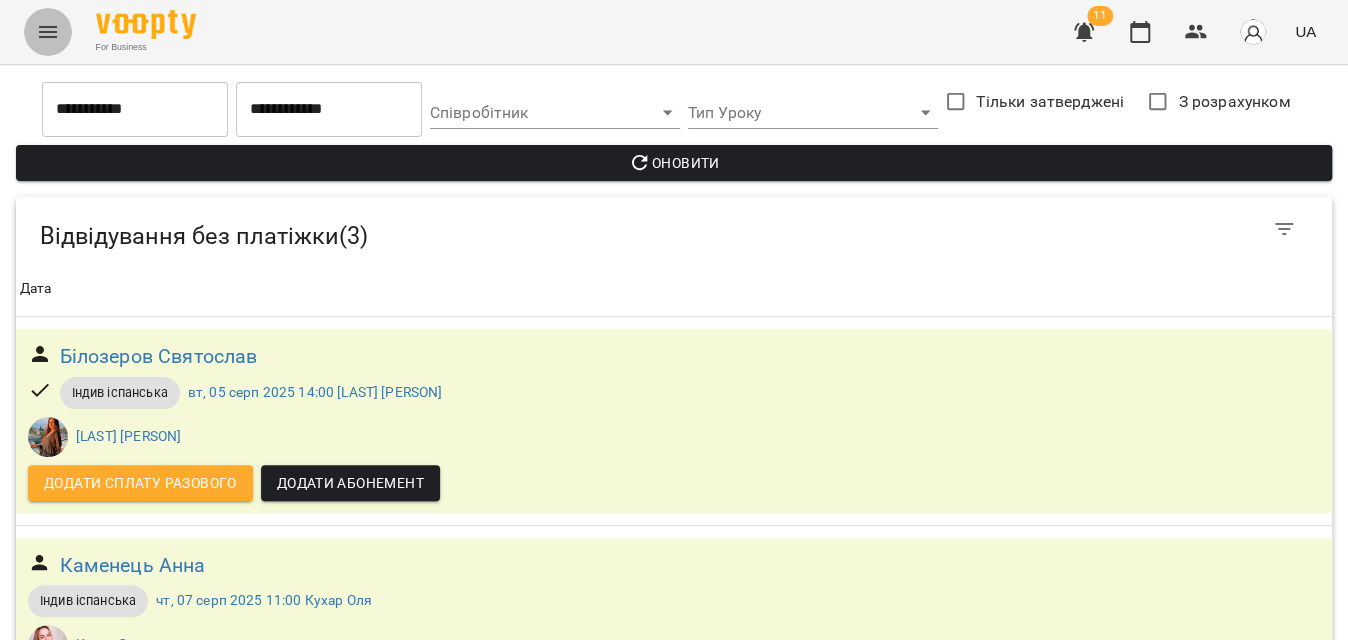 click at bounding box center [48, 32] 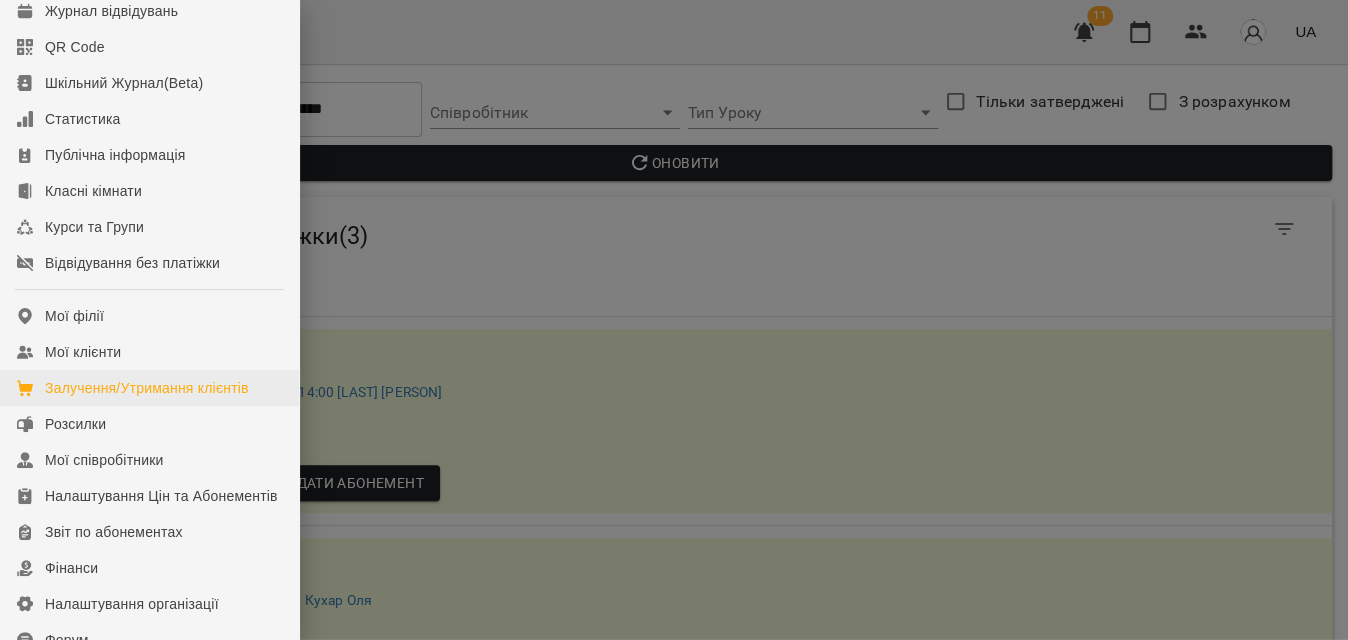 scroll, scrollTop: 272, scrollLeft: 0, axis: vertical 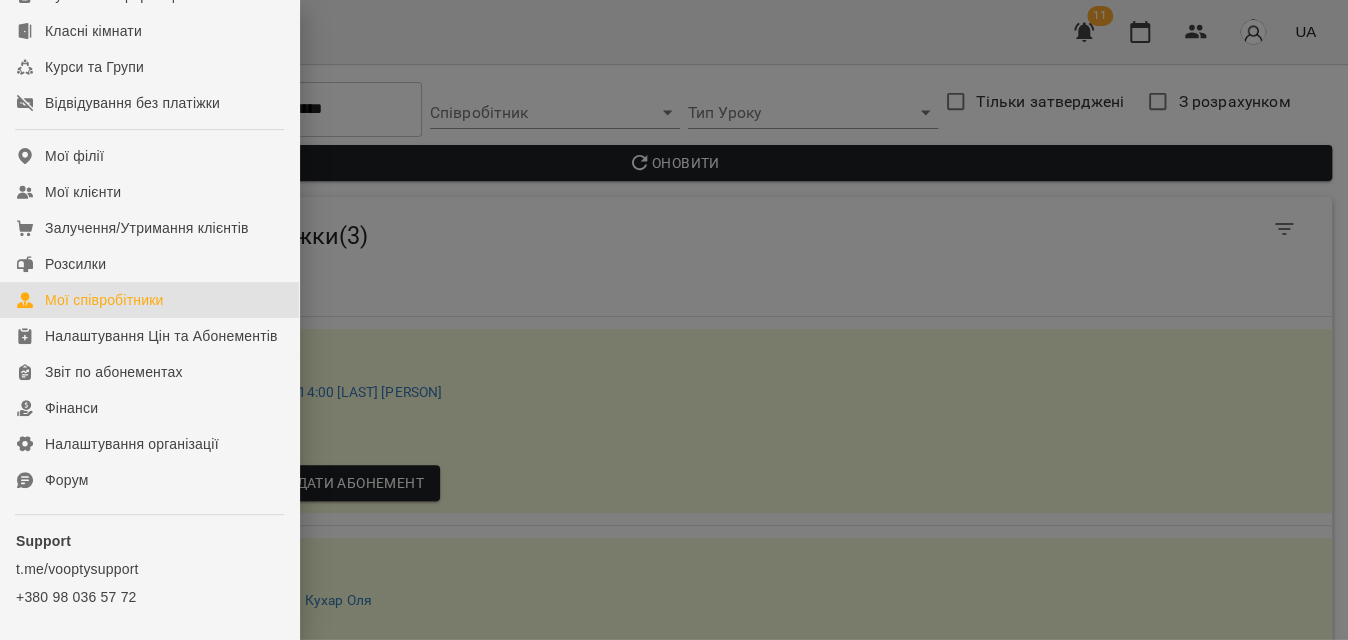 click on "Мої співробітники" at bounding box center [149, 300] 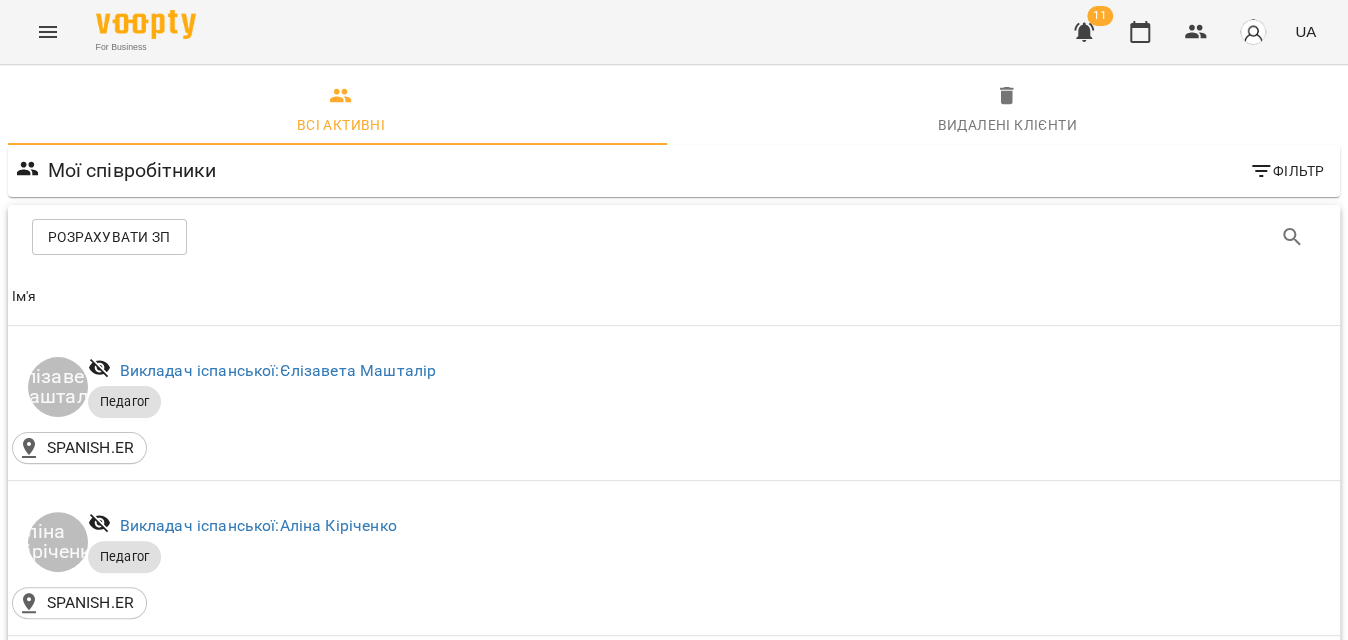 click 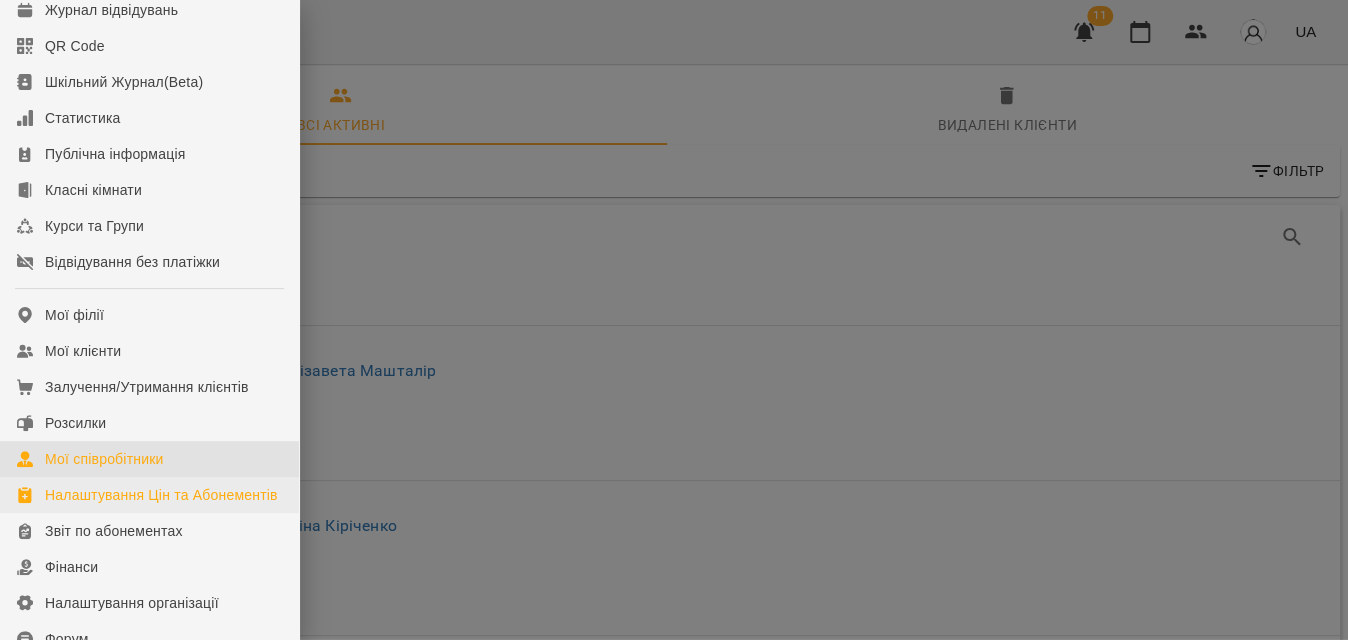 scroll, scrollTop: 354, scrollLeft: 0, axis: vertical 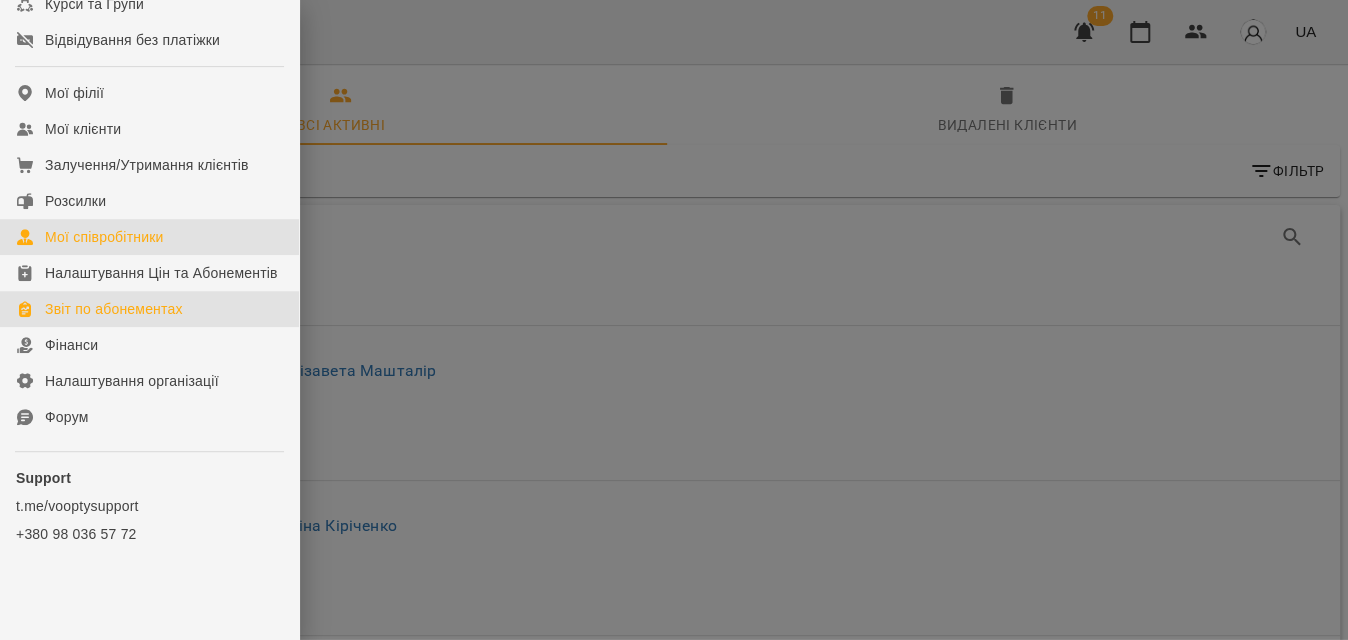 click on "Звіт по абонементах" at bounding box center [114, 309] 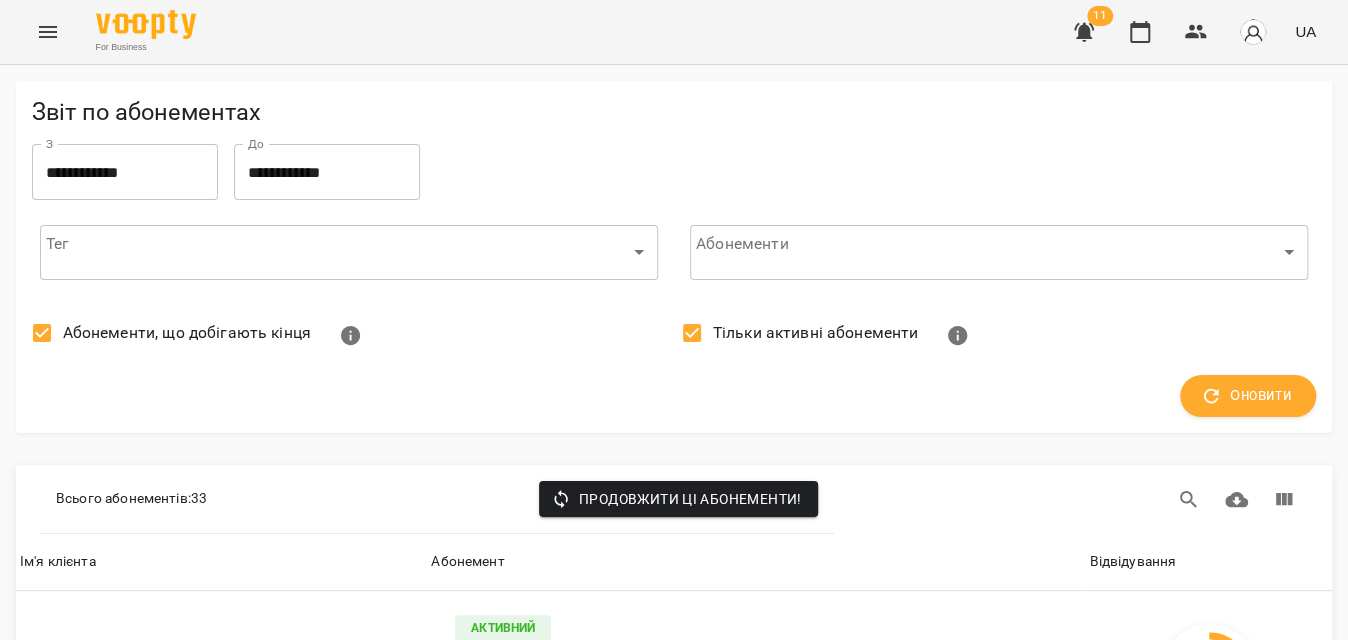 click on "Абонементи, що добігають кінця" at bounding box center (187, 333) 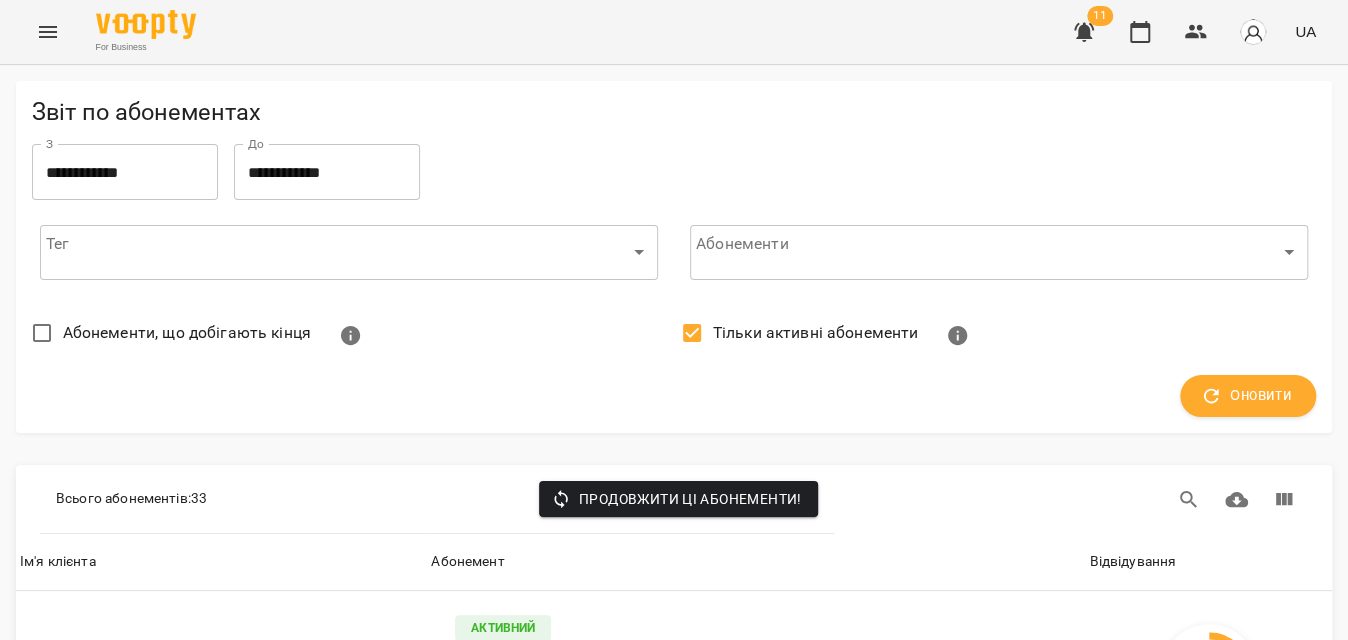 click on "Тільки активні абонементи" at bounding box center (794, 333) 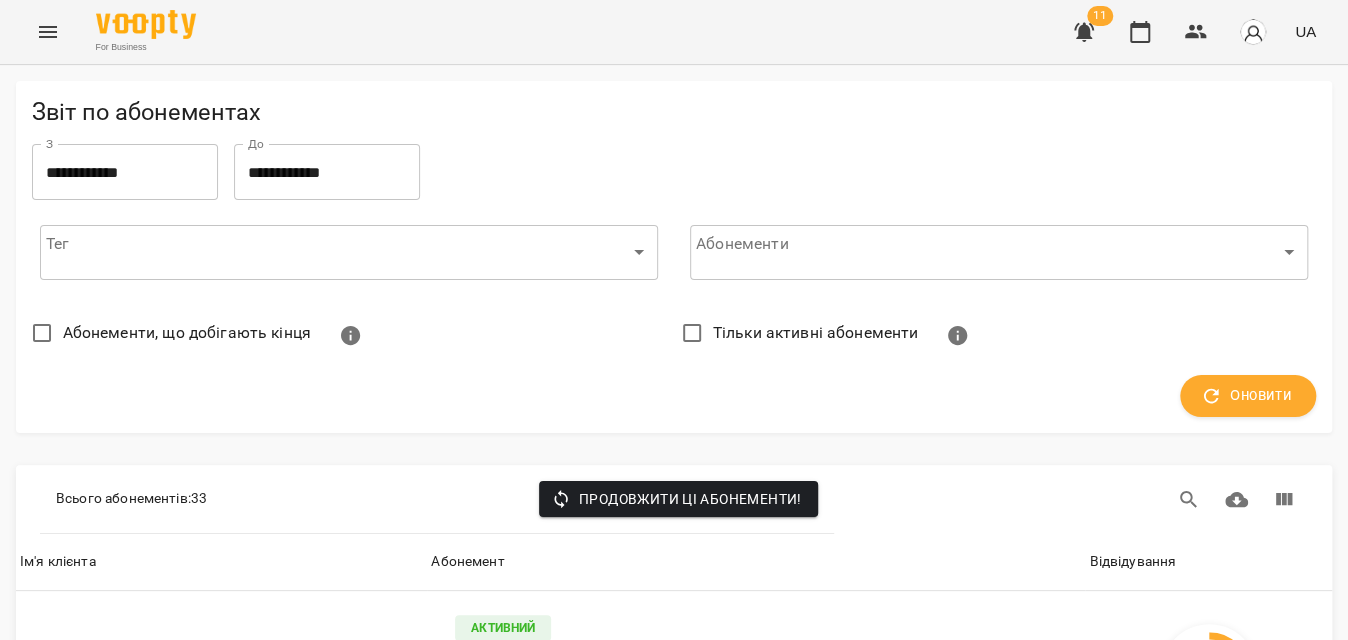 scroll, scrollTop: 90, scrollLeft: 0, axis: vertical 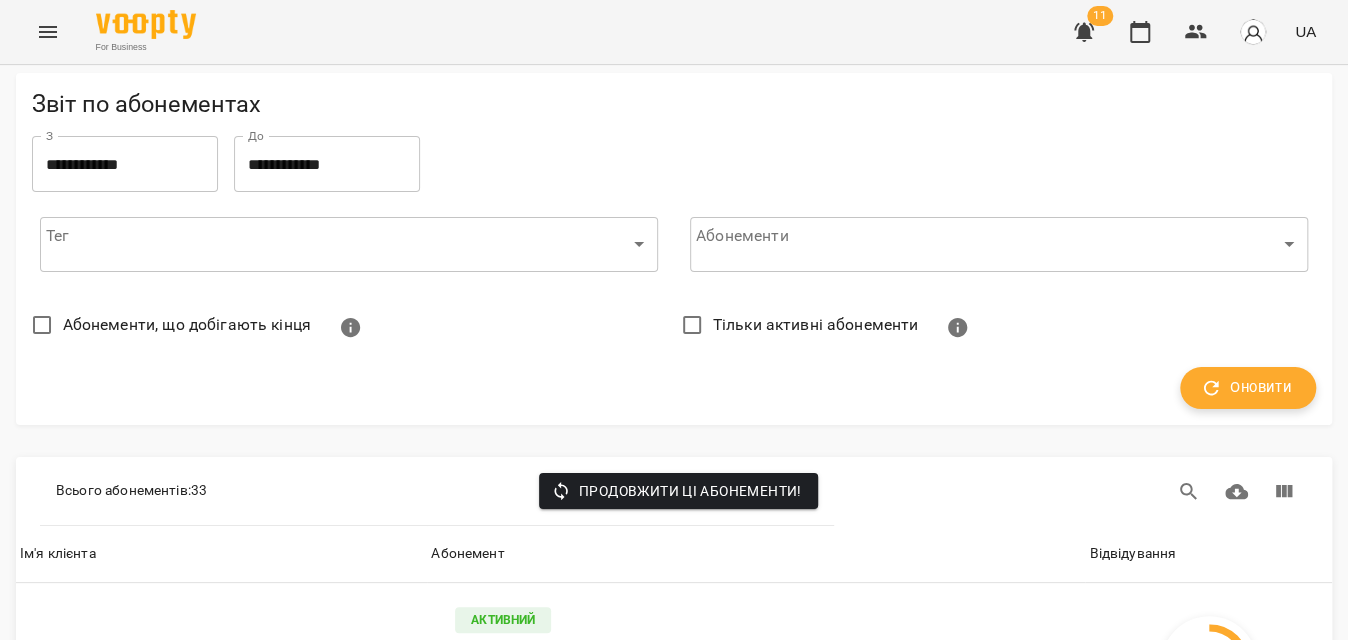 click on "Оновити" at bounding box center [1248, 388] 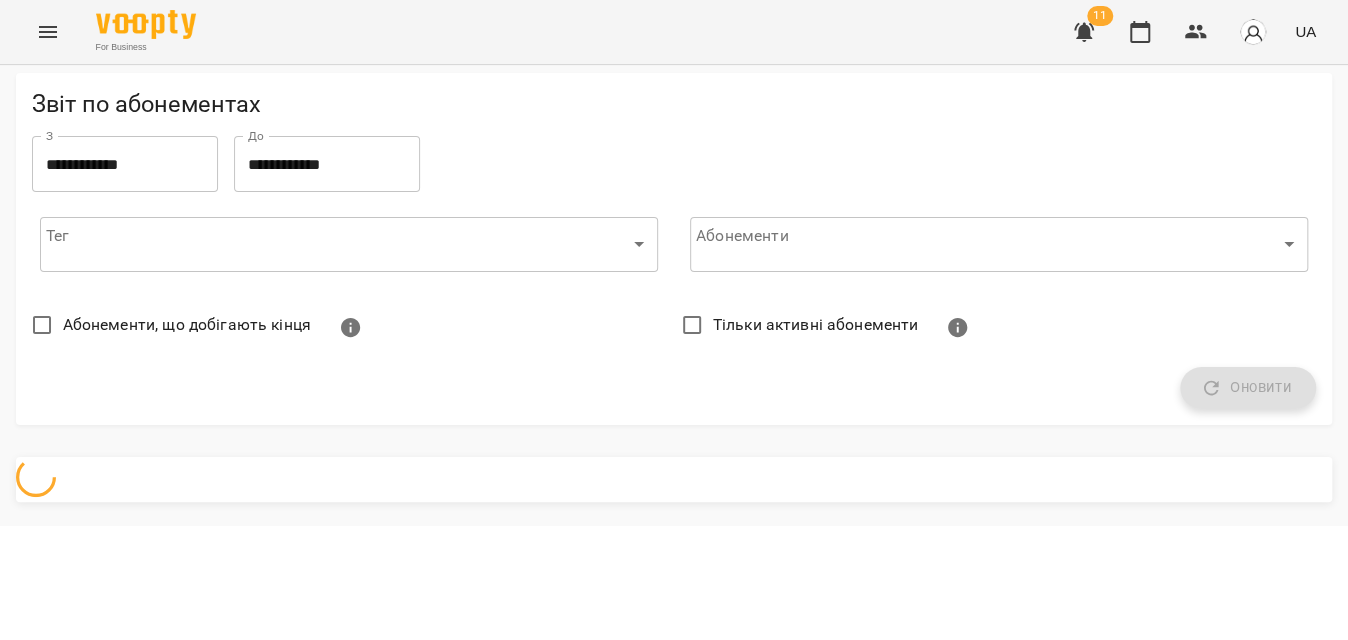 scroll, scrollTop: 0, scrollLeft: 0, axis: both 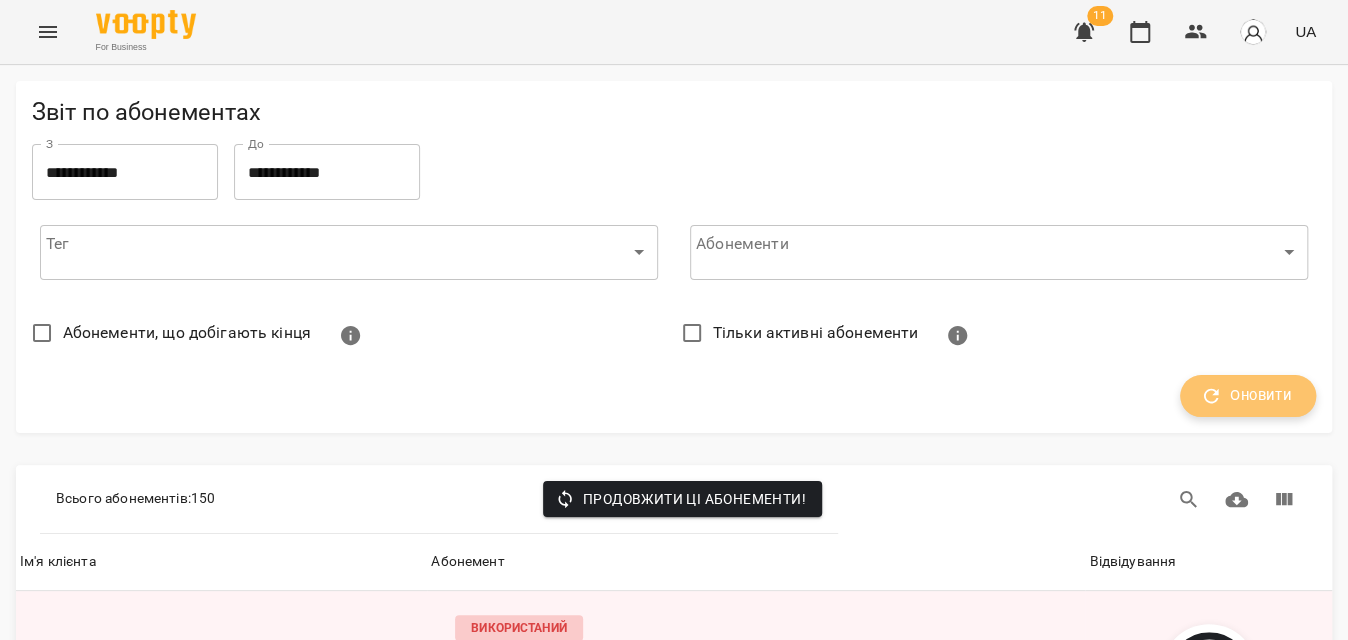 click on "Оновити" at bounding box center (1248, 396) 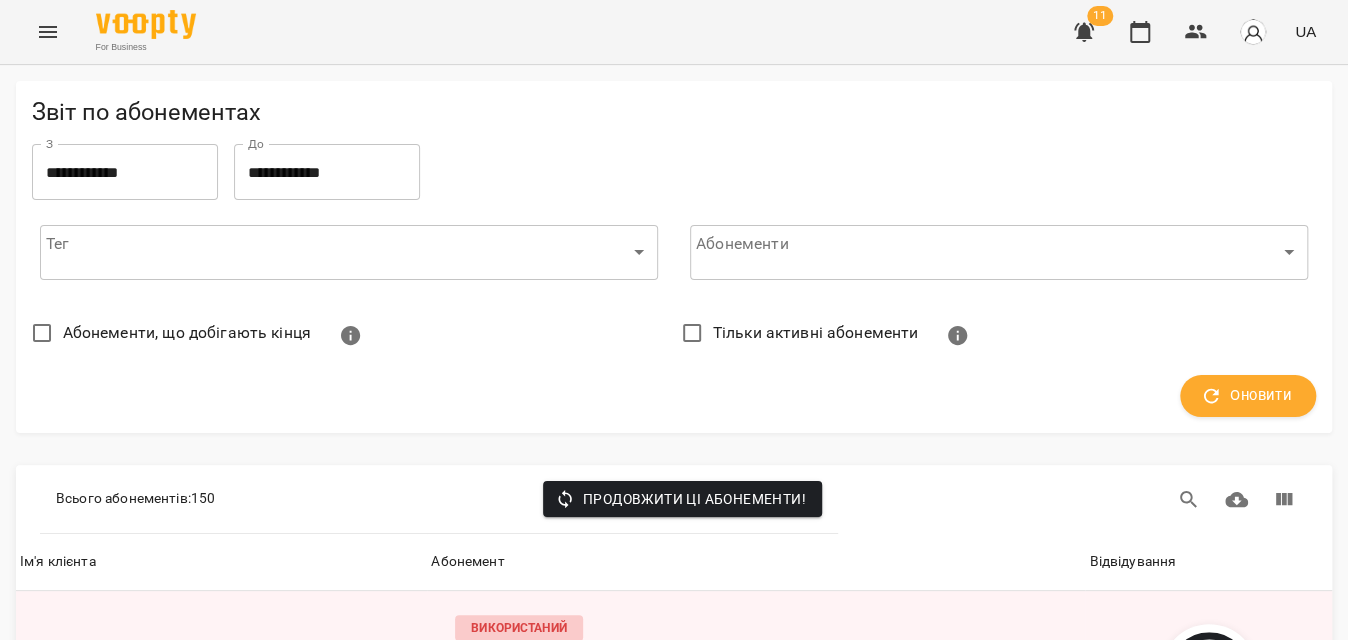 click on "Відвідування" at bounding box center (1208, 562) 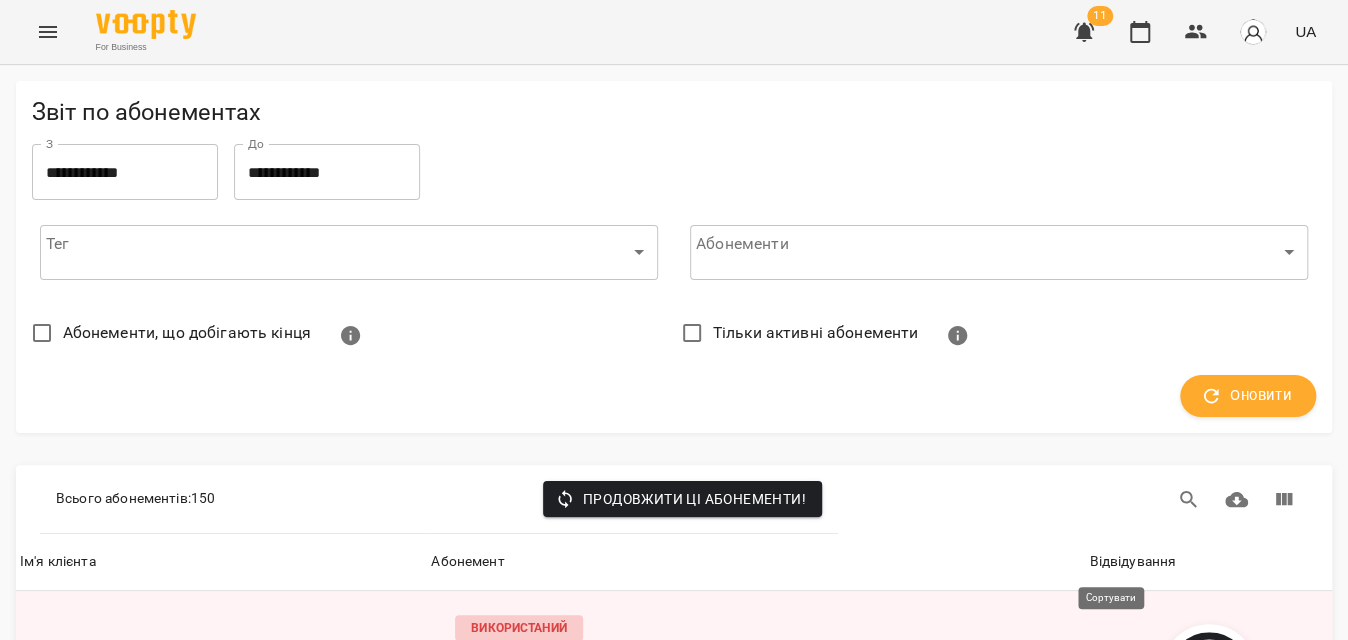 click on "Відвідування" at bounding box center (1132, 562) 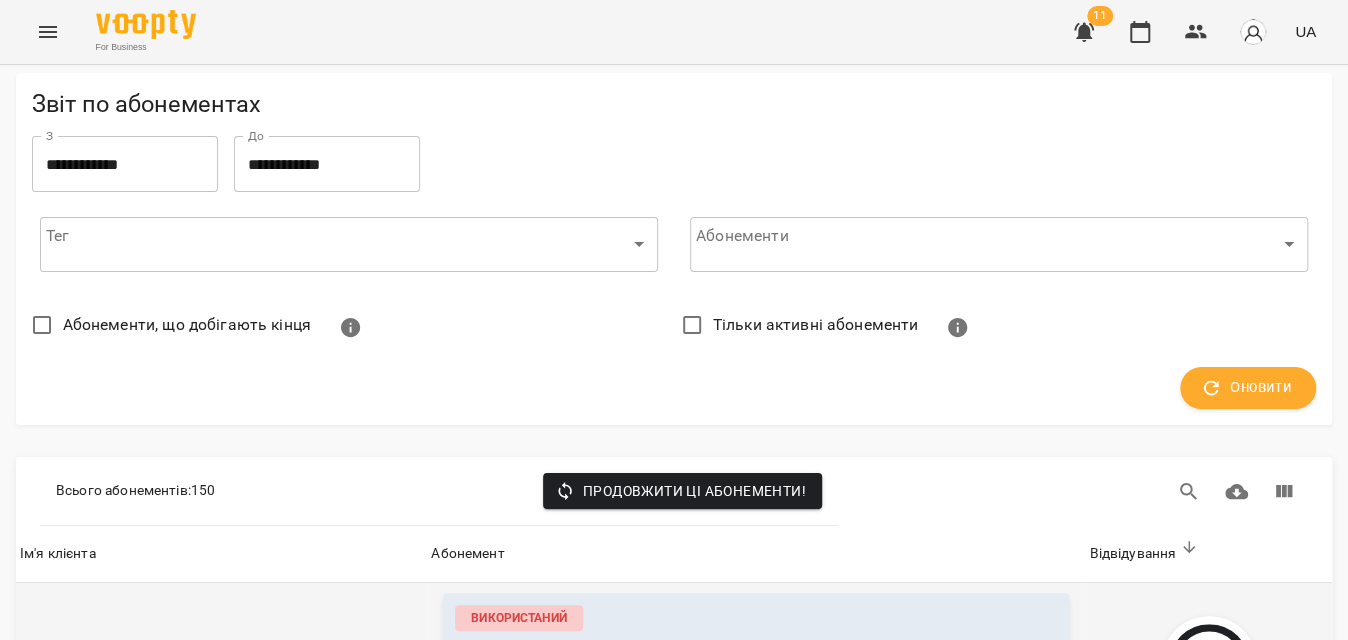 scroll, scrollTop: 363, scrollLeft: 0, axis: vertical 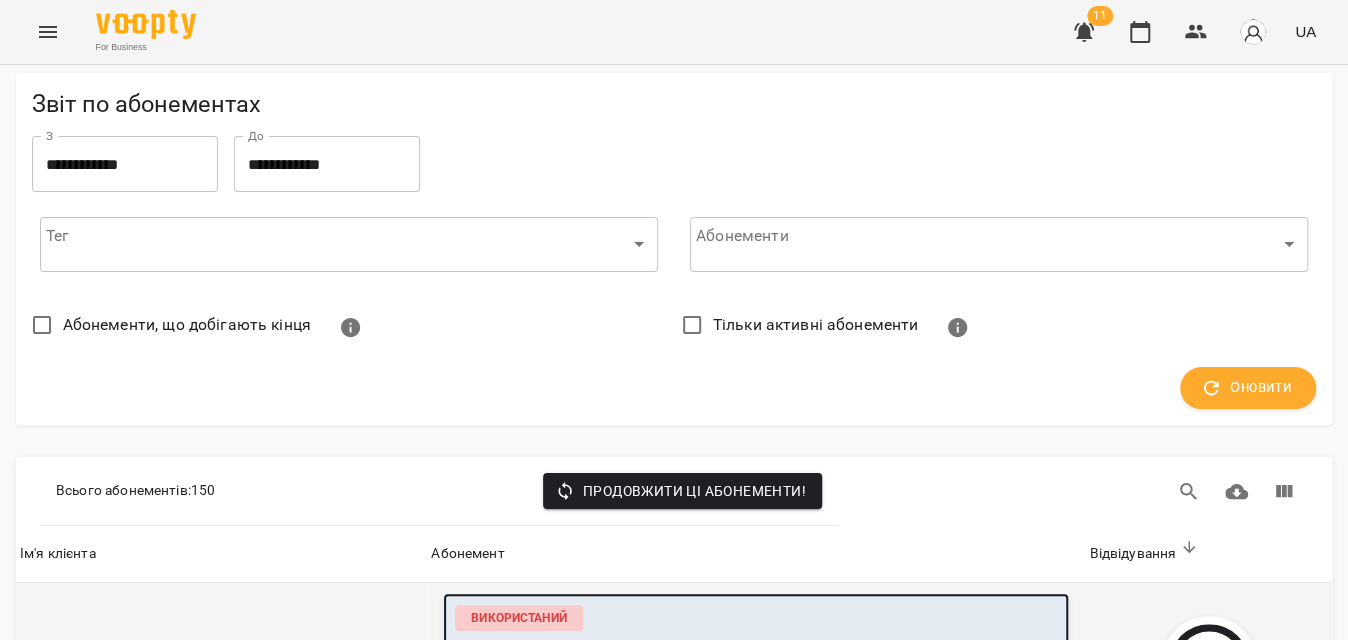 click on "Божко Василіса   ( 2000   ₴ )" at bounding box center [532, 653] 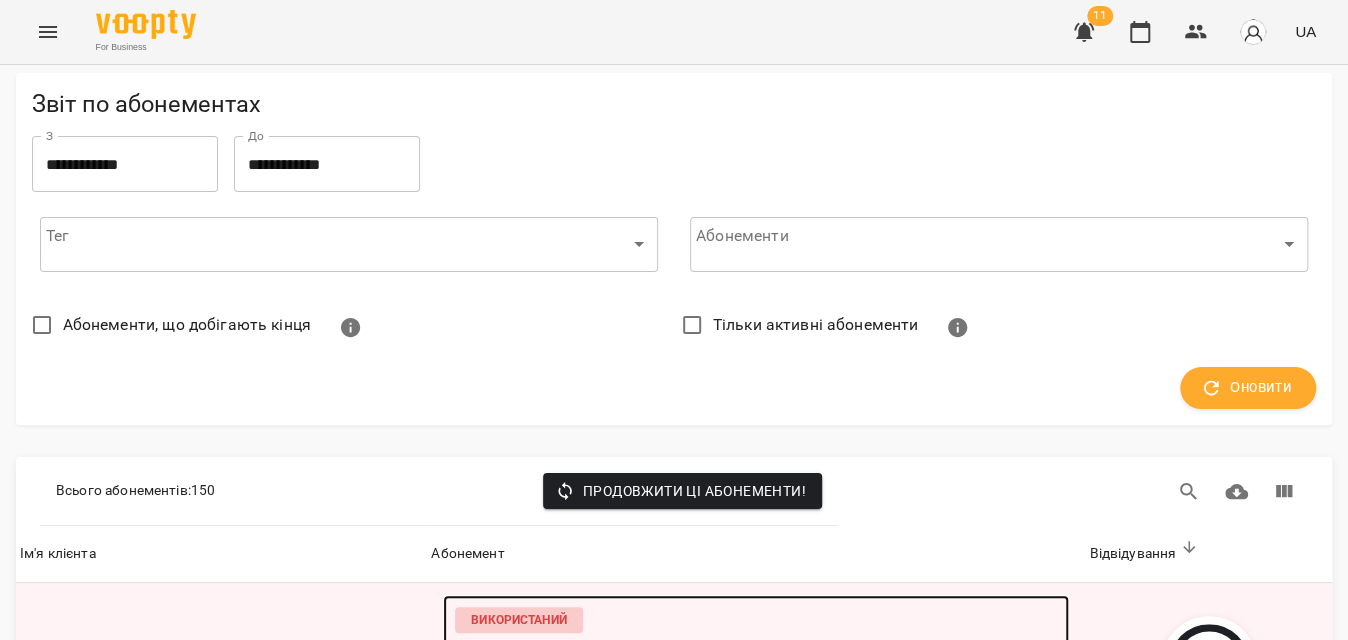 scroll, scrollTop: 2272, scrollLeft: 0, axis: vertical 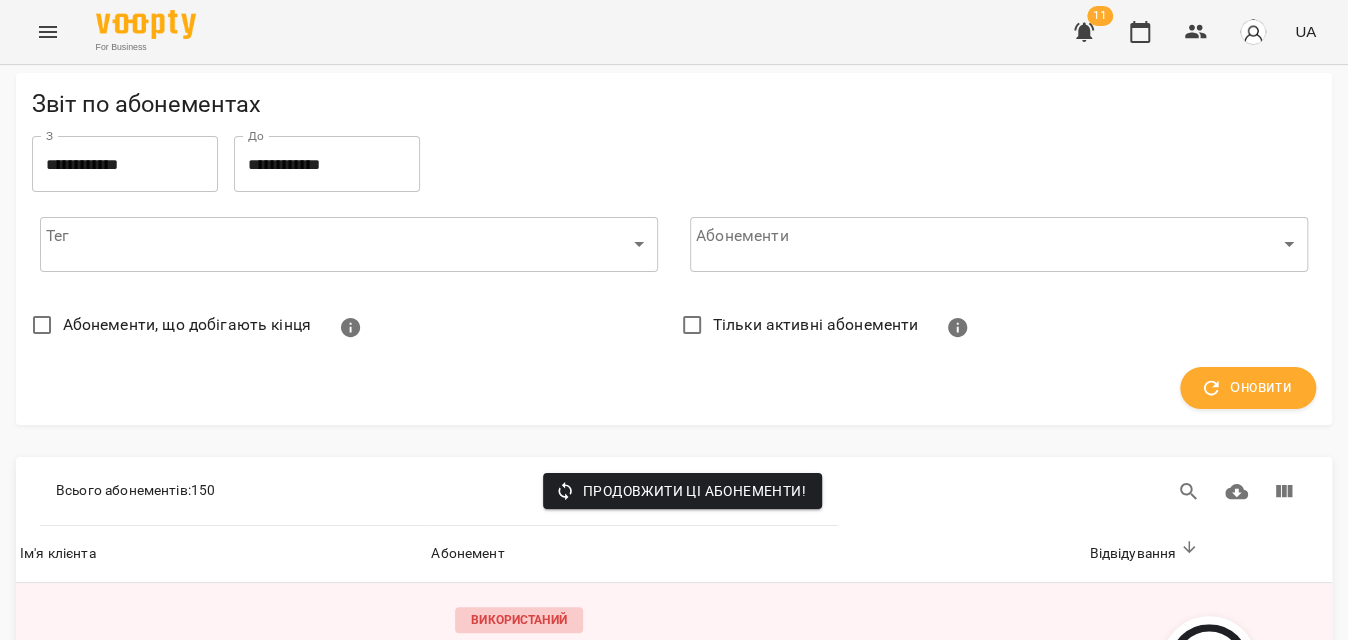 click on "Шмигелюк Олеся  ( 6000   ₴ )" at bounding box center [536, 2615] 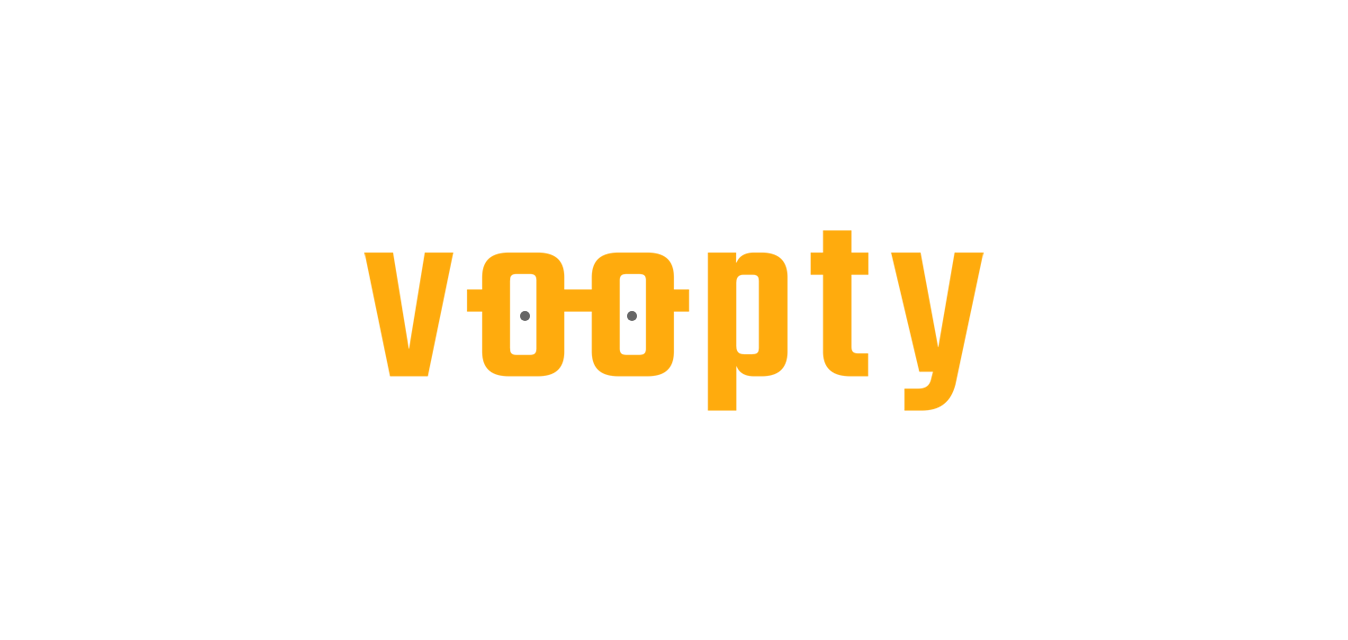 scroll, scrollTop: 0, scrollLeft: 0, axis: both 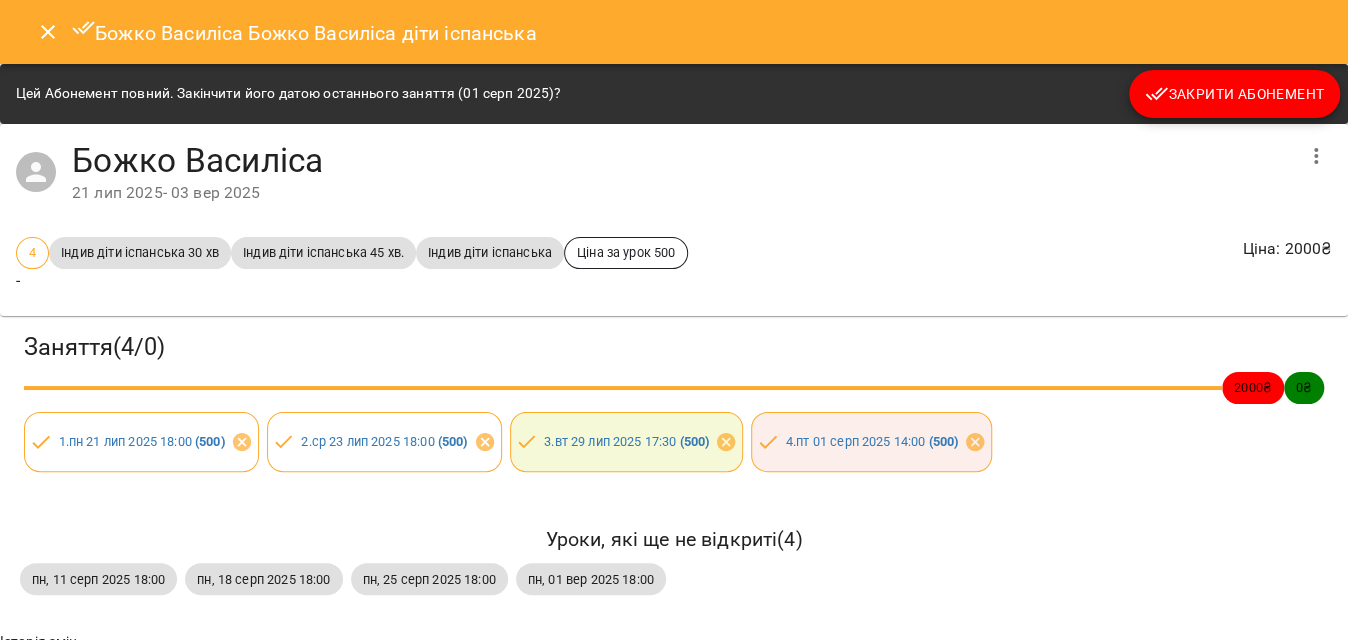 click on "Закрити Абонемент" at bounding box center [1234, 94] 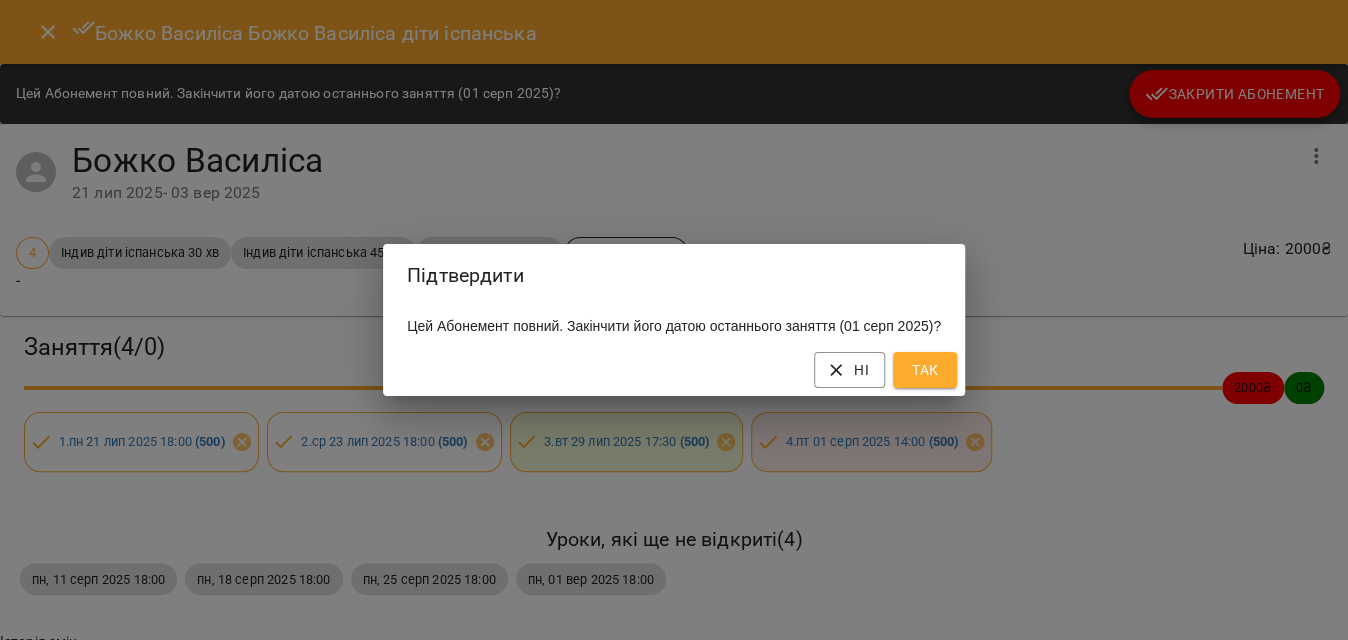 click on "Ні Так" at bounding box center [674, 370] 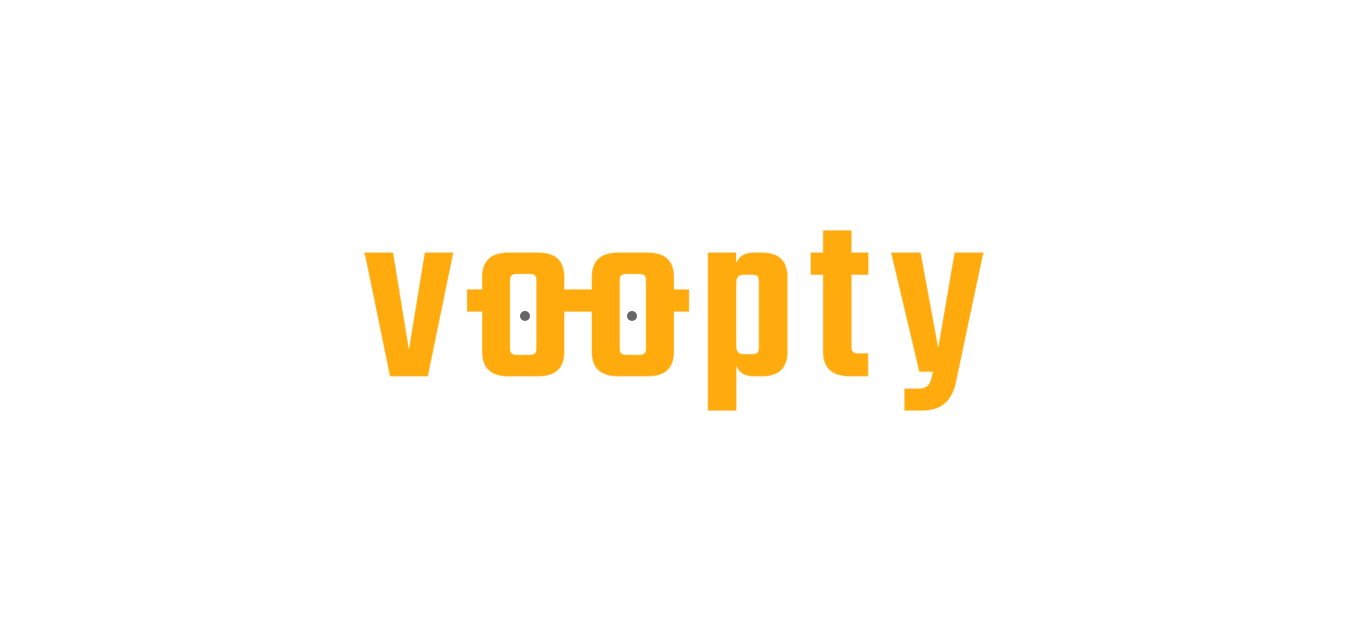 scroll, scrollTop: 0, scrollLeft: 0, axis: both 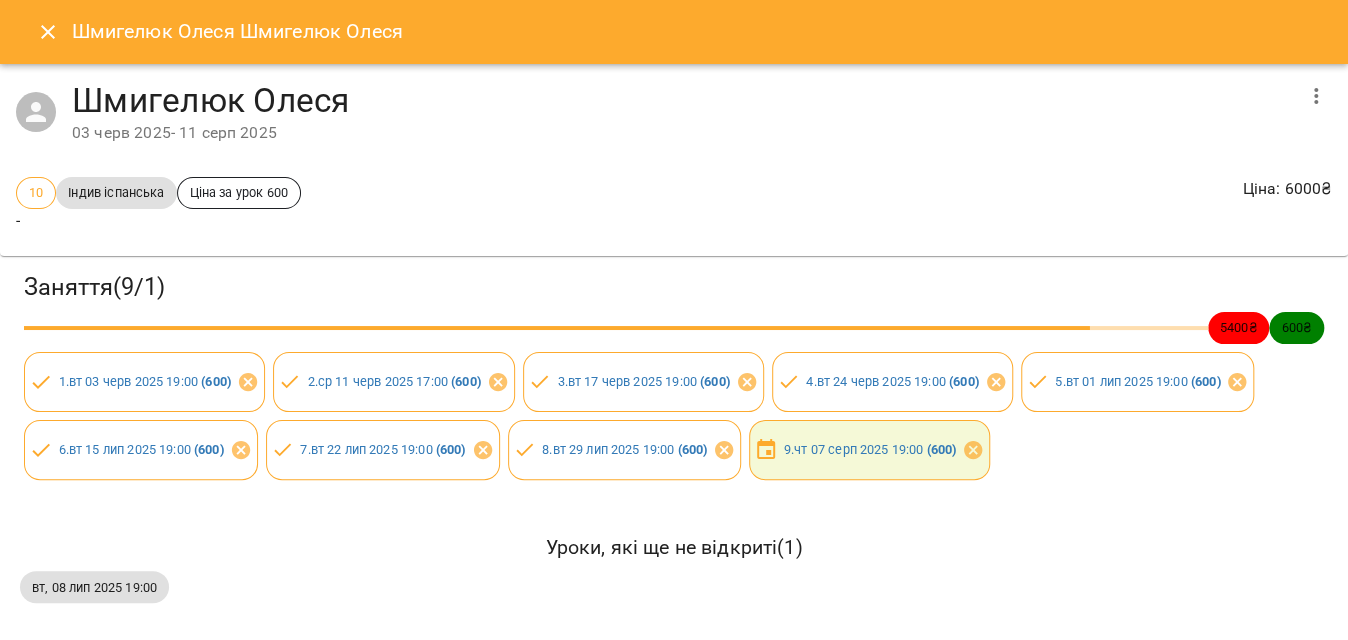 click 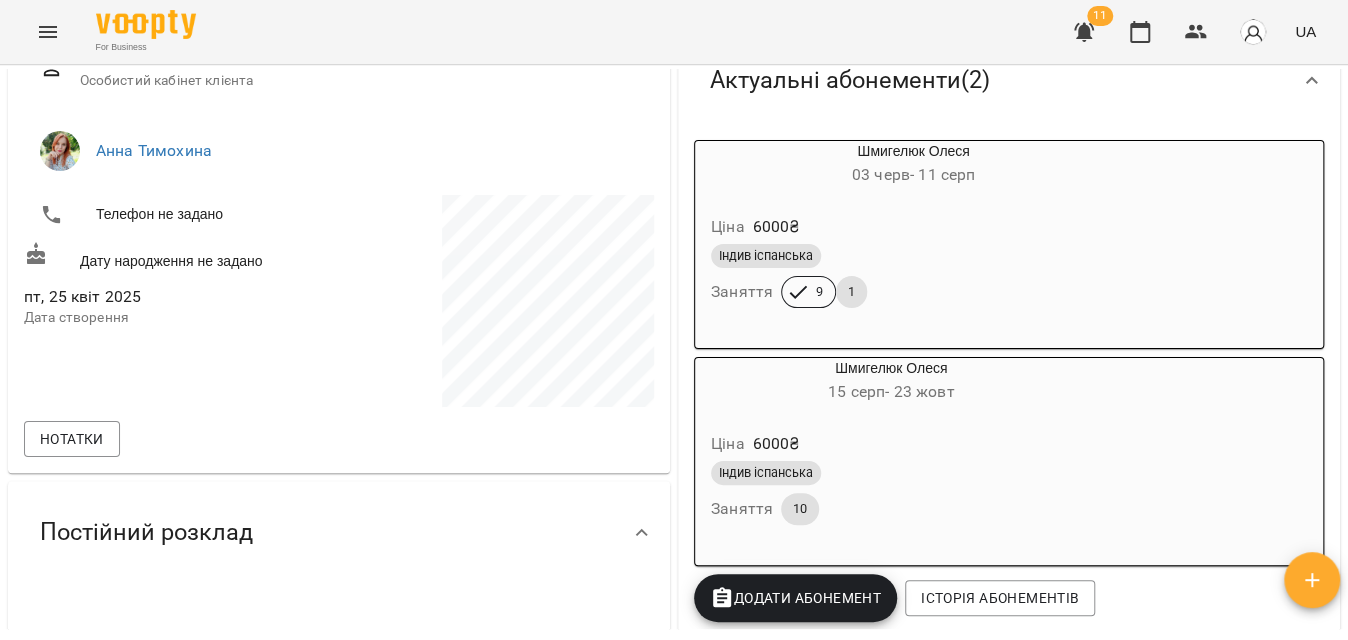 scroll, scrollTop: 272, scrollLeft: 0, axis: vertical 